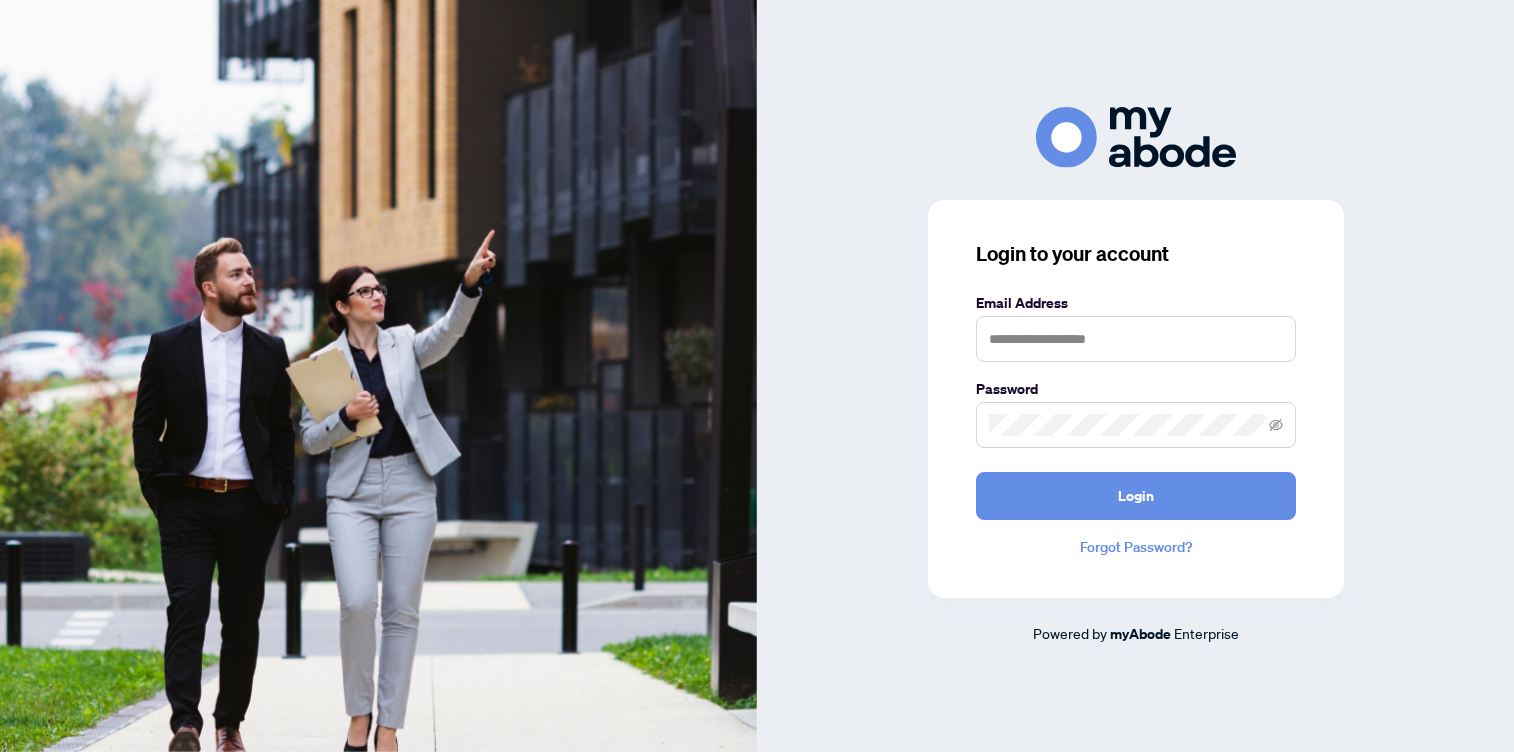scroll, scrollTop: 0, scrollLeft: 0, axis: both 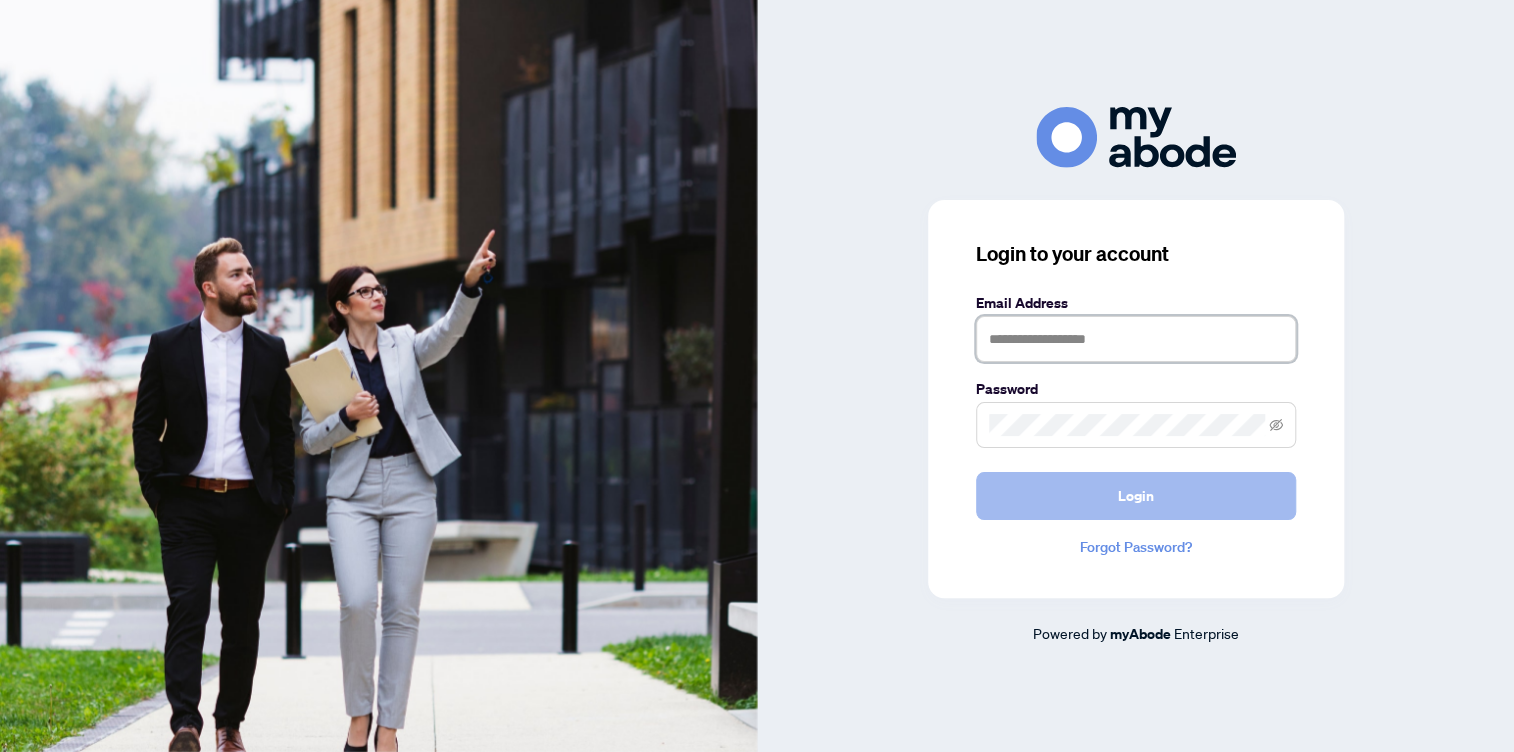 type on "**********" 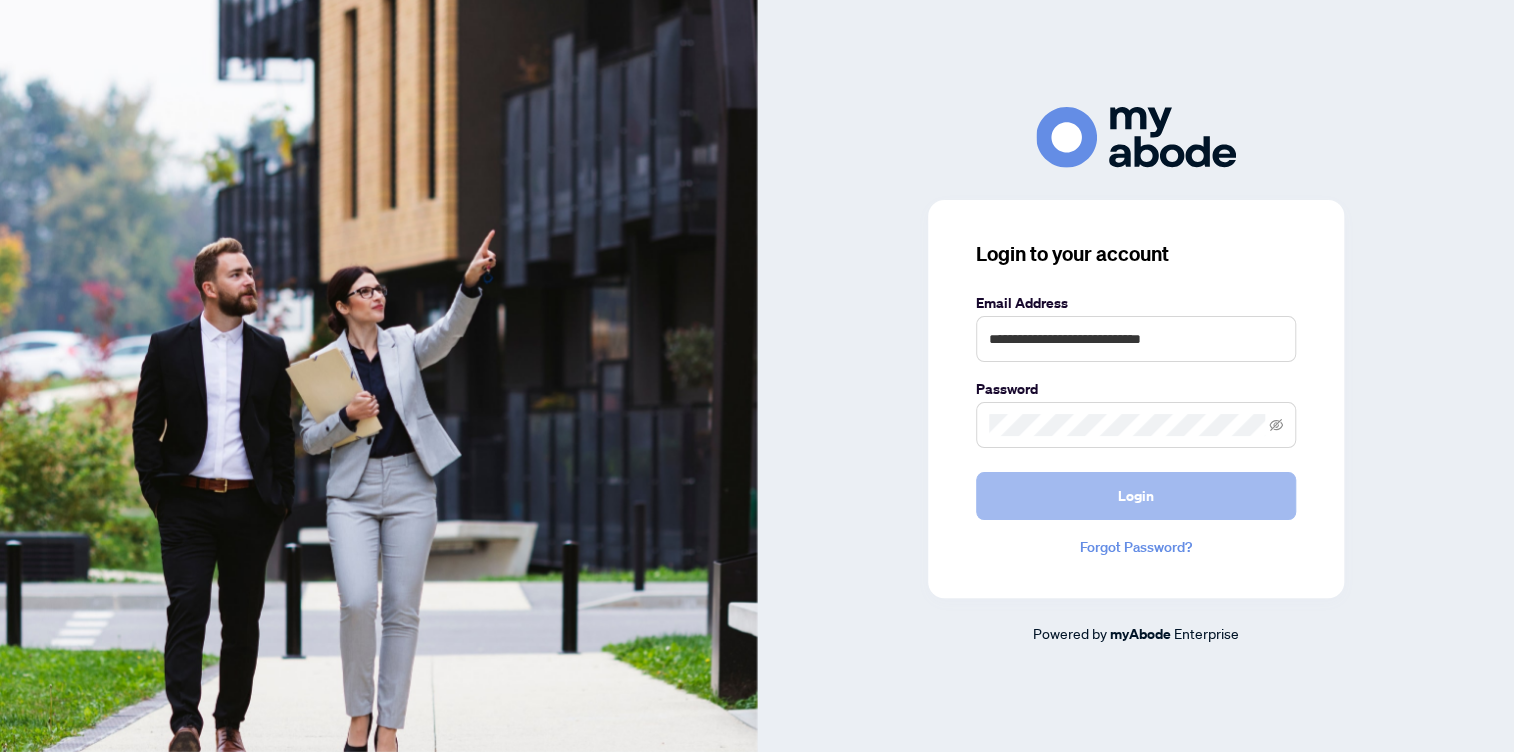 click on "Login" at bounding box center (1136, 496) 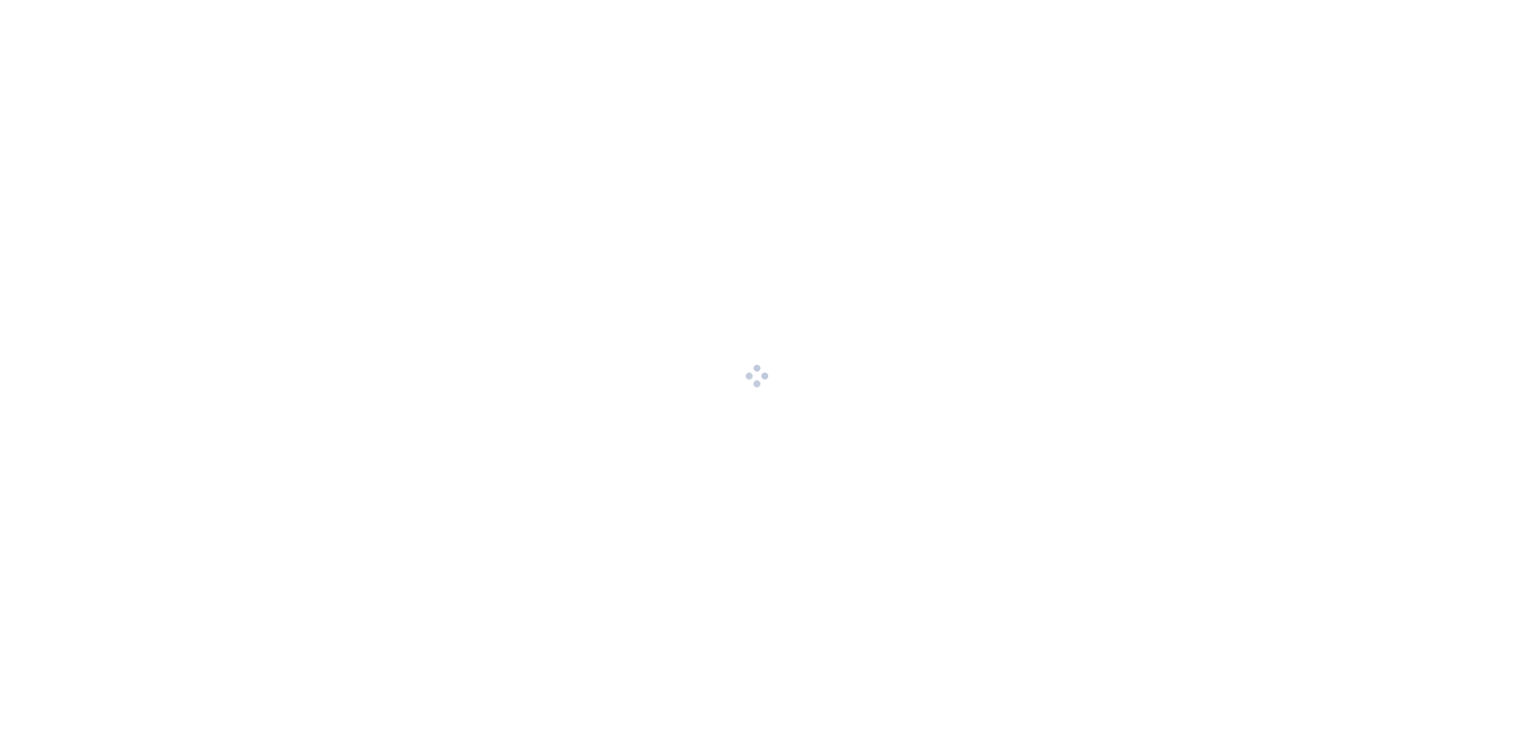 scroll, scrollTop: 0, scrollLeft: 0, axis: both 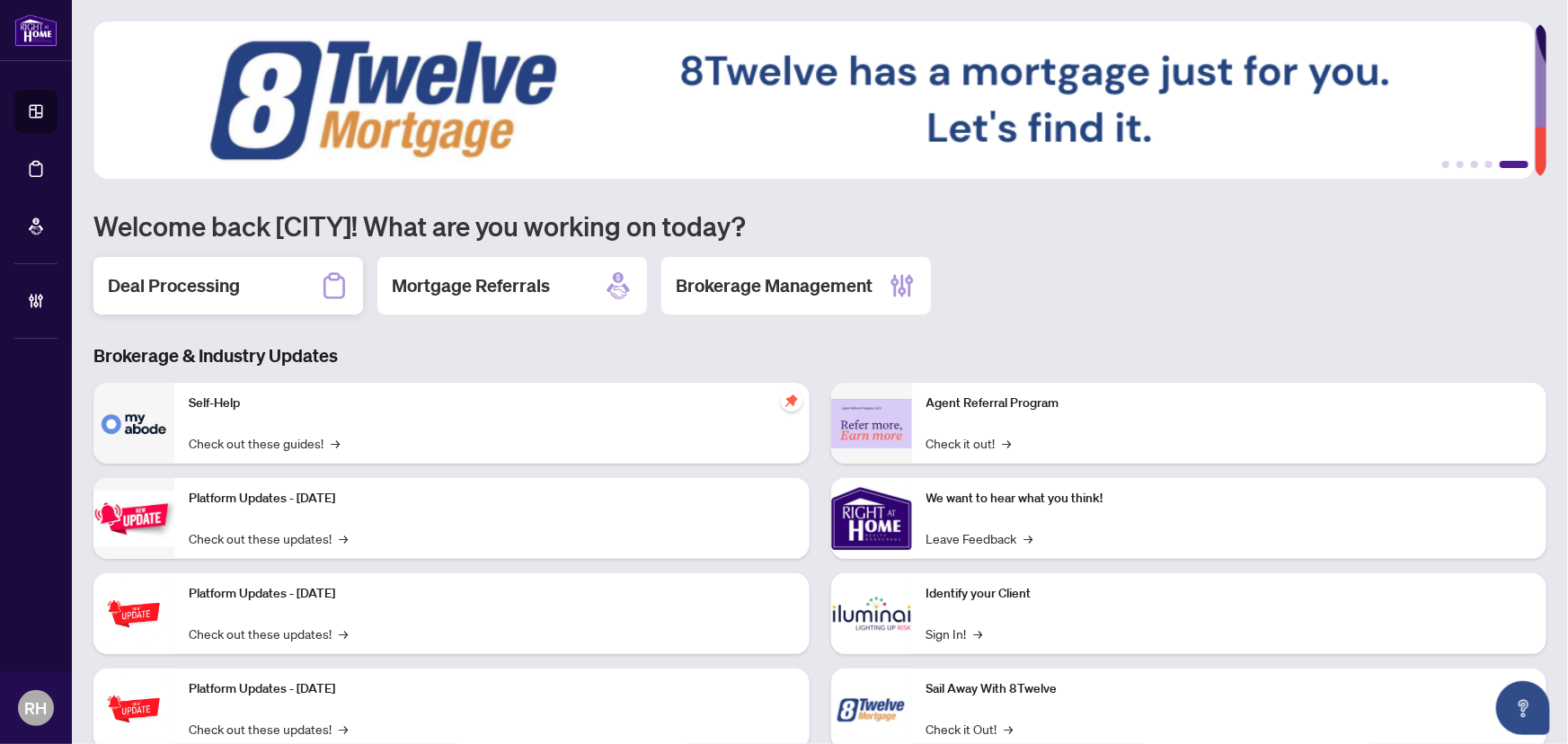 click on "Deal Processing" at bounding box center [228, 286] 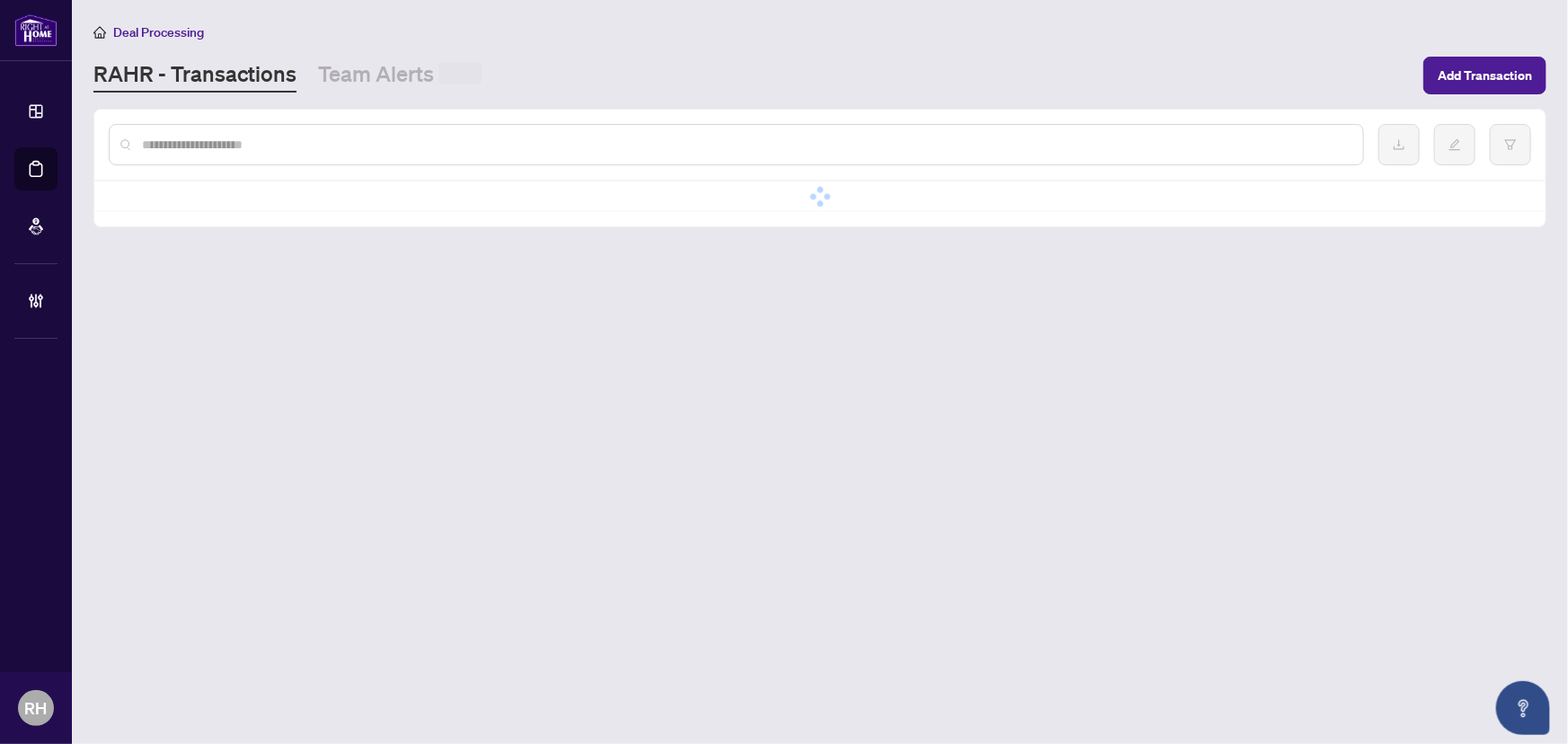 click on "RAHR - Transactions Team Alerts   Add Transaction" at bounding box center [819, 75] 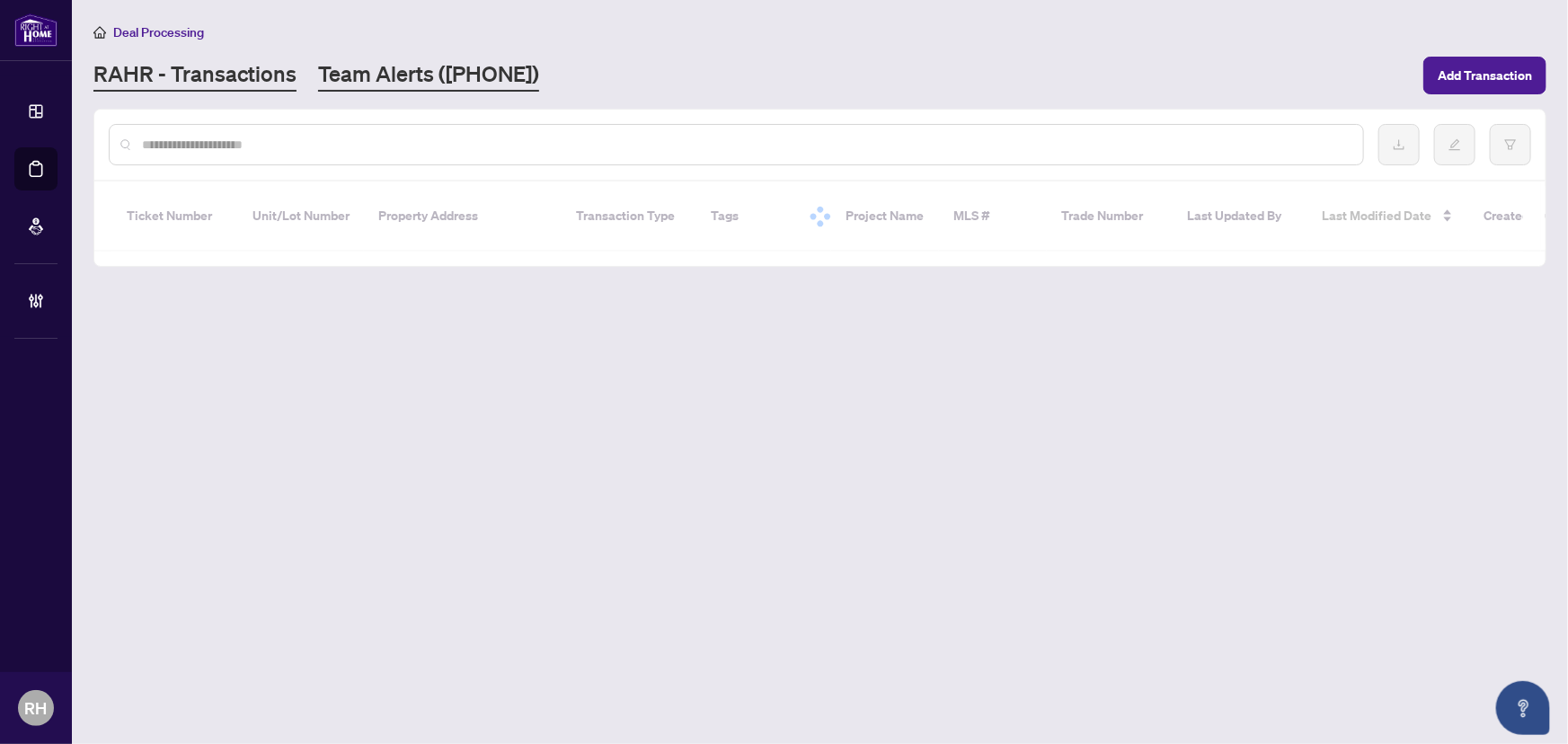 click on "Team Alerts   (5896)" at bounding box center (429, 75) 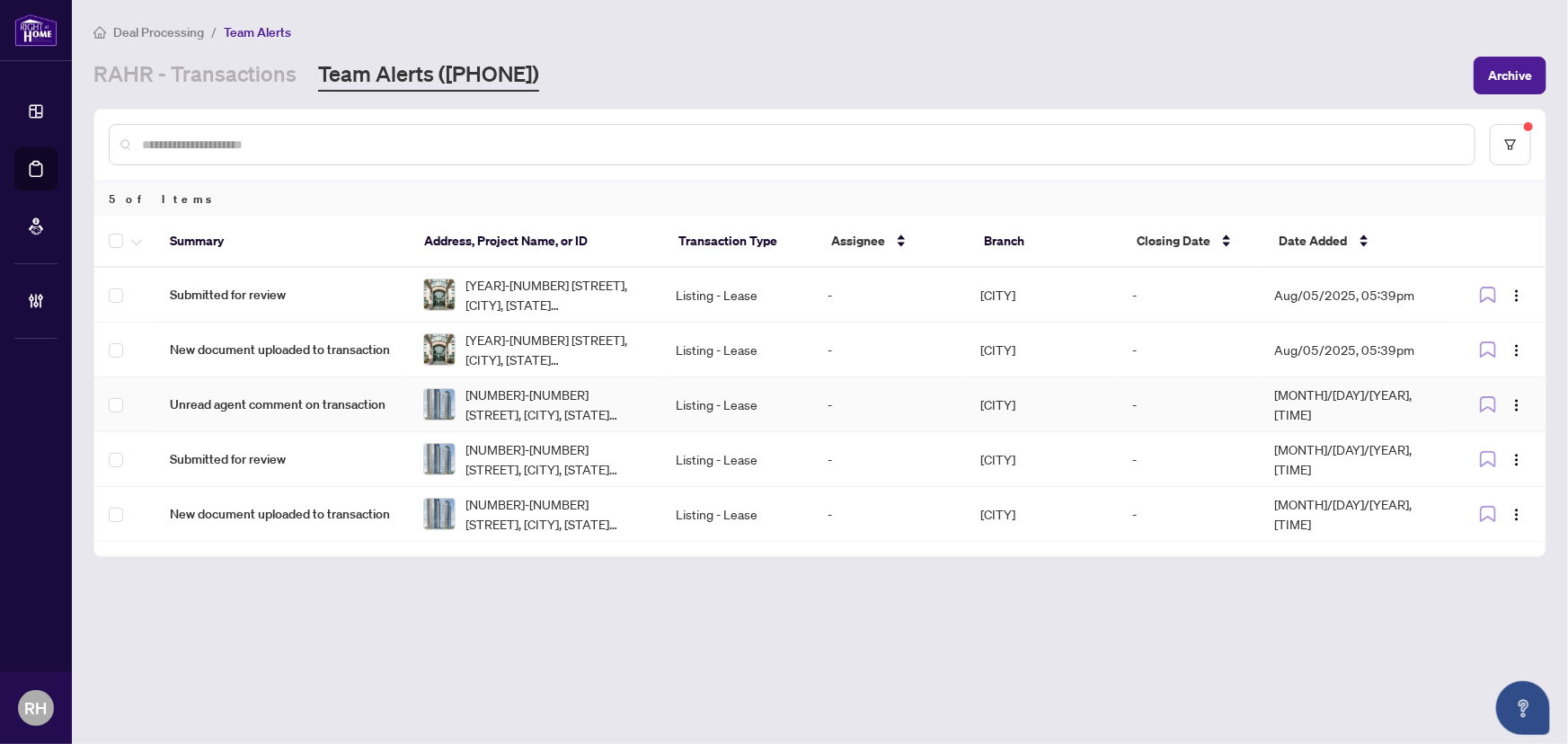 click on "Unread agent comment on transaction" at bounding box center [282, 404] 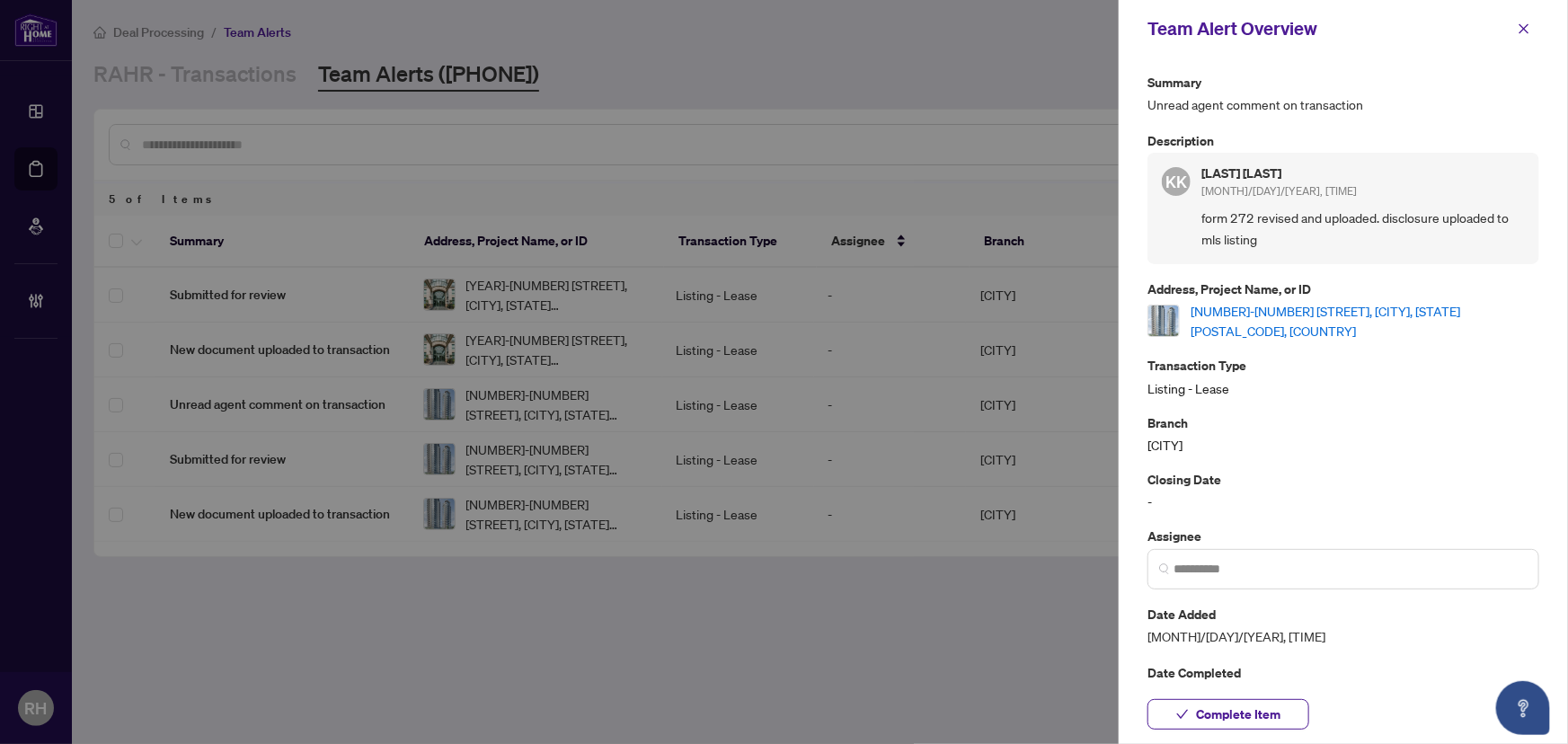 click on "3009-38 Gandhi Lane, Markham, Ontario L3T 0G9, Canada" at bounding box center [1365, 321] 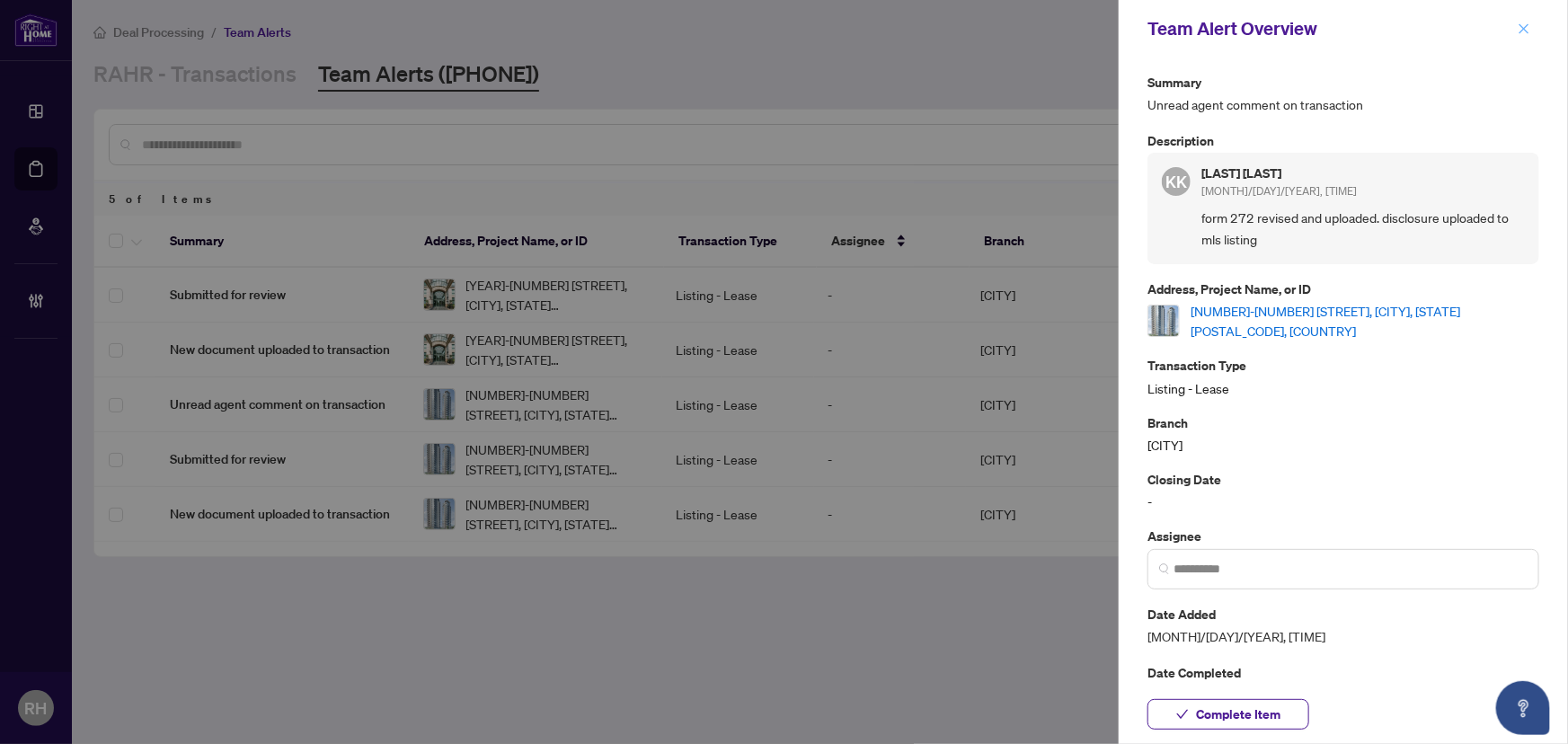 click at bounding box center [1524, 29] 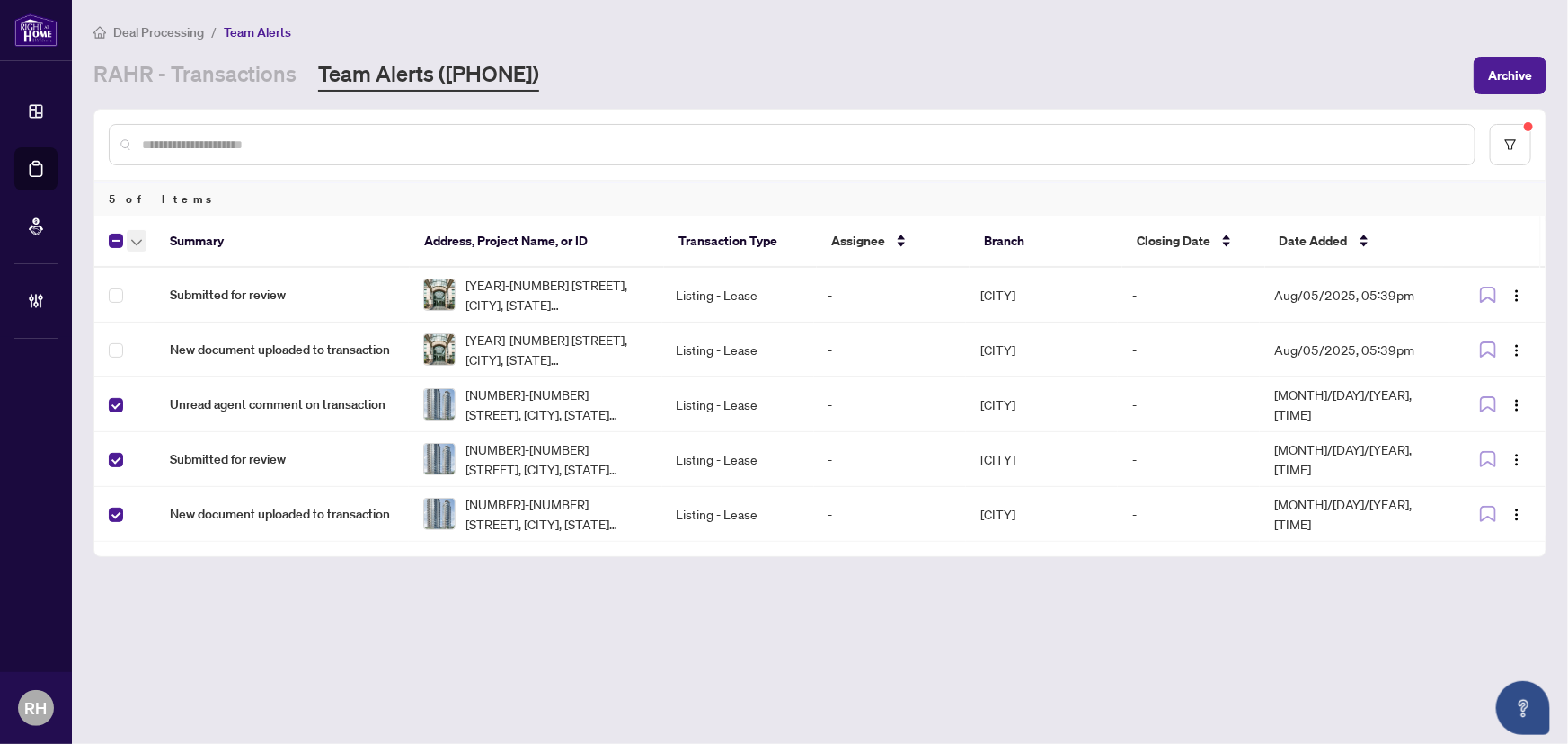 click at bounding box center (137, 241) 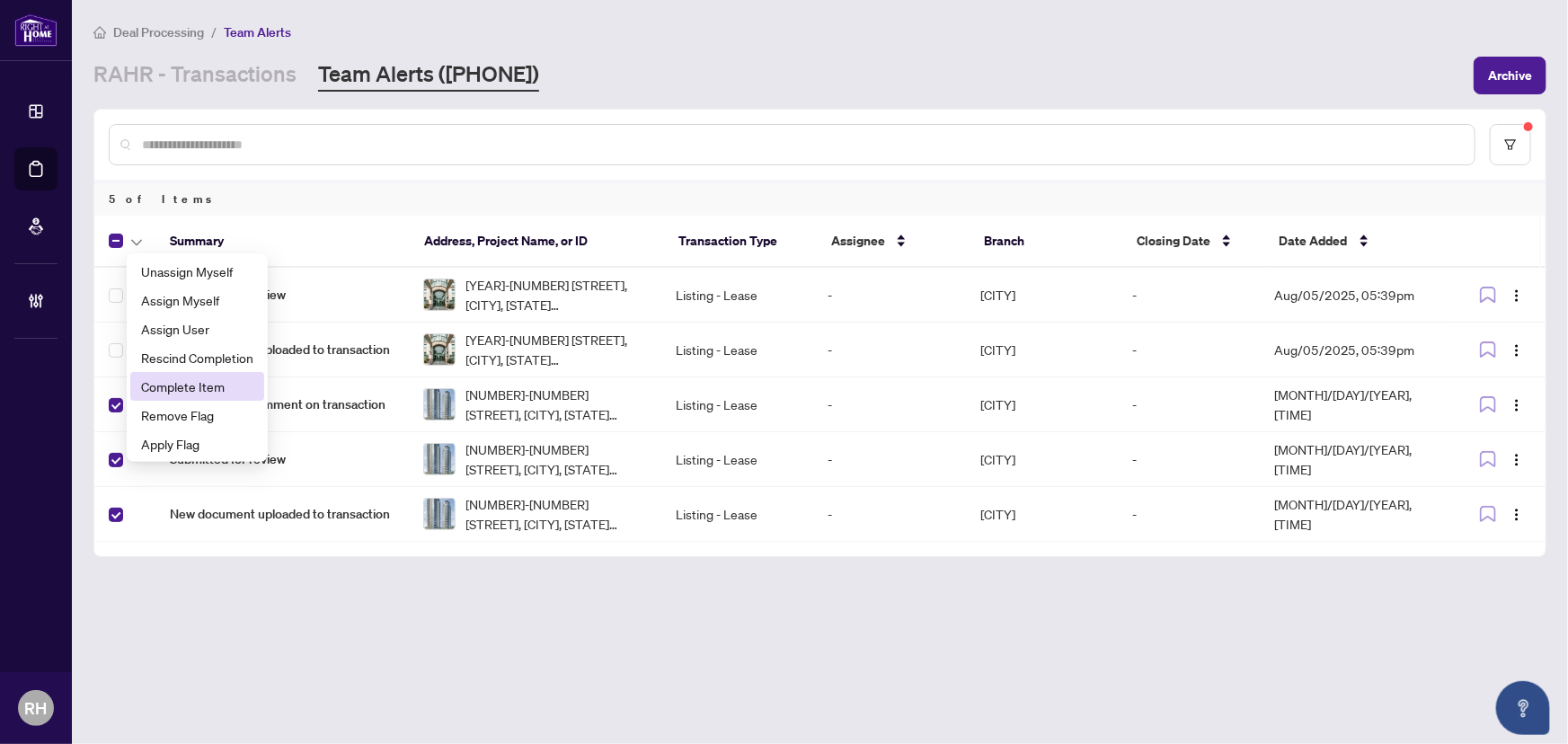click on "Complete Item" at bounding box center (197, 386) 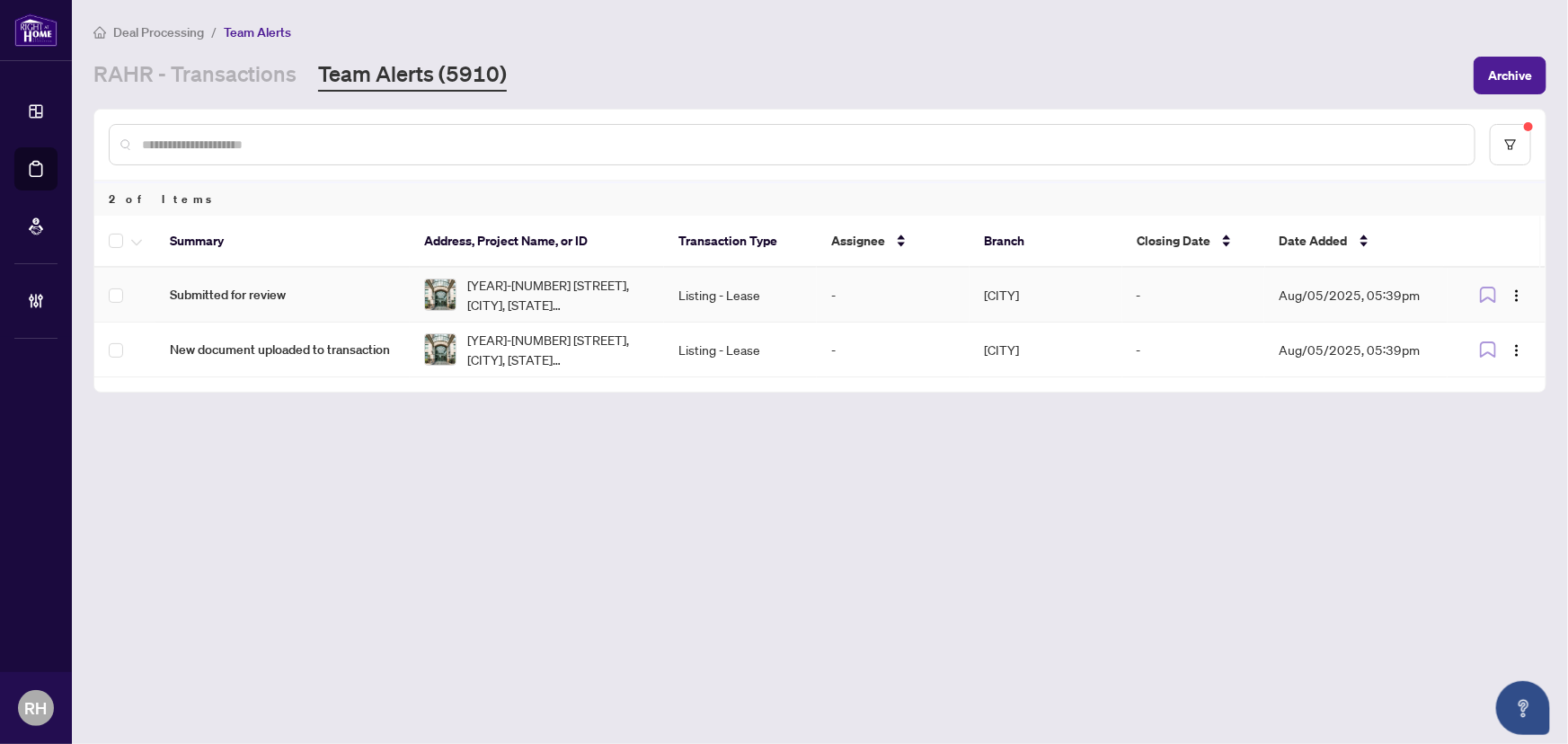click on "[NUMBER]-[NUMBER] [STREET], [CITY], [STATE] [POSTAL_CODE], [COUNTRY]" at bounding box center [536, 295] 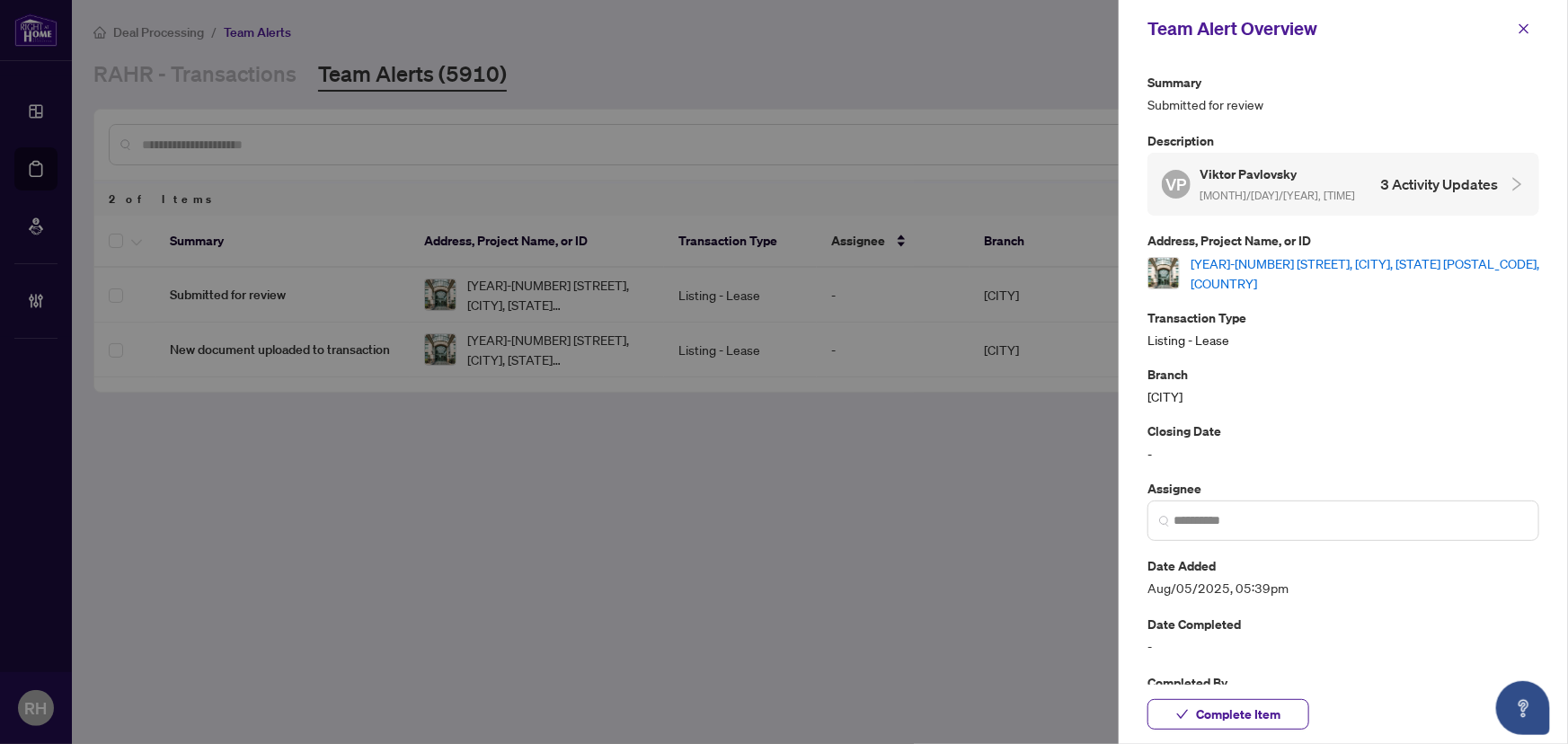 click on "[NUMBER]-[NUMBER] [STREET], [CITY], [STATE] [POSTAL_CODE], [COUNTRY]" at bounding box center (1365, 273) 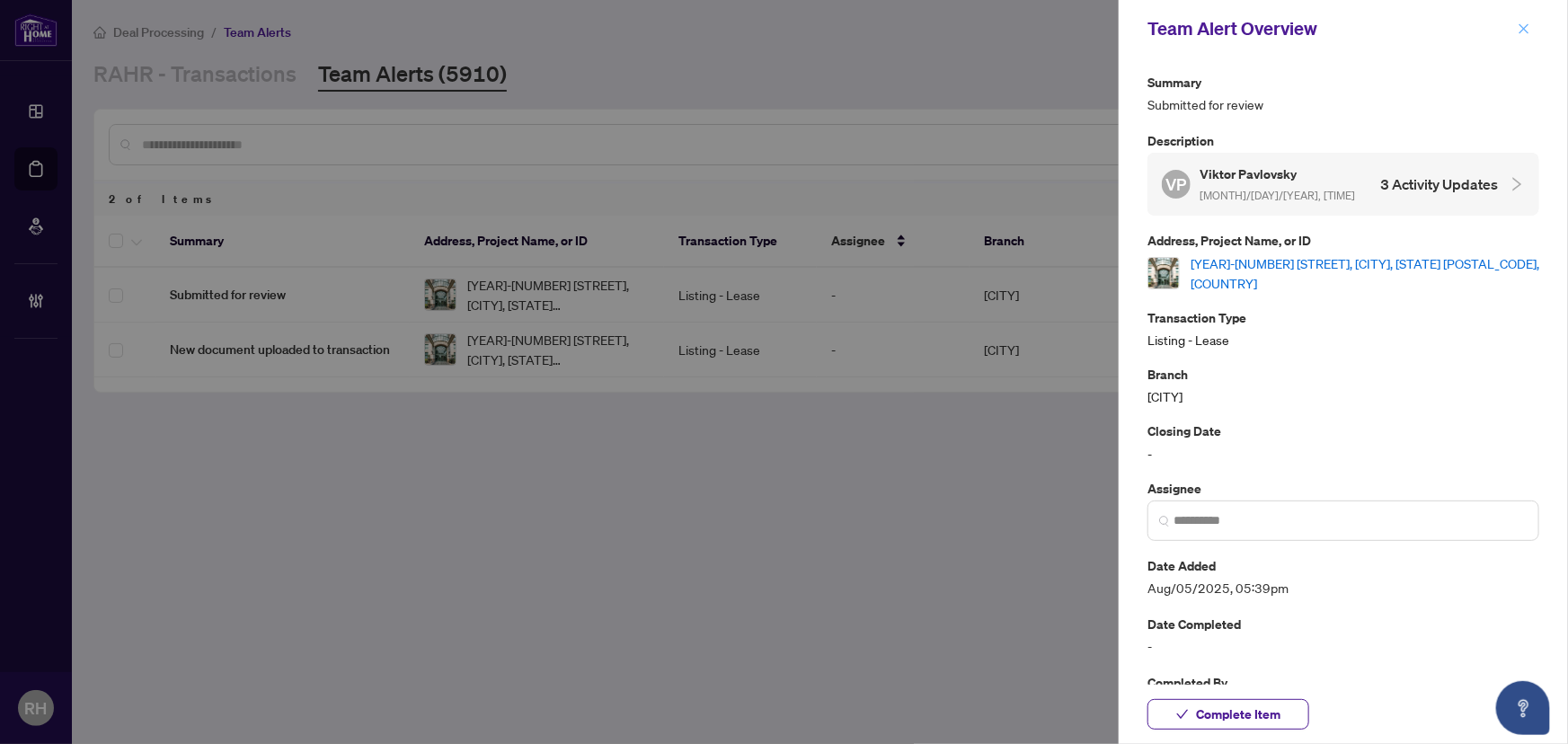 click at bounding box center [1524, 29] 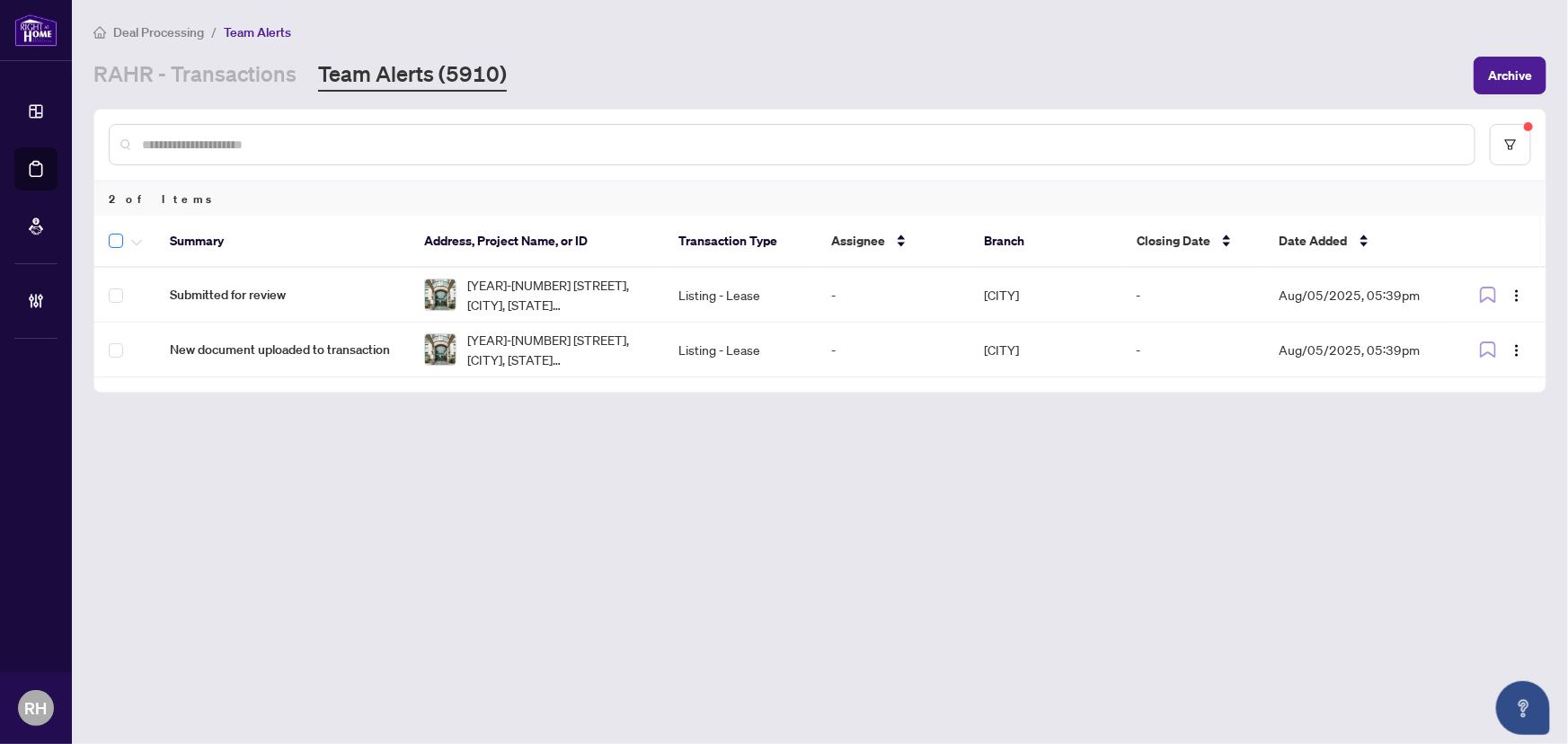 click at bounding box center [125, 242] 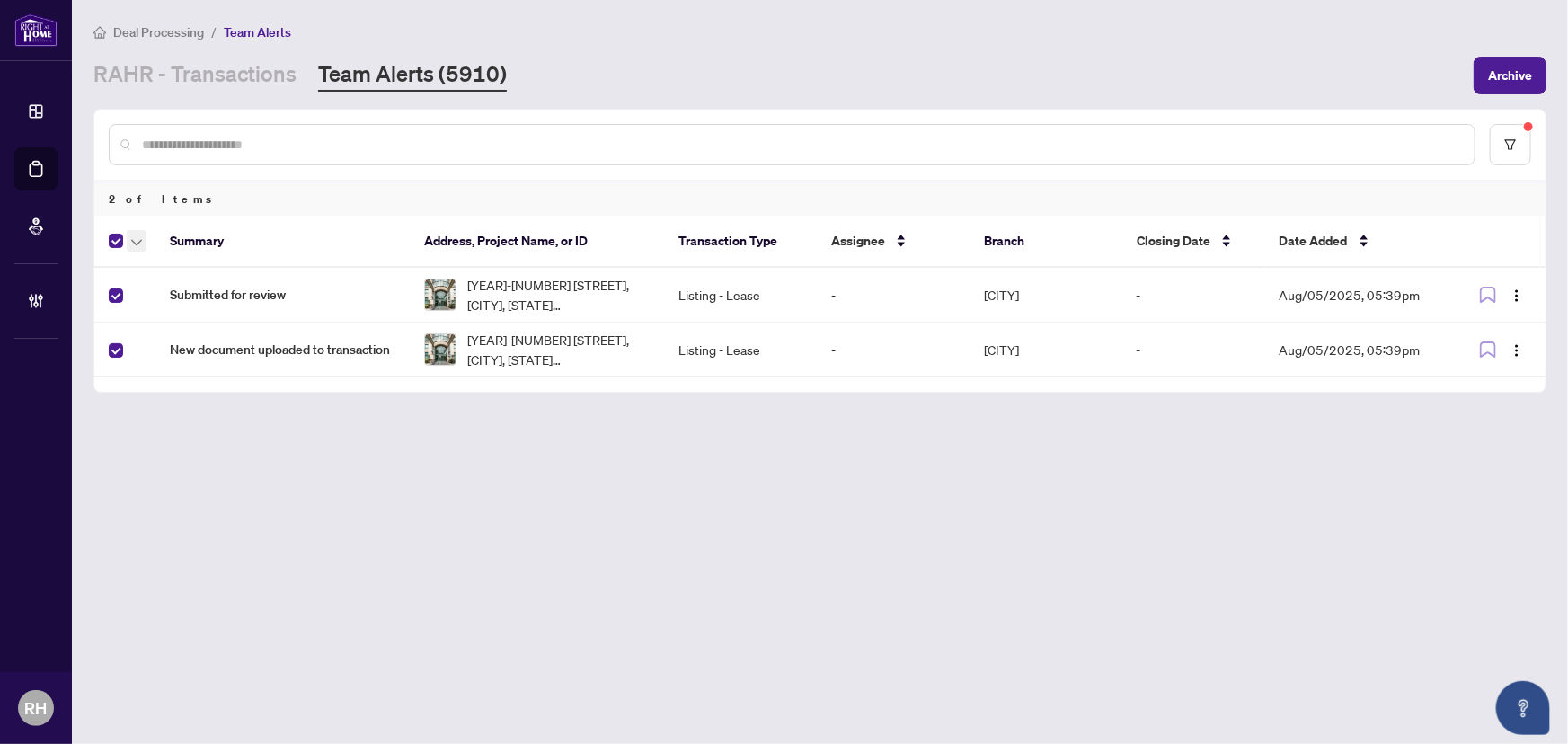 click at bounding box center [137, 241] 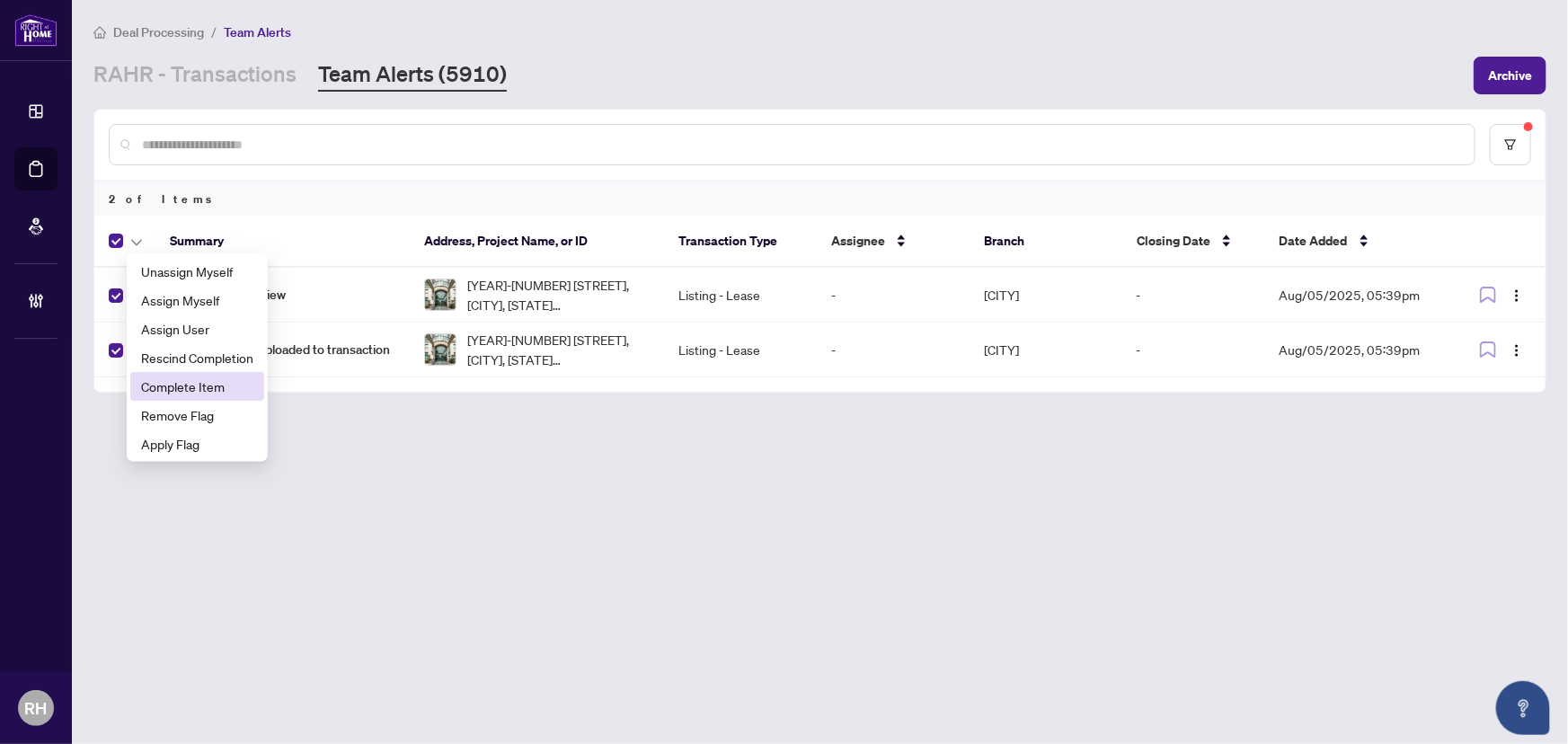 click on "Complete Item" at bounding box center [197, 386] 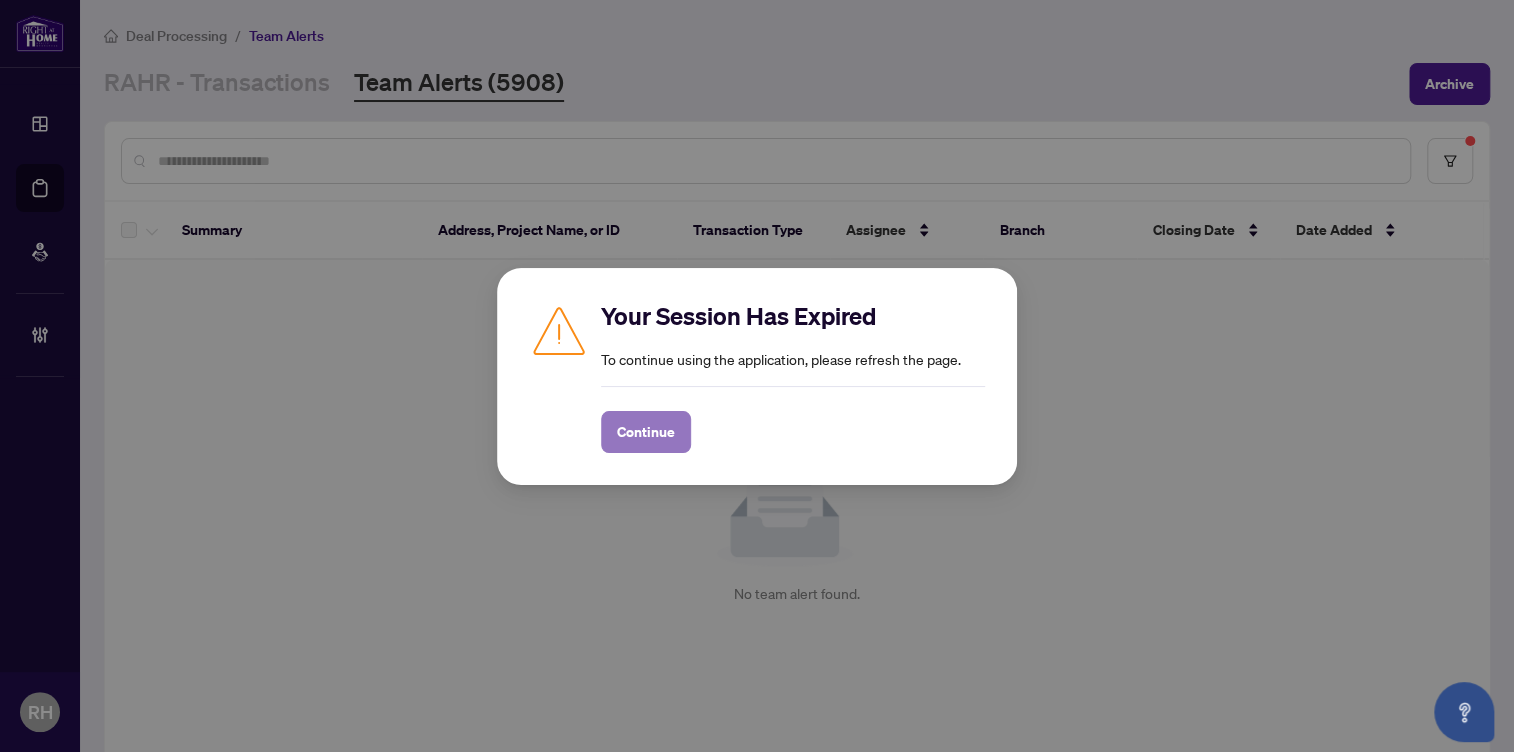 click on "Continue" at bounding box center [646, 432] 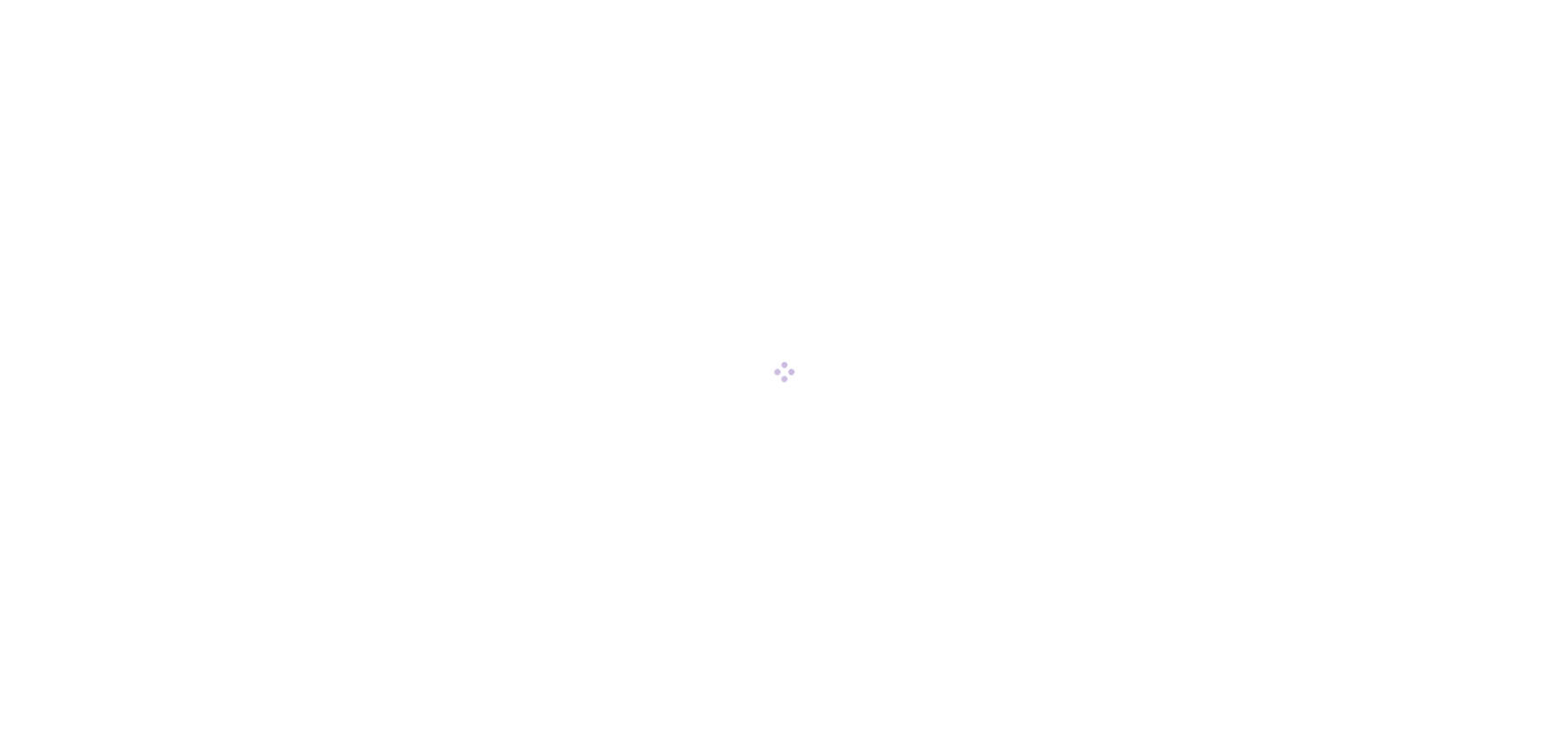 scroll, scrollTop: 0, scrollLeft: 0, axis: both 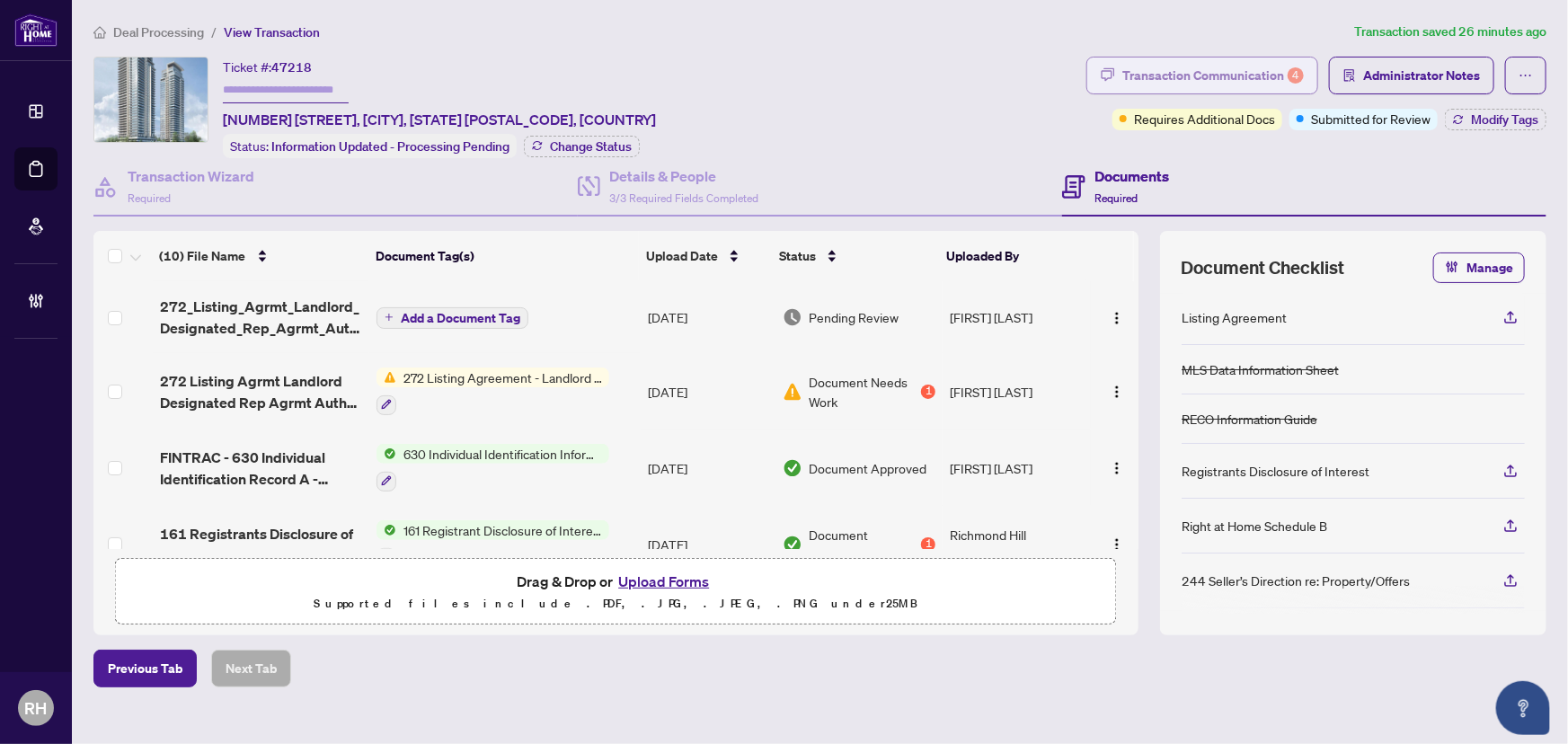 click on "Transaction Communication 4" at bounding box center (1213, 75) 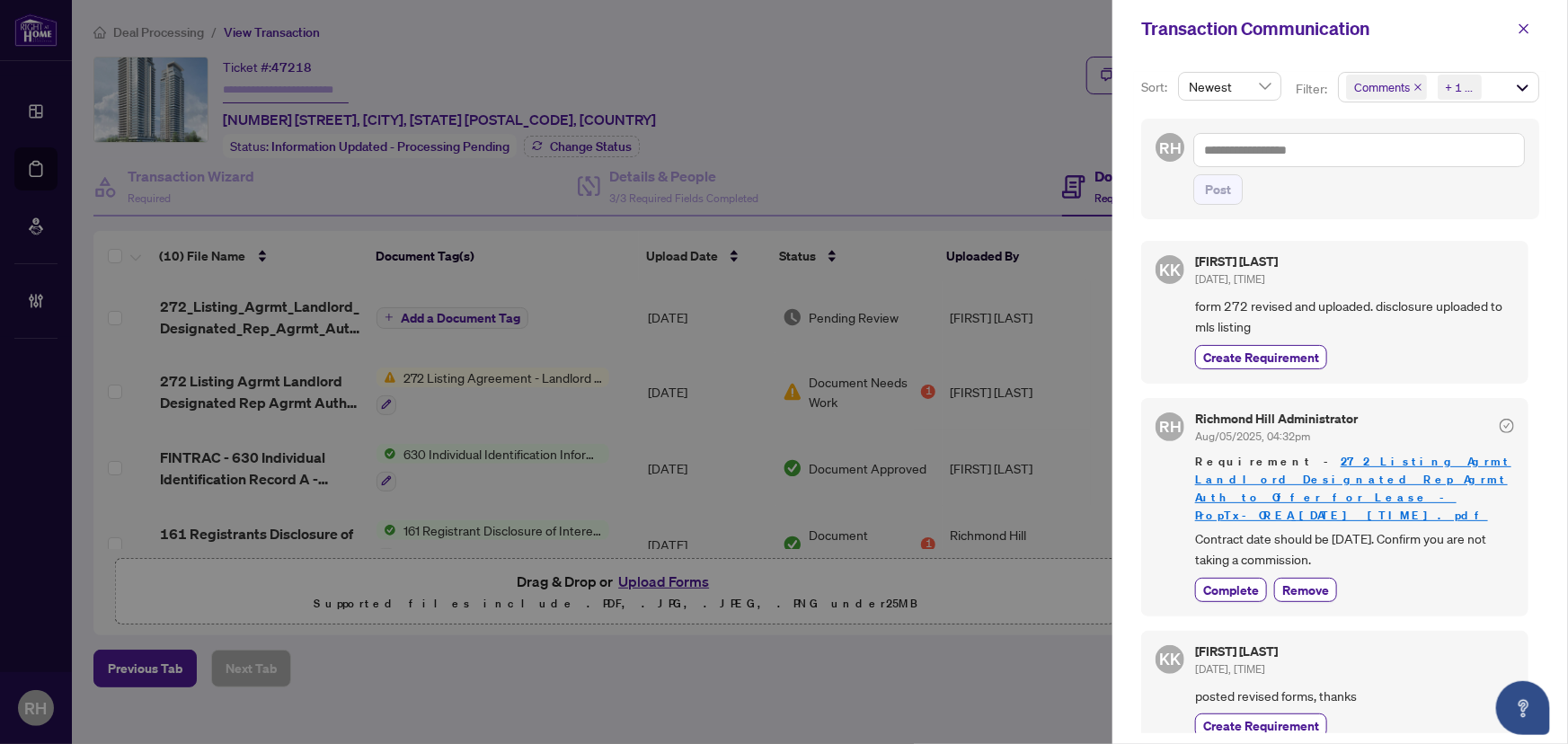 click on "Transaction Communication" at bounding box center (1340, 29) 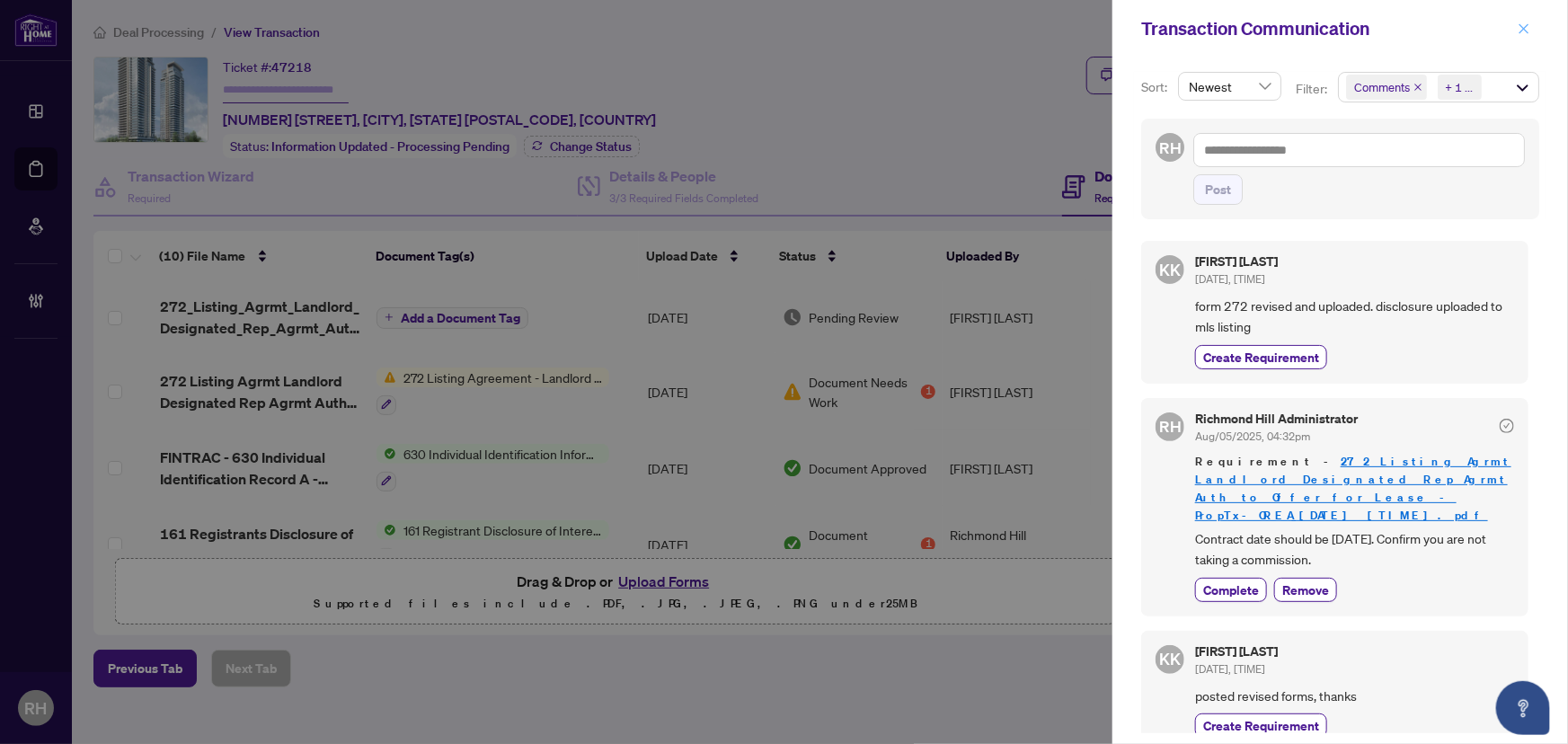 click at bounding box center (1524, 29) 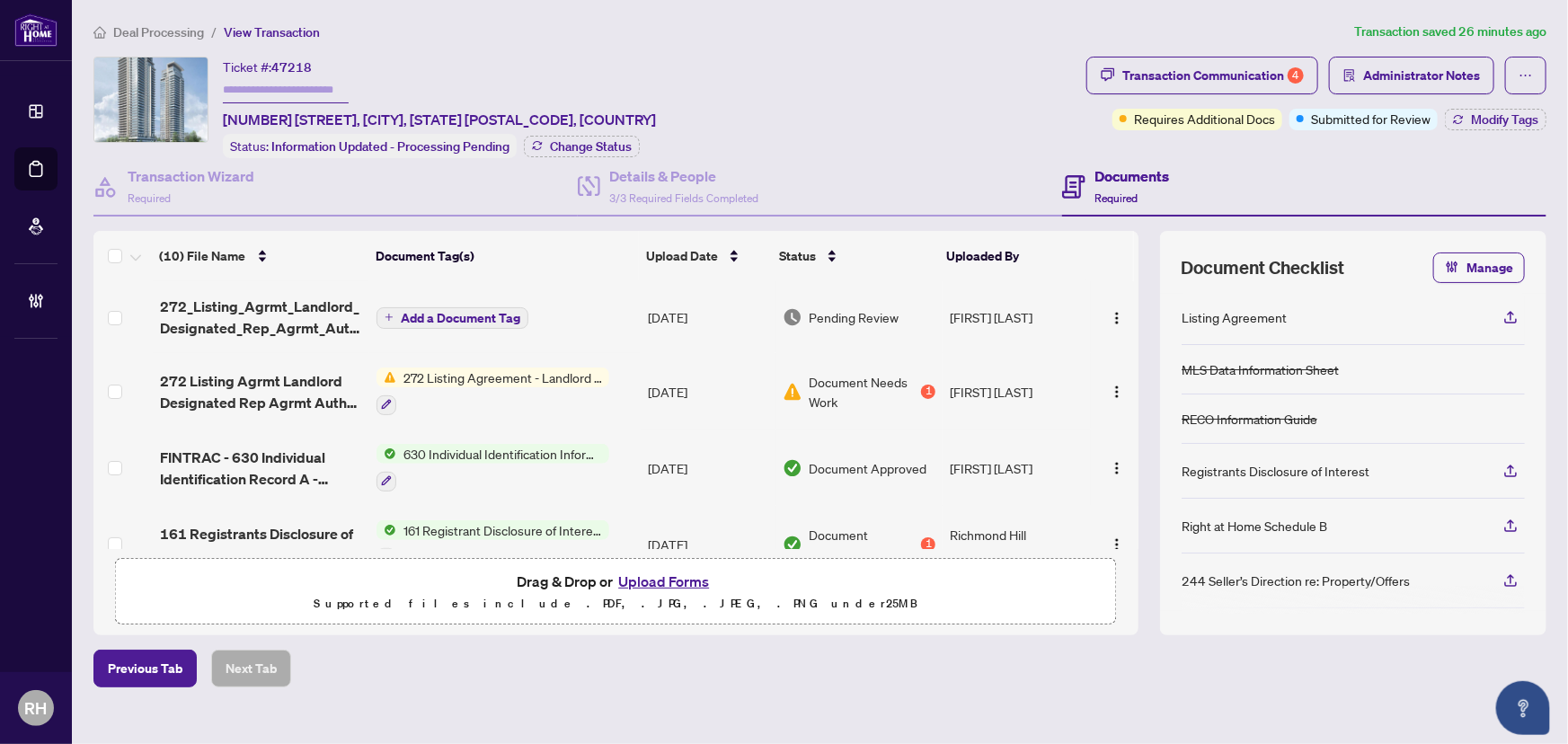 click on "272_Listing_Agrmt_Landlord_Designated_Rep_Agrmt_Auth_to_Offer_for_Lease_-_PropTx-OREA_2025-08-05_17_13_52.pdf" at bounding box center (261, 317) 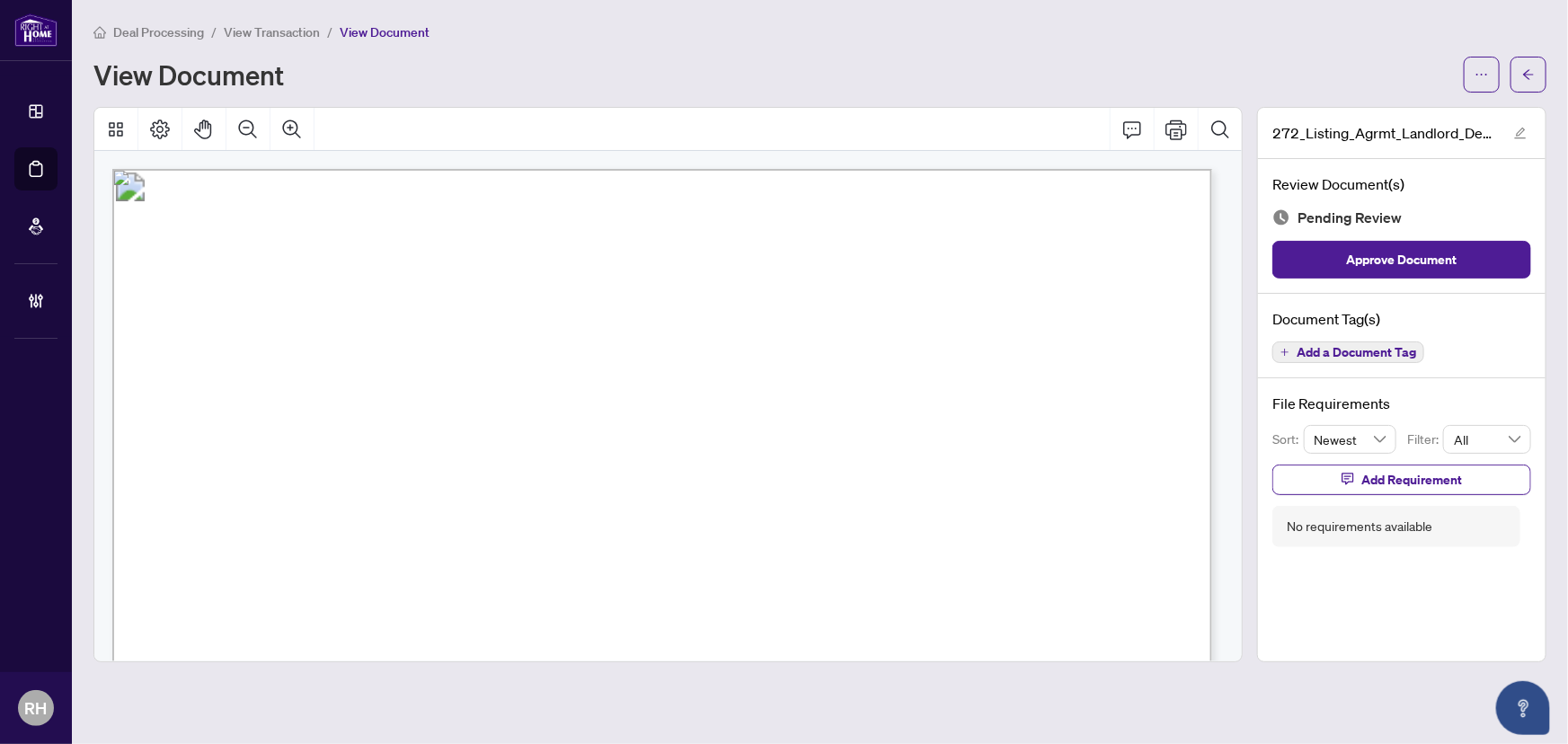 scroll, scrollTop: 244, scrollLeft: 0, axis: vertical 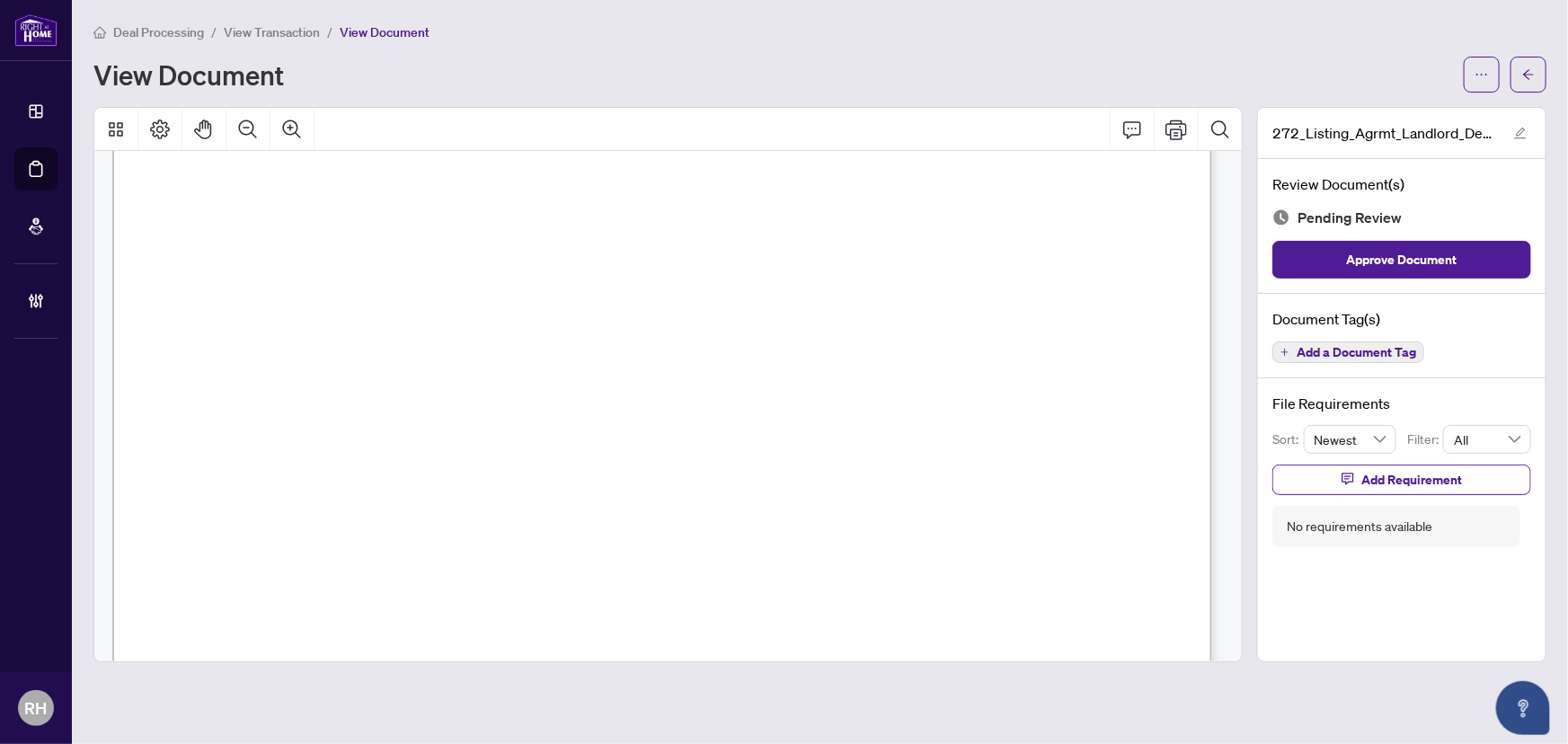 click on "Document Tag(s) Add a Document Tag" at bounding box center (1402, 336) 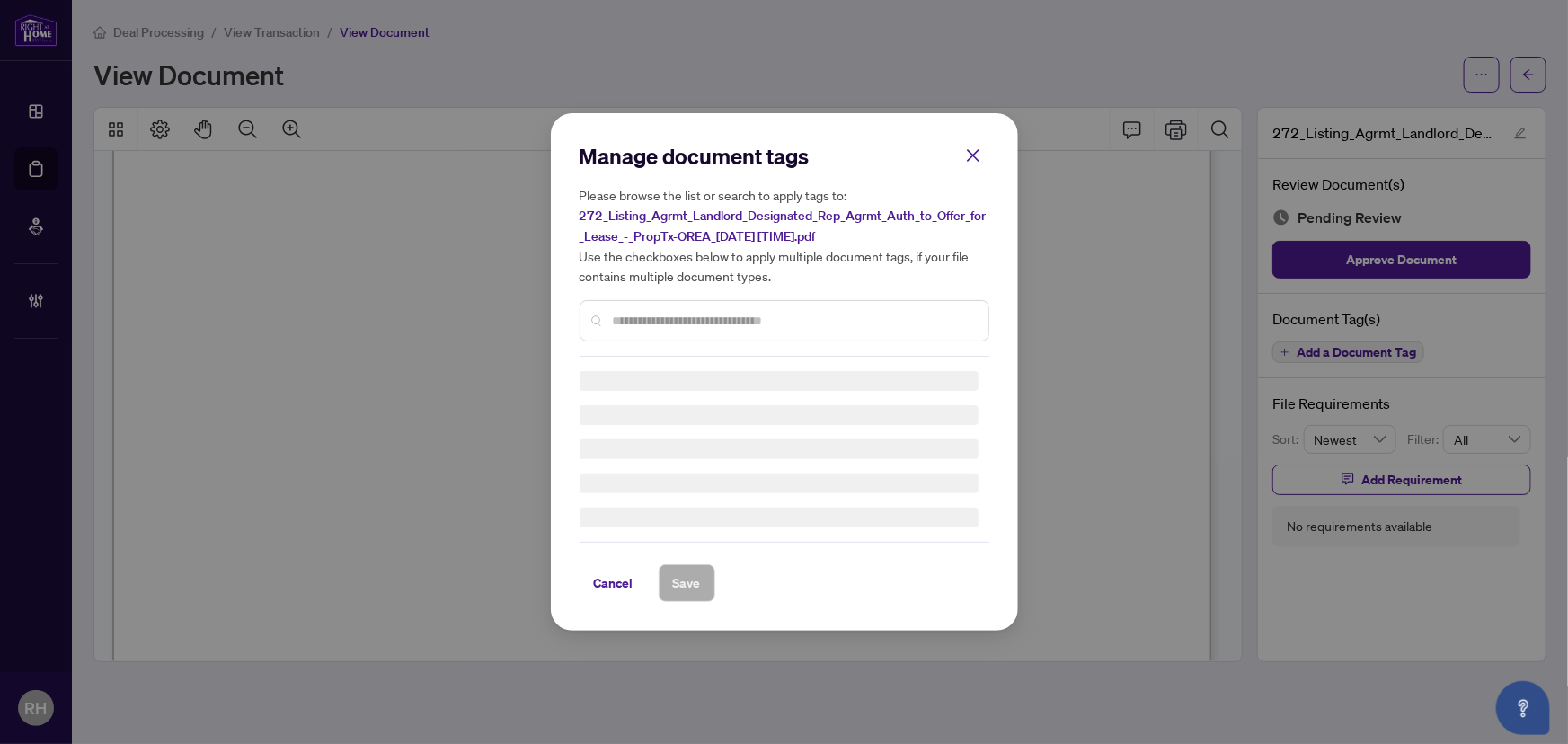 click on "Manage document tags Please browse the list or search to apply tags to:   272_Listing_Agrmt_Landlord_Designated_Rep_Agrmt_Auth_to_Offer_for_Lease_-_PropTx-OREA_2025-08-05_17_13_52.pdf   Use the checkboxes below to apply multiple document tags, if your file contains multiple document types." at bounding box center [784, 249] 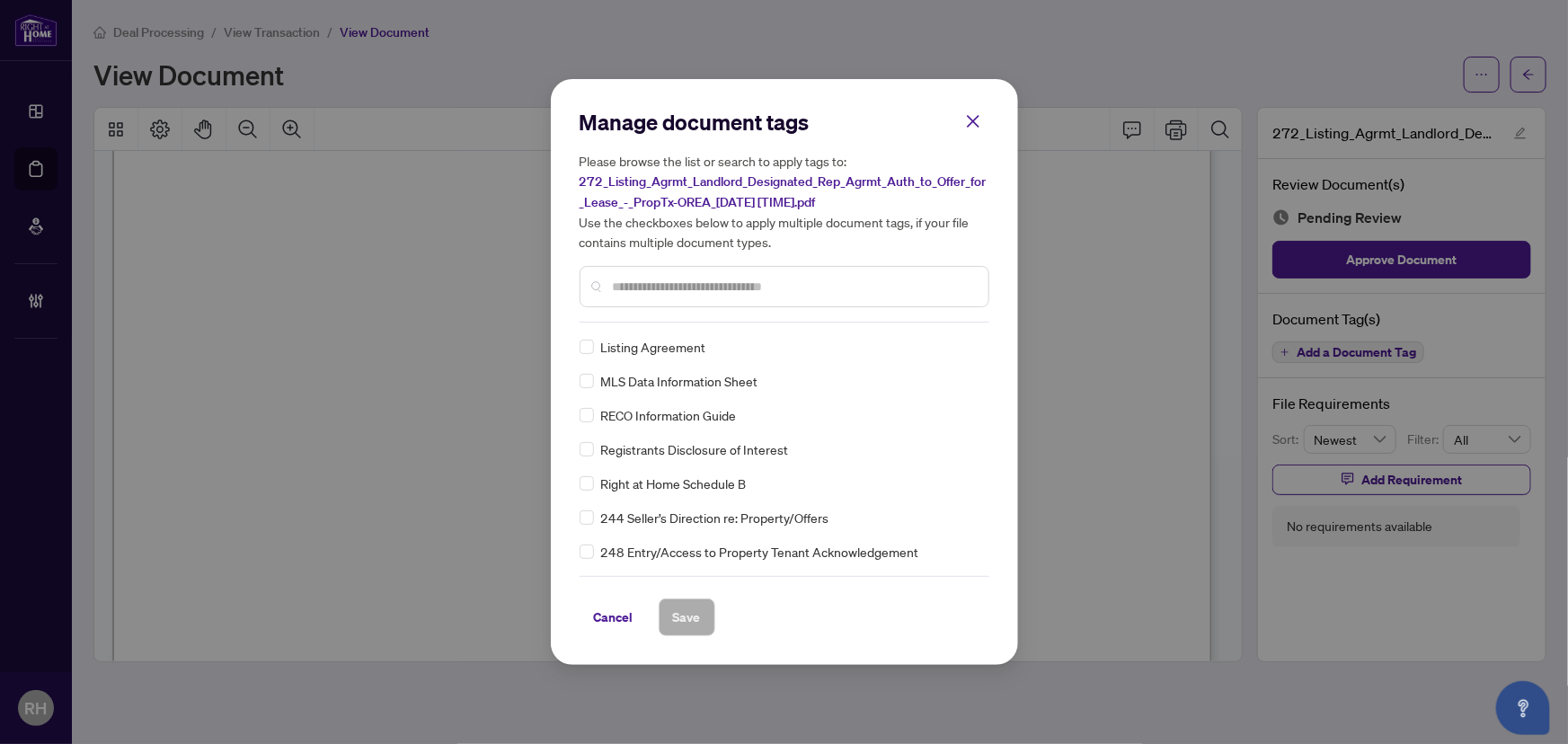 click at bounding box center (784, 287) 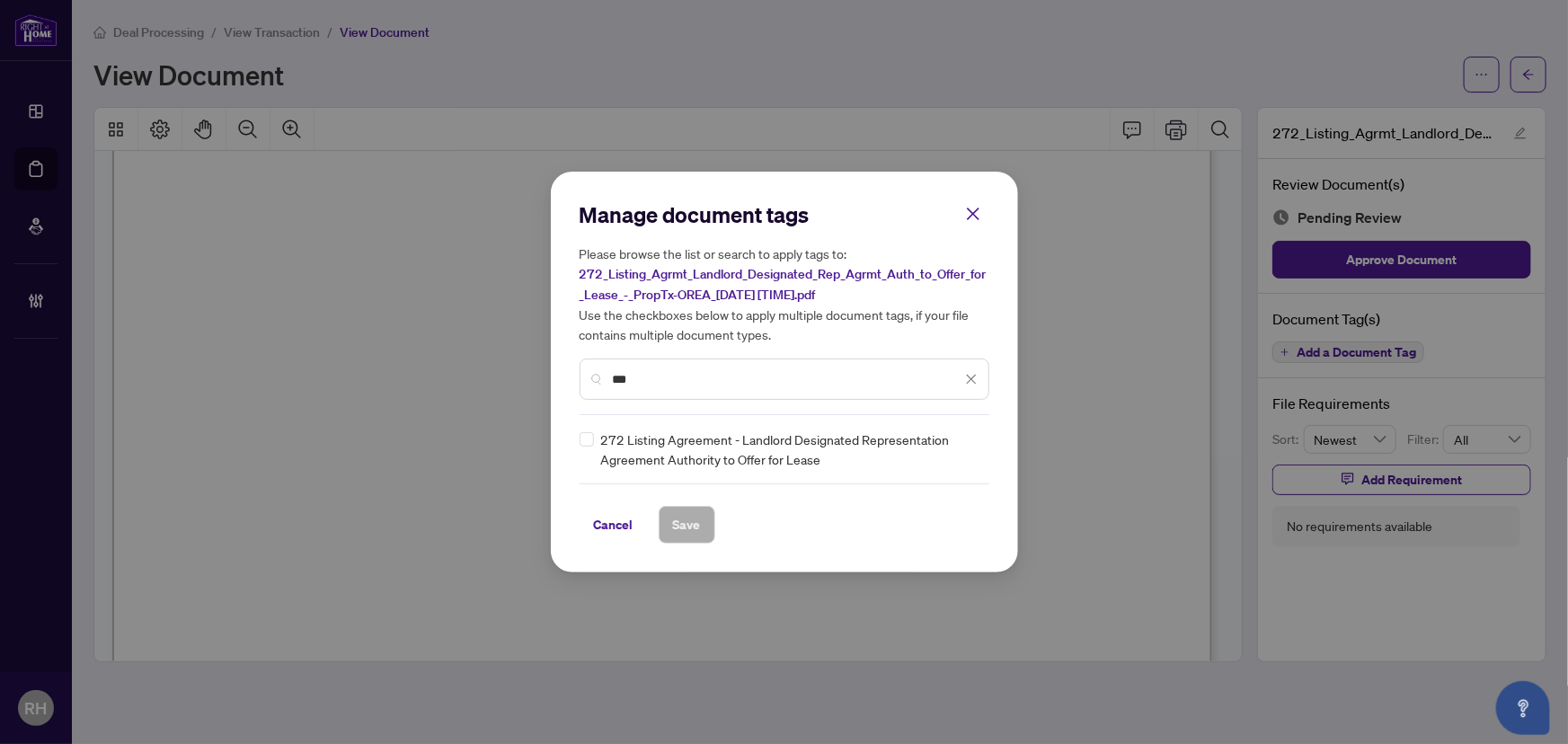 type on "***" 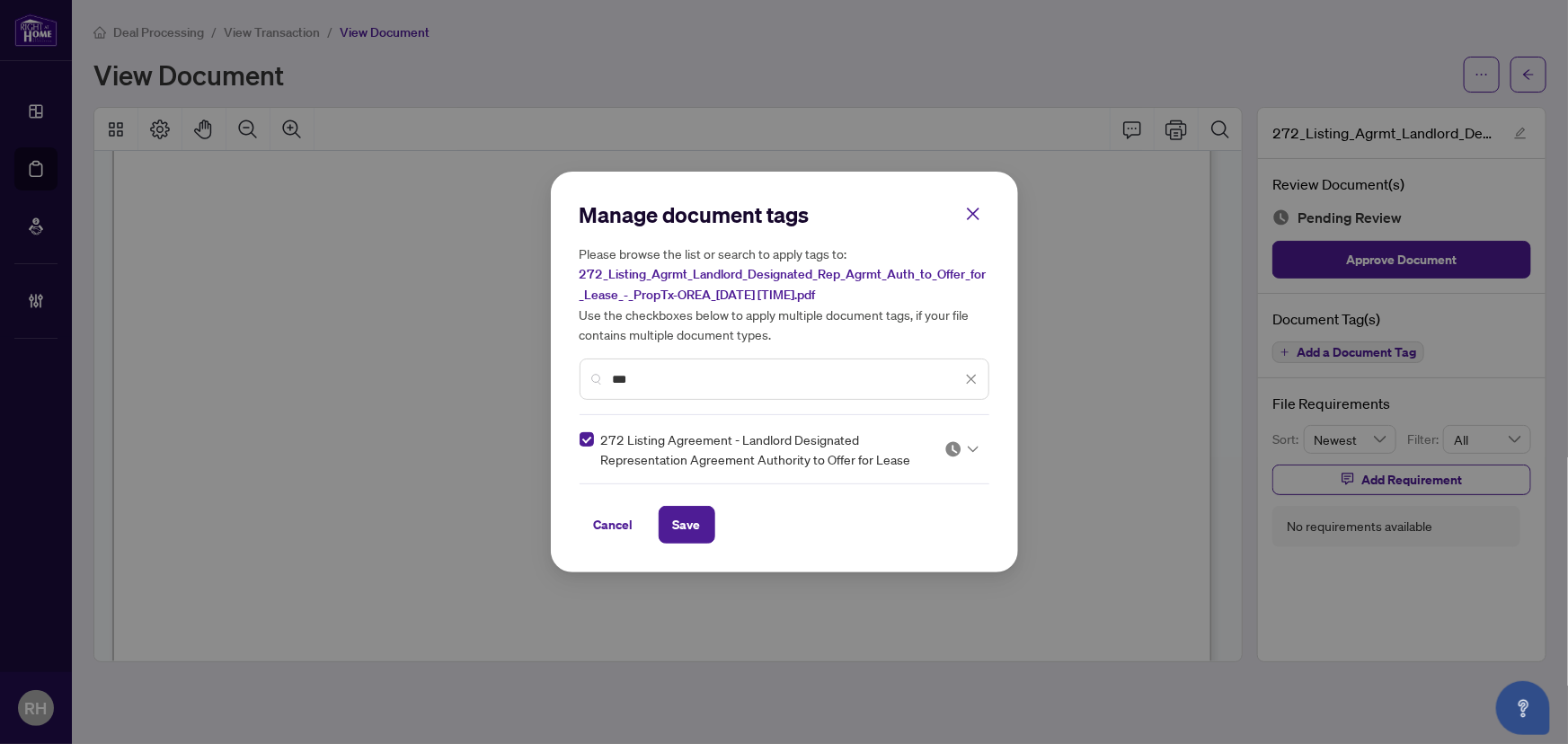 drag, startPoint x: 881, startPoint y: 429, endPoint x: 953, endPoint y: 444, distance: 73.545904 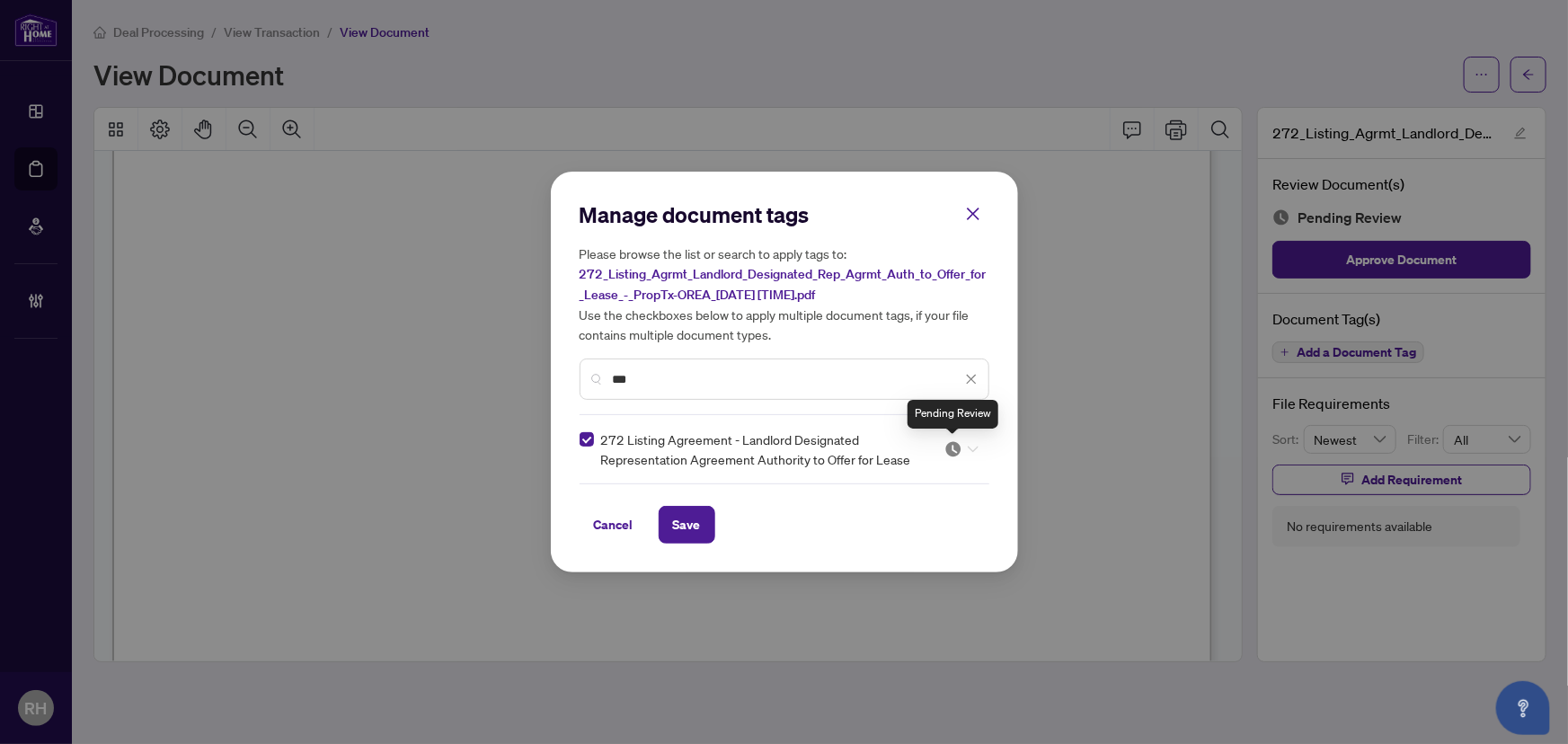 click at bounding box center [953, 449] 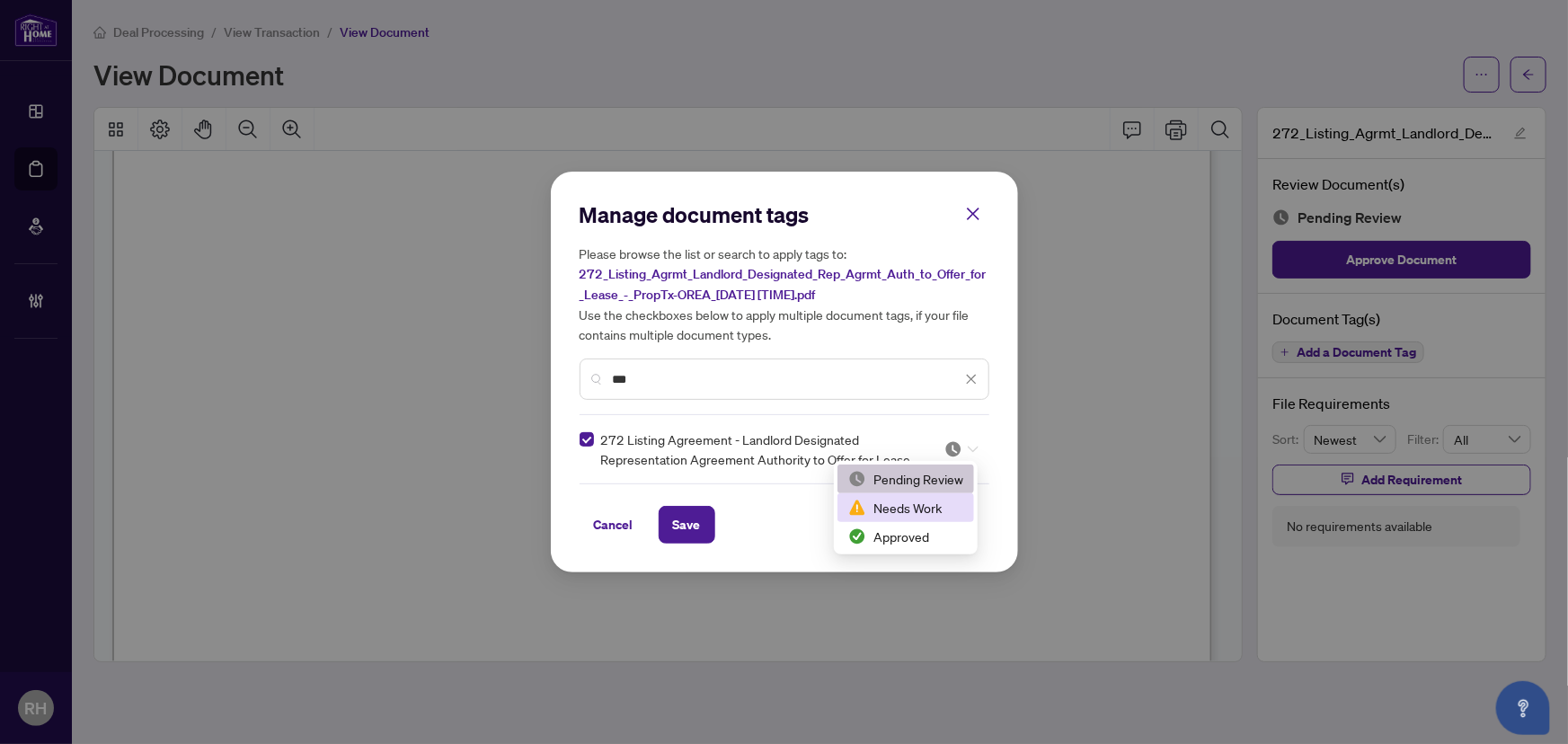 click on "Needs Work" at bounding box center (906, 508) 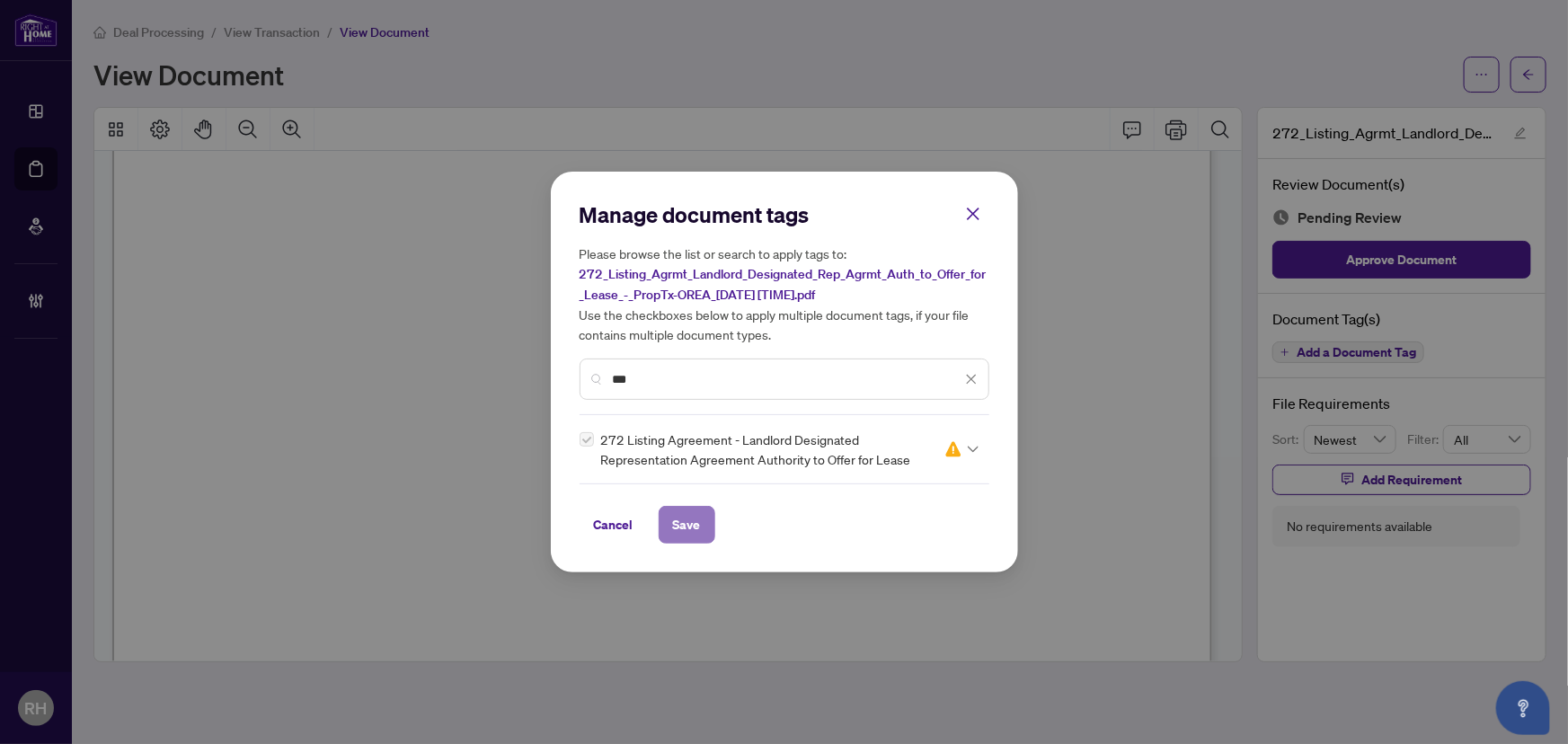 click on "Save" at bounding box center [687, 525] 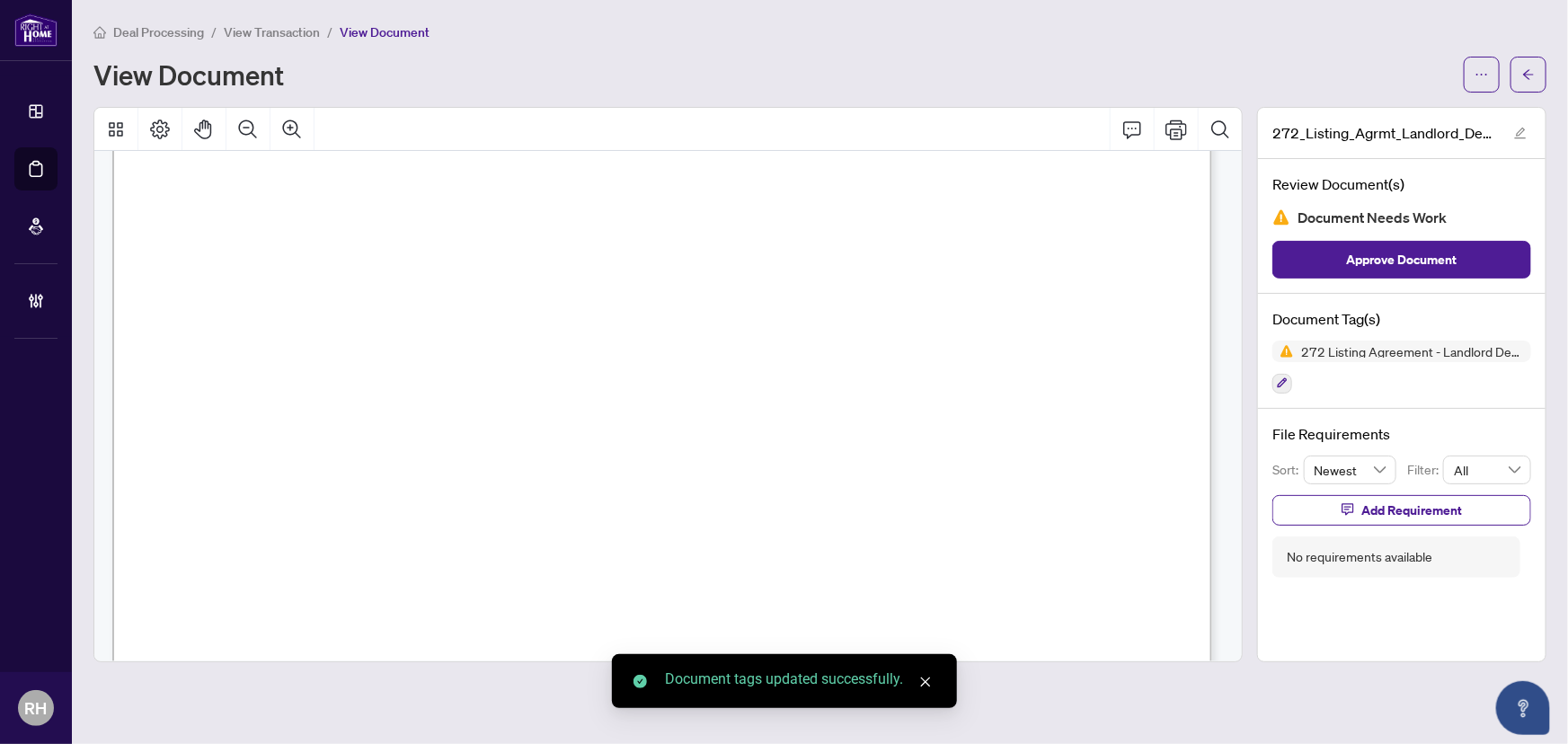 click 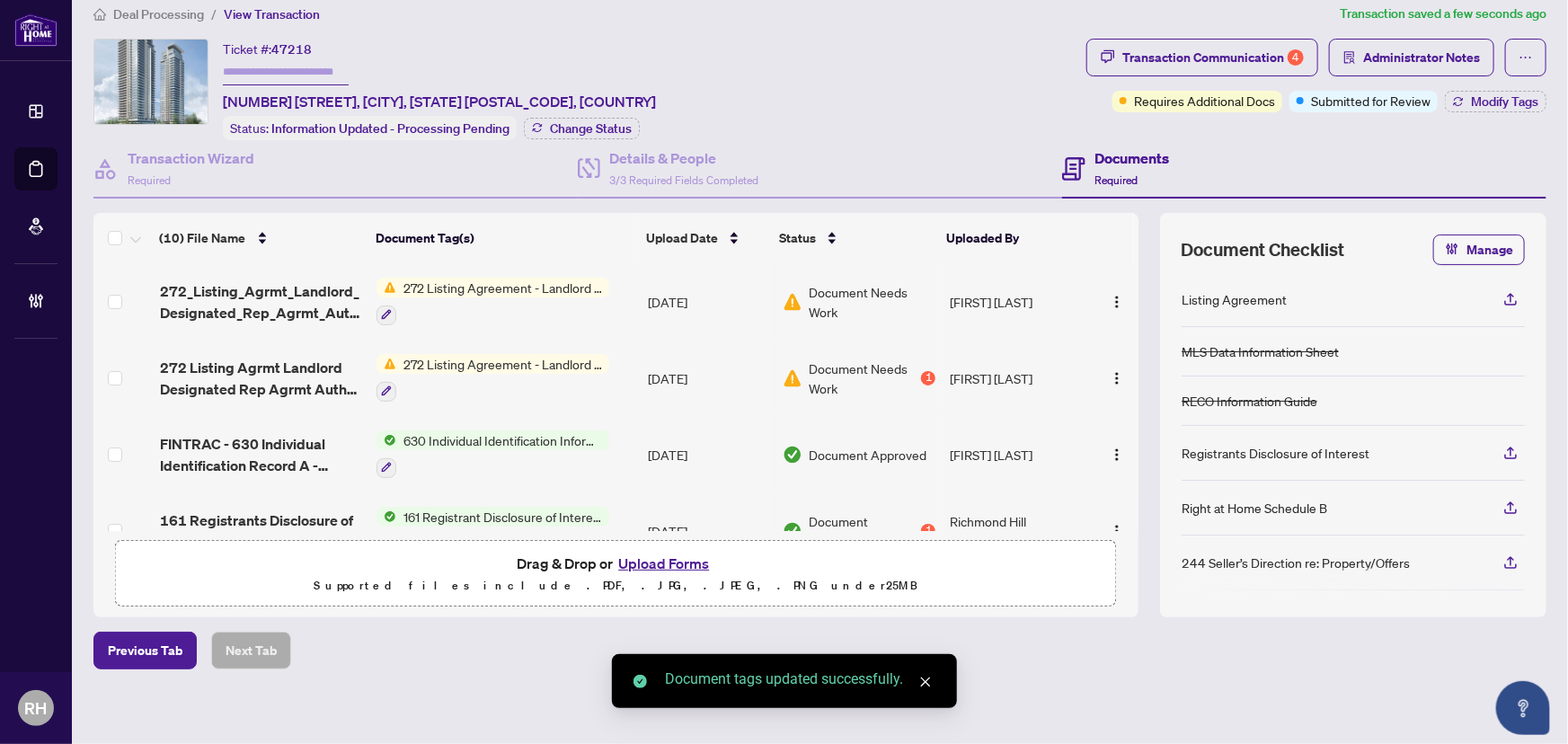 scroll, scrollTop: 23, scrollLeft: 0, axis: vertical 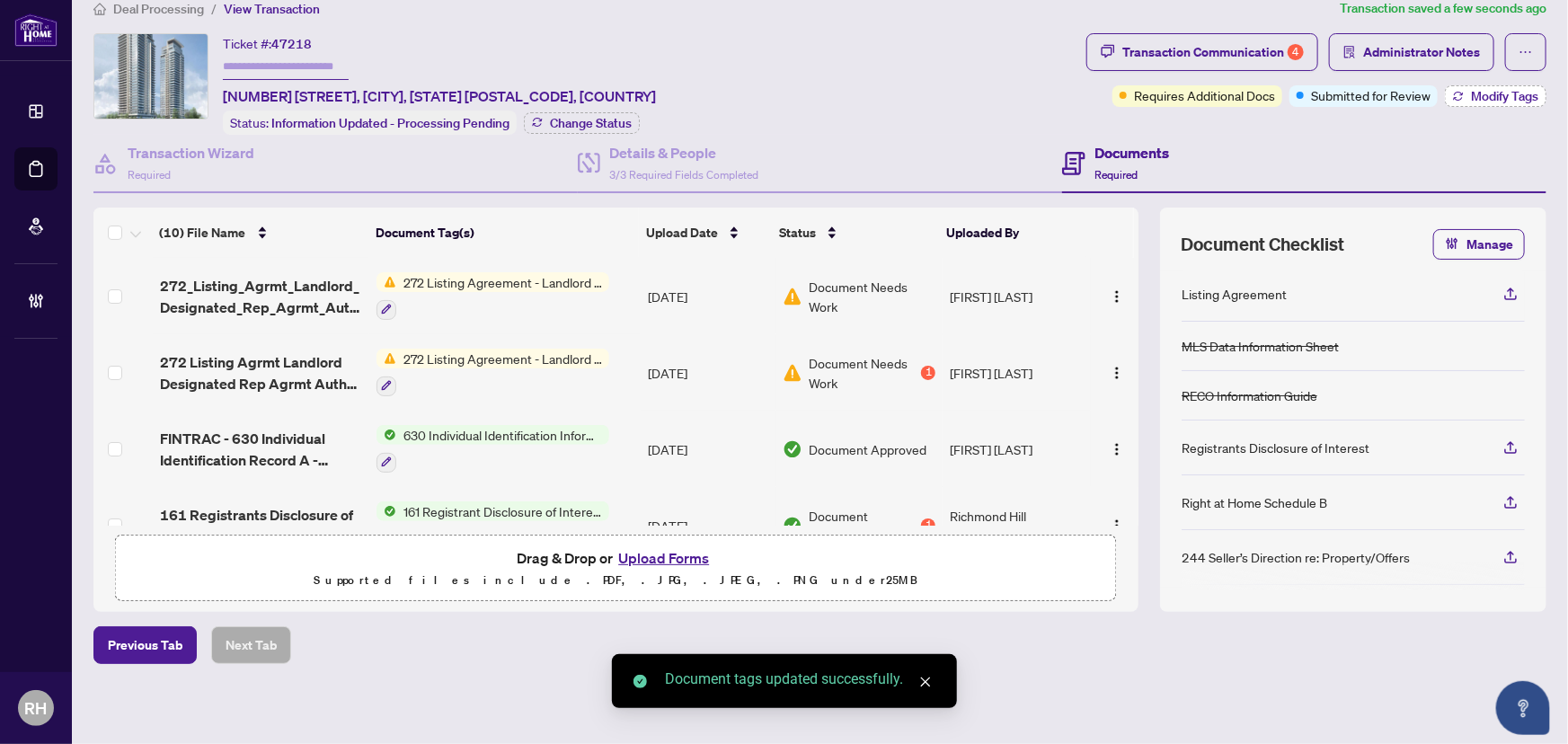 click on "Modify Tags" at bounding box center [1504, 96] 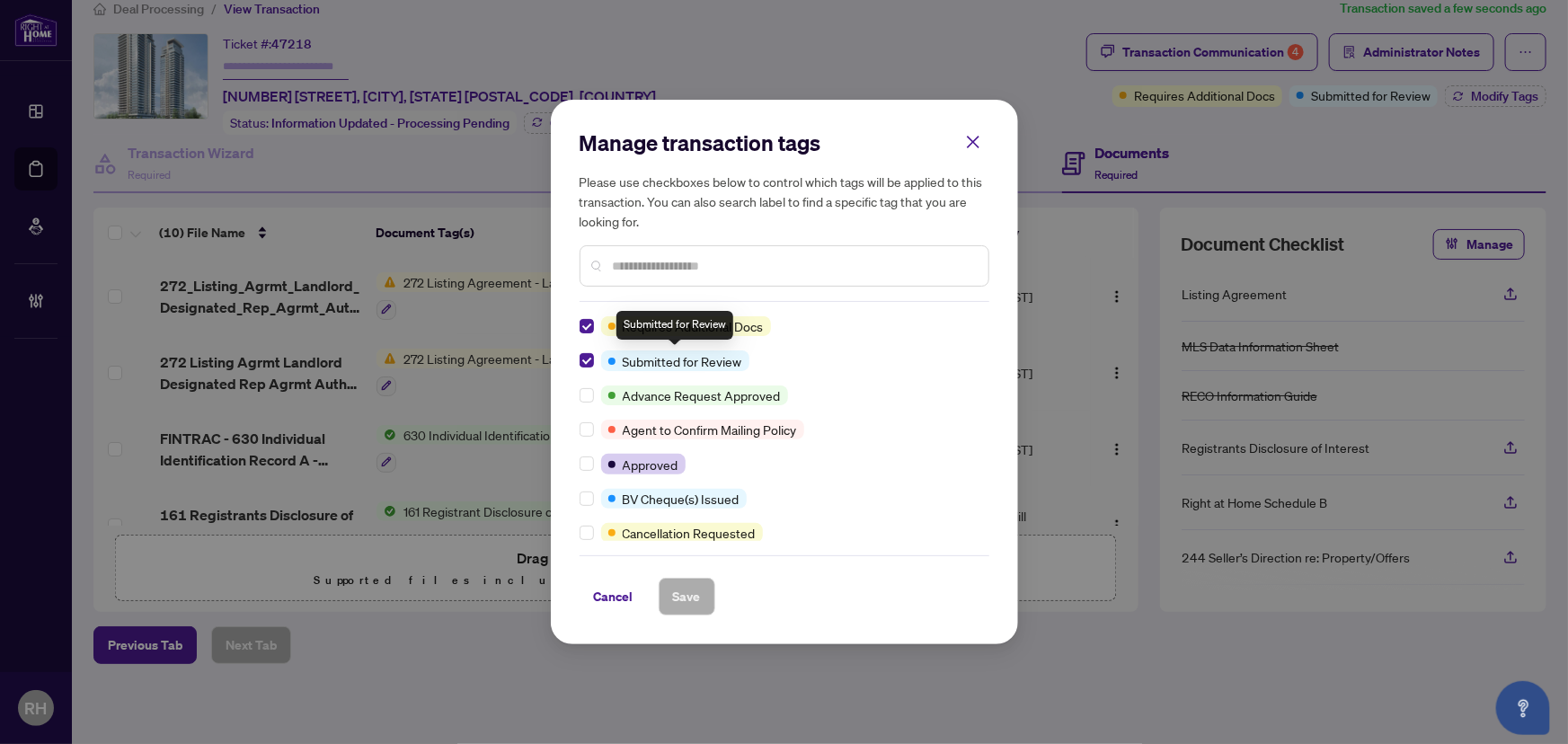click at bounding box center [590, 360] 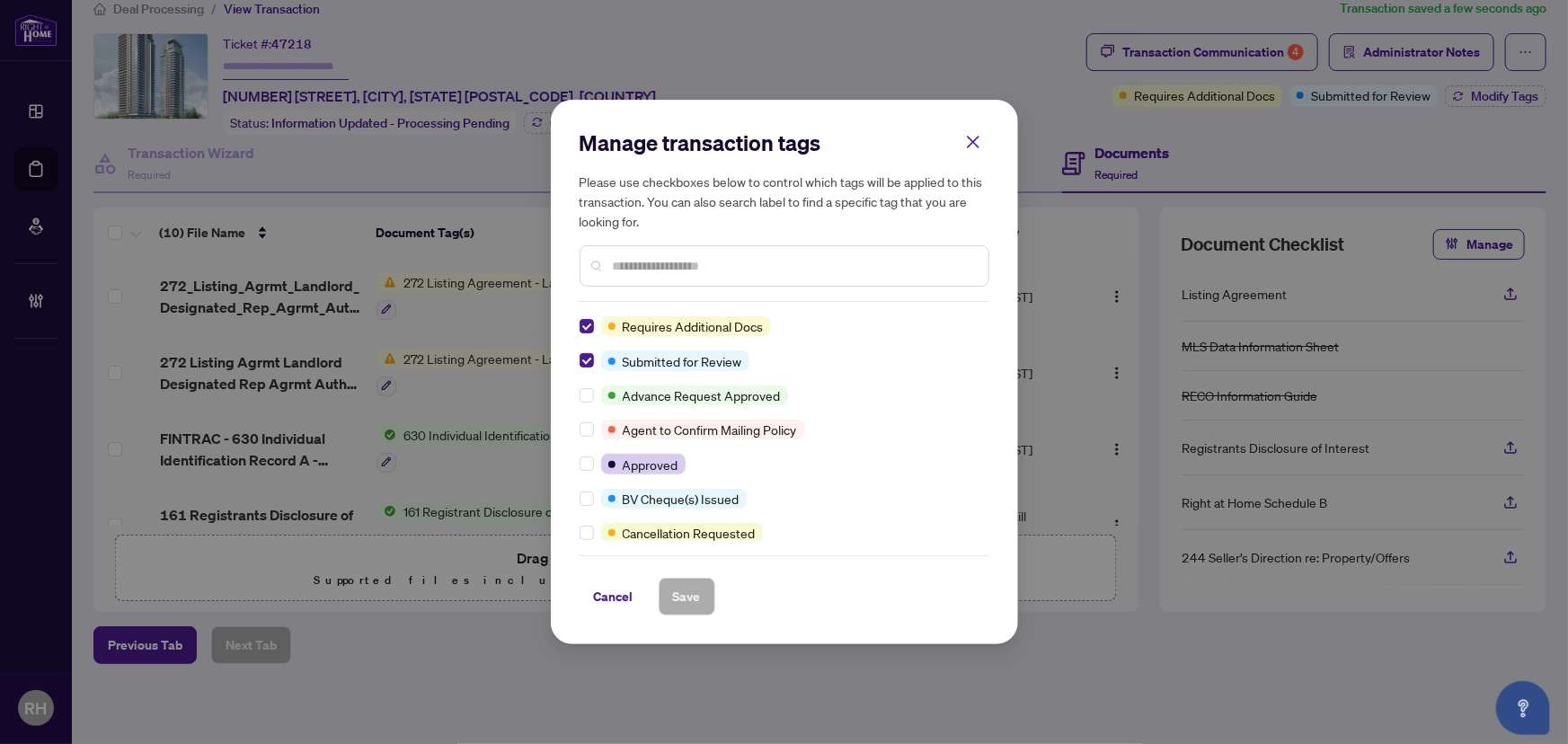 scroll, scrollTop: 0, scrollLeft: 0, axis: both 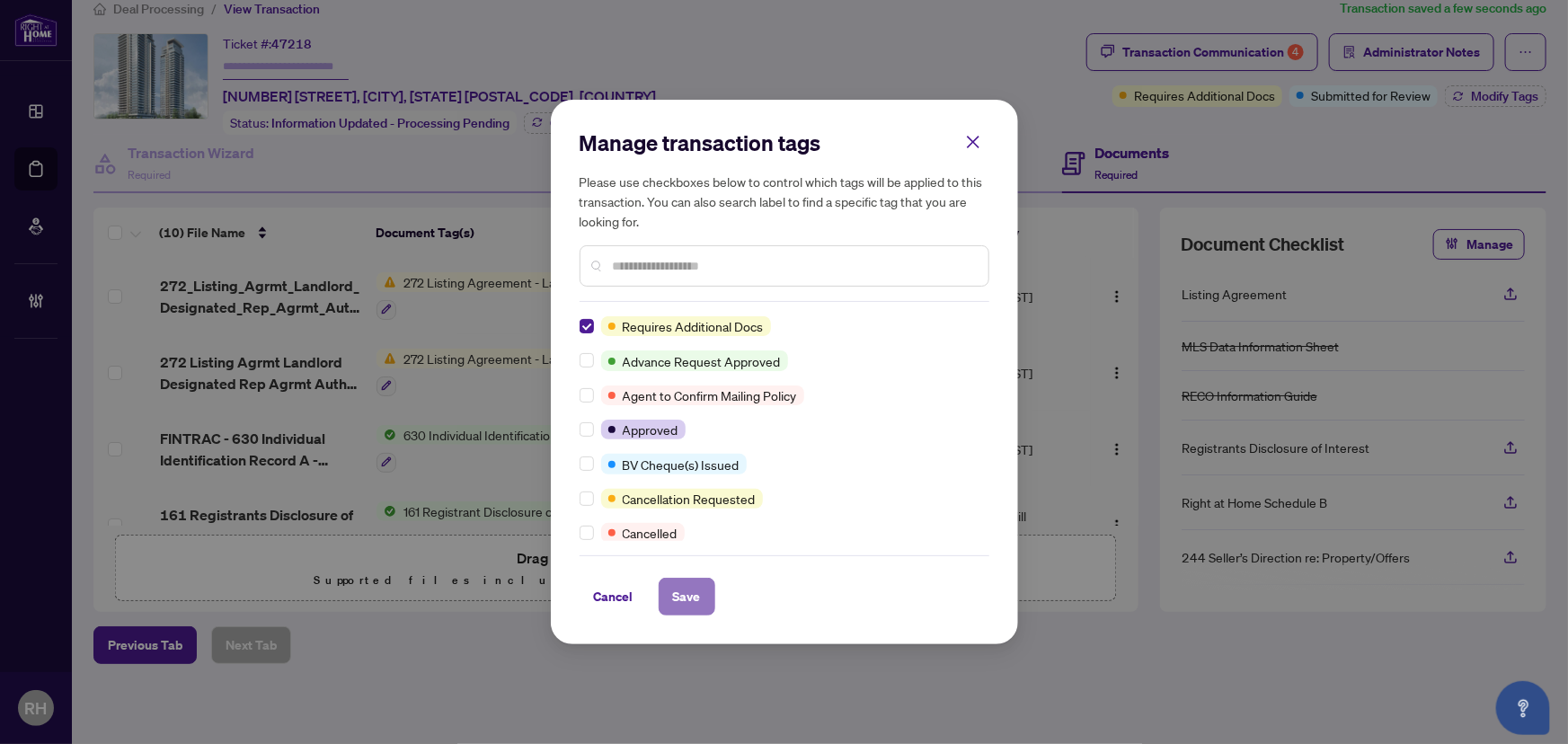 click on "Save" at bounding box center (687, 597) 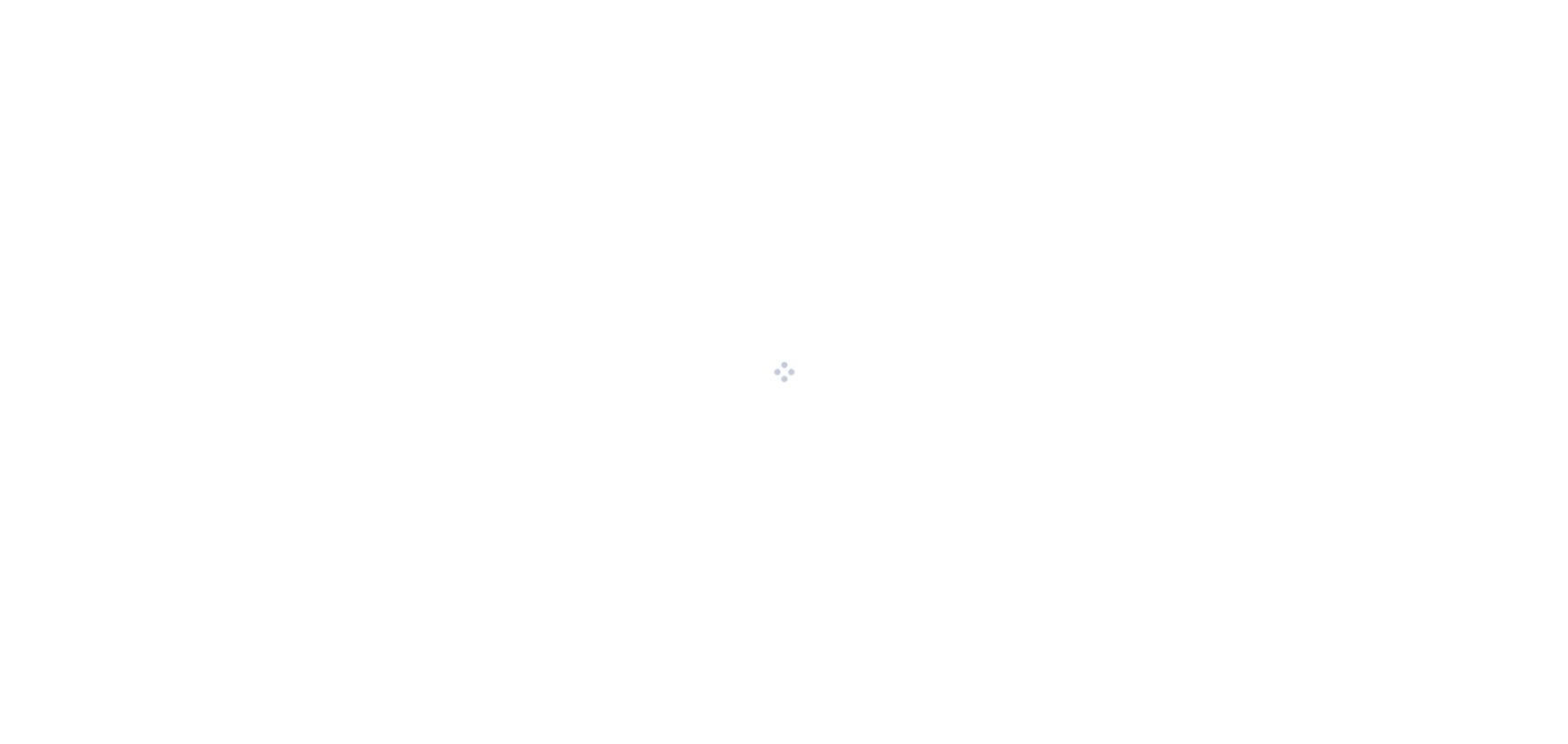 scroll, scrollTop: 0, scrollLeft: 0, axis: both 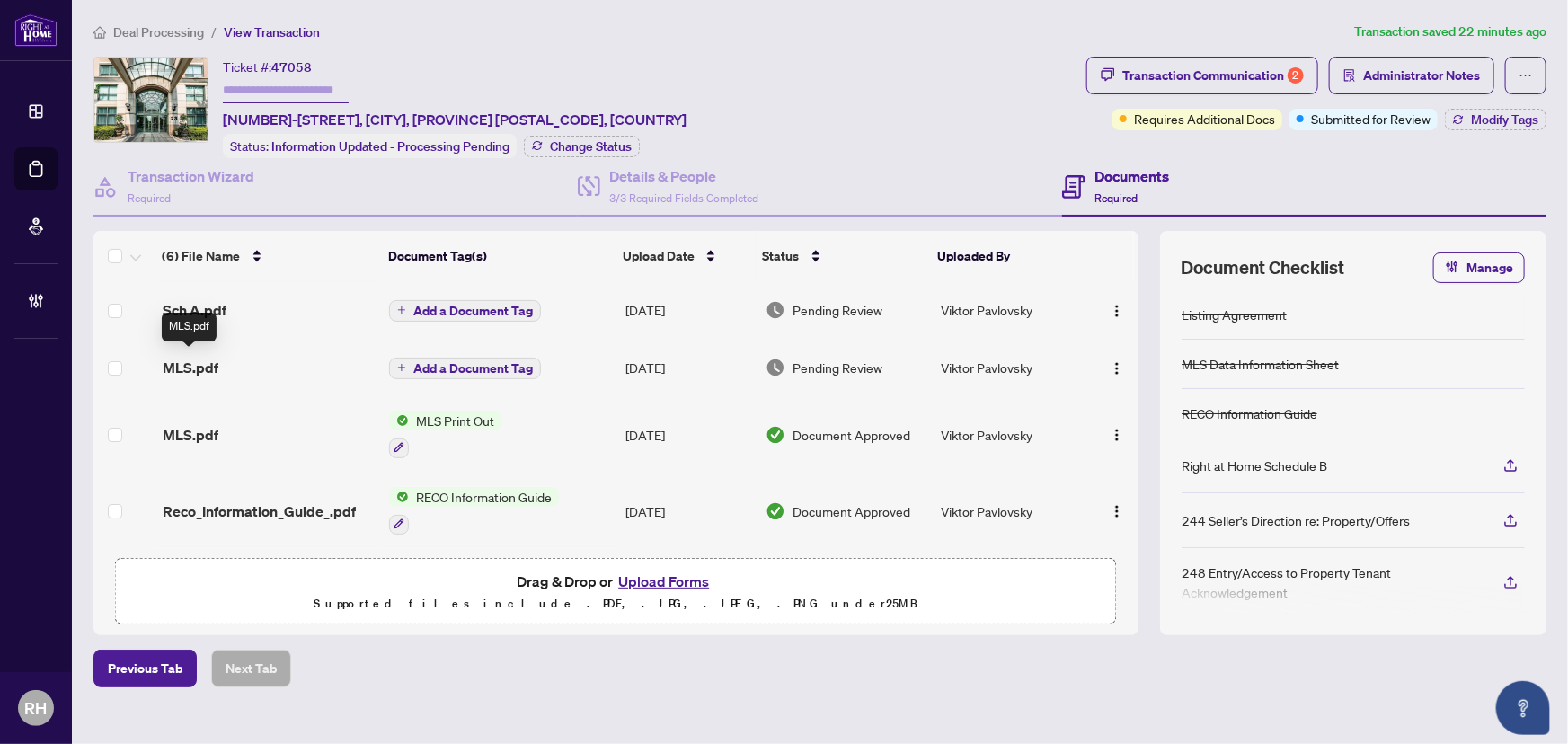 click on "MLS.pdf" at bounding box center [190, 368] 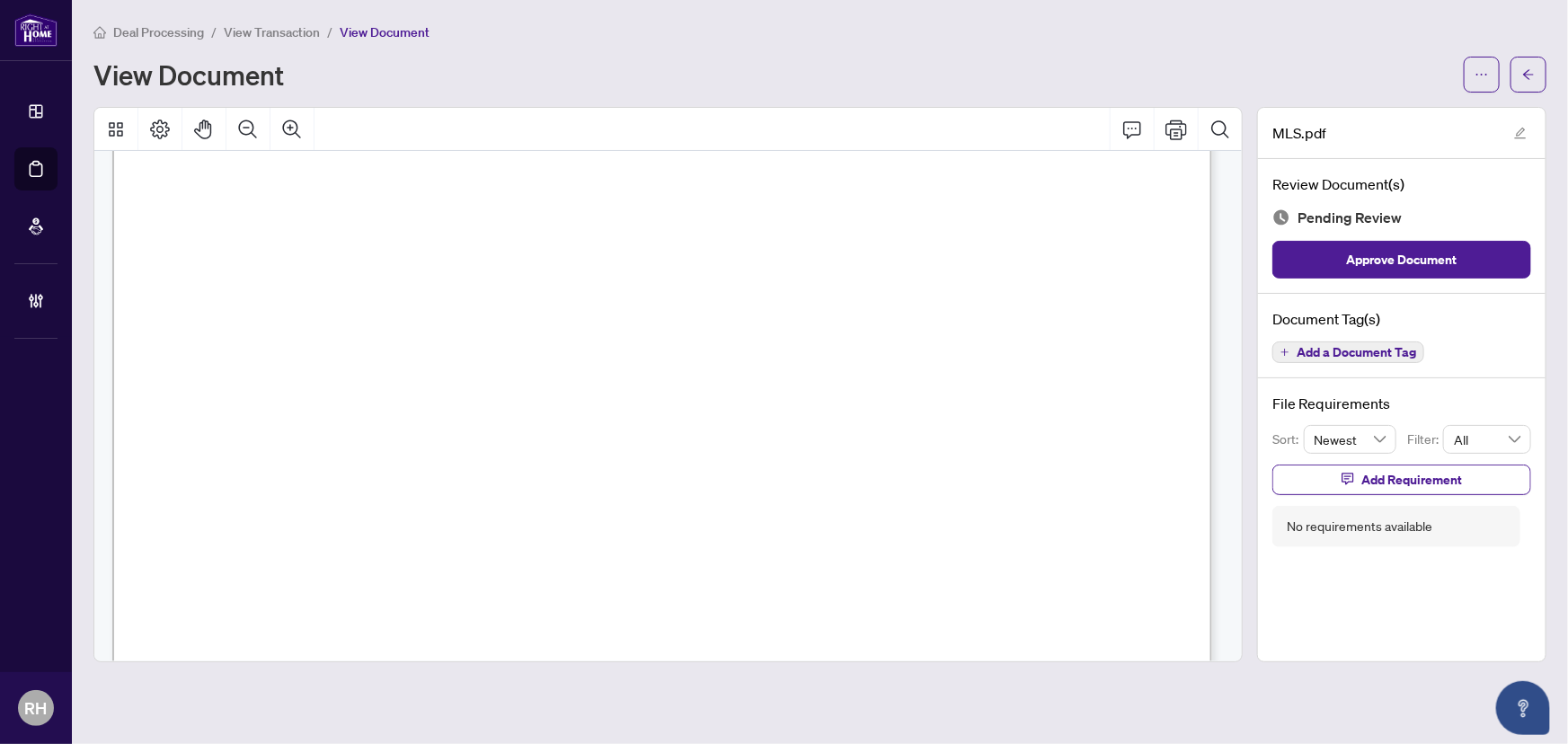 scroll, scrollTop: 948, scrollLeft: 0, axis: vertical 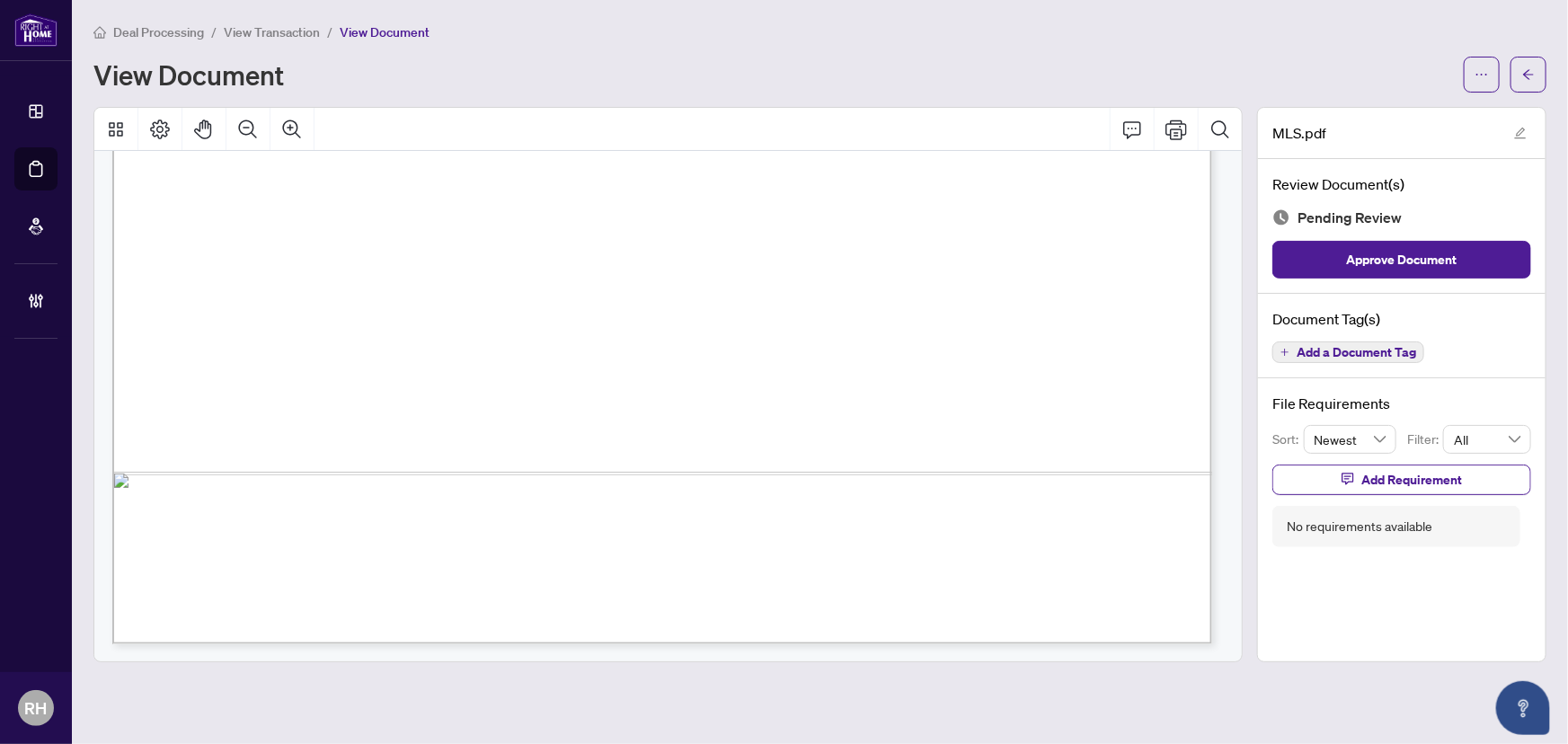 click on "Add a Document Tag" at bounding box center (1356, 352) 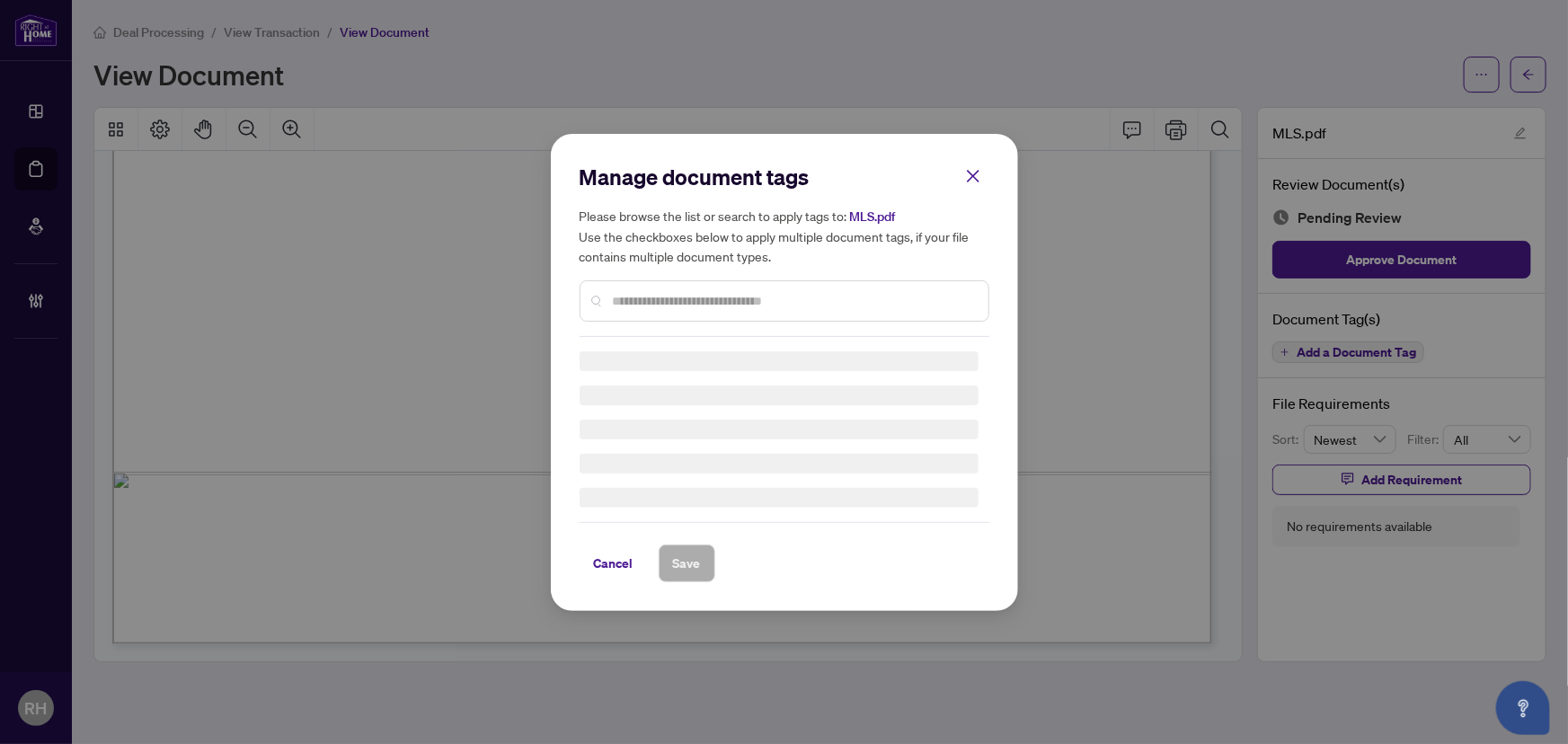 click on "Manage document tags Please browse the list or search to apply tags to:   MLS.pdf   Use the checkboxes below to apply multiple document tags, if your file contains multiple document types.   Cancel Save" at bounding box center (784, 372) 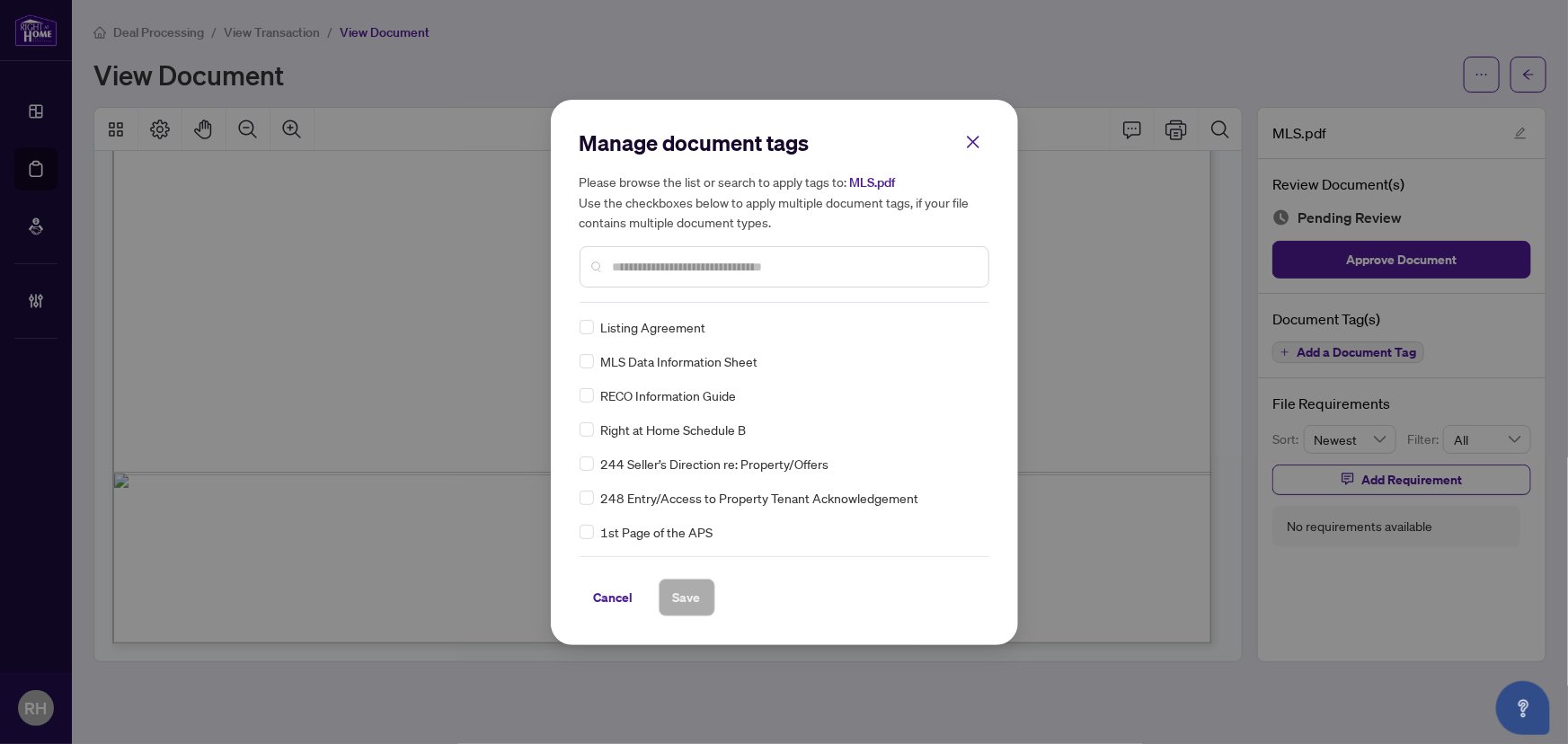 click at bounding box center (793, 267) 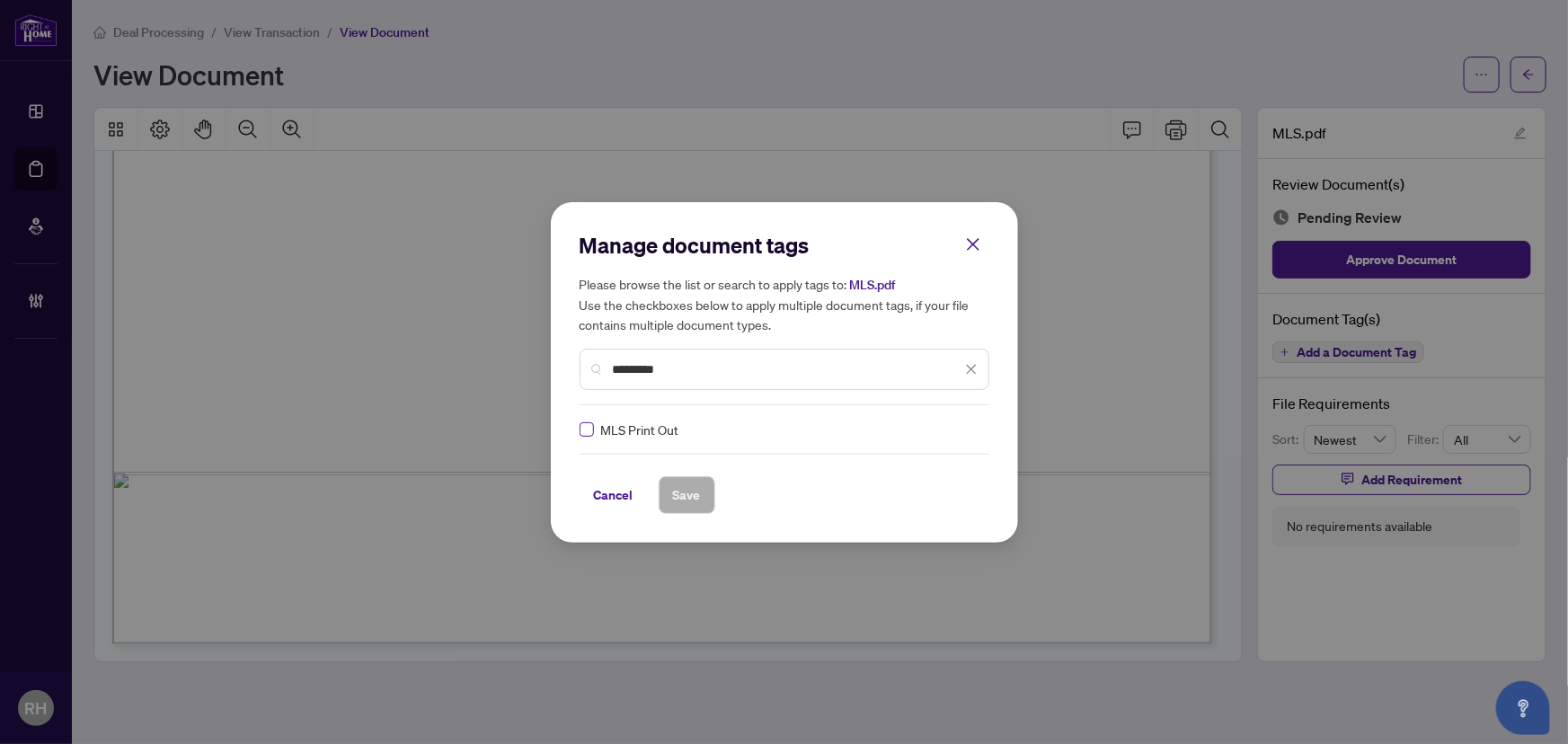 type on "*********" 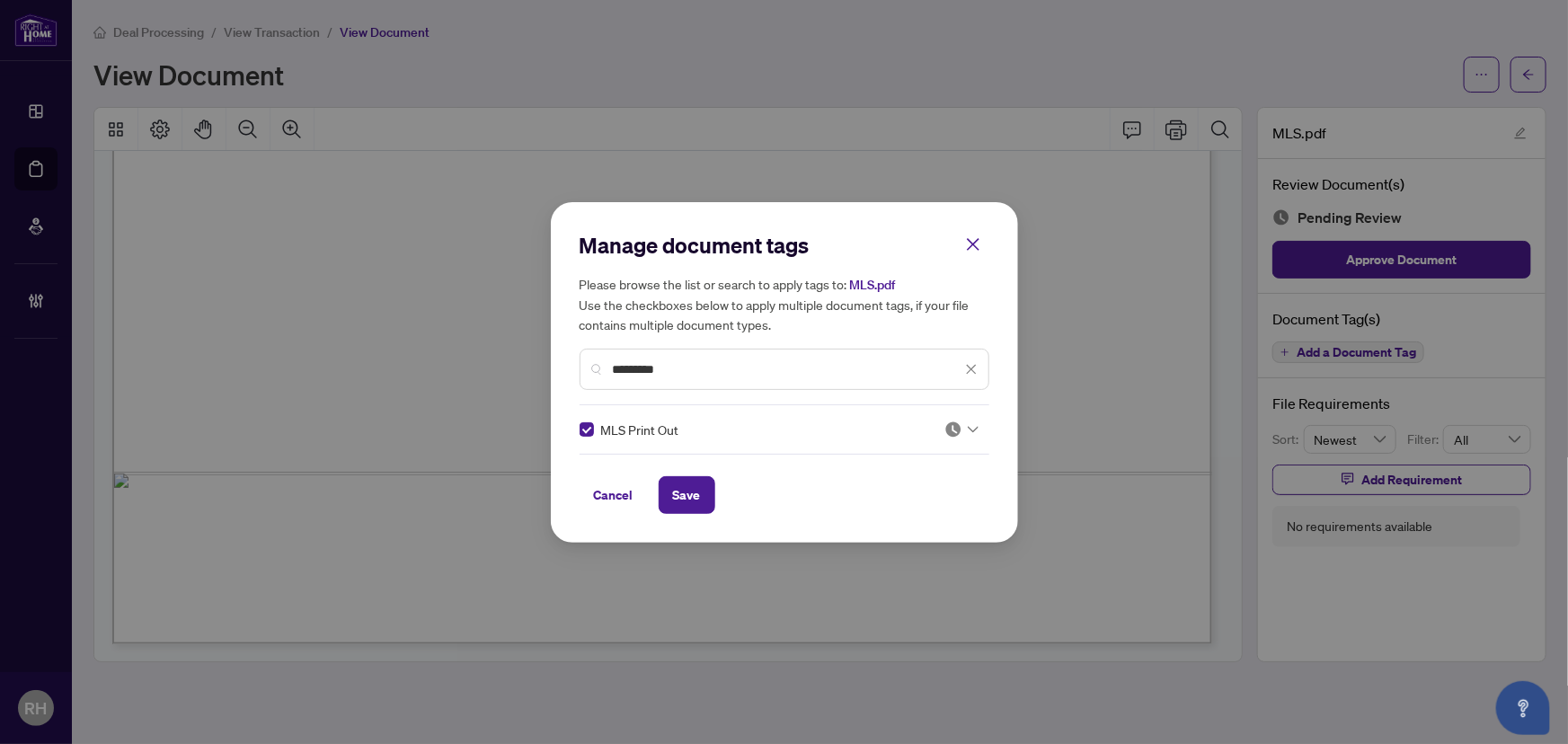 click at bounding box center [953, 430] 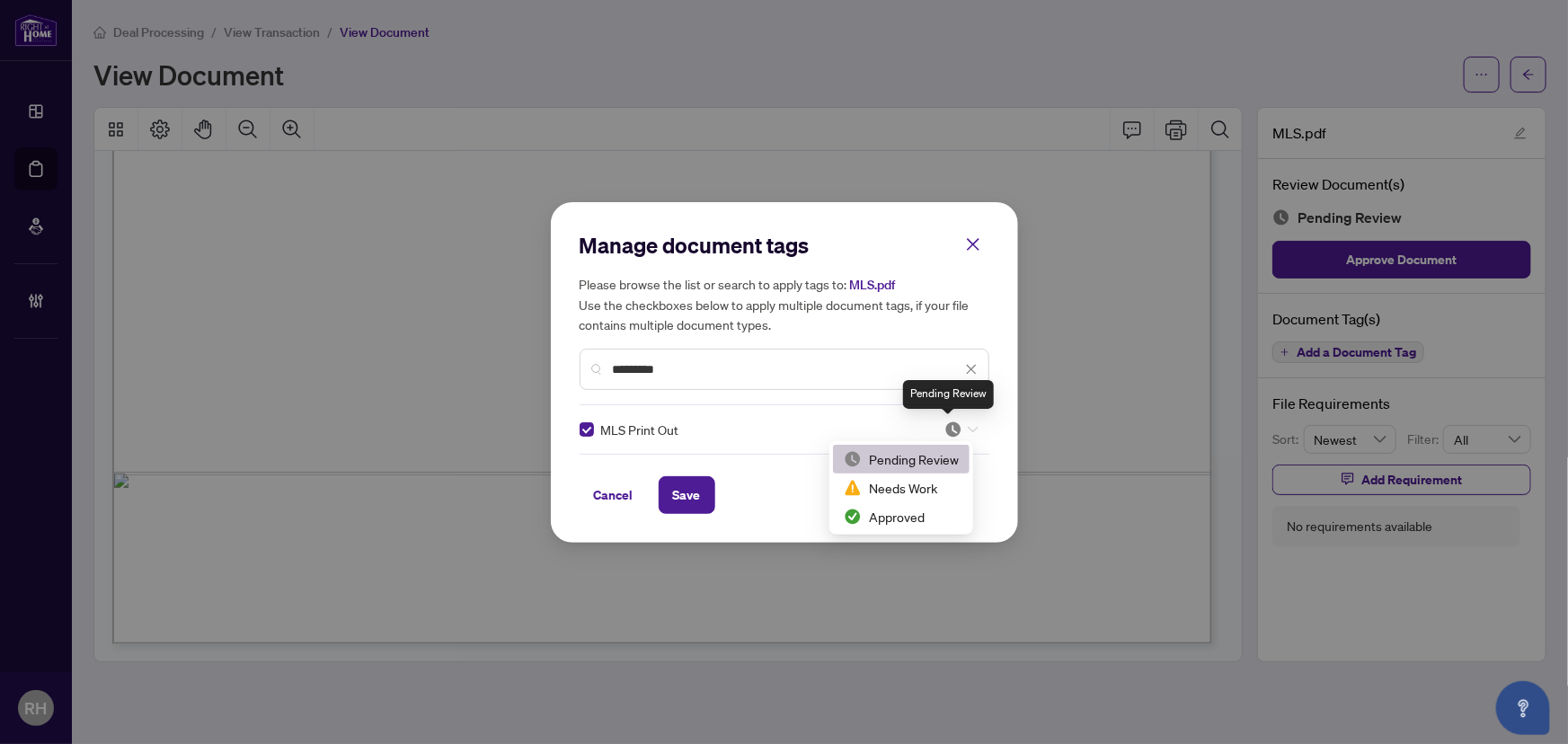 scroll, scrollTop: 2, scrollLeft: 0, axis: vertical 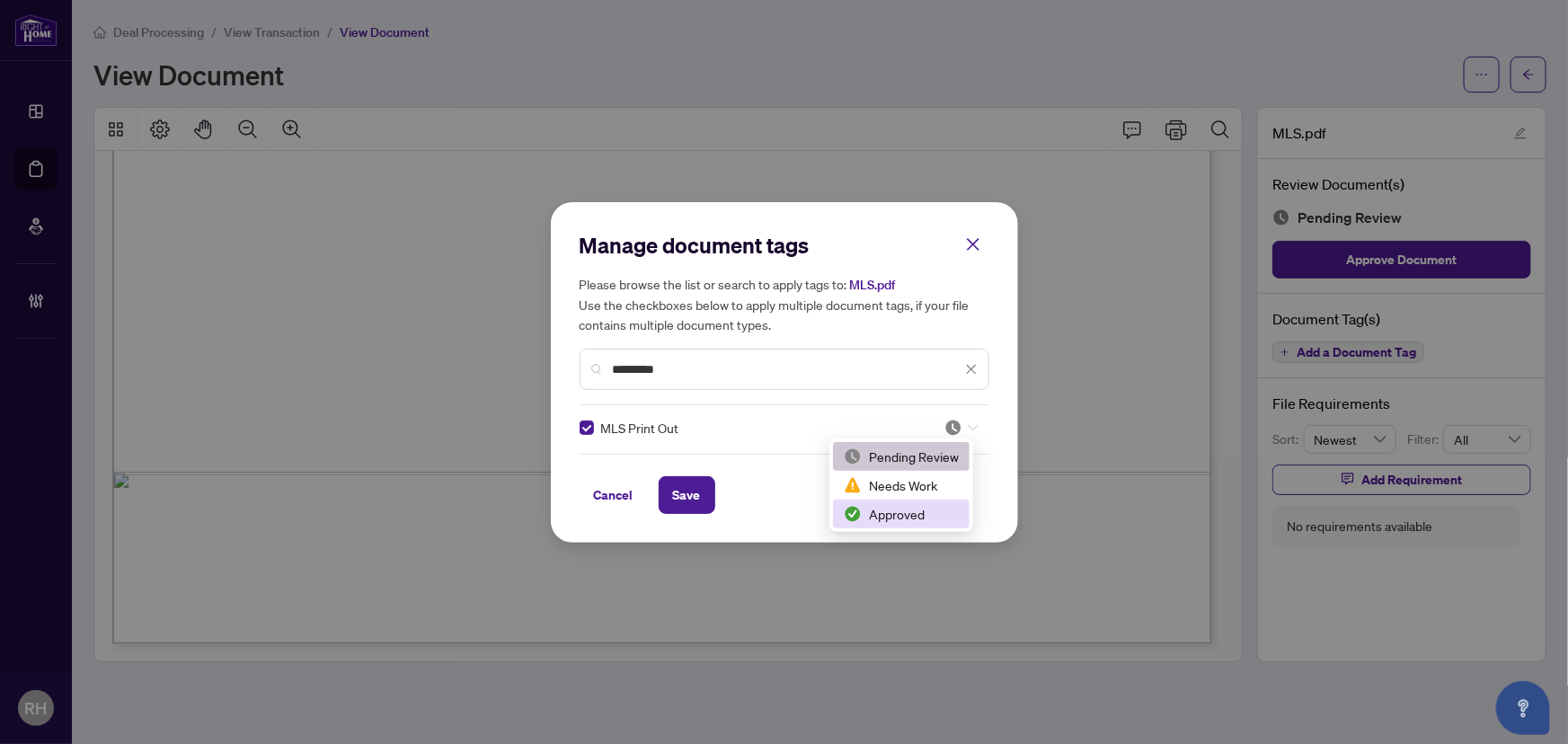 click on "Approved" at bounding box center (901, 514) 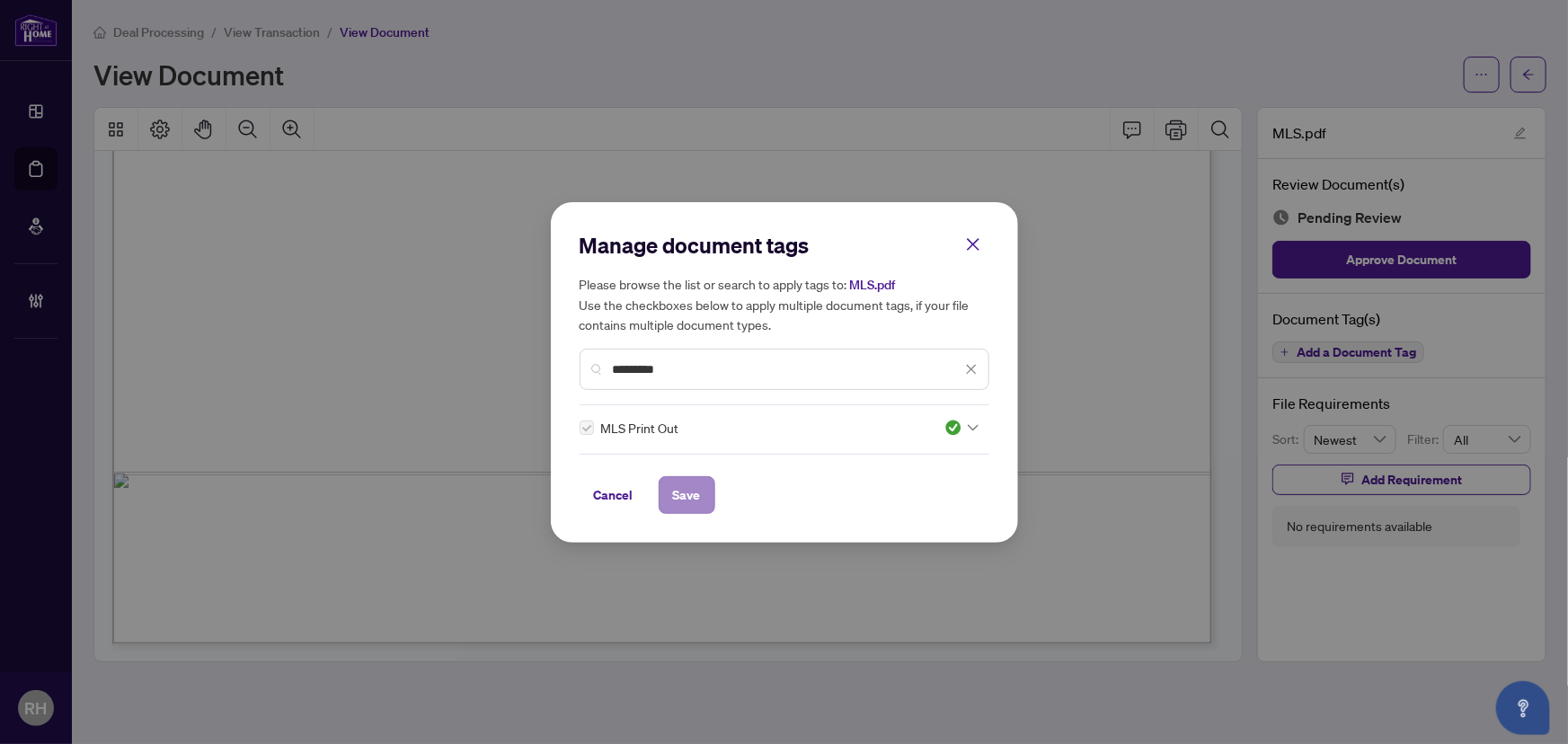 click on "Cancel Save" at bounding box center (784, 495) 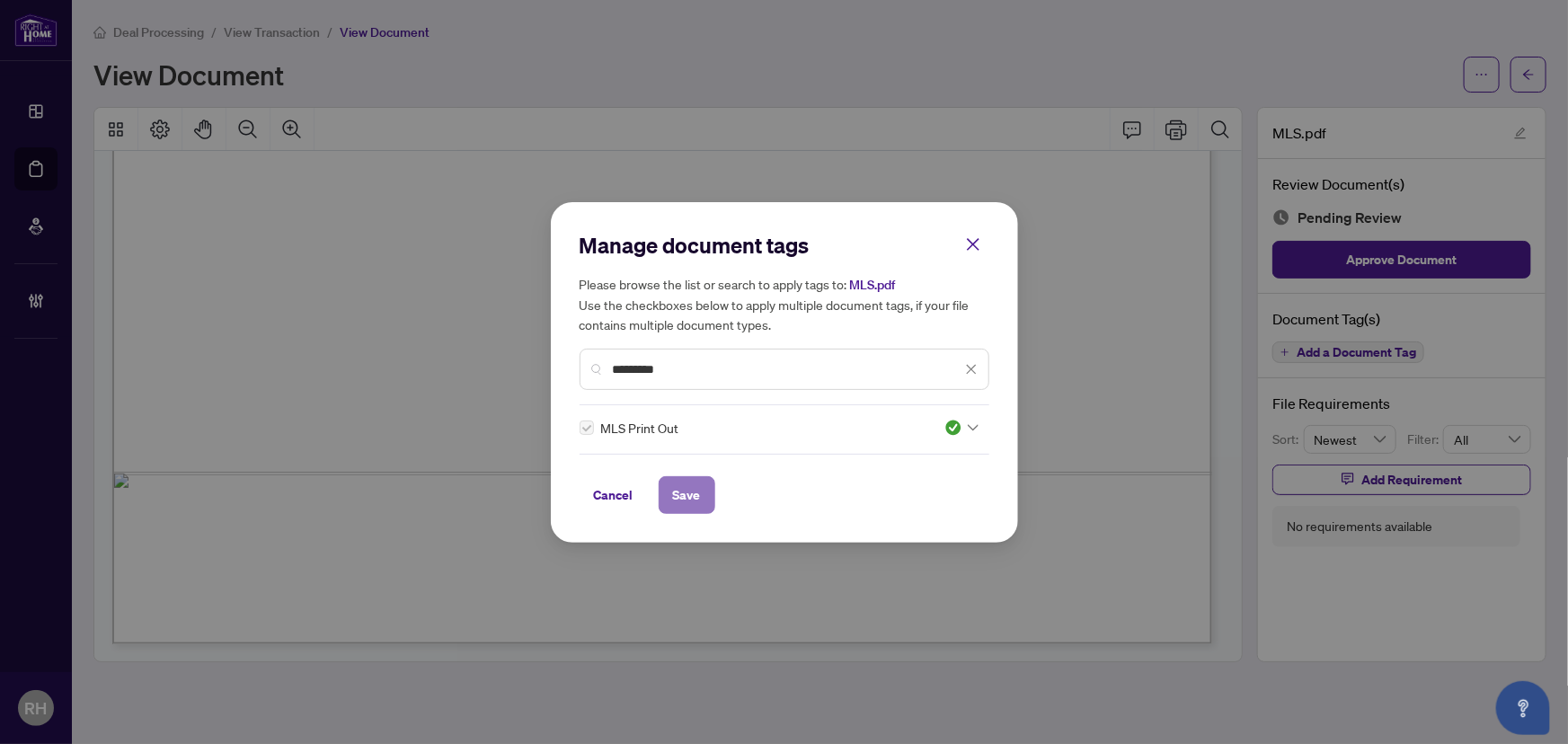 click on "Save" at bounding box center [687, 495] 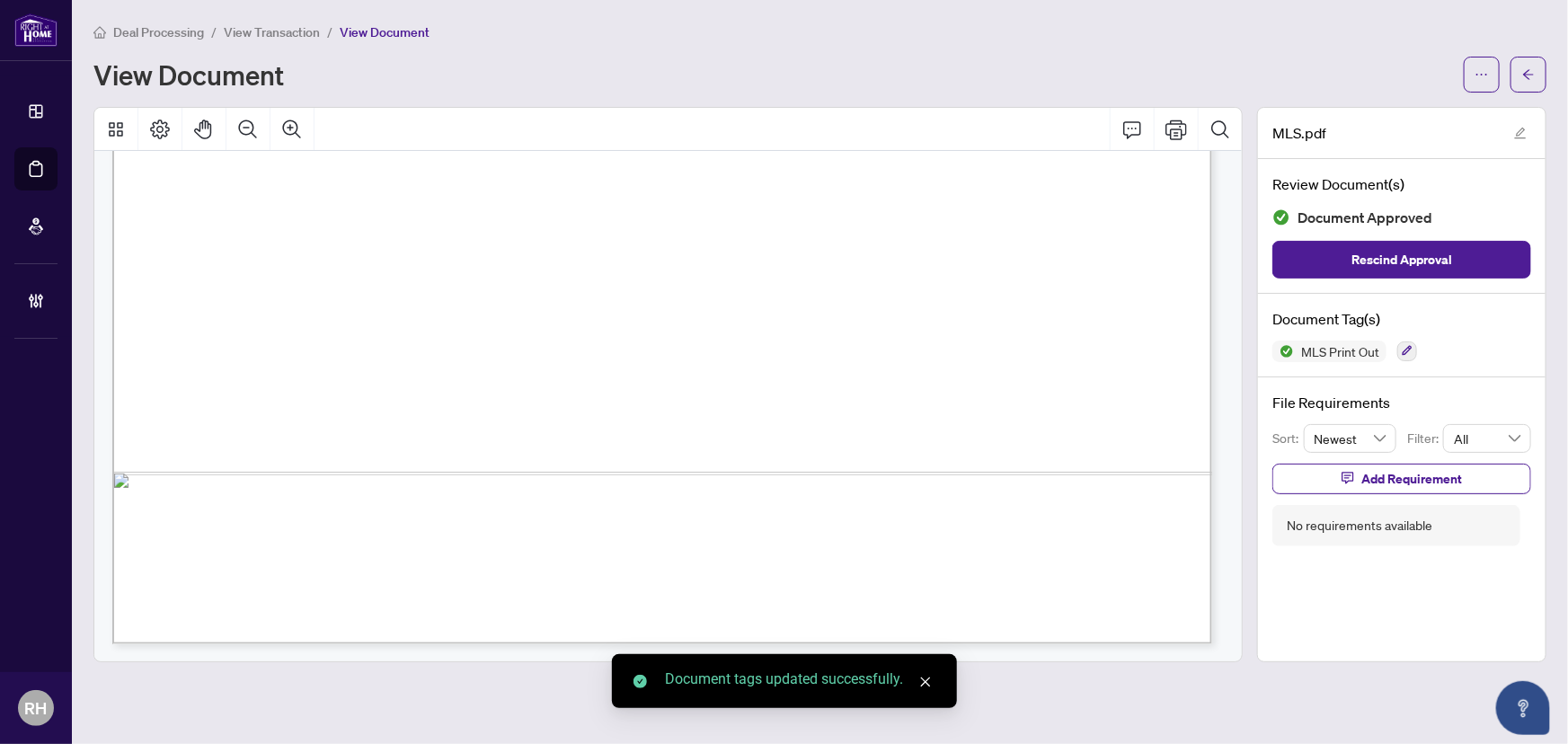 click at bounding box center (1528, 75) 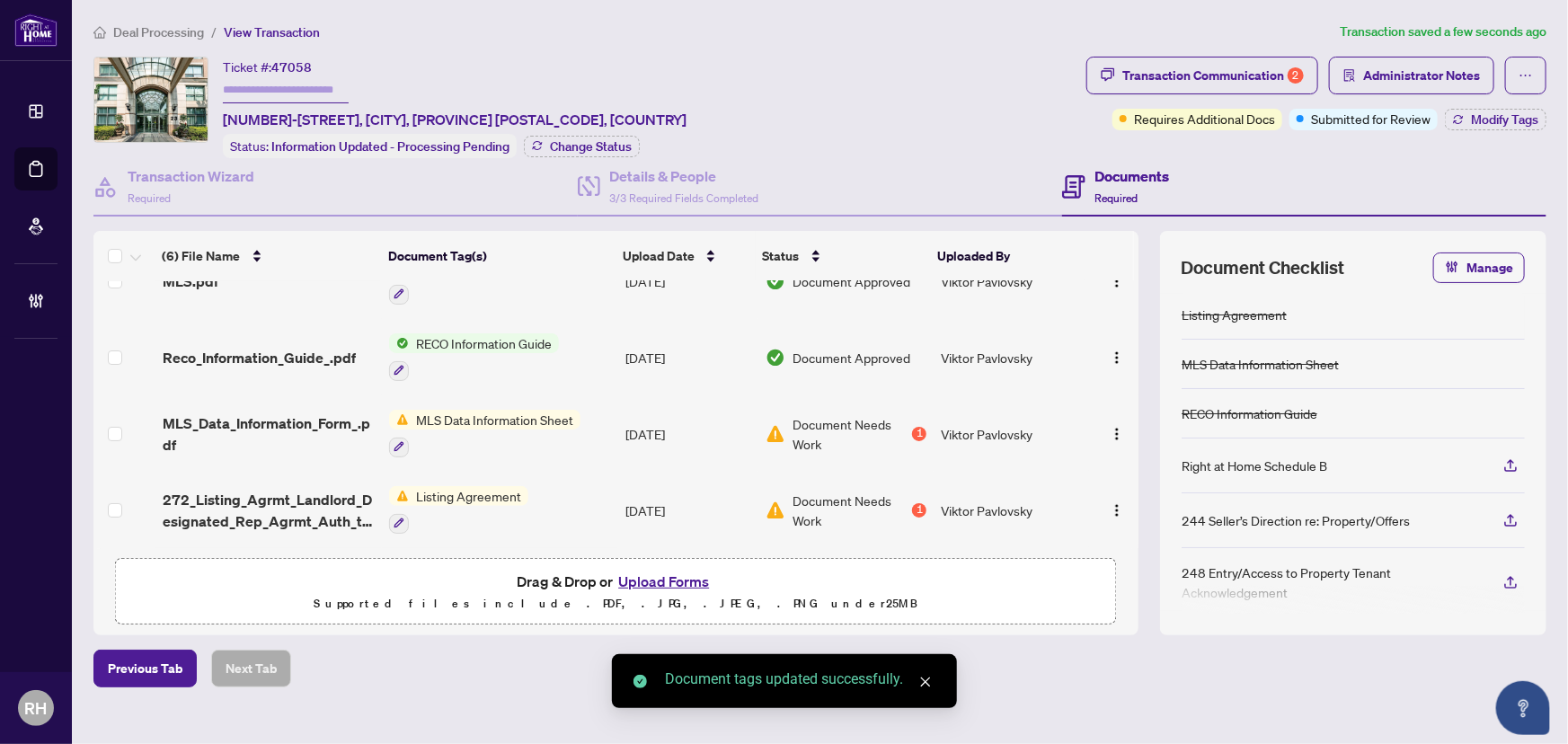 scroll, scrollTop: 0, scrollLeft: 0, axis: both 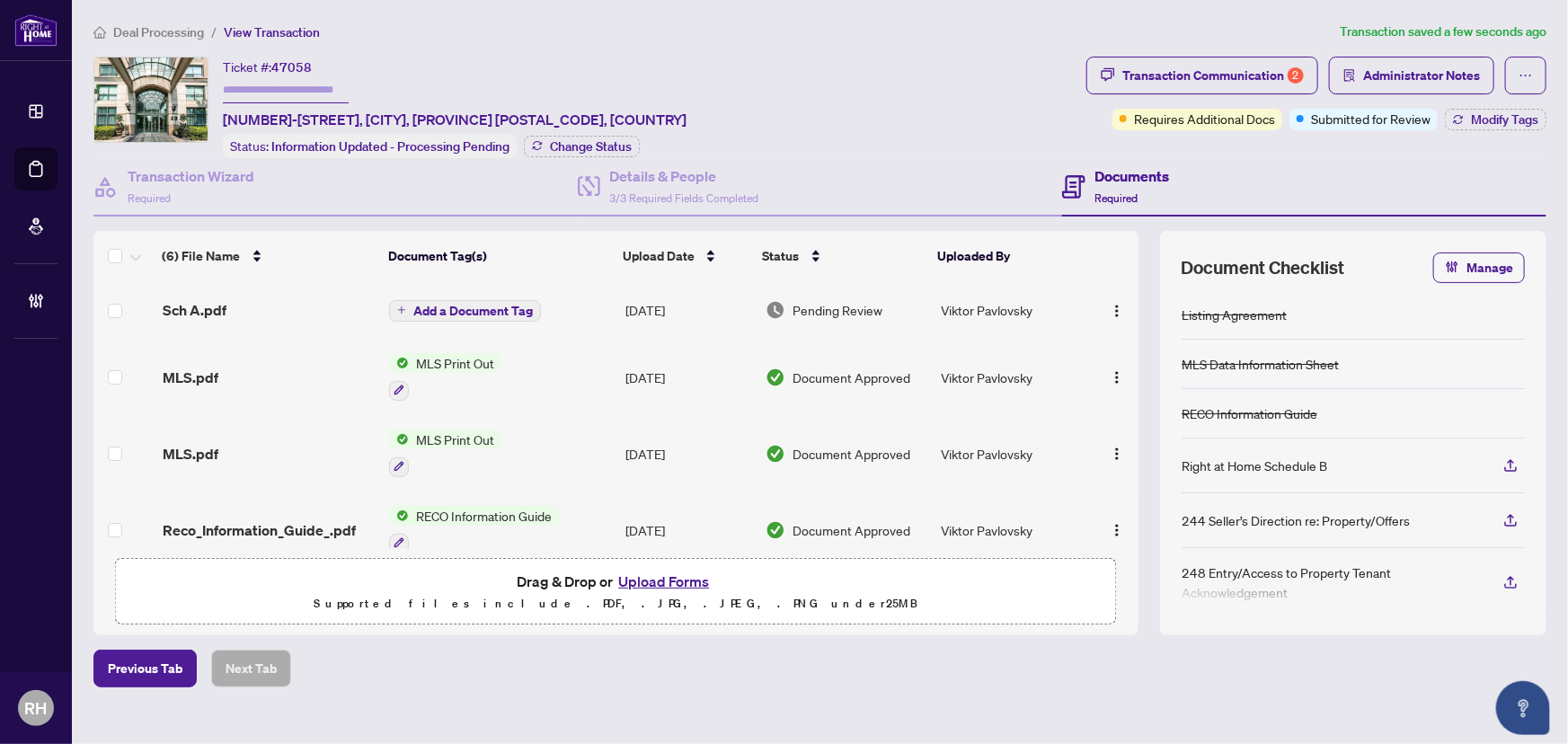 click on "Sch A.pdf" at bounding box center [269, 310] 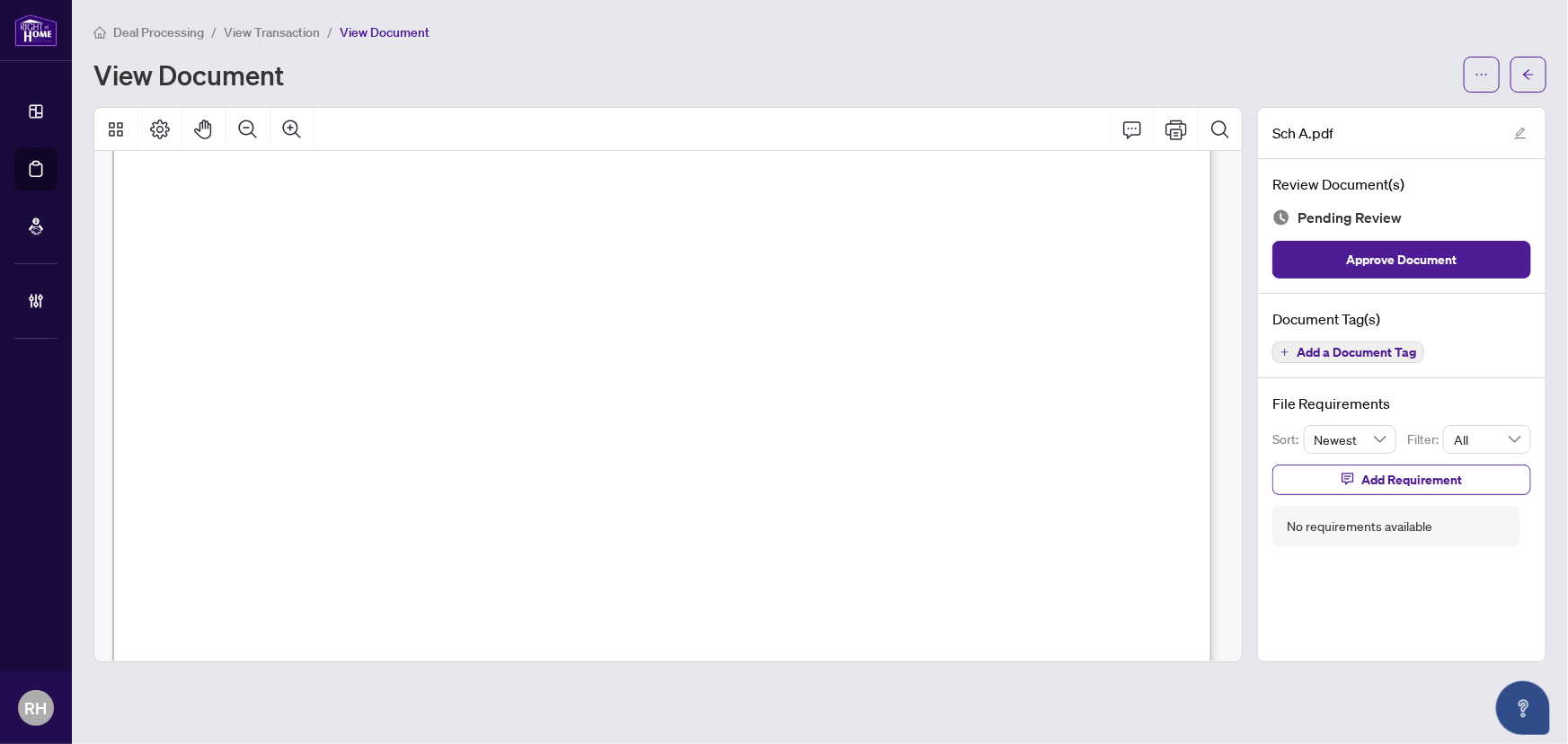 scroll, scrollTop: 0, scrollLeft: 0, axis: both 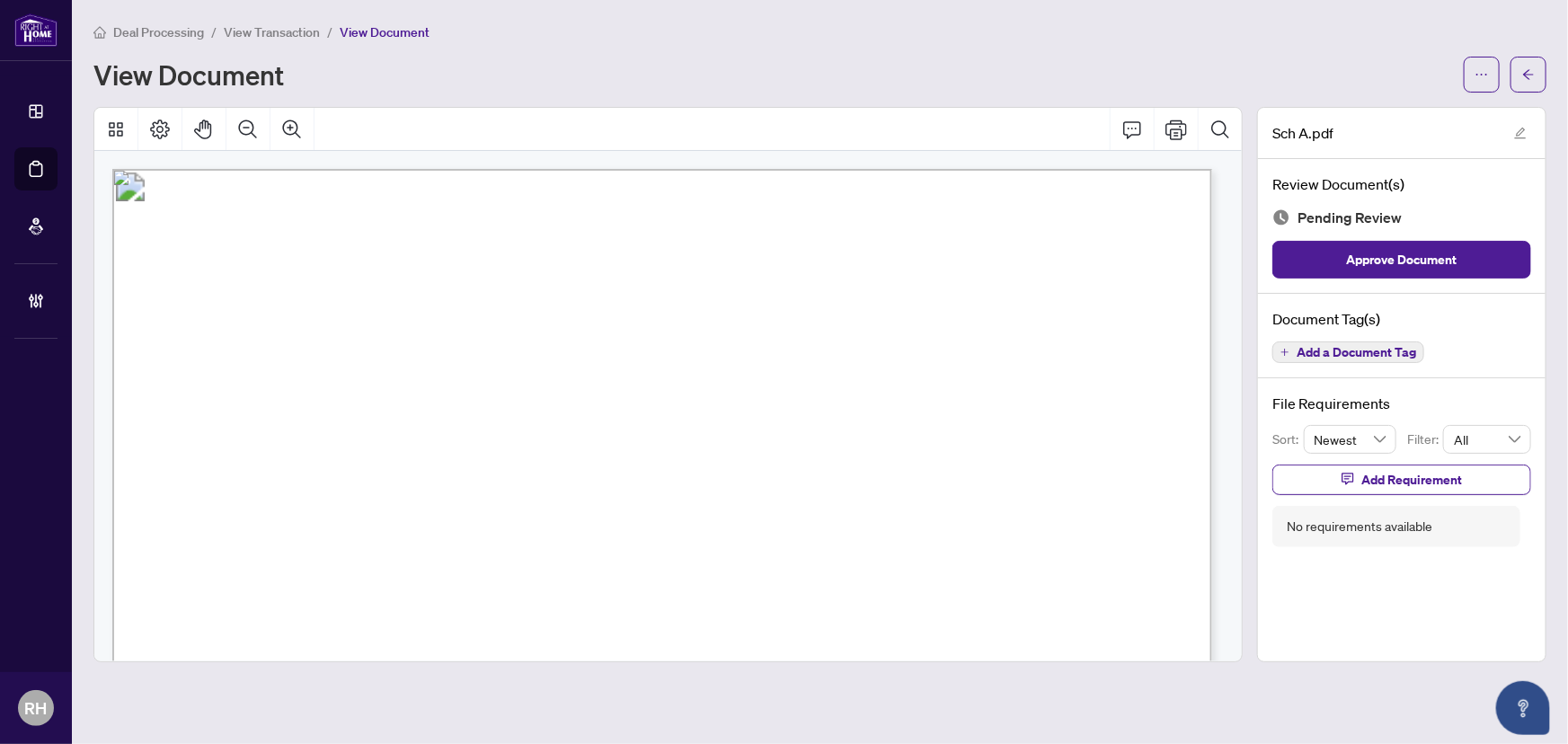 click on "Add a Document Tag" at bounding box center (1348, 352) 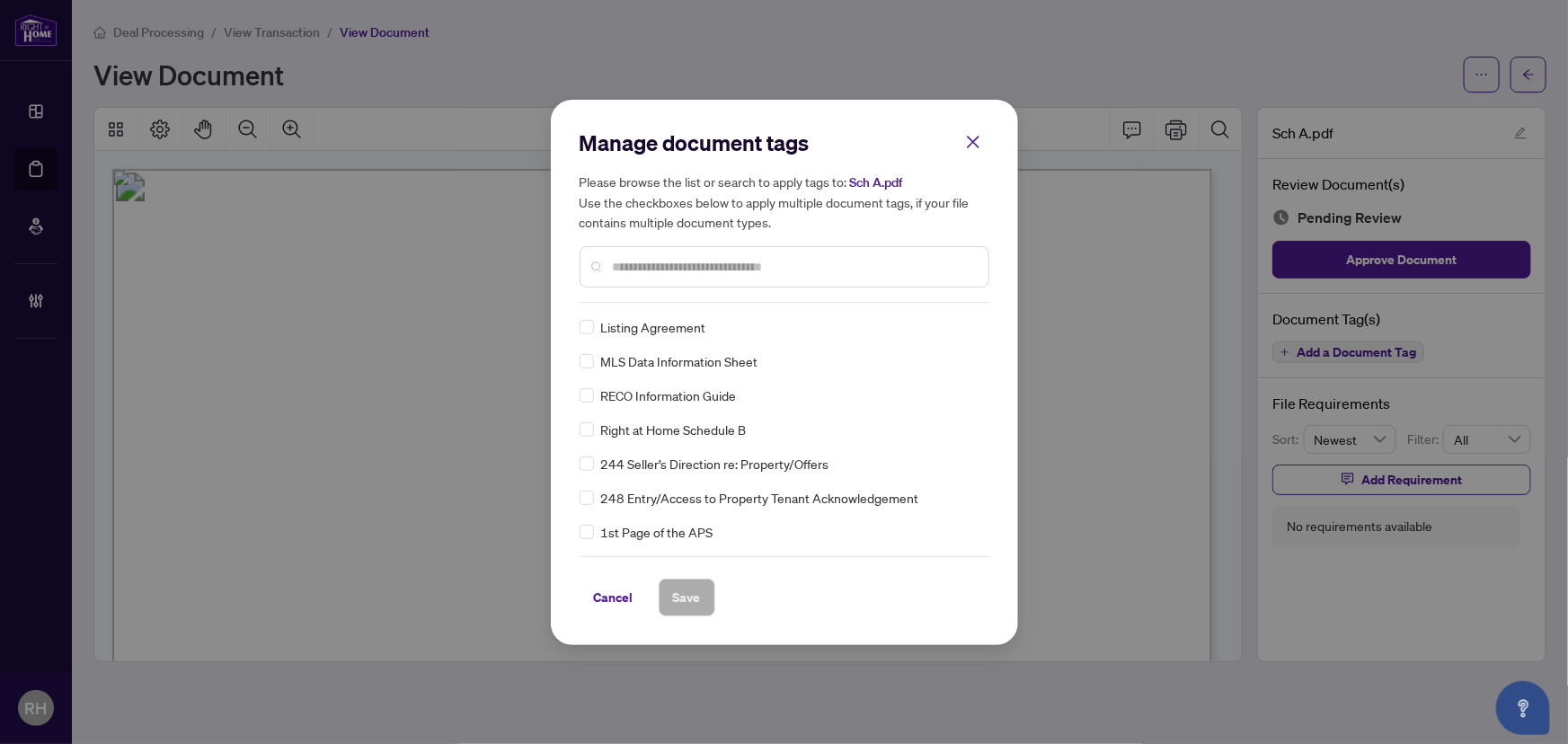 click on "Manage document tags Please browse the list or search to apply tags to:   Sch A.pdf   Use the checkboxes below to apply multiple document tags, if your file contains multiple document types." at bounding box center [784, 216] 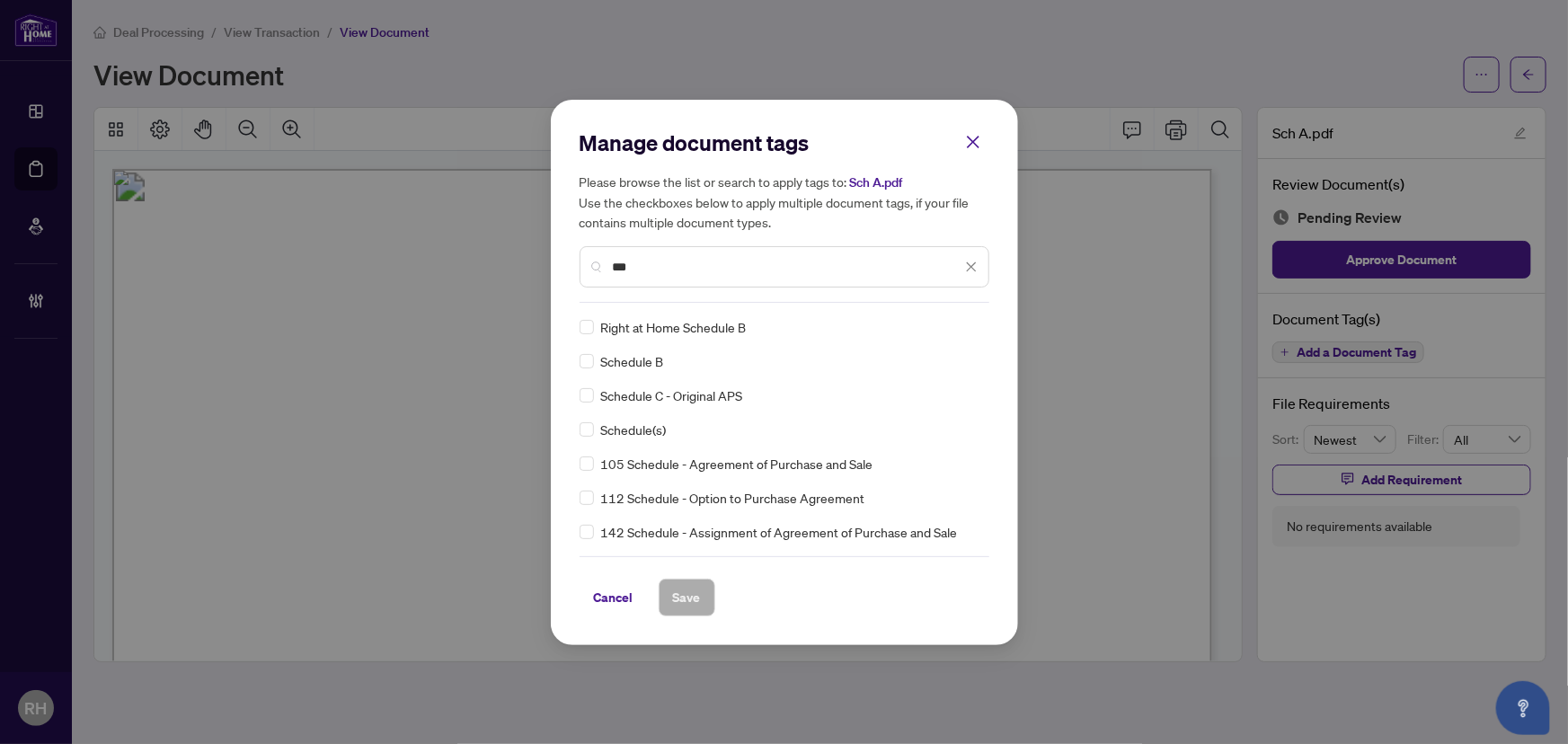 type on "***" 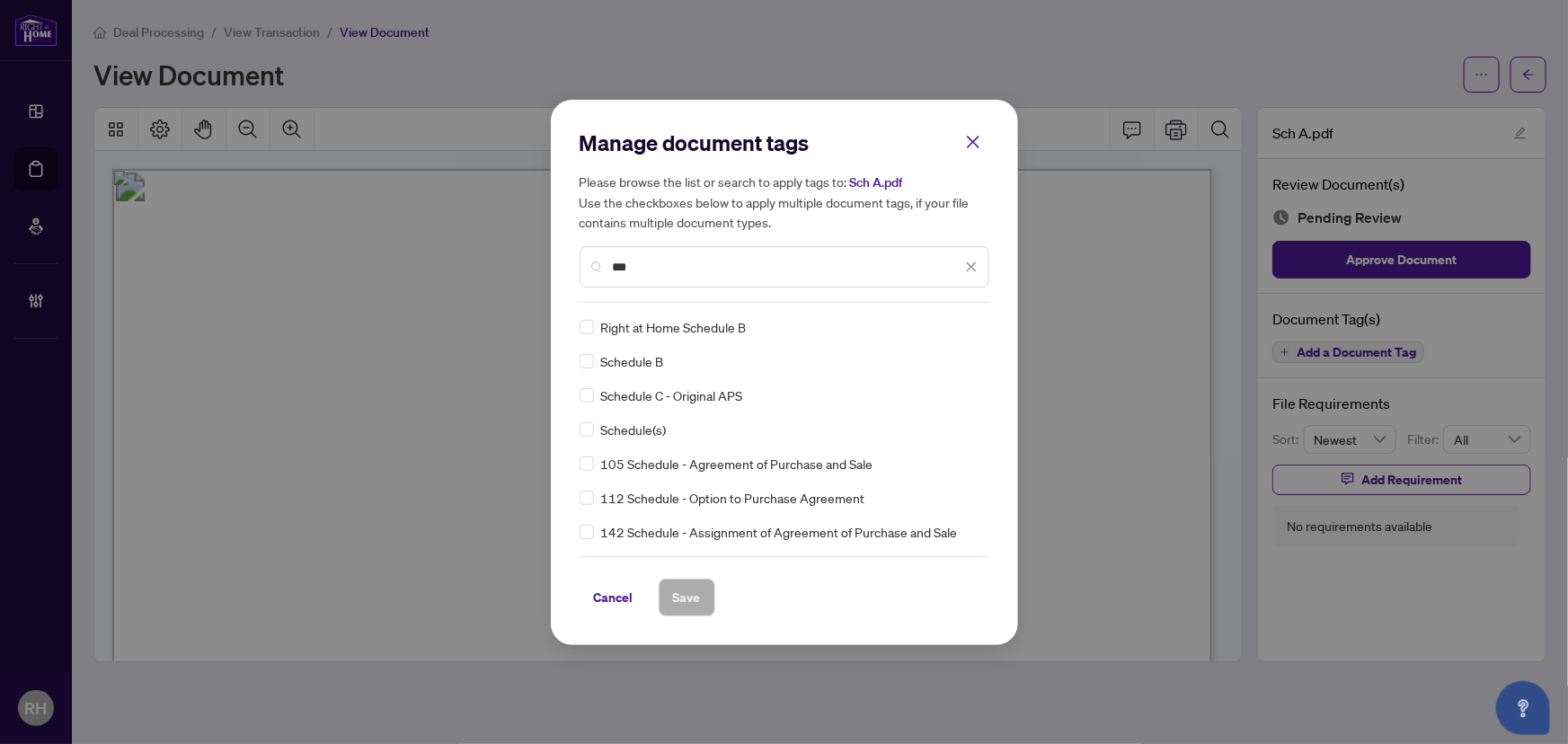 click on "Manage document tags Please browse the list or search to apply tags to:   Sch A.pdf   Use the checkboxes below to apply multiple document tags, if your file contains multiple document types.   *** Right at Home Schedule B Schedule B Schedule C - Original APS Schedule(s) 105 Schedule - Agreement of Purchase and Sale 112 Schedule - Option to Purchase Agreement 142 Schedule - Assignment of Agreement of Purchase and Sale 203 Schedule - Listing Agreement Authority to Offer for Sale 211 Schedule - Listing Agreement Authority to Offer for Lease 221 Seller Property Information Statement - Schedule forCondominium 222 Seller Property Information Statement - Schedule forWater Supply, Waste Disposal, Access, Shoreline, Utilities 303 Schedule - Buyer Representation Agreement 347 Schedule - Tenant Representation Agreement 401 Schedule - Agreement to Lease - Residential 504 Schedule - Agreement of Purchase and Sale Business in Leased Premises 505 Schedule - Agreement of Purchase and Sale - Commercial Cancel Save Cancel OK" at bounding box center (784, 372) 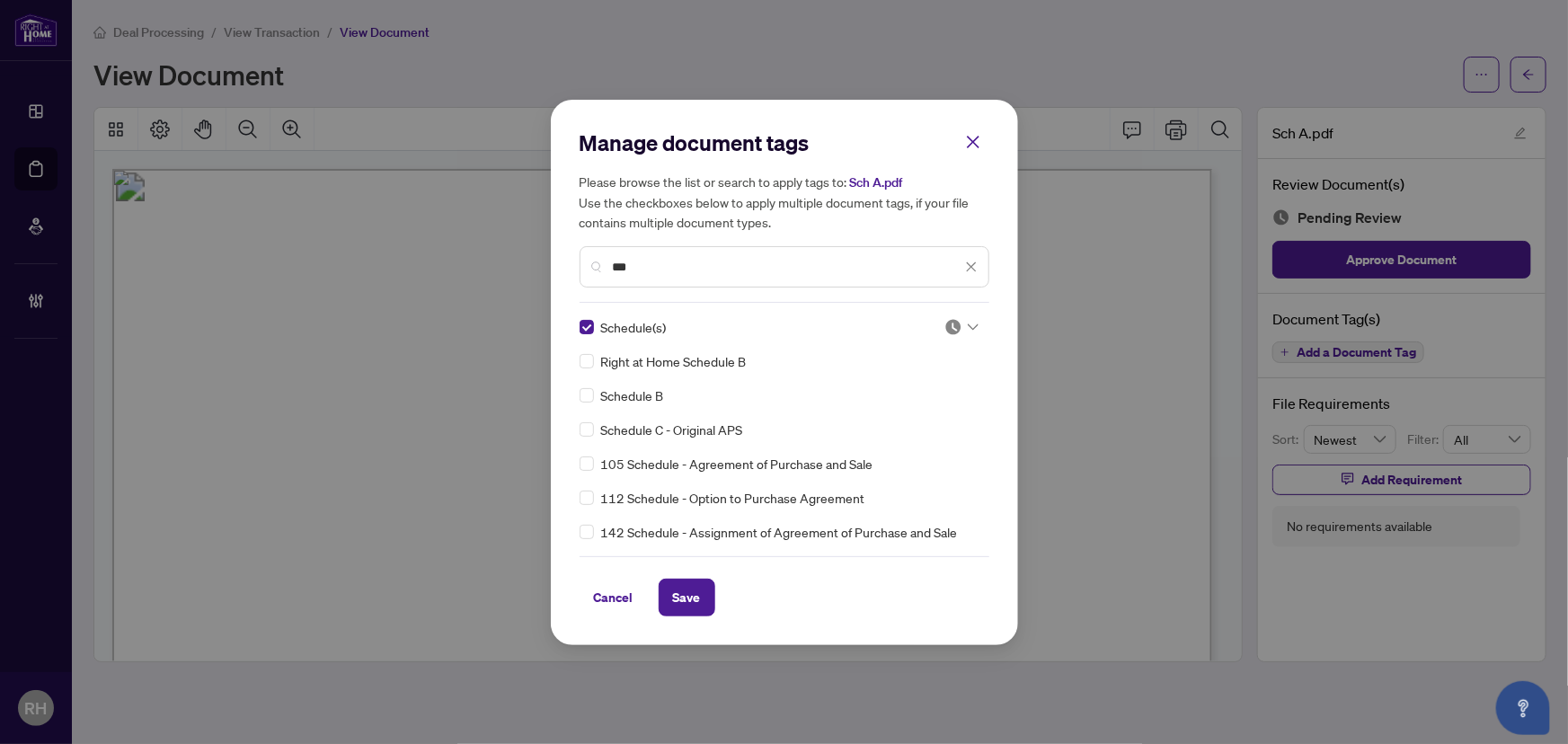 click on "Manage document tags Please browse the list or search to apply tags to:   Sch A.pdf   Use the checkboxes below to apply multiple document tags, if your file contains multiple document types.   *** Schedule(s) Right at Home Schedule B Schedule B Schedule C - Original APS 105 Schedule - Agreement of Purchase and Sale 112 Schedule - Option to Purchase Agreement 142 Schedule - Assignment of Agreement of Purchase and Sale 203 Schedule - Listing Agreement Authority to Offer for Sale 211 Schedule - Listing Agreement Authority to Offer for Lease 221 Seller Property Information Statement - Schedule forCondominium 222 Seller Property Information Statement - Schedule forWater Supply, Waste Disposal, Access, Shoreline, Utilities 303 Schedule - Buyer Representation Agreement 347 Schedule - Tenant Representation Agreement 401 Schedule - Agreement to Lease - Residential 504 Schedule - Agreement of Purchase and Sale Business in Leased Premises 505 Schedule - Agreement of Purchase and Sale - Commercial Cancel Save Cancel OK" at bounding box center (784, 372) 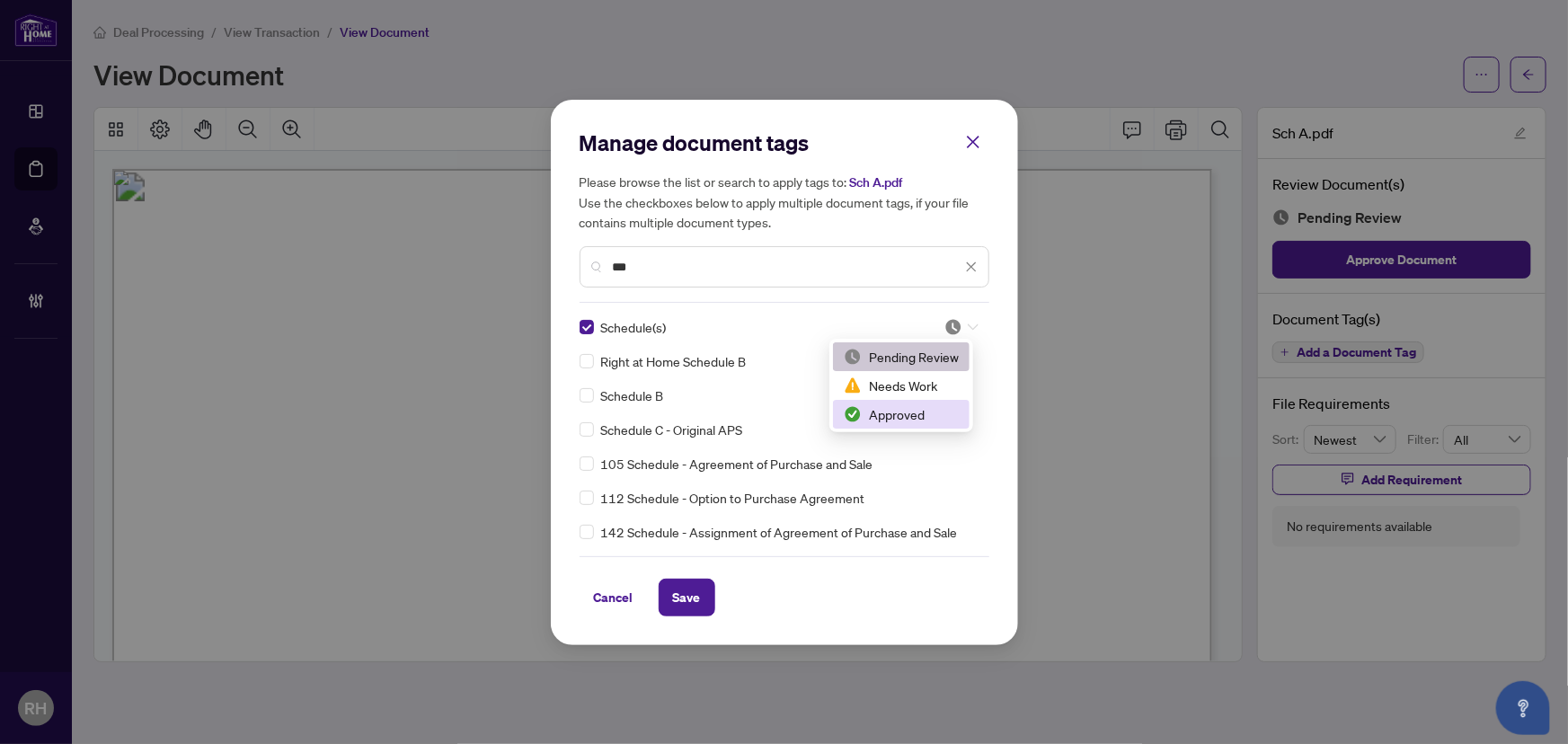 click on "Approved" at bounding box center (901, 414) 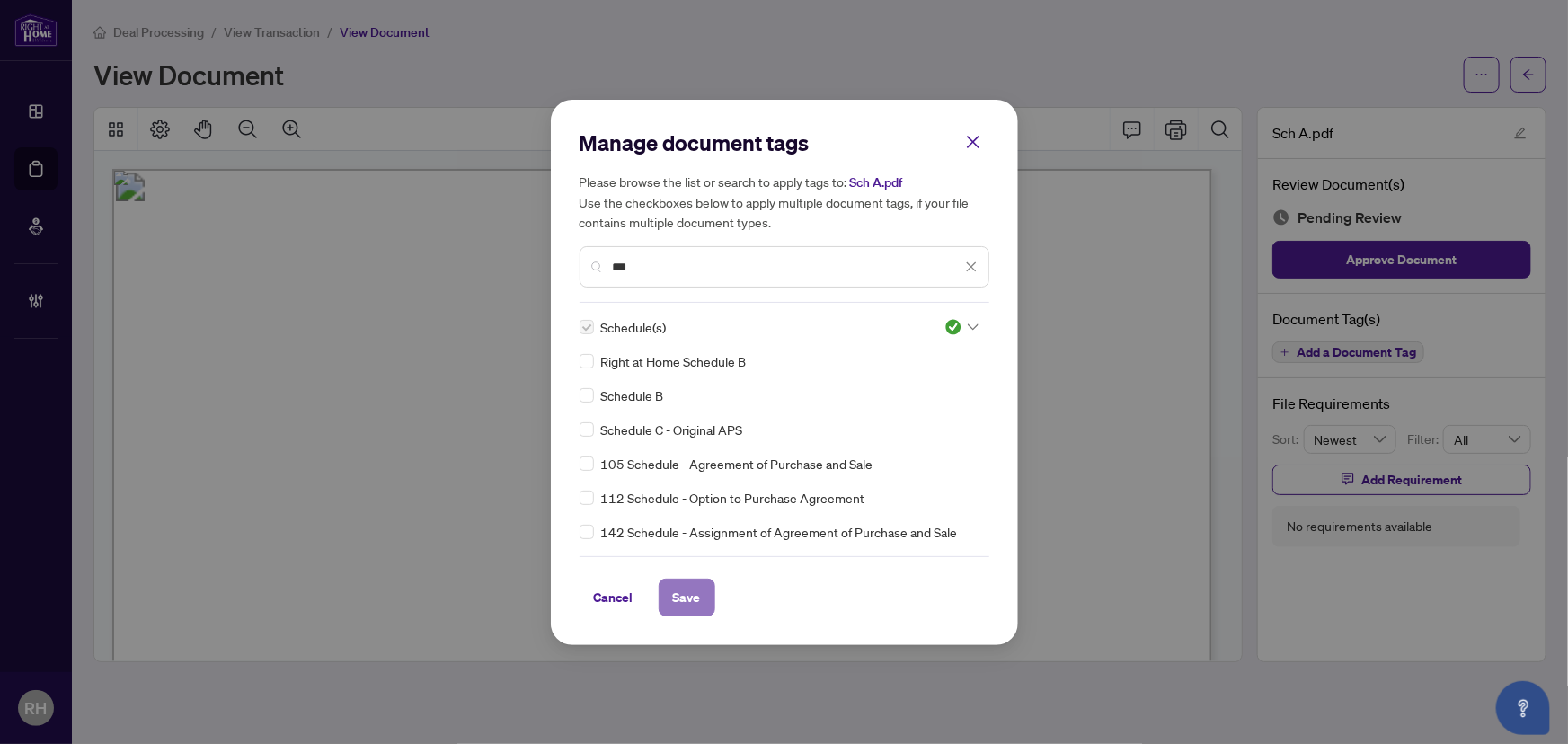 click on "Save" at bounding box center (687, 598) 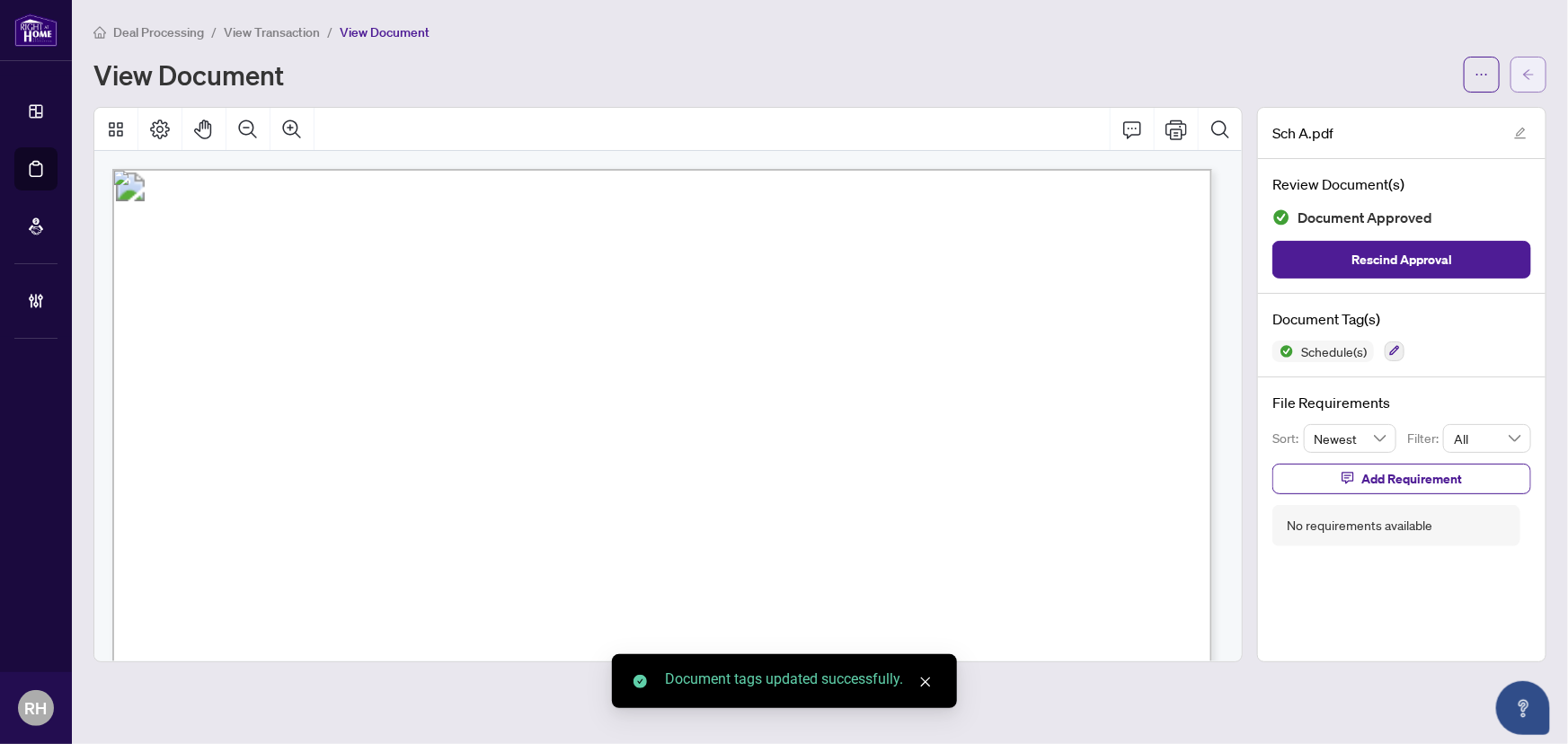 click 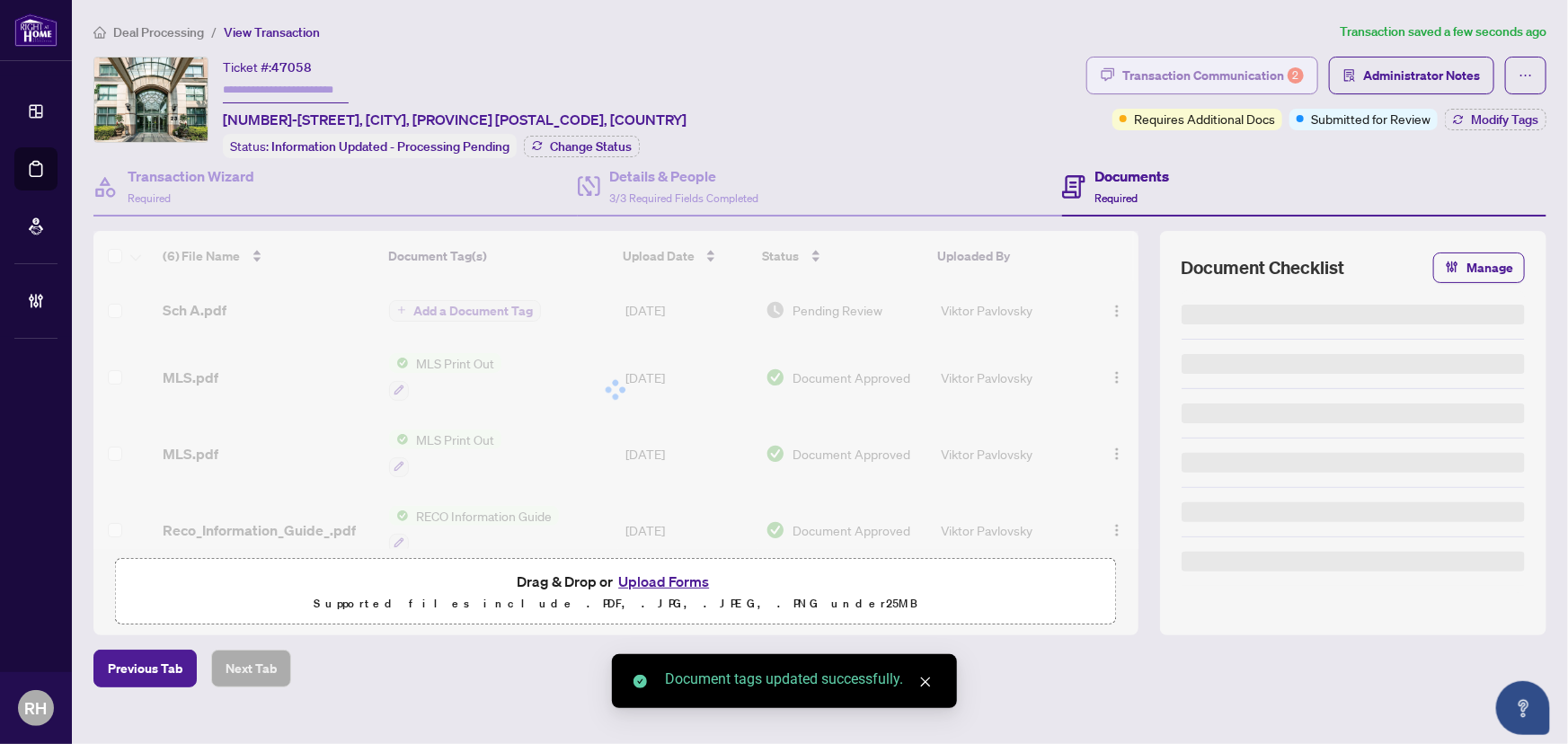 click on "Transaction Communication 2" at bounding box center [1202, 75] 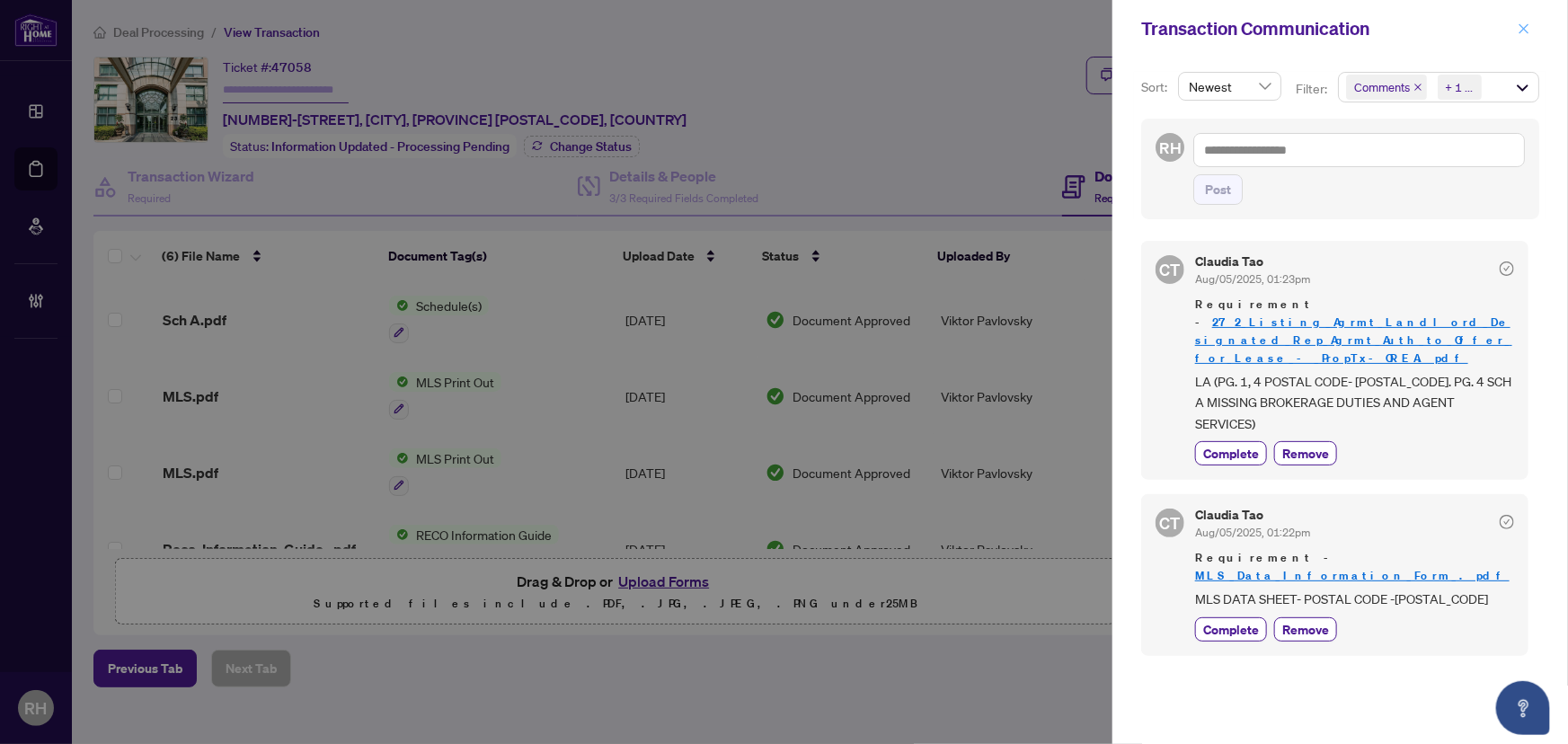 click 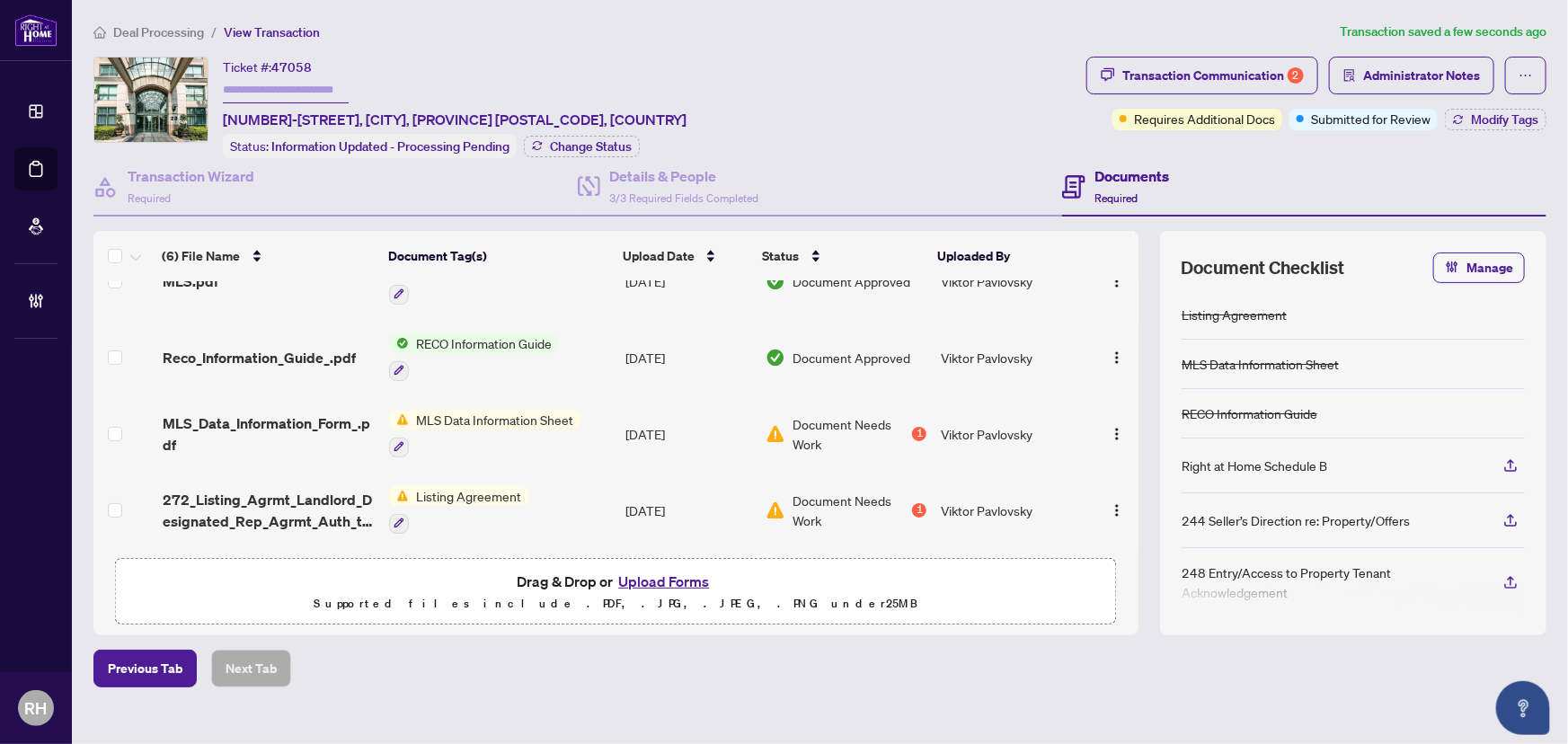 scroll, scrollTop: 0, scrollLeft: 0, axis: both 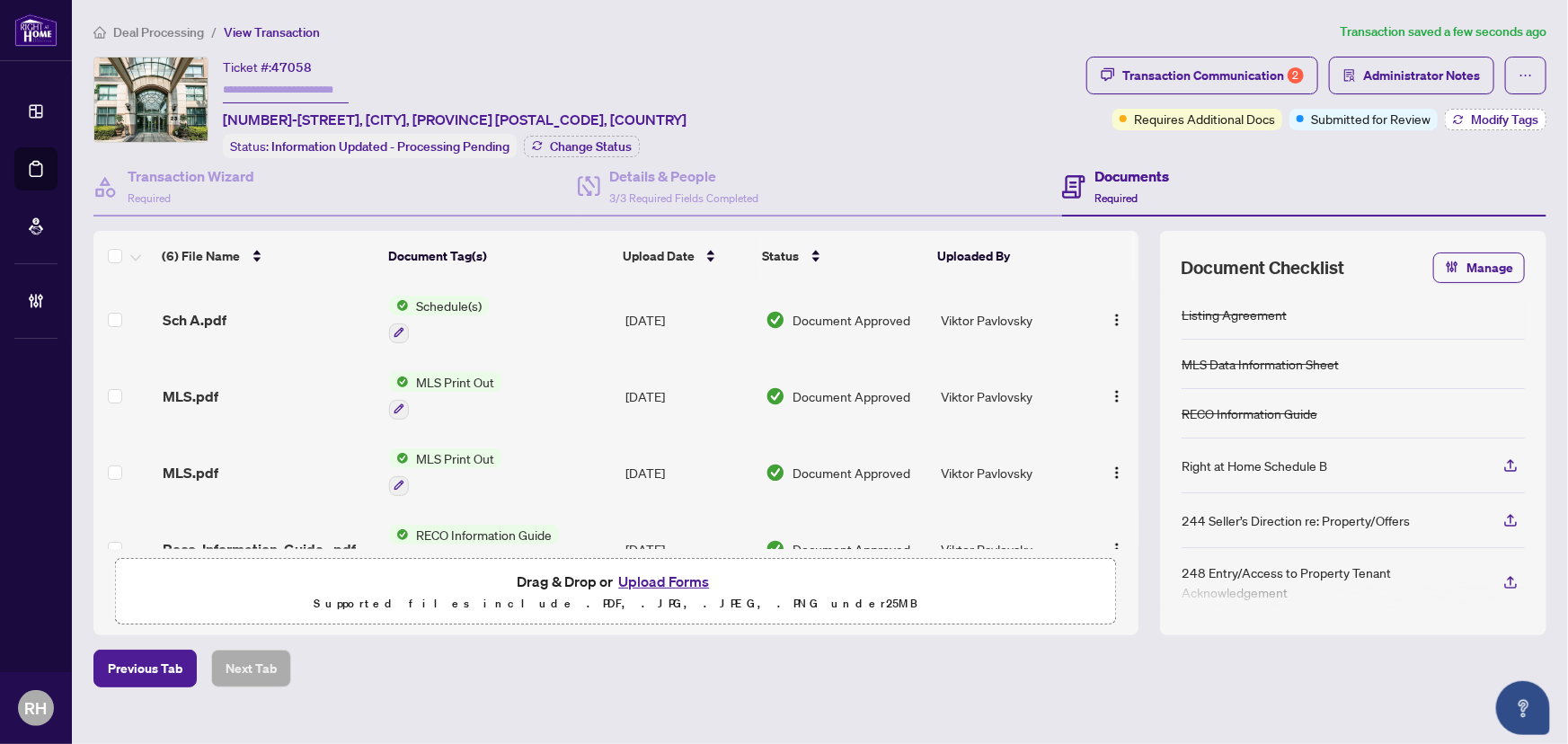 click on "Modify Tags" at bounding box center (1504, 120) 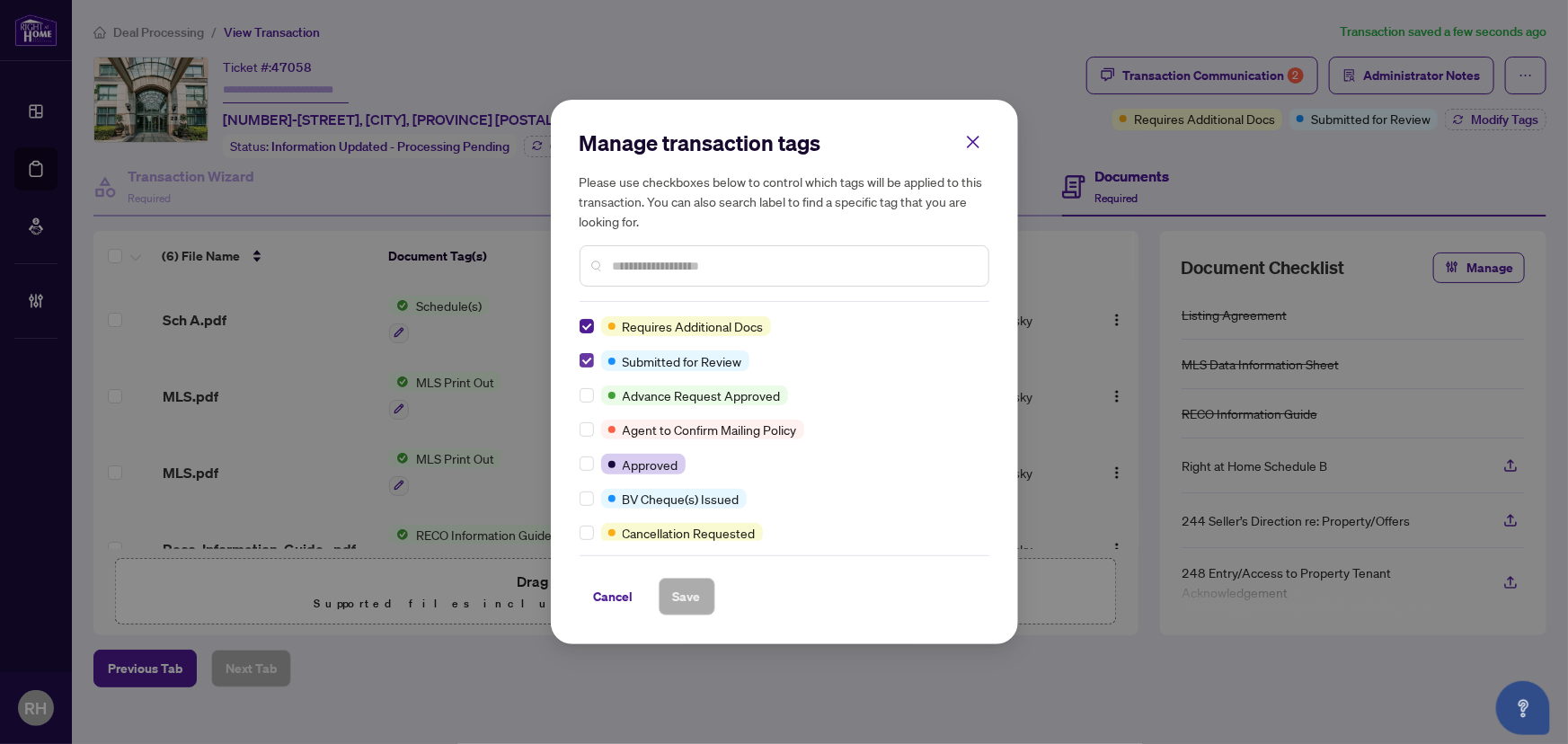 click at bounding box center (587, 360) 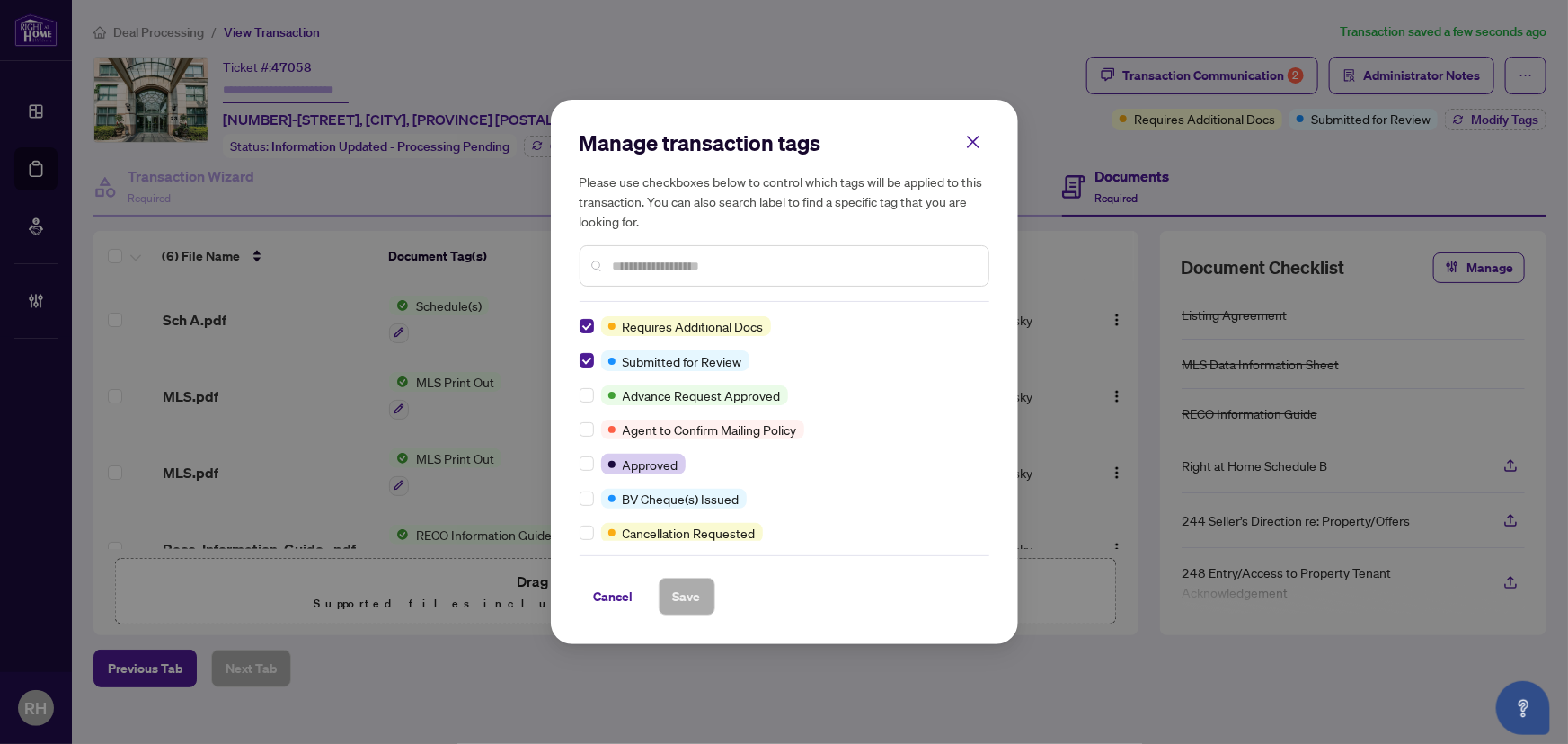 scroll, scrollTop: 0, scrollLeft: 0, axis: both 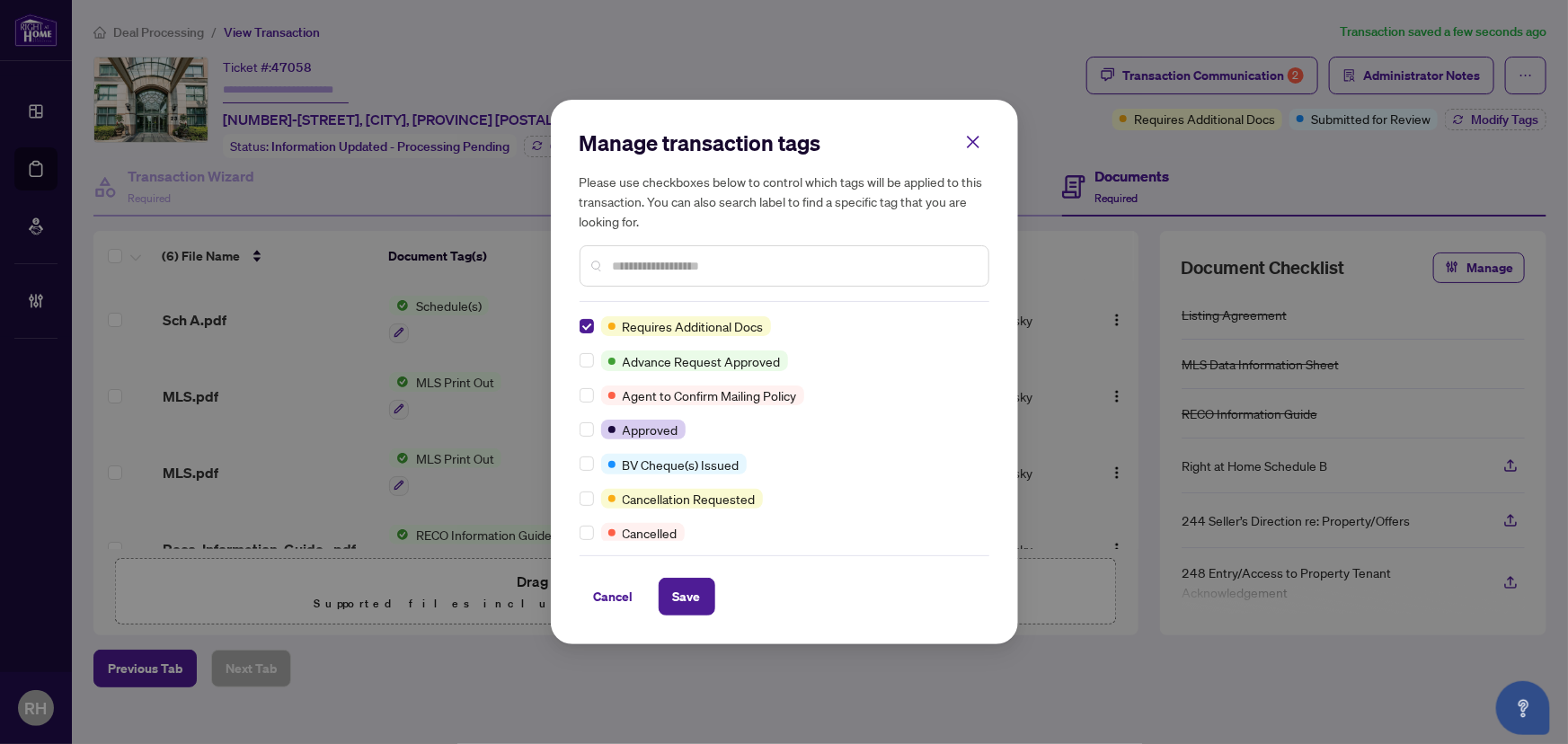 click on "Cancel Save" at bounding box center (784, 585) 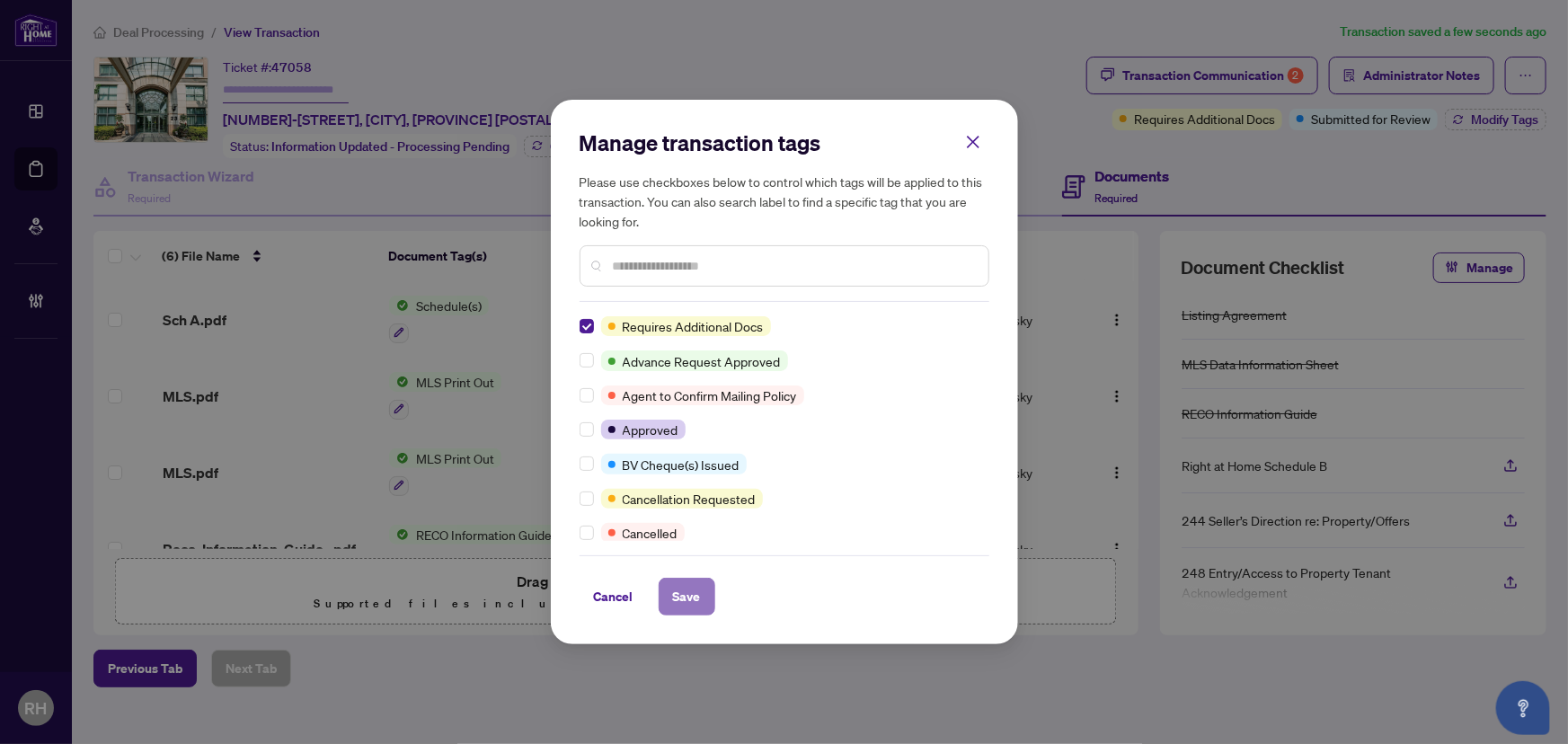click on "Save" at bounding box center [687, 597] 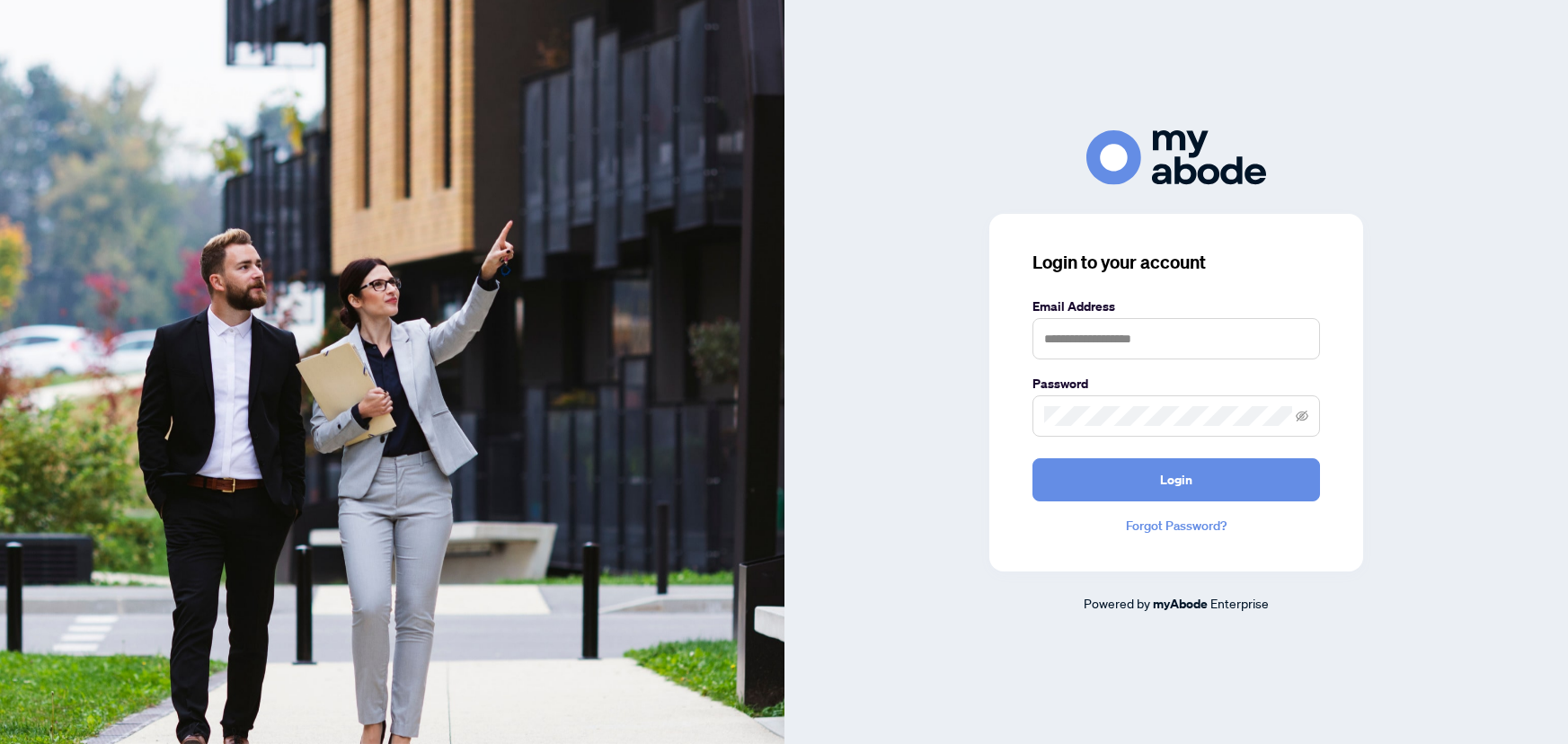 scroll, scrollTop: 0, scrollLeft: 0, axis: both 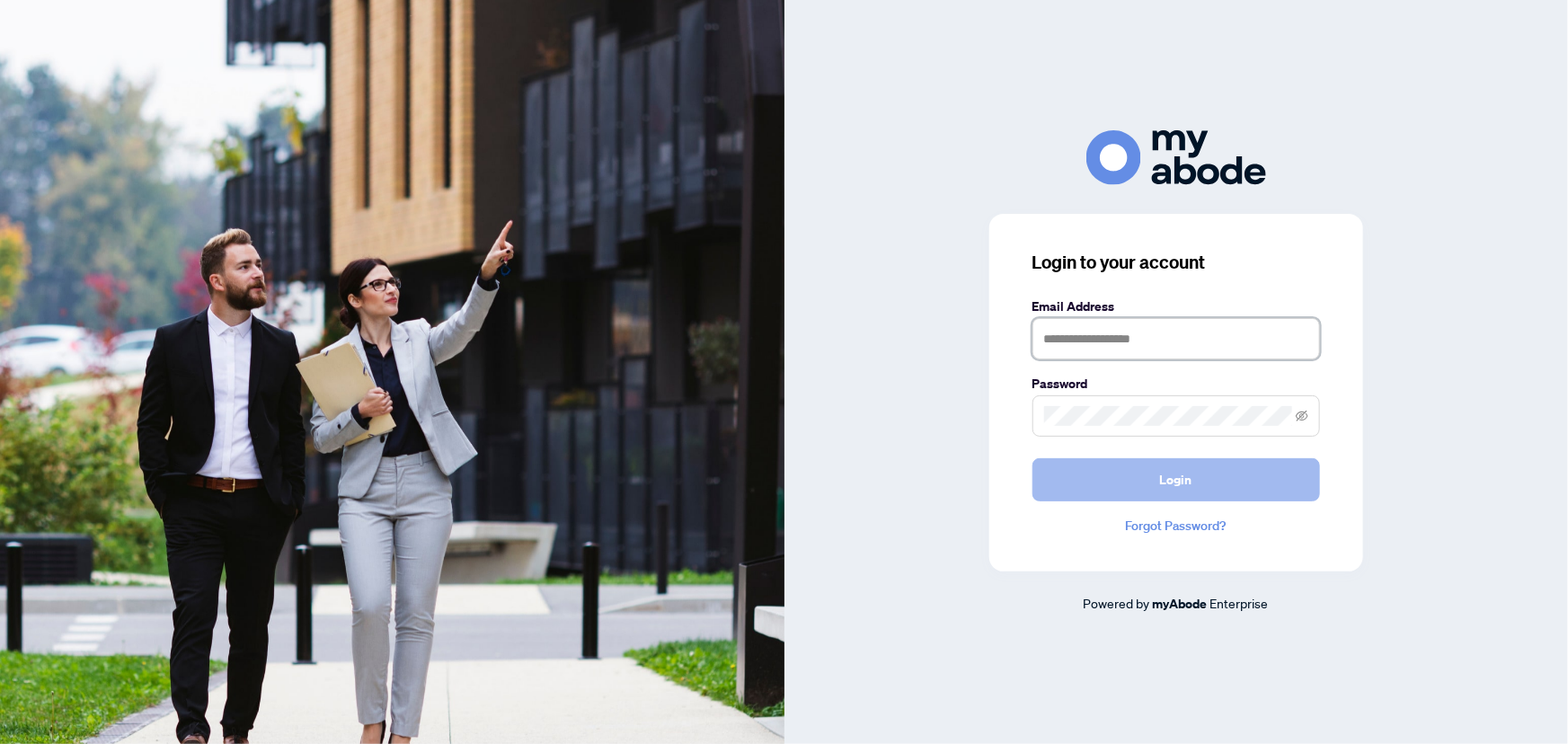 type on "**********" 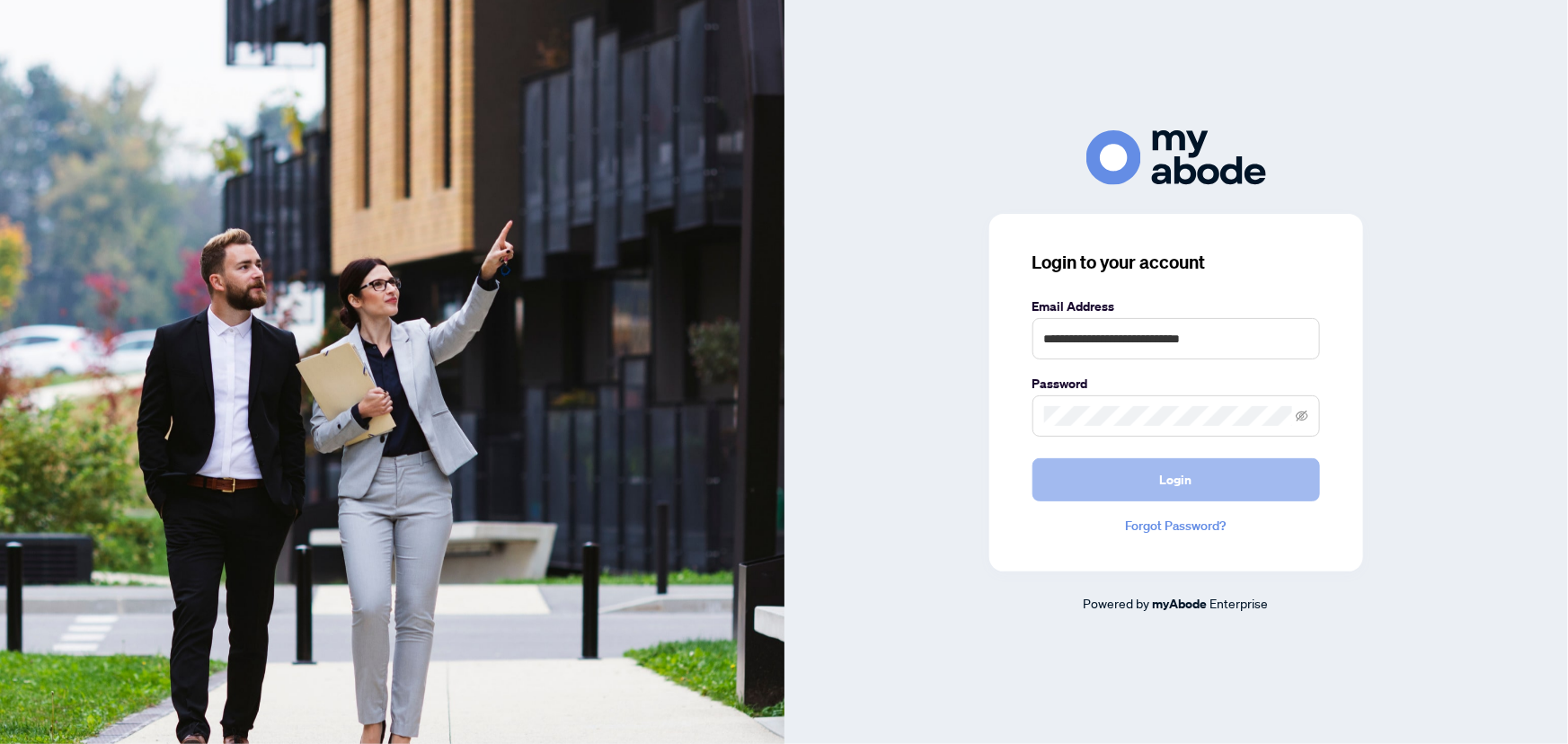 click on "Login" at bounding box center (1176, 480) 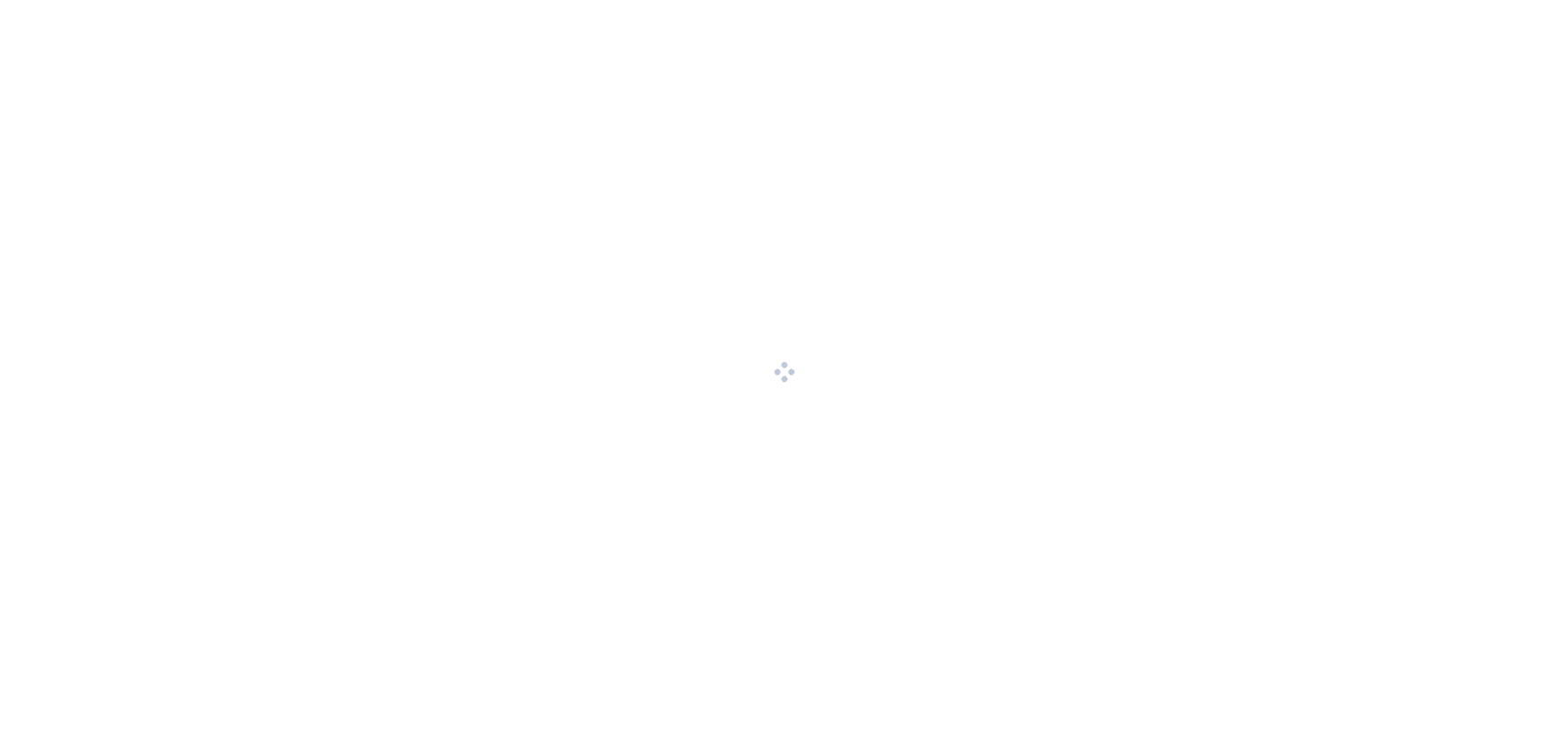 scroll, scrollTop: 0, scrollLeft: 0, axis: both 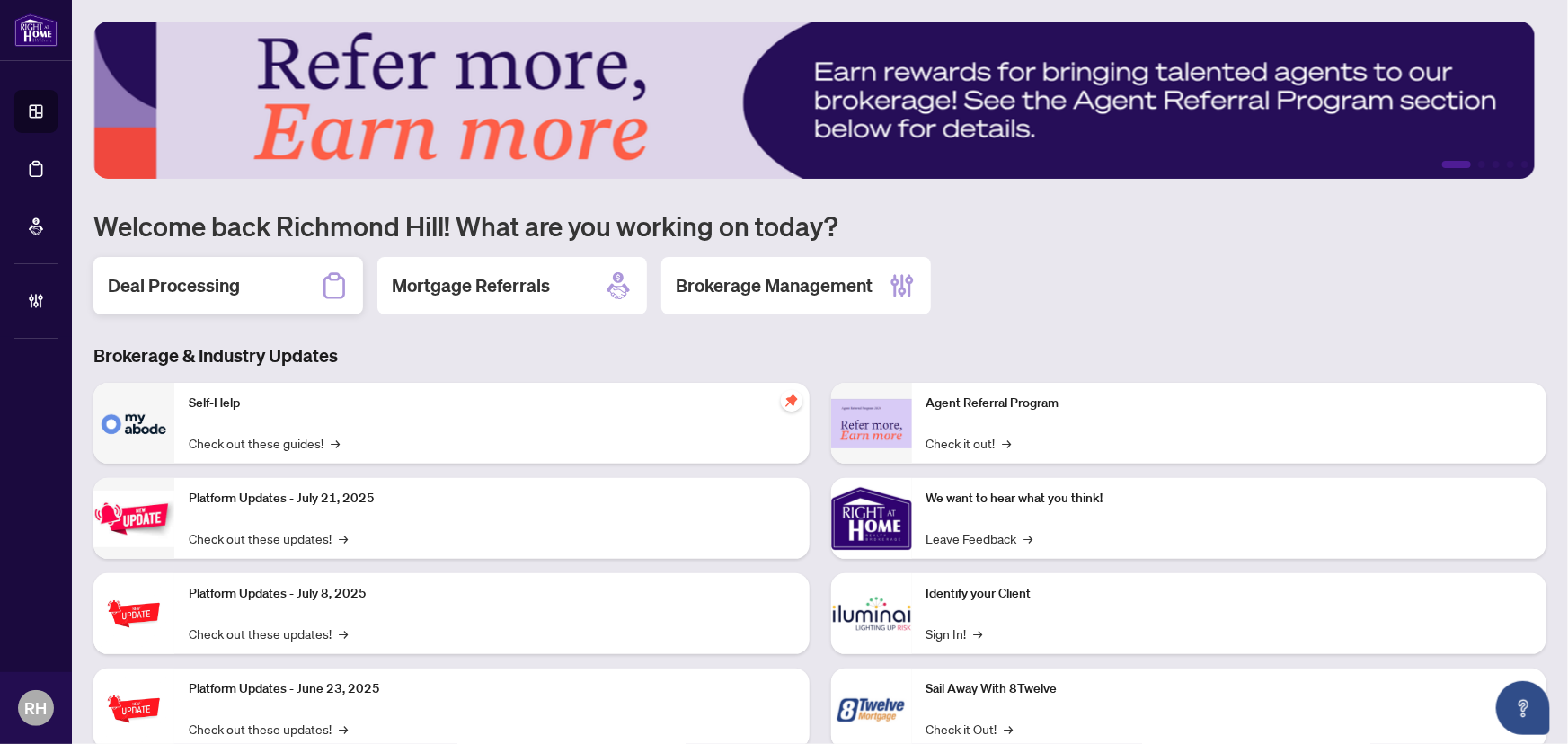 click on "Deal Processing" at bounding box center [228, 286] 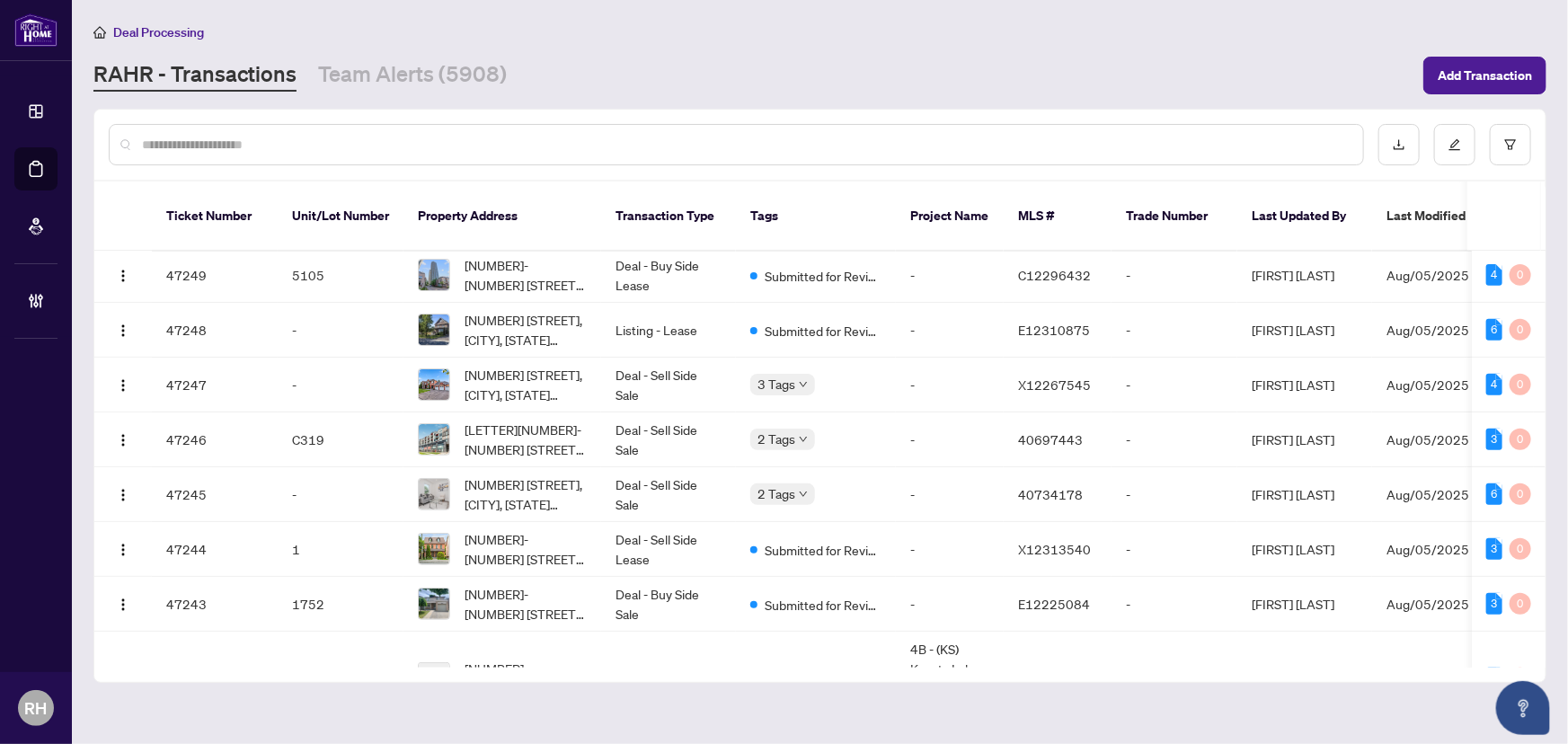scroll, scrollTop: 408, scrollLeft: 0, axis: vertical 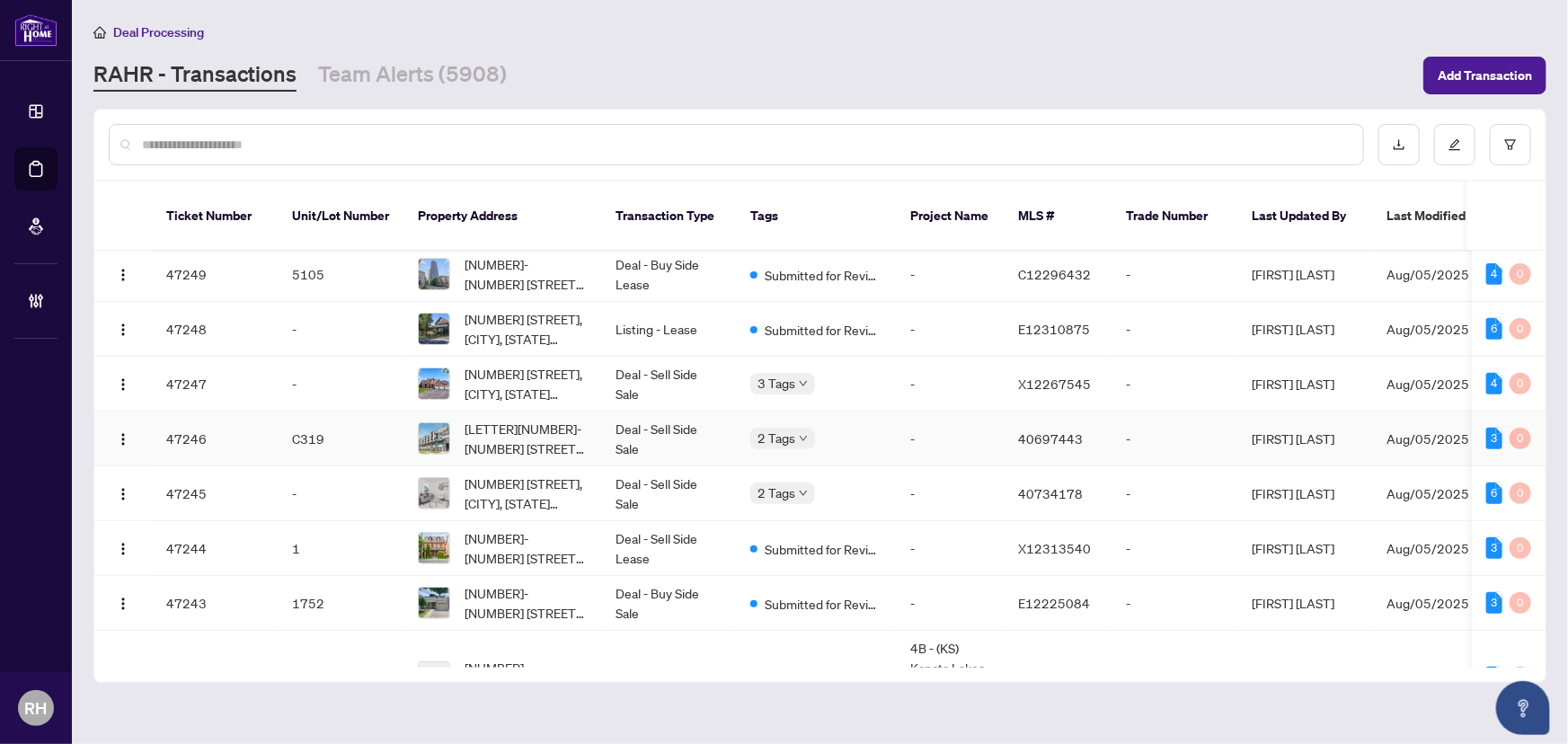 click on "Deal - Sell Side Sale" at bounding box center [669, 438] 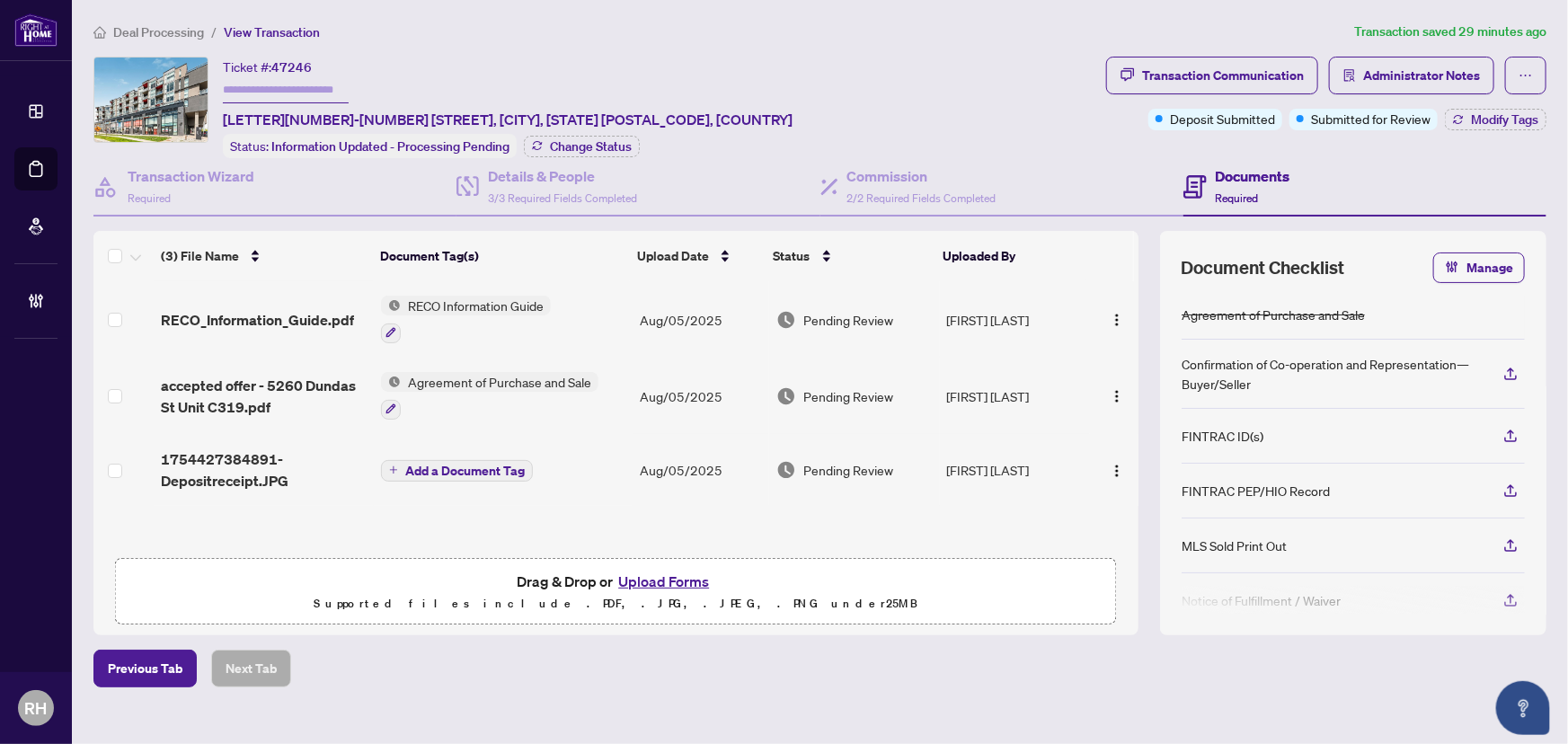 click on "Deal Processing / View Transaction Transaction saved   29 minutes ago Ticket #:  47246 C319-5260 Dundas Street, Burlington, ON L7L 0J7, Canada Status:   Information Updated - Processing Pending Change Status Transaction Communication Administrator Notes Deposit Submitted Submitted for Review Modify Tags Transaction Wizard Required Details & People 3/3 Required Fields Completed Commission 2/2 Required Fields Completed Documents Required (3) File Name Document Tag(s) Upload Date Status Uploaded By               RECO_Information_Guide.pdf RECO Information Guide Aug/05/2025 Pending Review Ranilo Dimayuga accepted offer - 5260 Dundas St Unit C319.pdf Agreement of Purchase and Sale Aug/05/2025 Pending Review Ranilo Dimayuga 1754427384891-Depositreceipt.JPG Add a Document Tag Aug/05/2025 Pending Review Ranilo Dimayuga Drag & Drop or Upload Forms Supported files include   .PDF, .JPG, .JPEG, .PNG   under  25 MB Document Checklist Manage Agreement of Purchase and Sale FINTRAC ID(s) FINTRAC PEP/HIO Record" at bounding box center (819, 385) 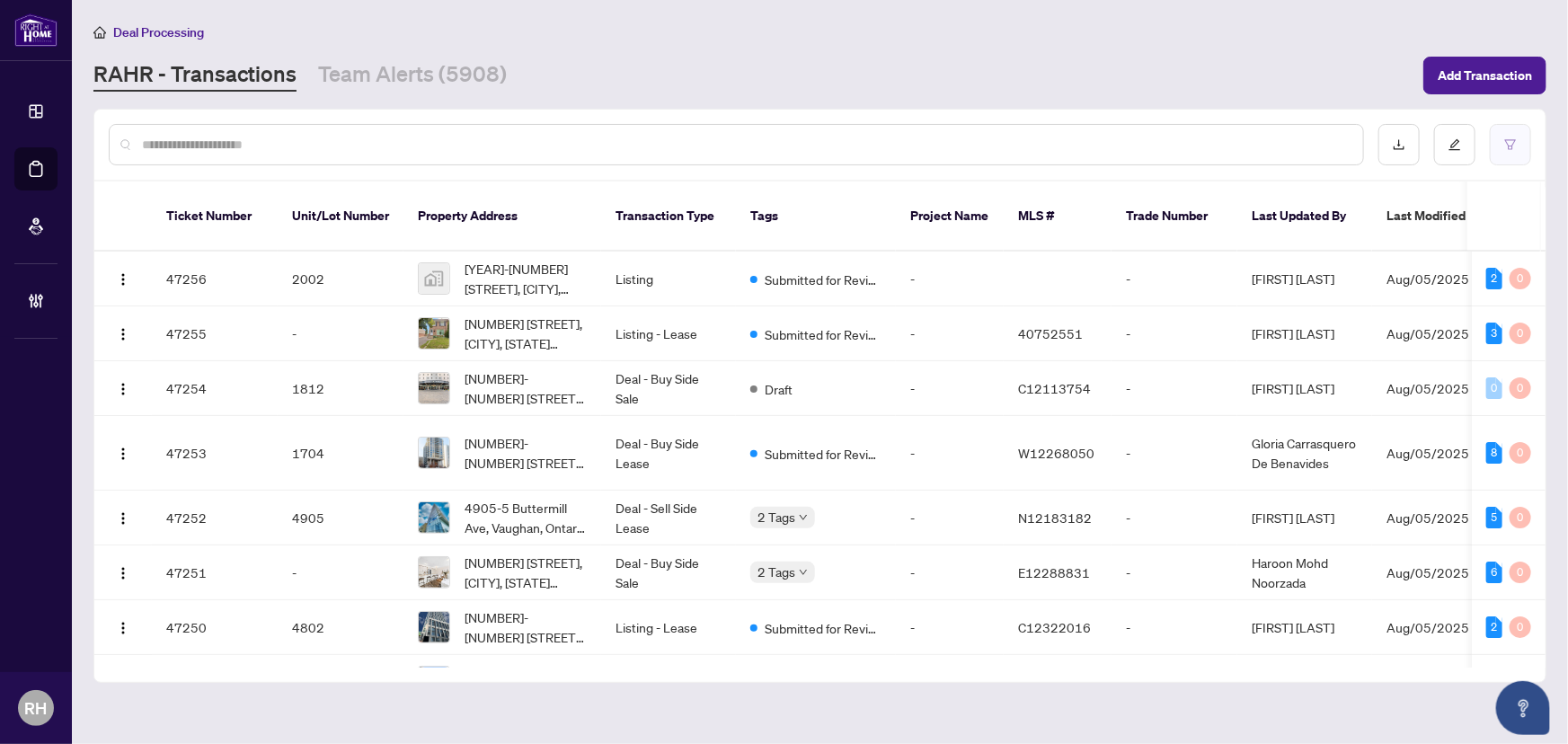 click 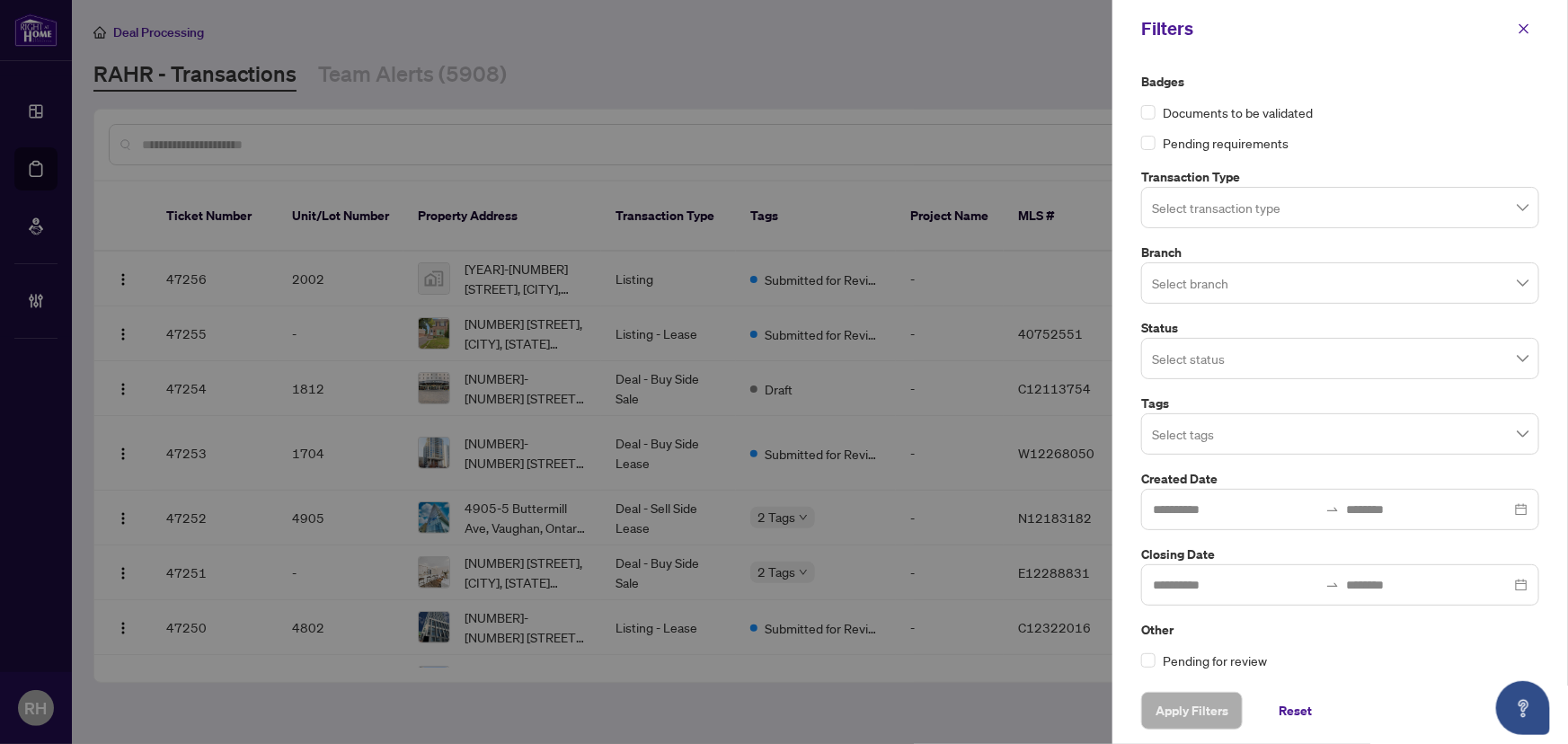 click at bounding box center [1340, 282] 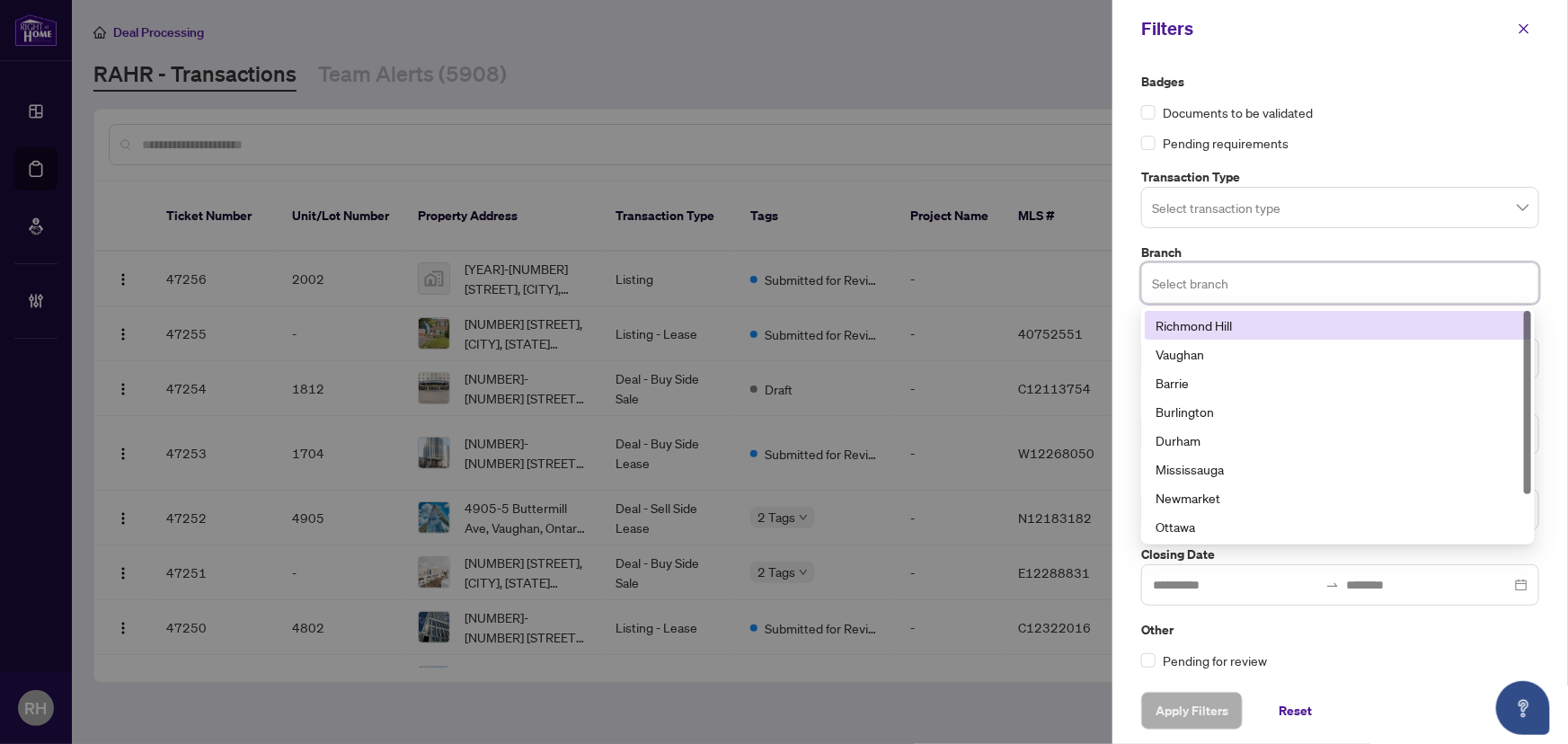 click on "Richmond Hill" at bounding box center [1338, 325] 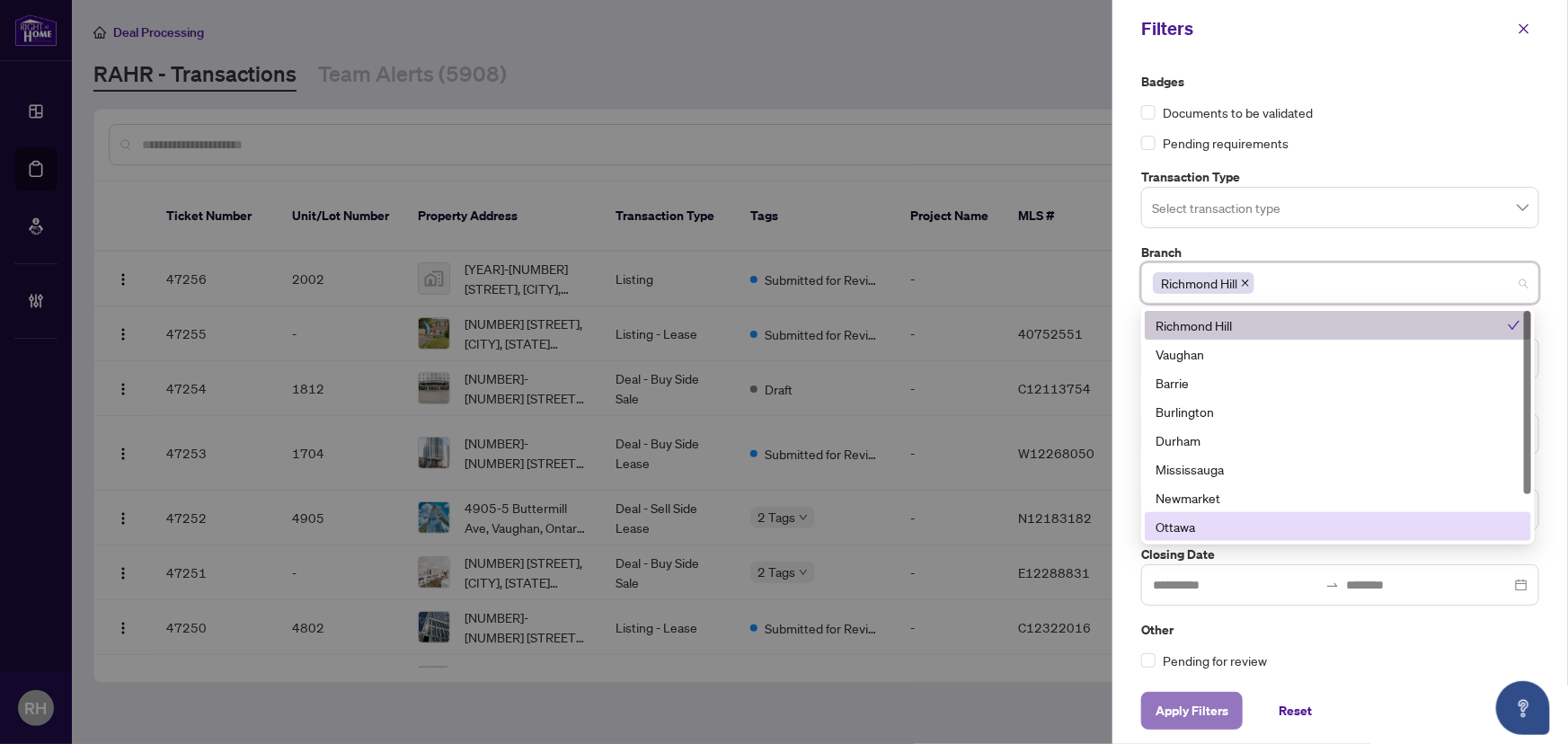 click on "Apply Filters" at bounding box center (1192, 711) 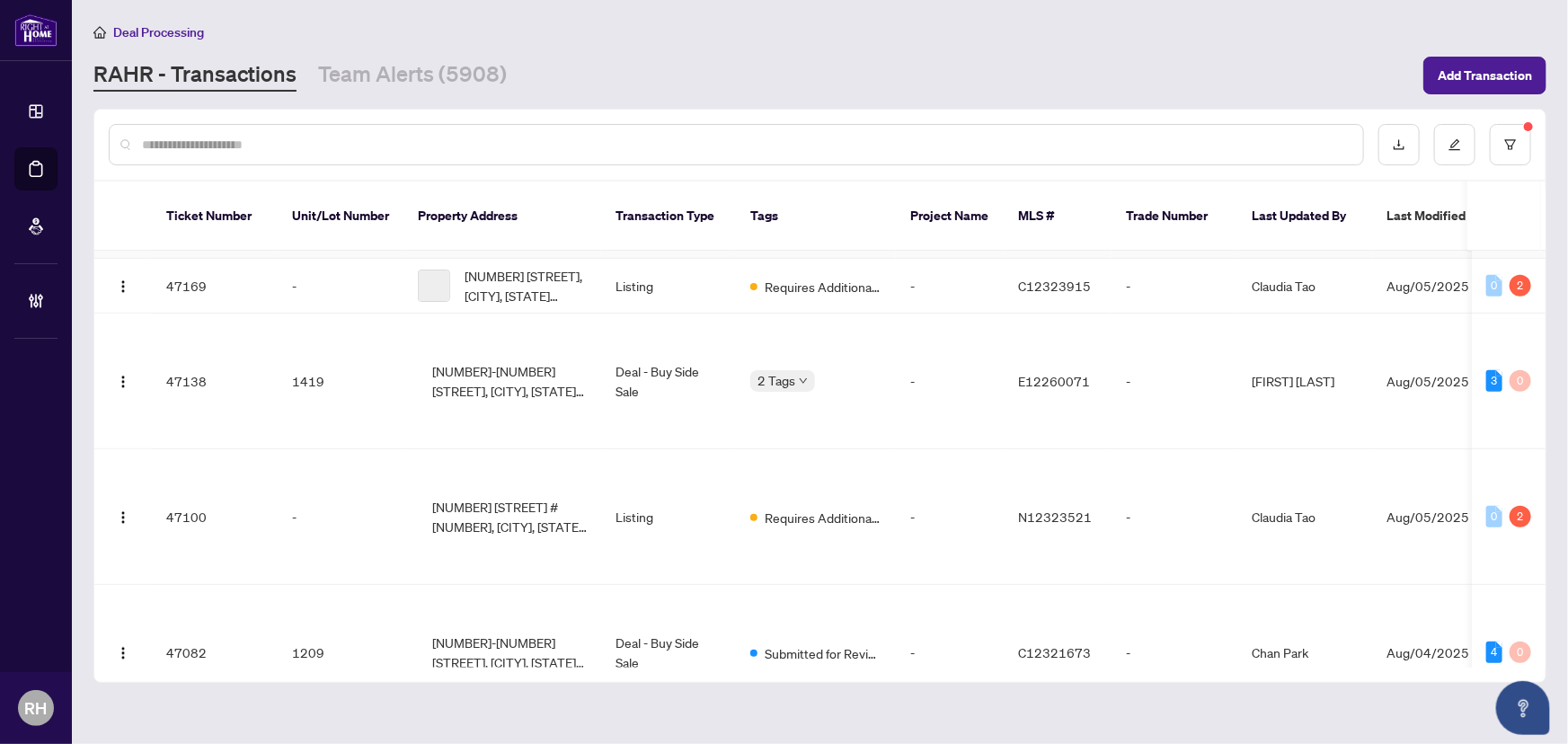scroll, scrollTop: 653, scrollLeft: 0, axis: vertical 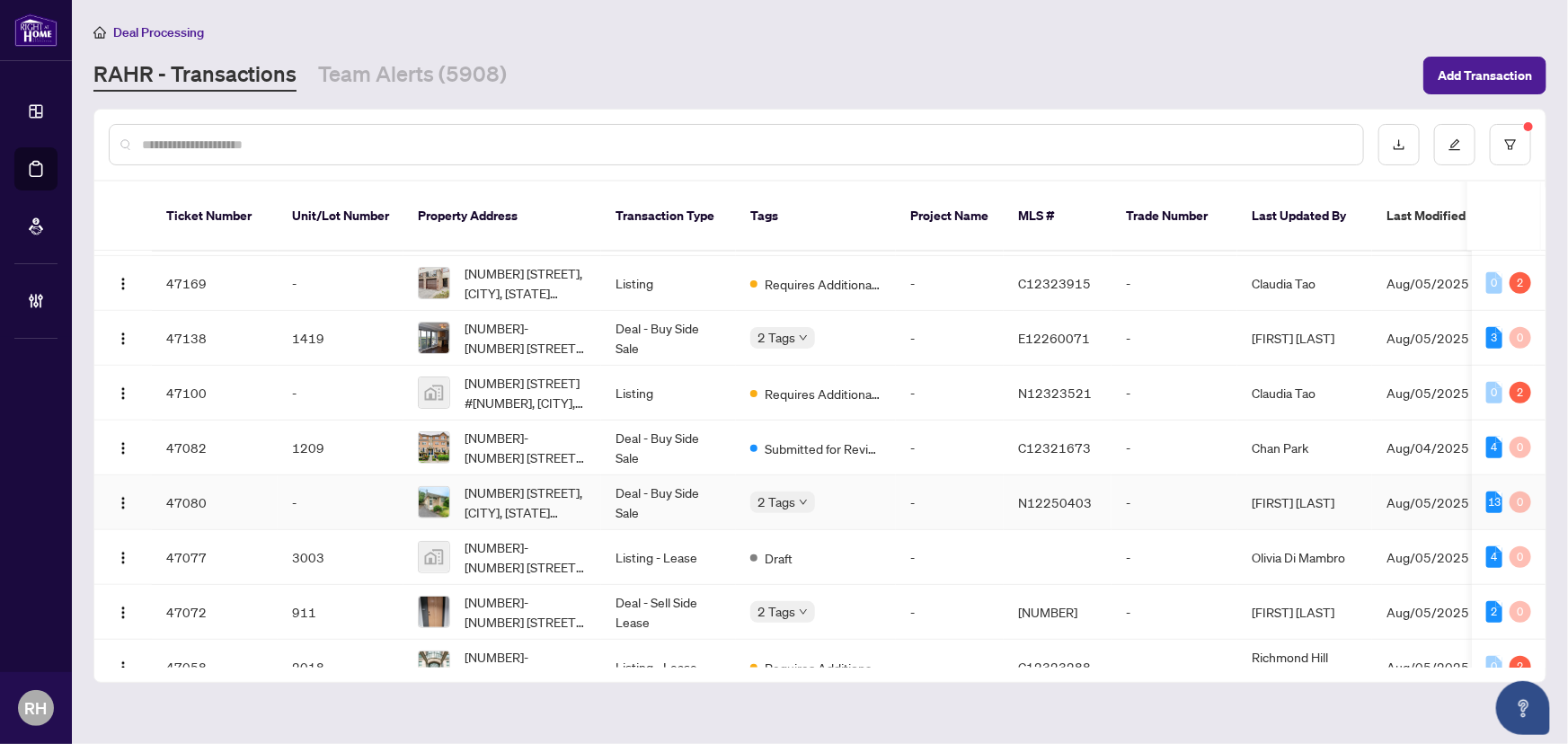 click on "Deal - Buy Side Sale" at bounding box center (669, 502) 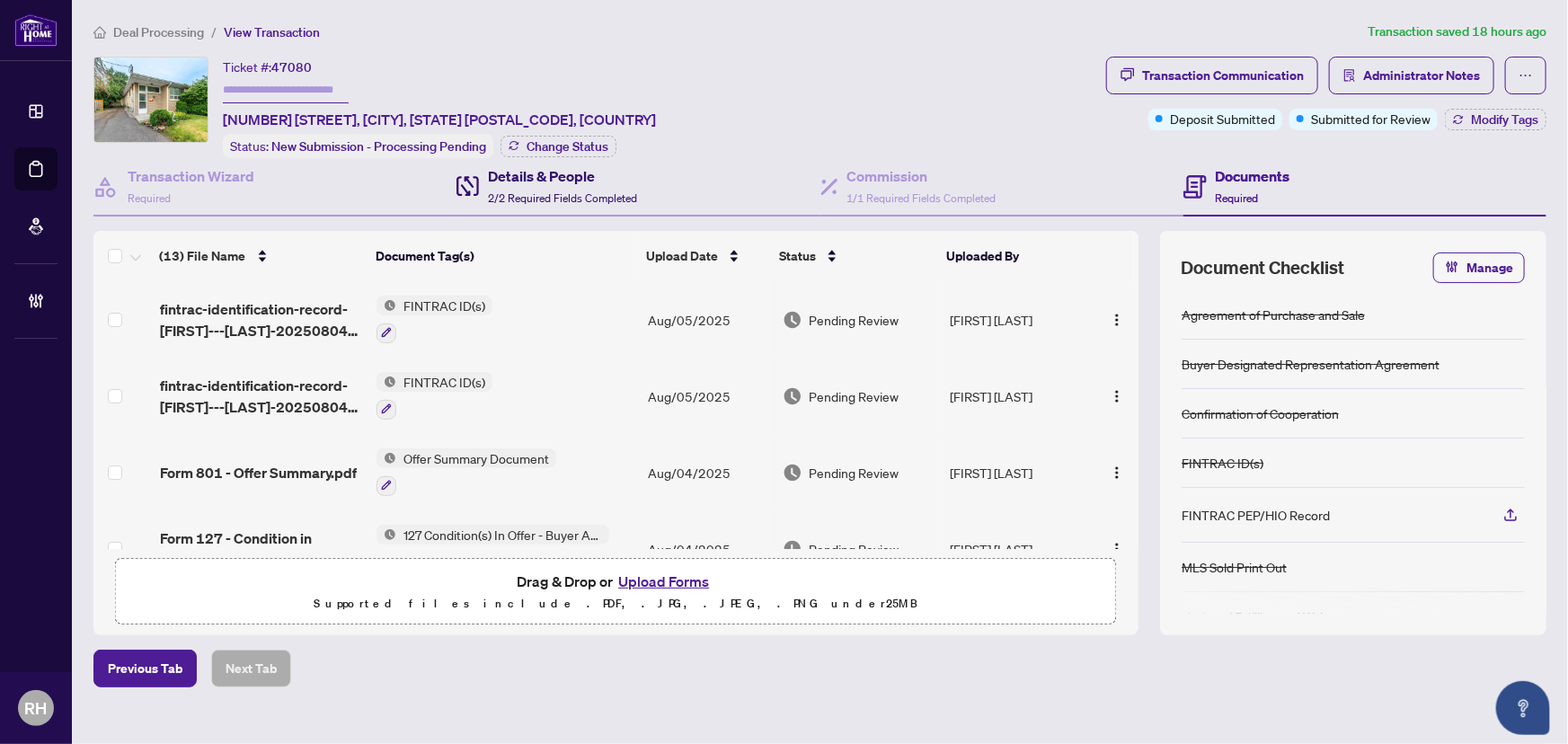 click on "Details & People" at bounding box center [563, 176] 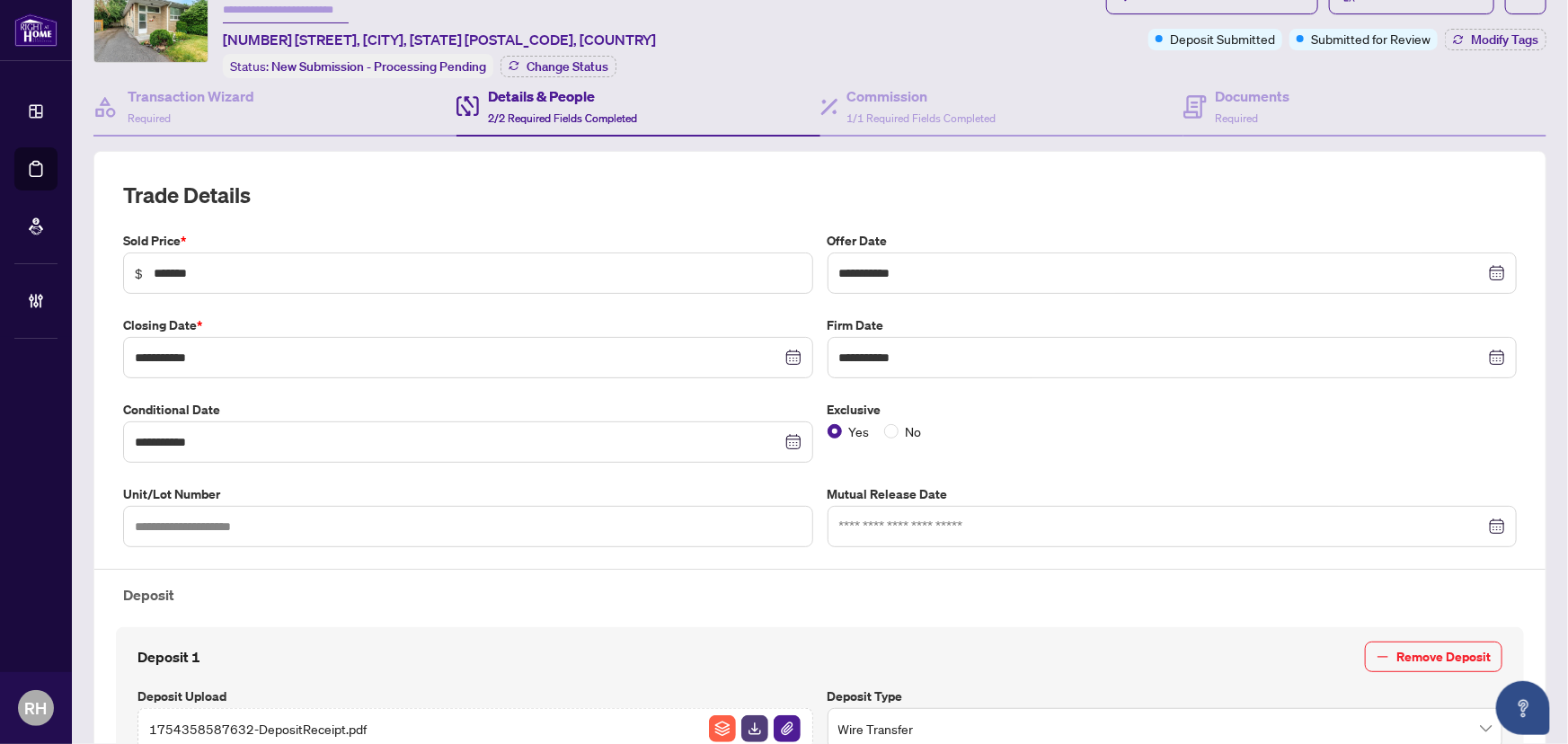 scroll, scrollTop: 0, scrollLeft: 0, axis: both 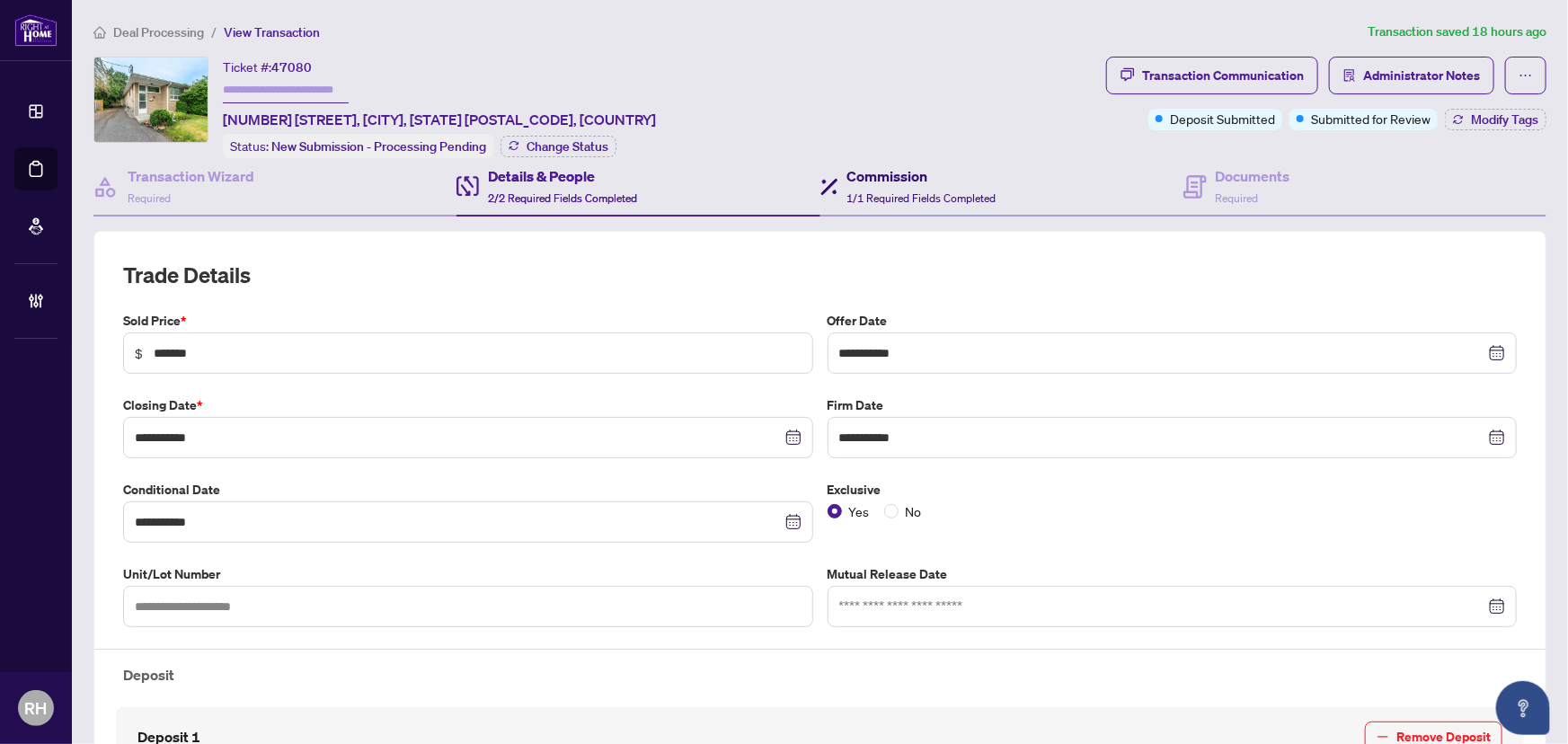 click on "1/1 Required Fields Completed" at bounding box center (922, 198) 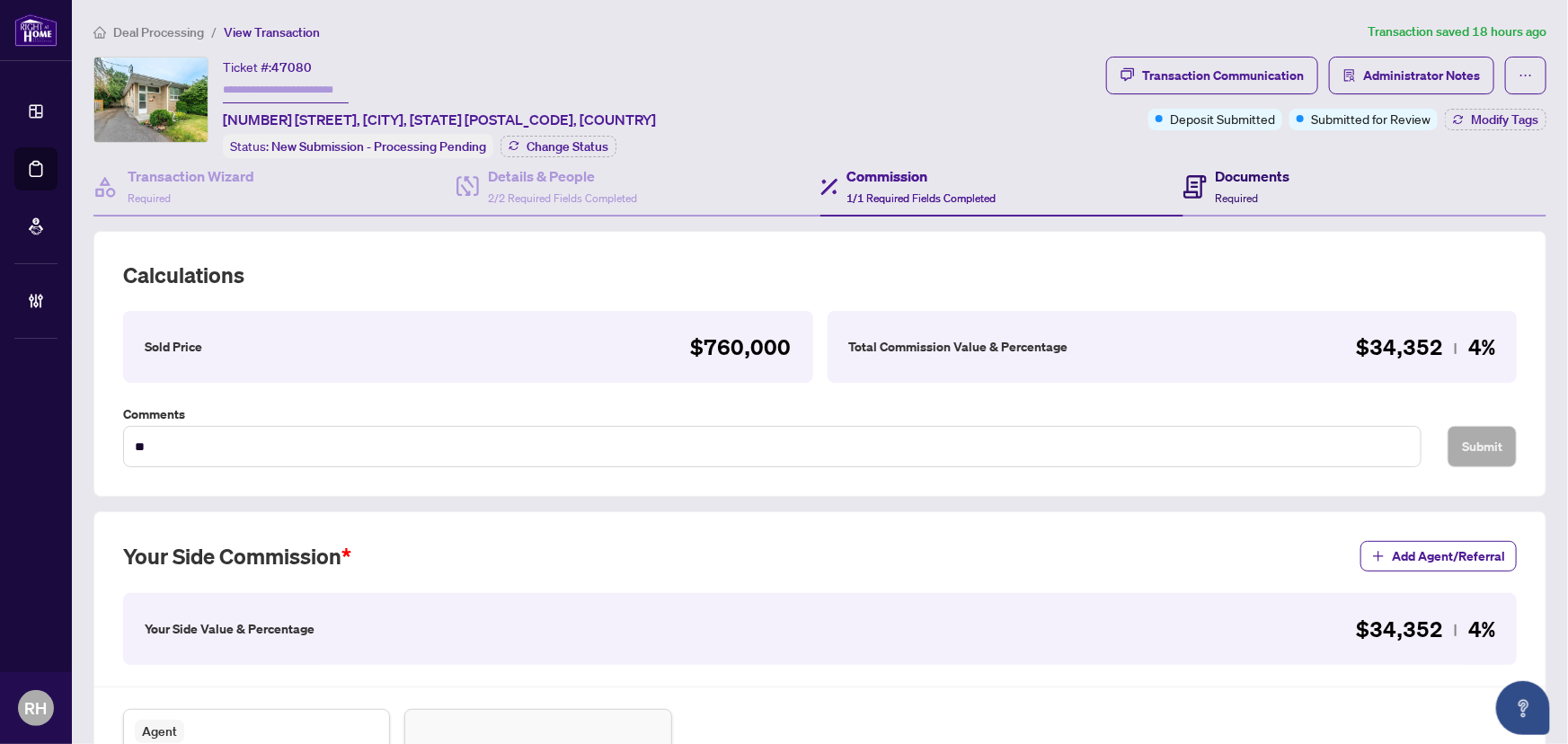 click on "Documents" at bounding box center [1253, 176] 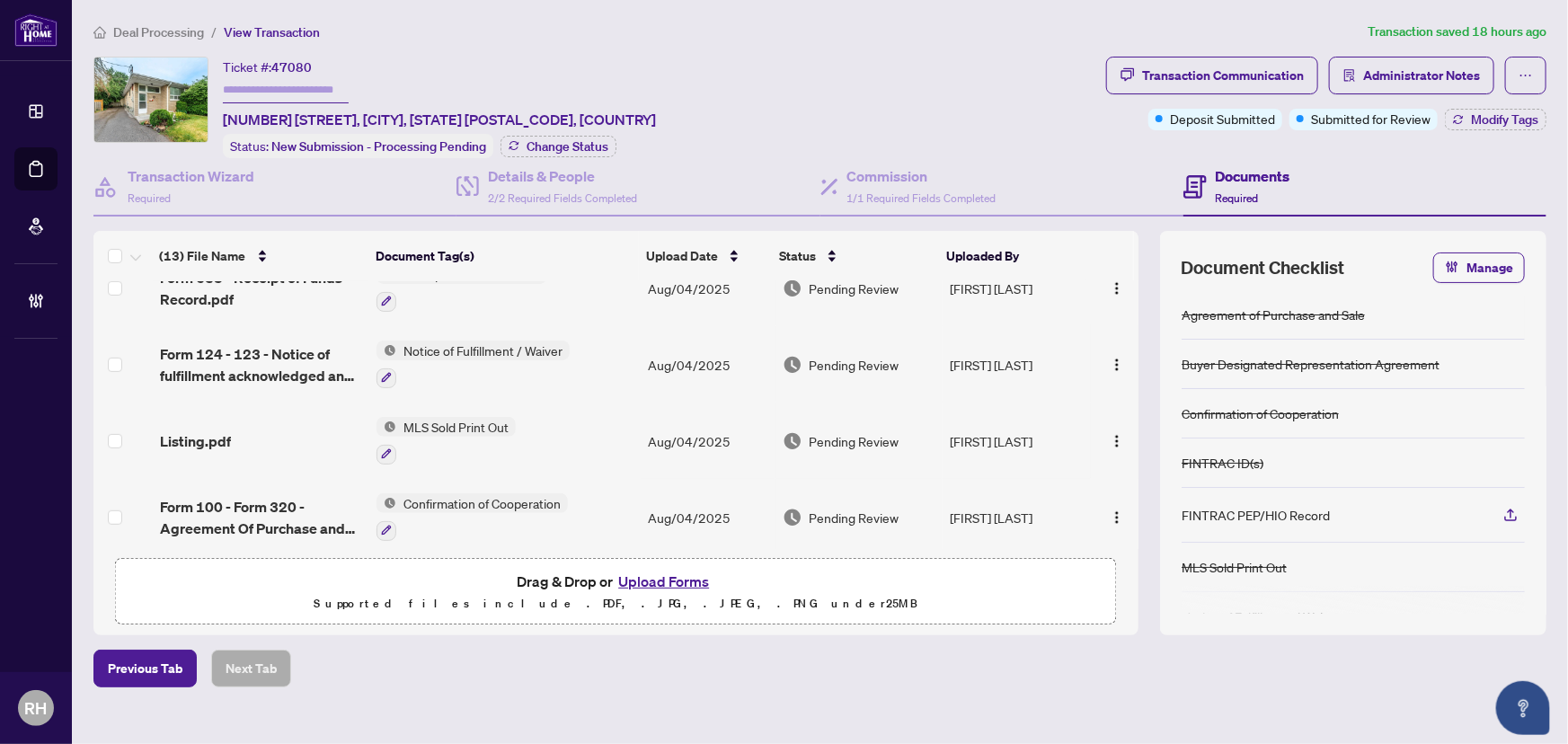 scroll, scrollTop: 718, scrollLeft: 0, axis: vertical 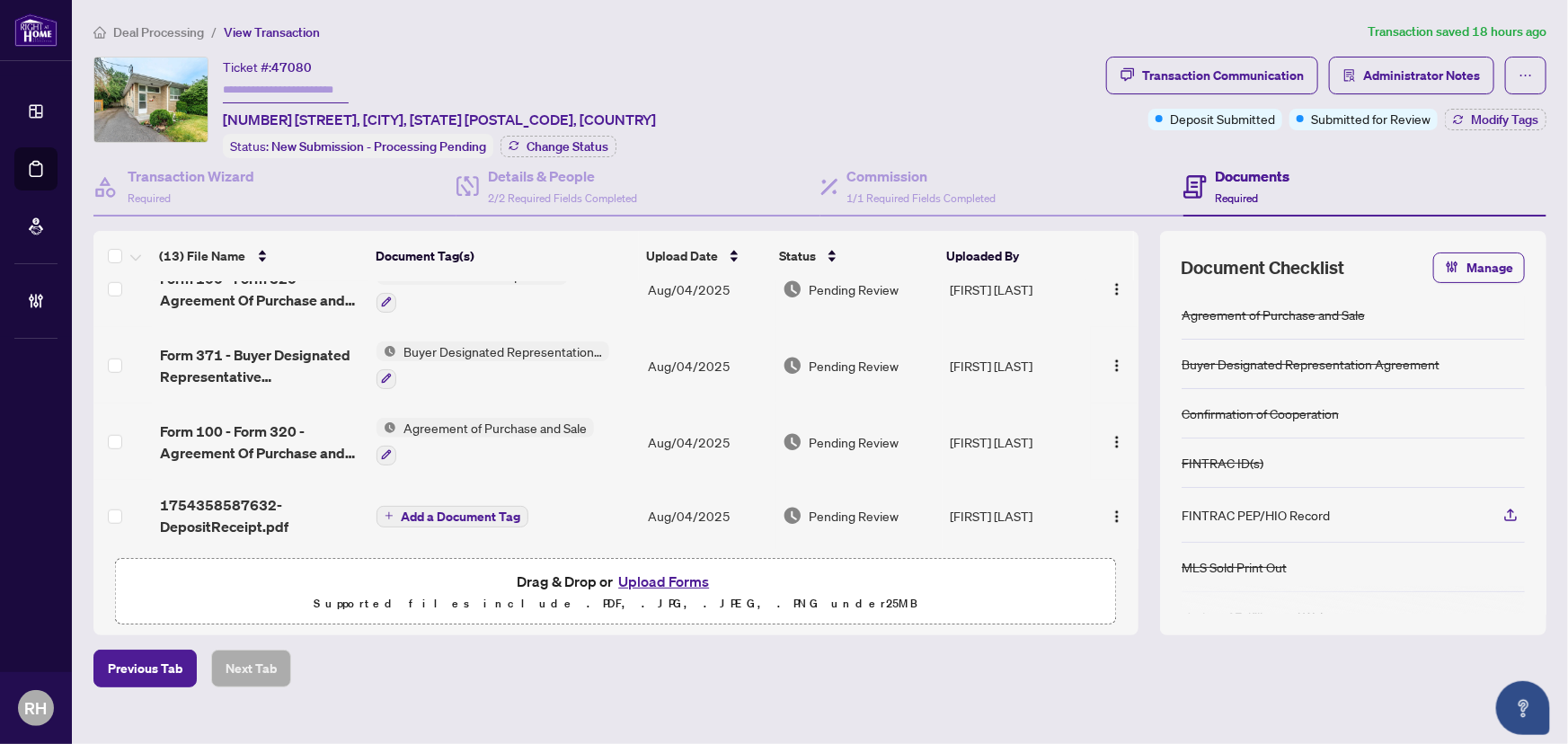 click on "Deal Processing" at bounding box center (148, 32) 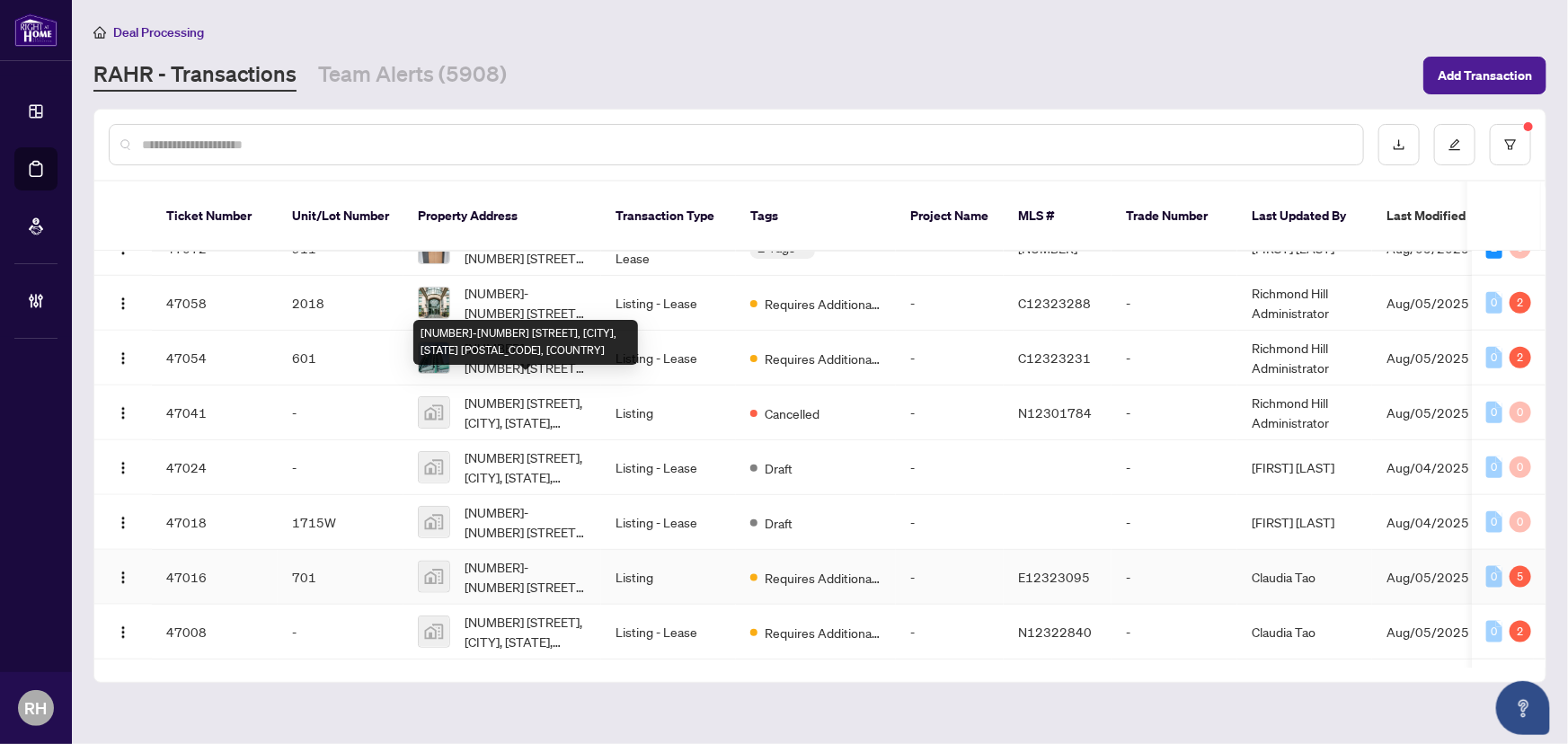scroll, scrollTop: 1173, scrollLeft: 0, axis: vertical 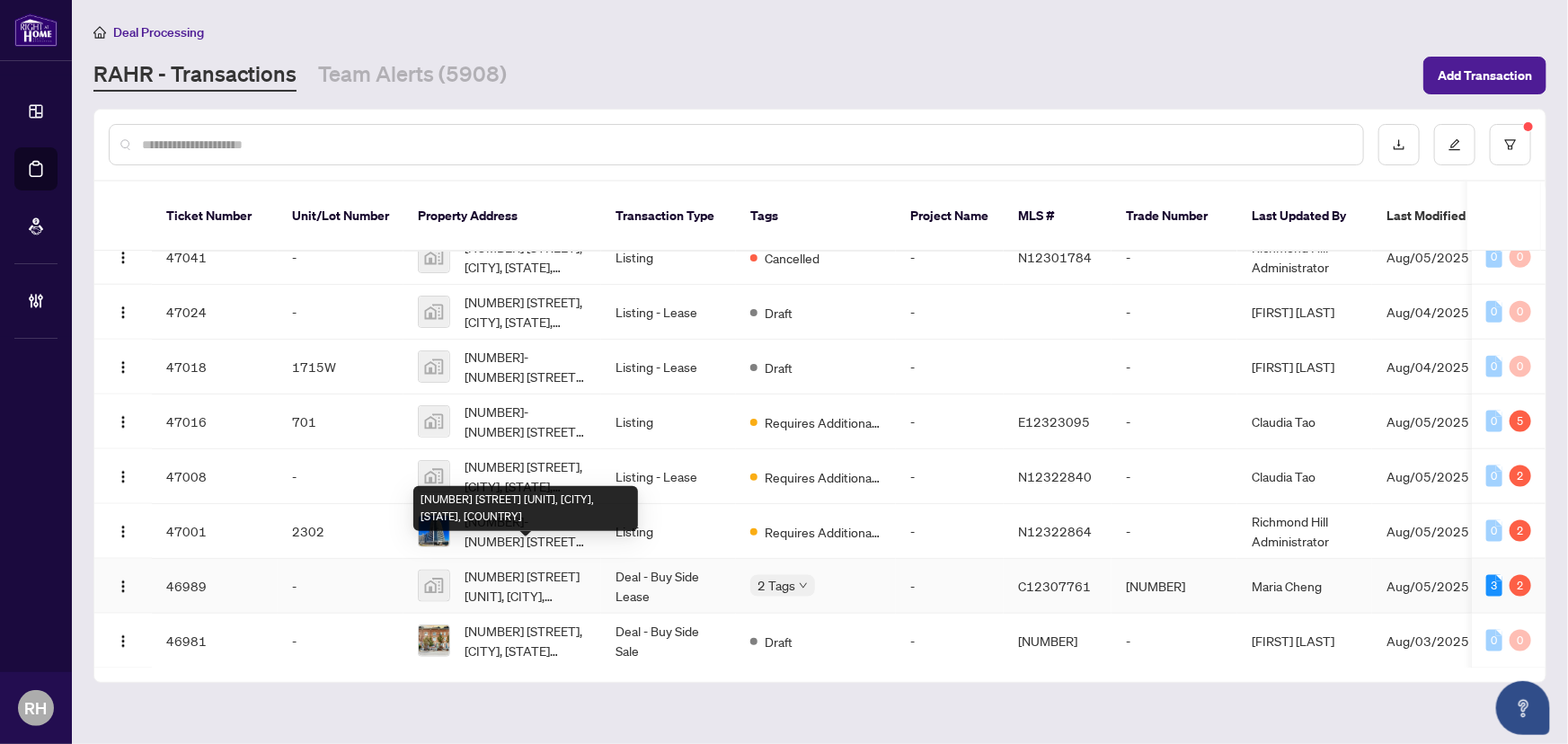 click on "170 Sumach Street unit 2301, Toronto, ON, Canada" at bounding box center [526, 586] 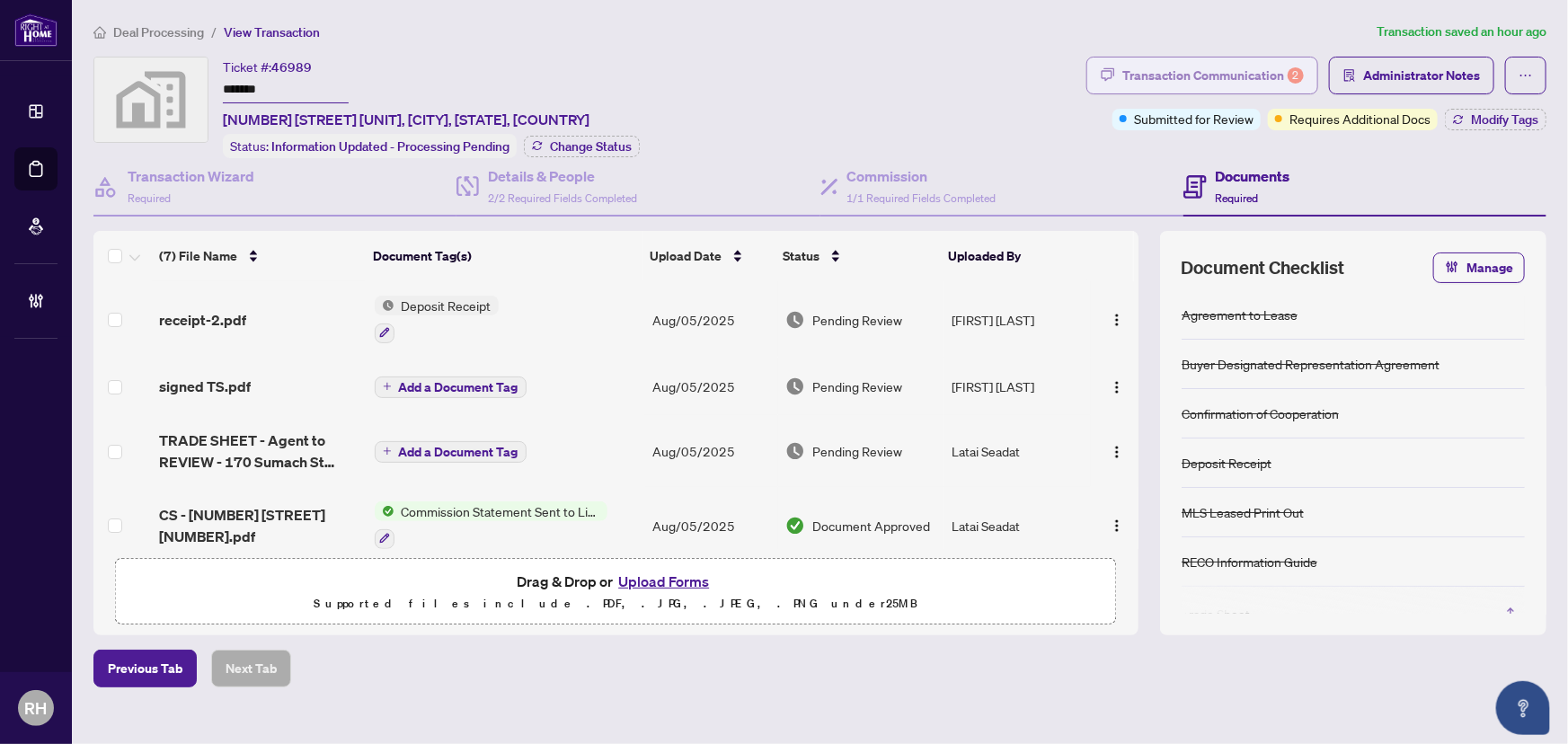 click on "Transaction Communication 2" at bounding box center (1213, 75) 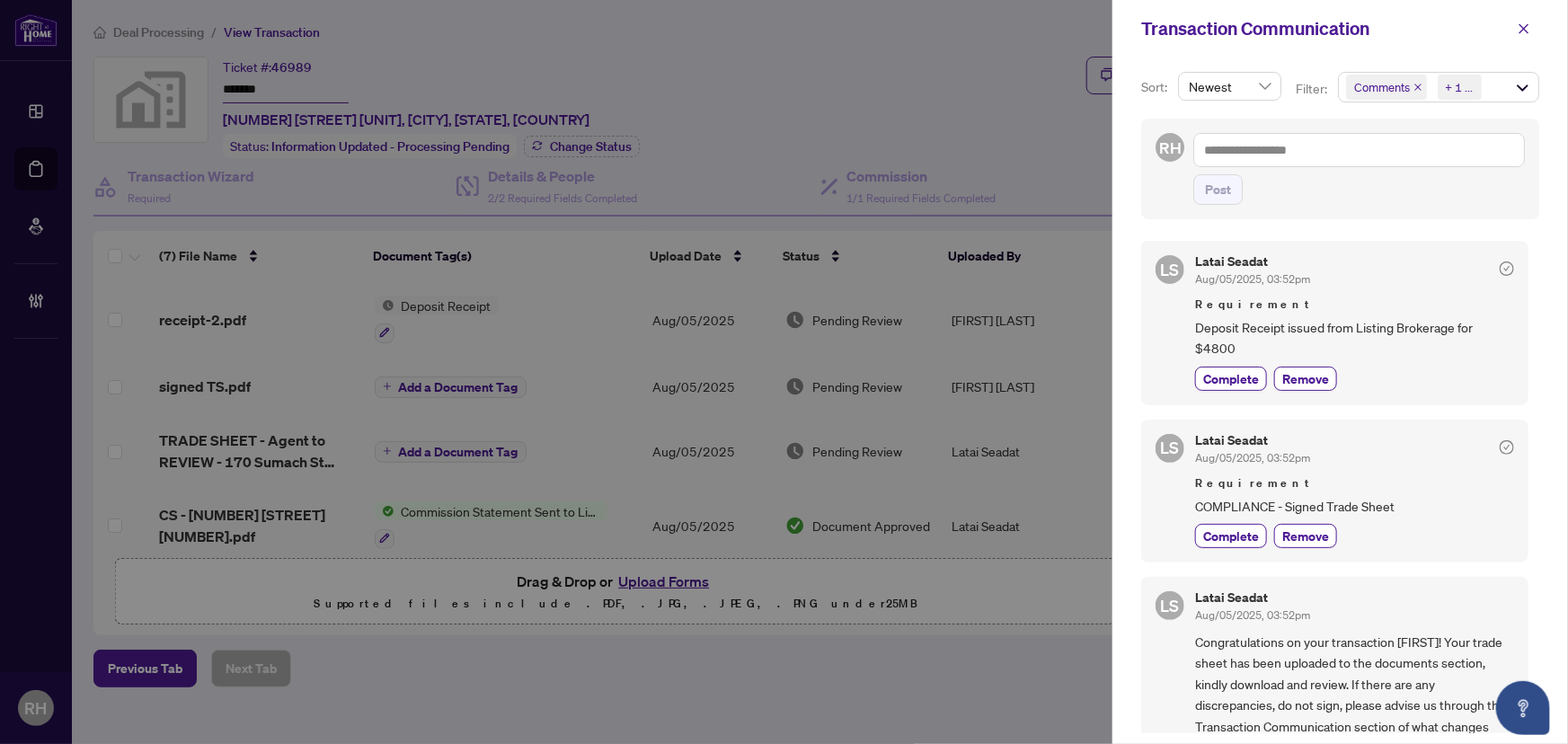 click at bounding box center (1524, 29) 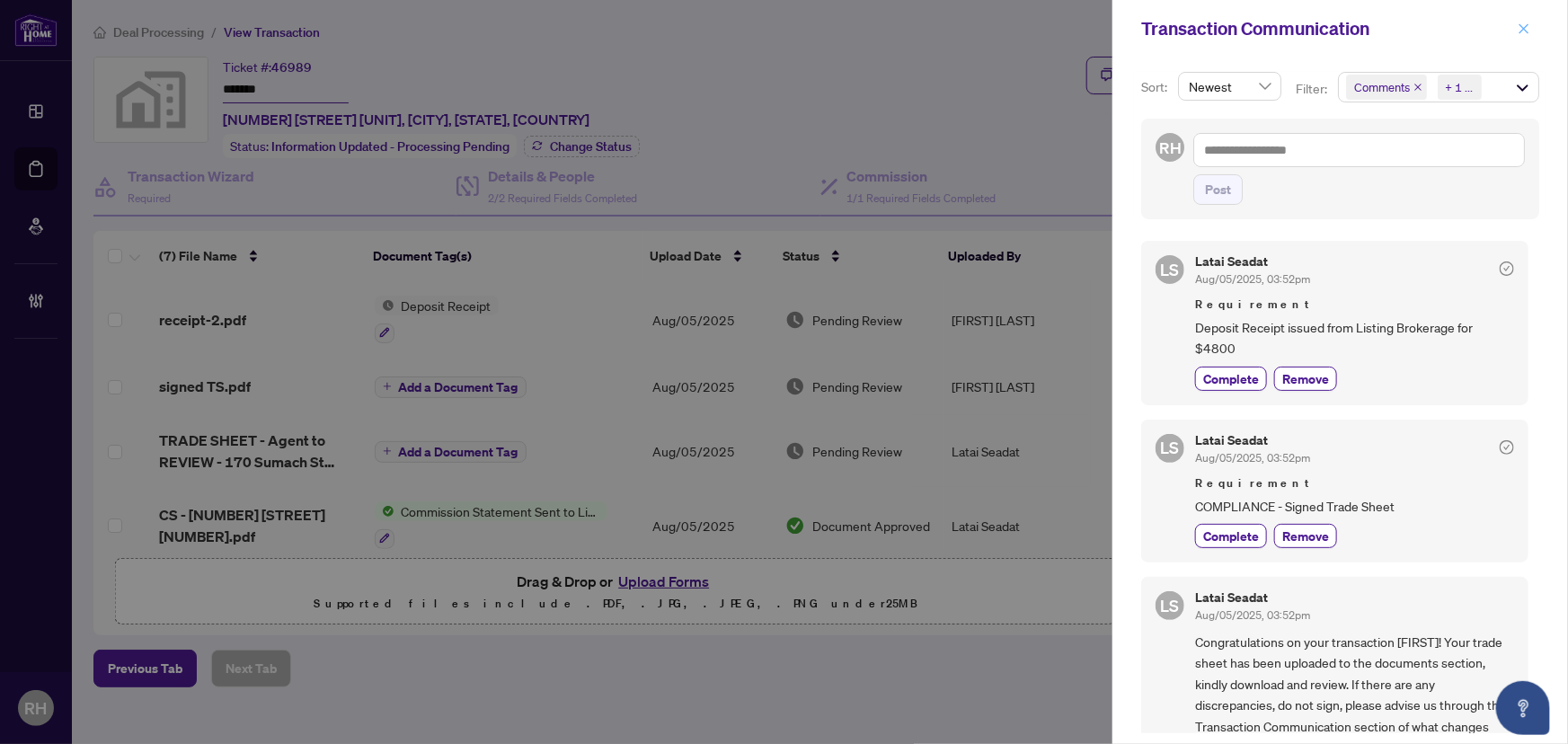 click at bounding box center (1524, 29) 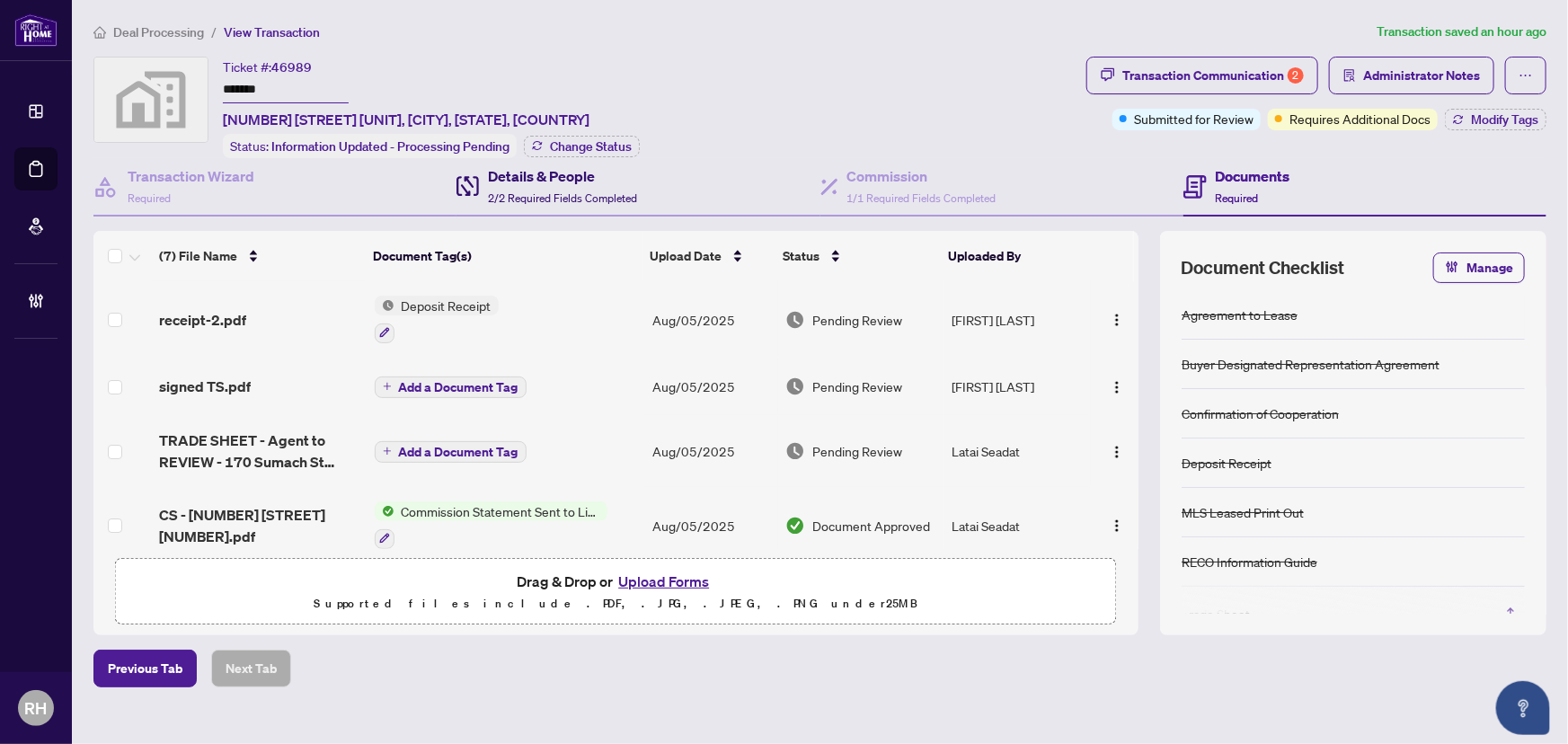 click on "2/2 Required Fields Completed" at bounding box center (563, 198) 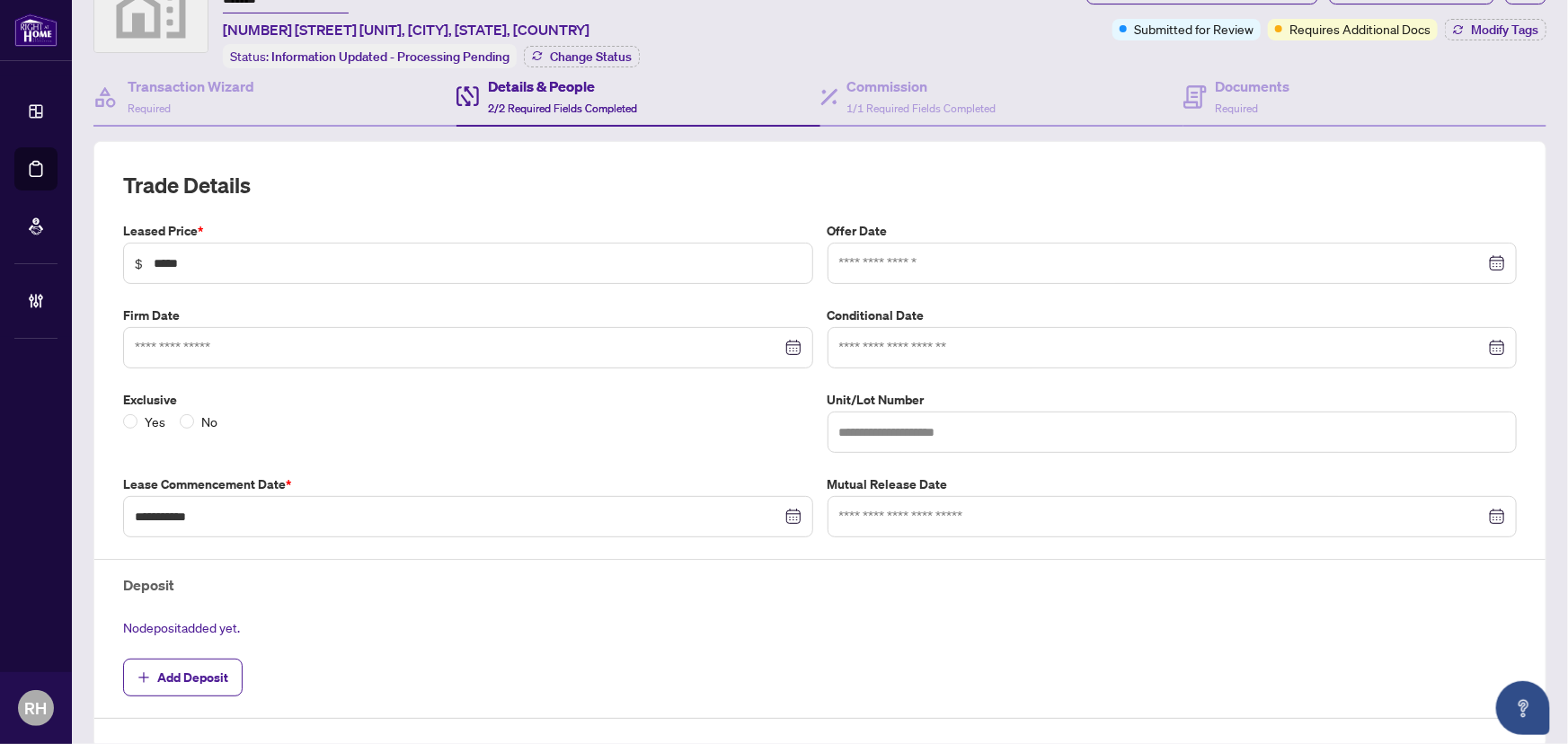 scroll, scrollTop: 0, scrollLeft: 0, axis: both 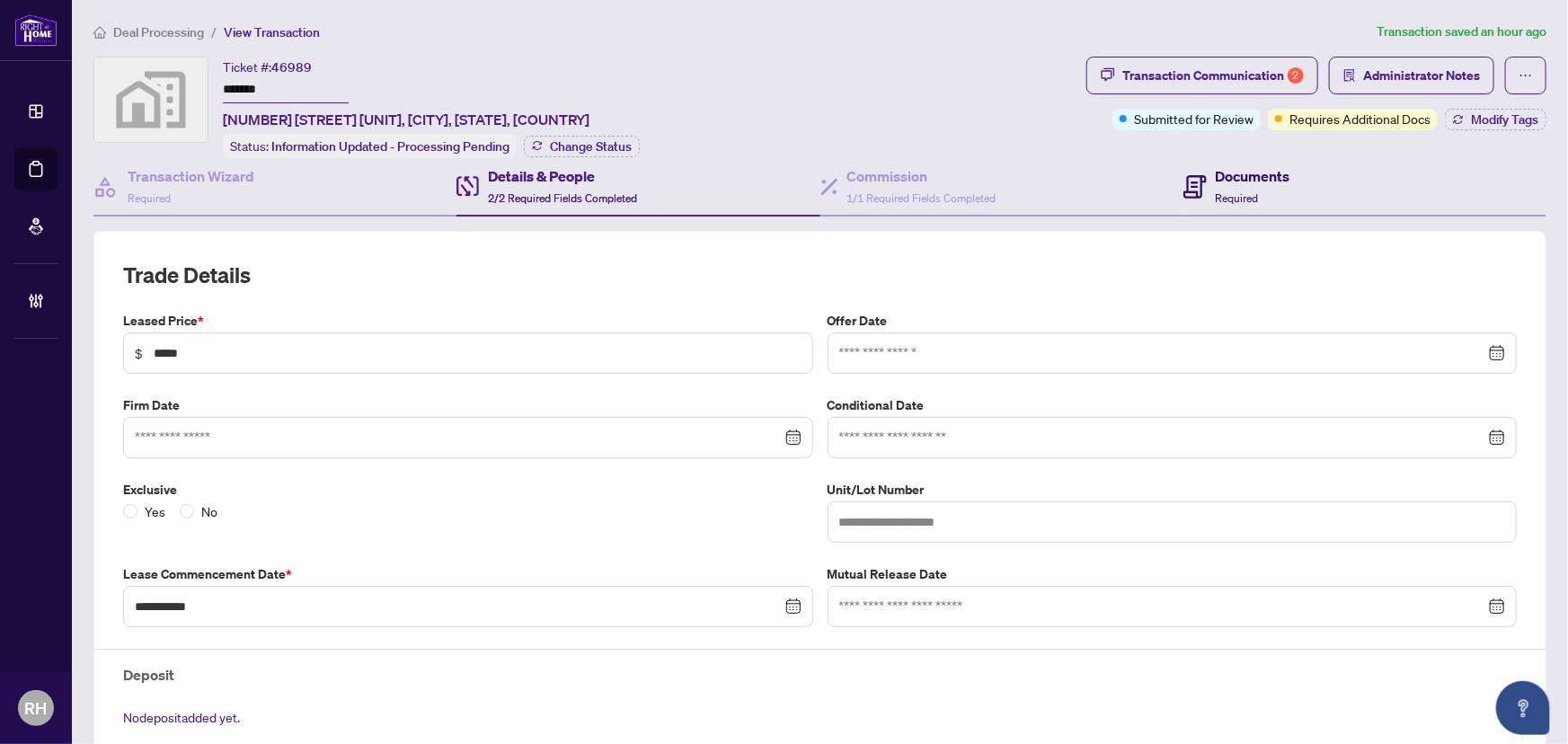 drag, startPoint x: 1244, startPoint y: 179, endPoint x: 1052, endPoint y: 137, distance: 196.54007 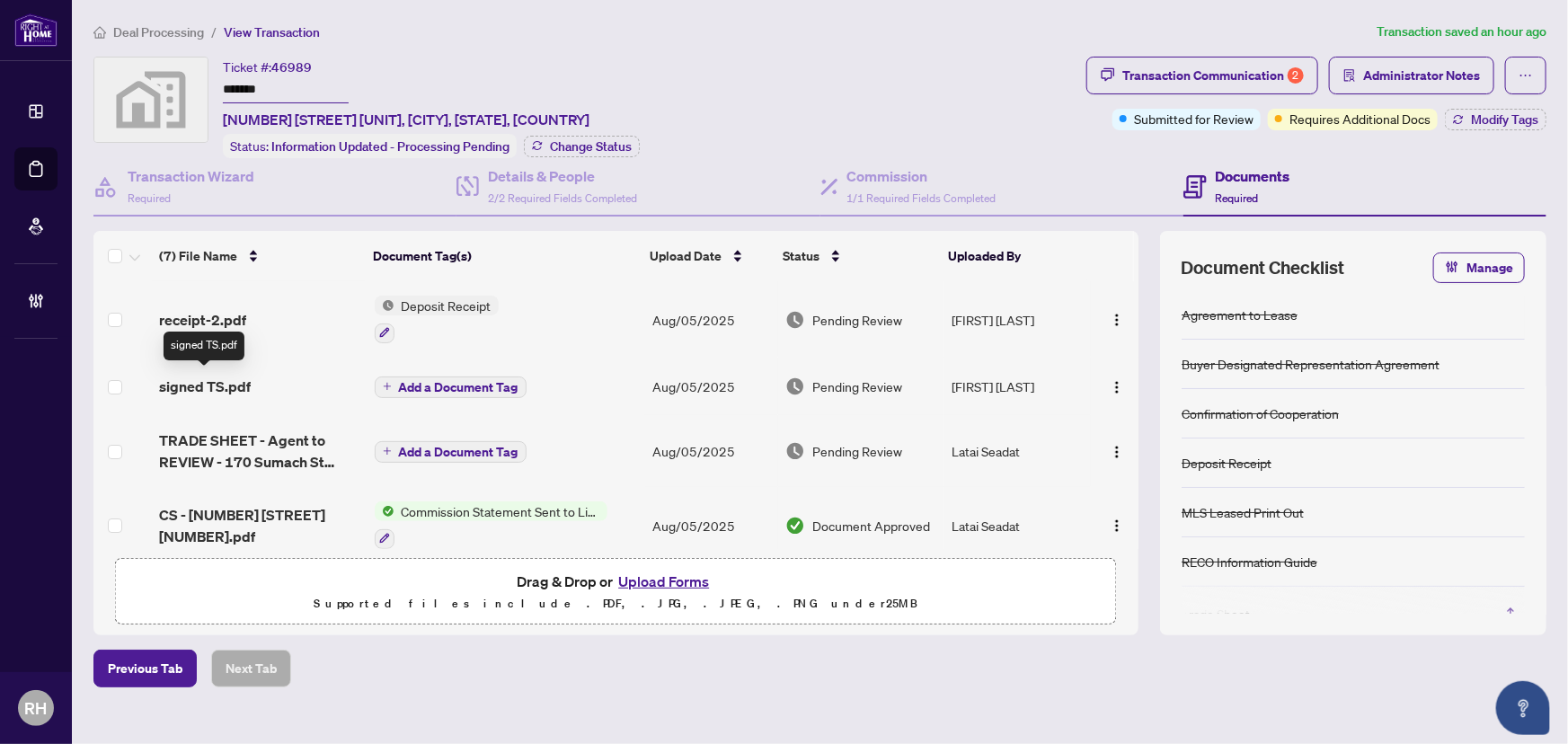 click on "signed TS.pdf" at bounding box center [205, 386] 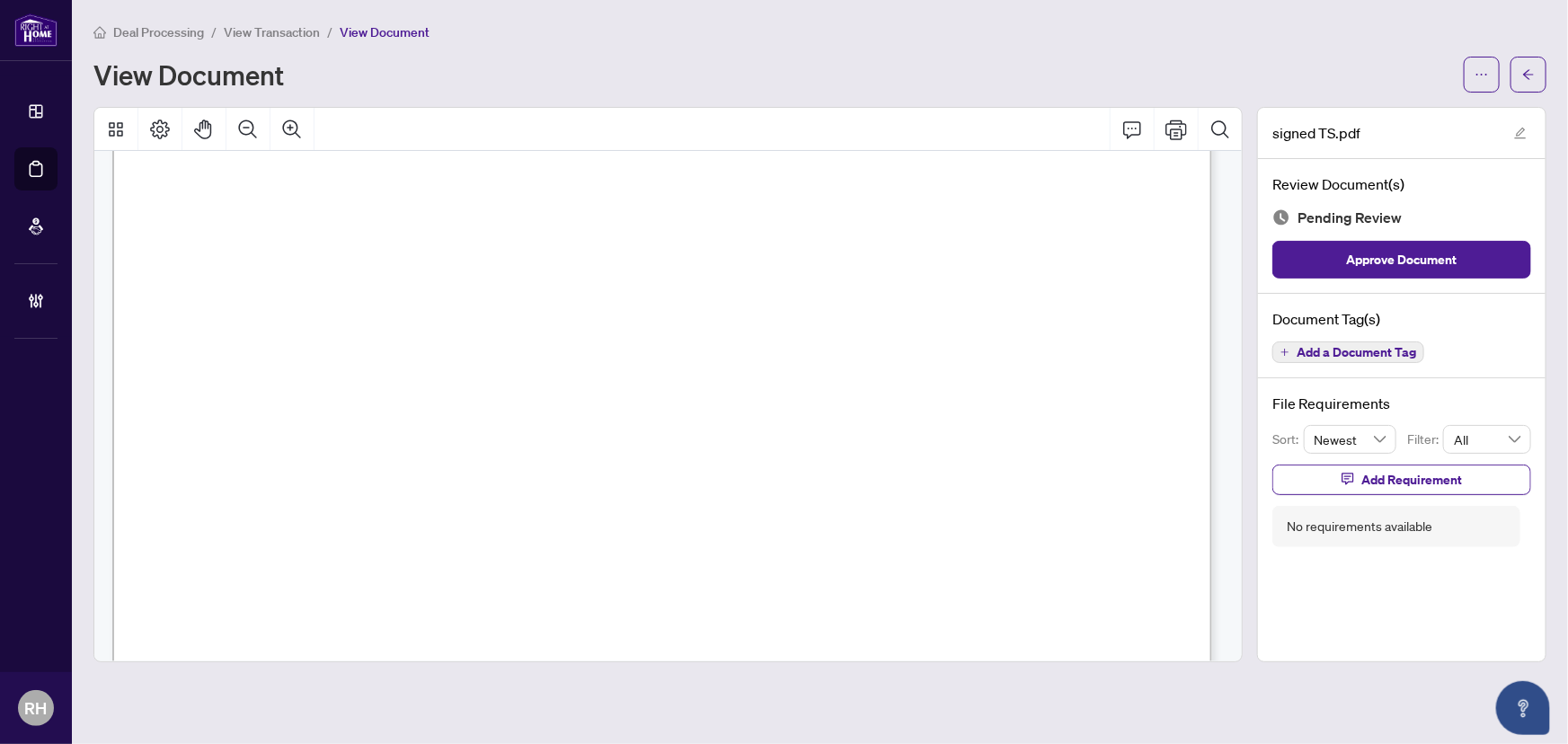 scroll, scrollTop: 735, scrollLeft: 0, axis: vertical 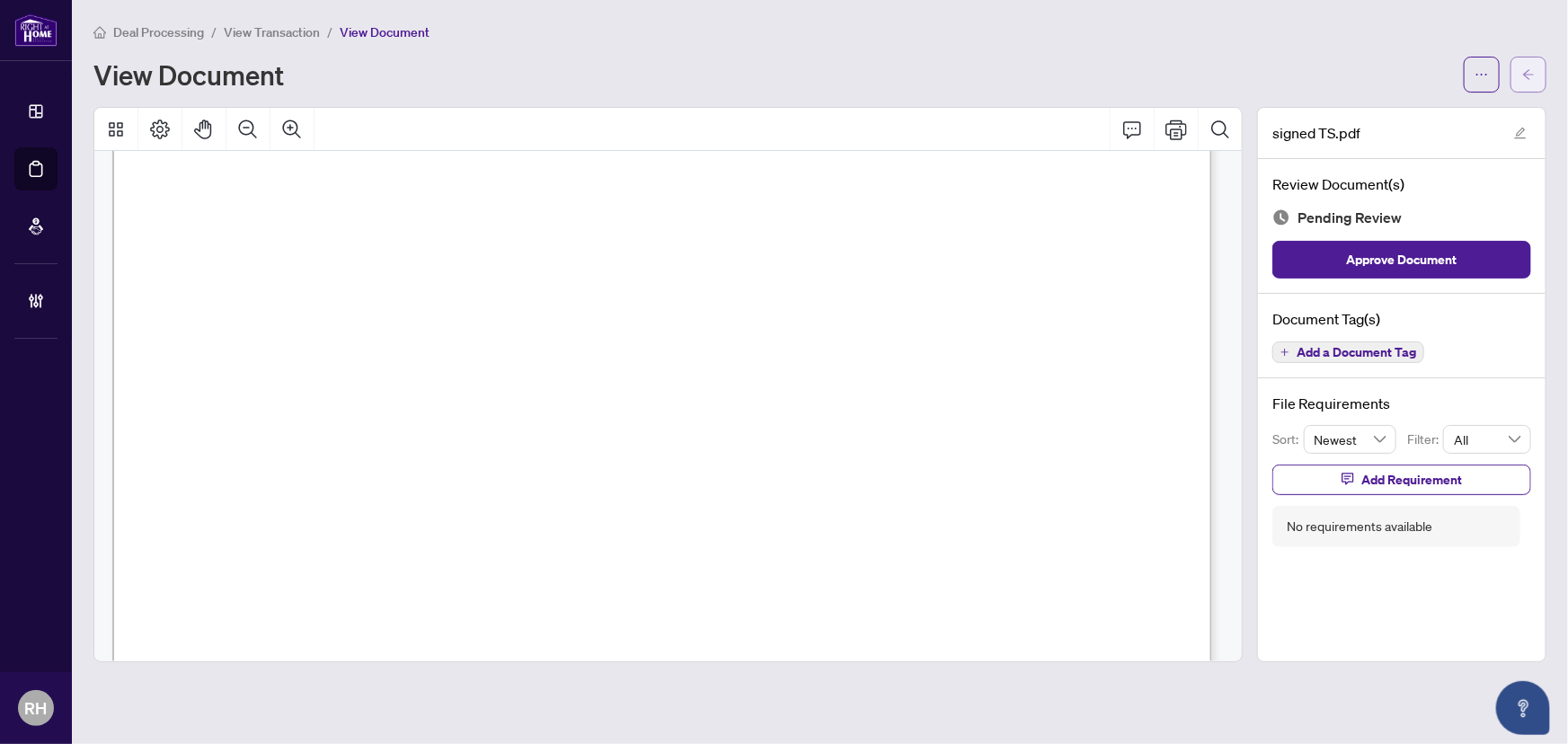 click at bounding box center [1528, 75] 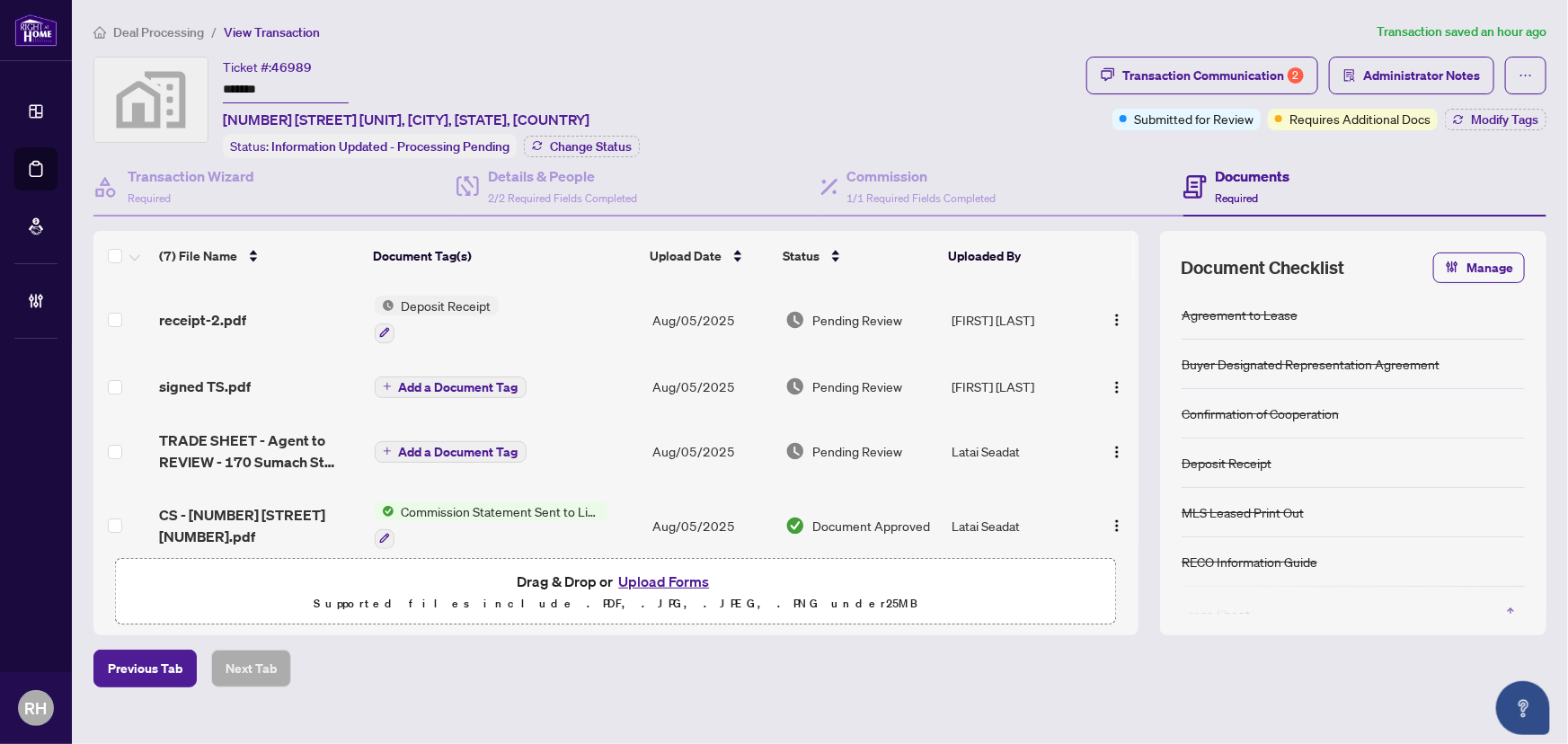 click on "Deal Processing / View Transaction Transaction saved   an hour ago Ticket #:  46989 ******* 170 Sumach Street unit 2301, Toronto, ON, Canada Status:   Information Updated - Processing Pending Change Status Transaction Communication 2 Administrator Notes Submitted for Review Requires Additional Docs Modify Tags Transaction Wizard Required Details & People 2/2 Required Fields Completed Commission 1/1 Required Fields Completed Documents Required (7) File Name Document Tag(s) Upload Date Status Uploaded By               receipt-2.pdf Deposit Receipt Aug/05/2025 Pending Review Alireza Ghasemi signed TS.pdf Add a Document Tag Aug/05/2025 Pending Review Alireza Ghasemi TRADE SHEET - Agent to REVIEW - 170 Sumach St 2301.pdf Add a Document Tag Aug/05/2025 Pending Review Latai Seadat CS - 170 Sumach St 2301.pdf Commission Statement Sent to Listing Brokerage Aug/05/2025 Document Approved Latai Seadat MLS.pdf MLS Leased Print Out Aug/05/2025 Document Approved Latai Seadat Reco_Information_Guide_-_RECO_Forms.pdf +" at bounding box center (819, 385) 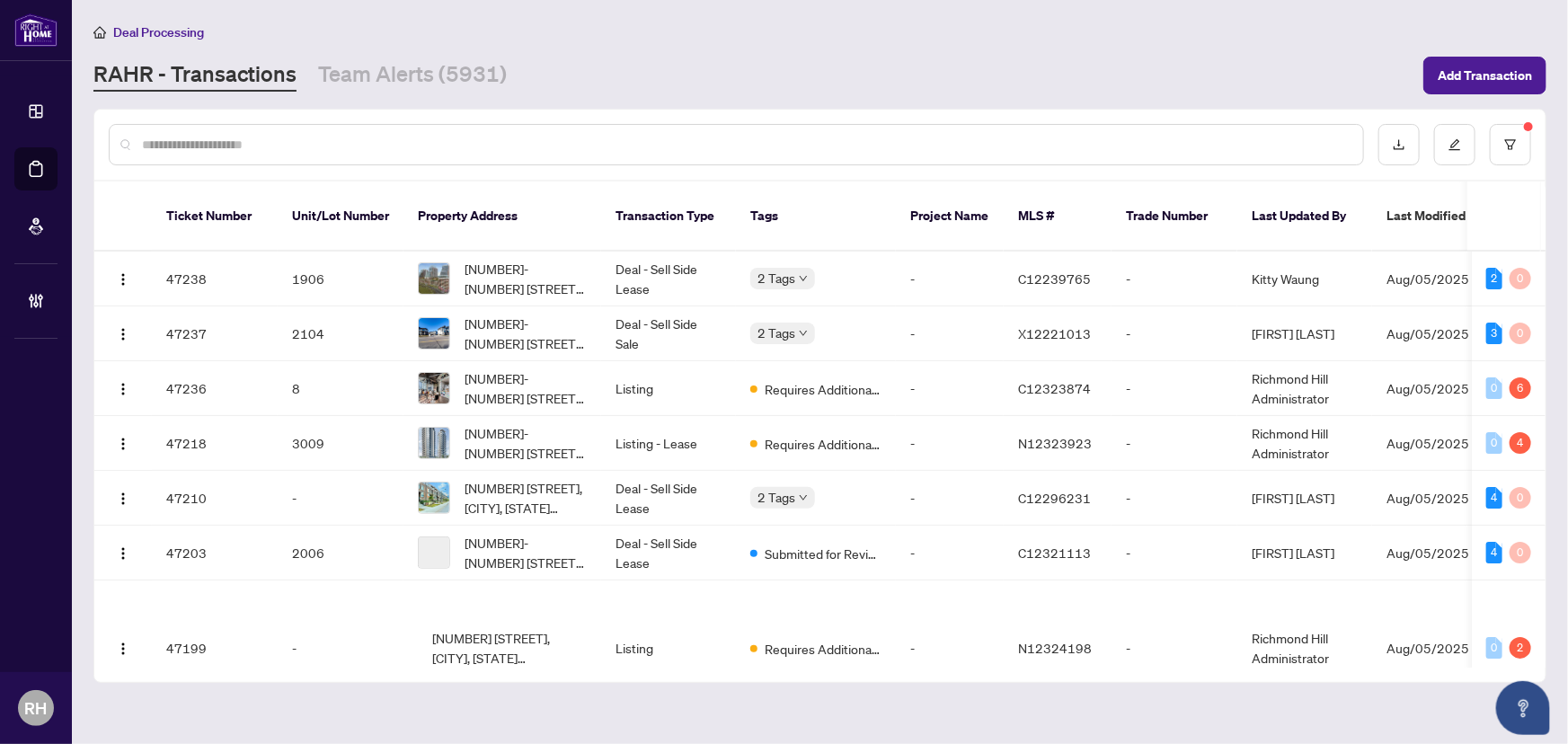 click at bounding box center [745, 145] 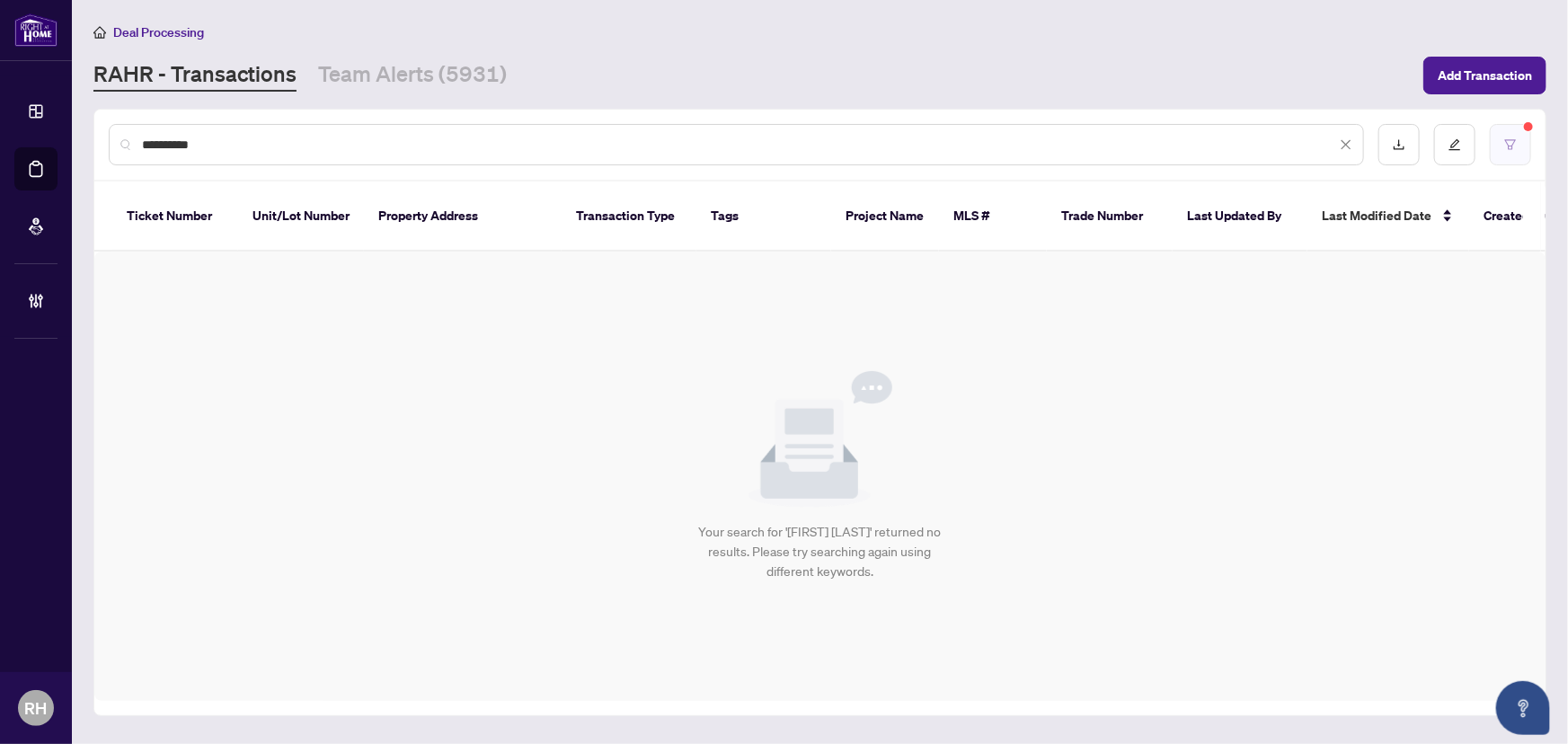 click at bounding box center [1510, 145] 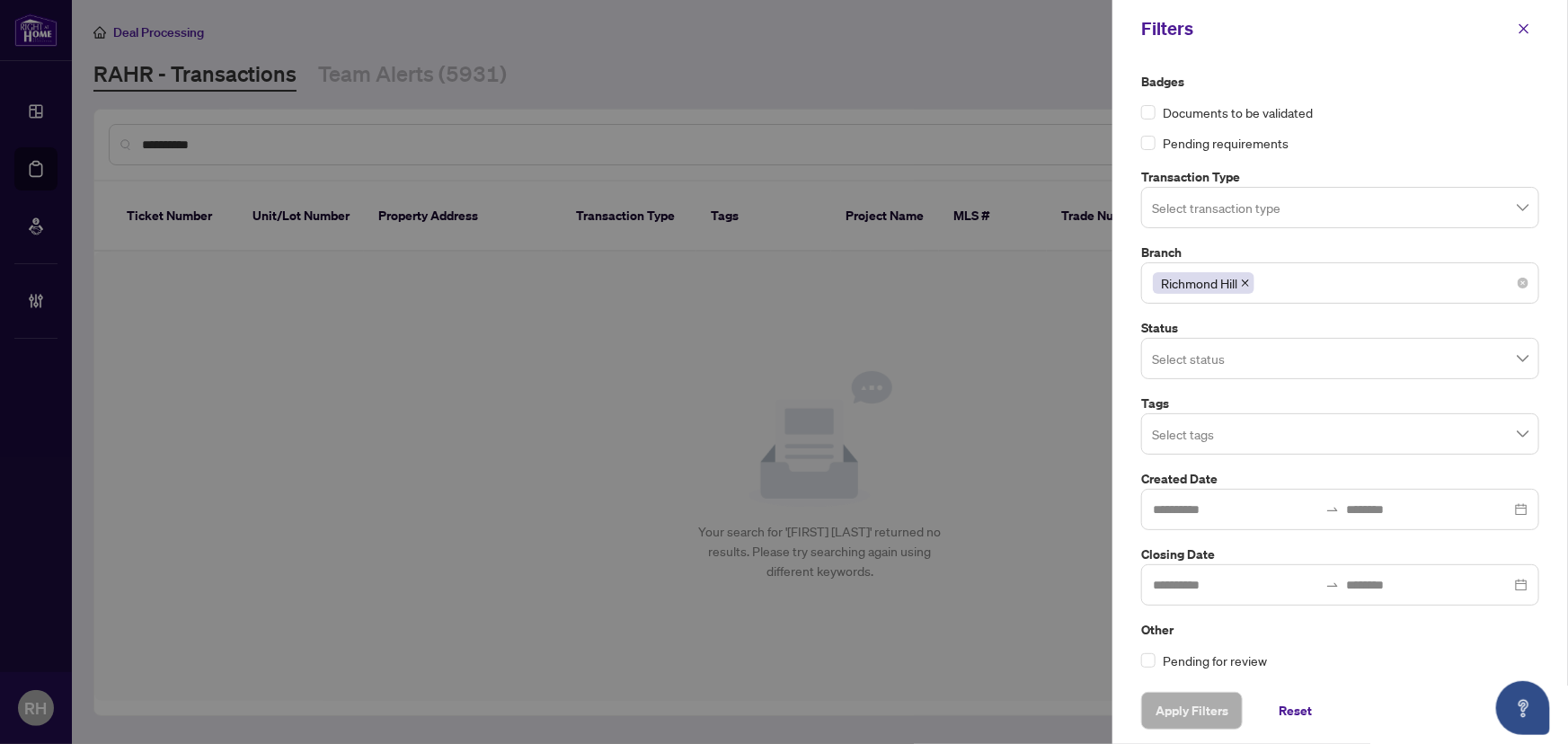 click at bounding box center (1245, 283) 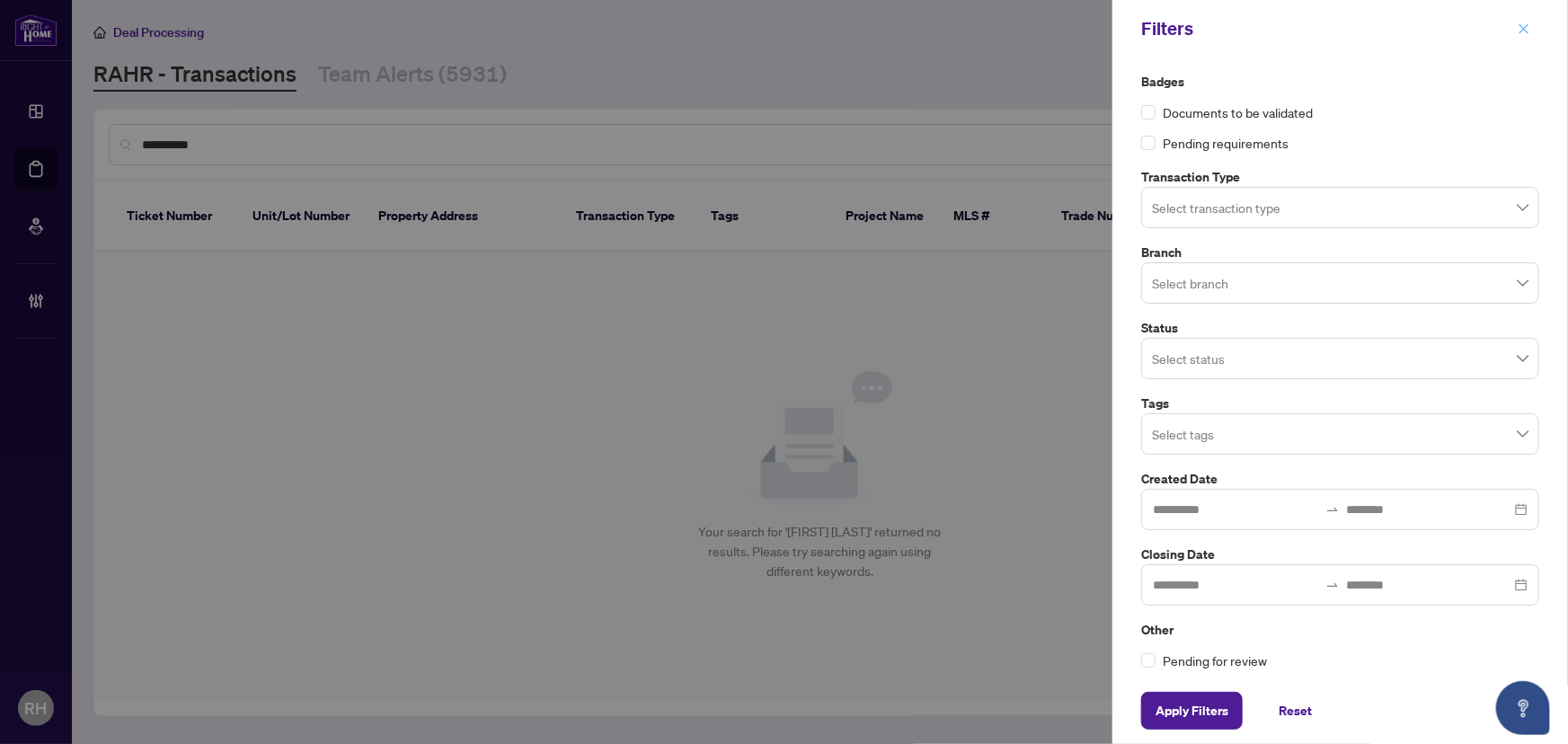 click at bounding box center [1524, 29] 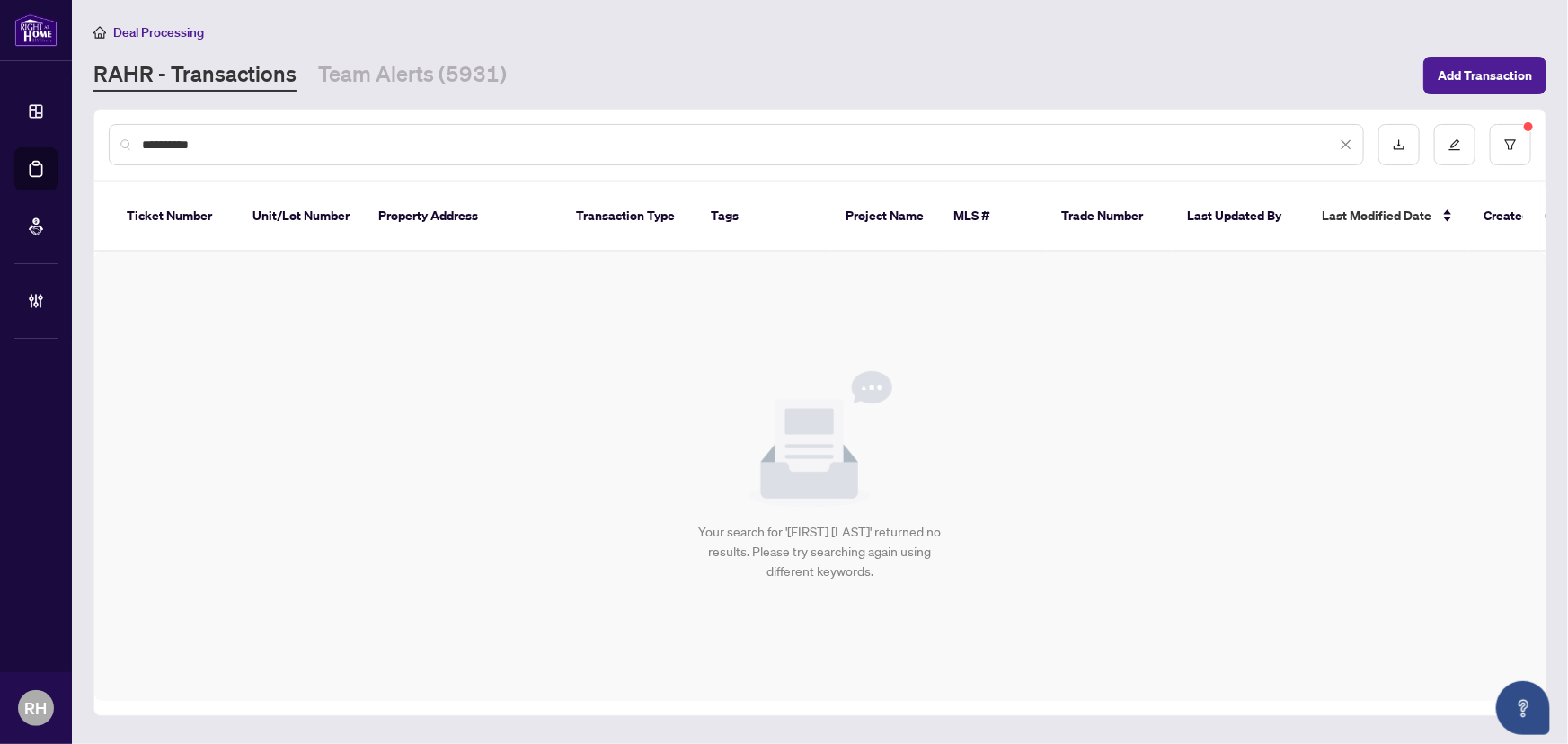 click on "**********" at bounding box center (736, 145) 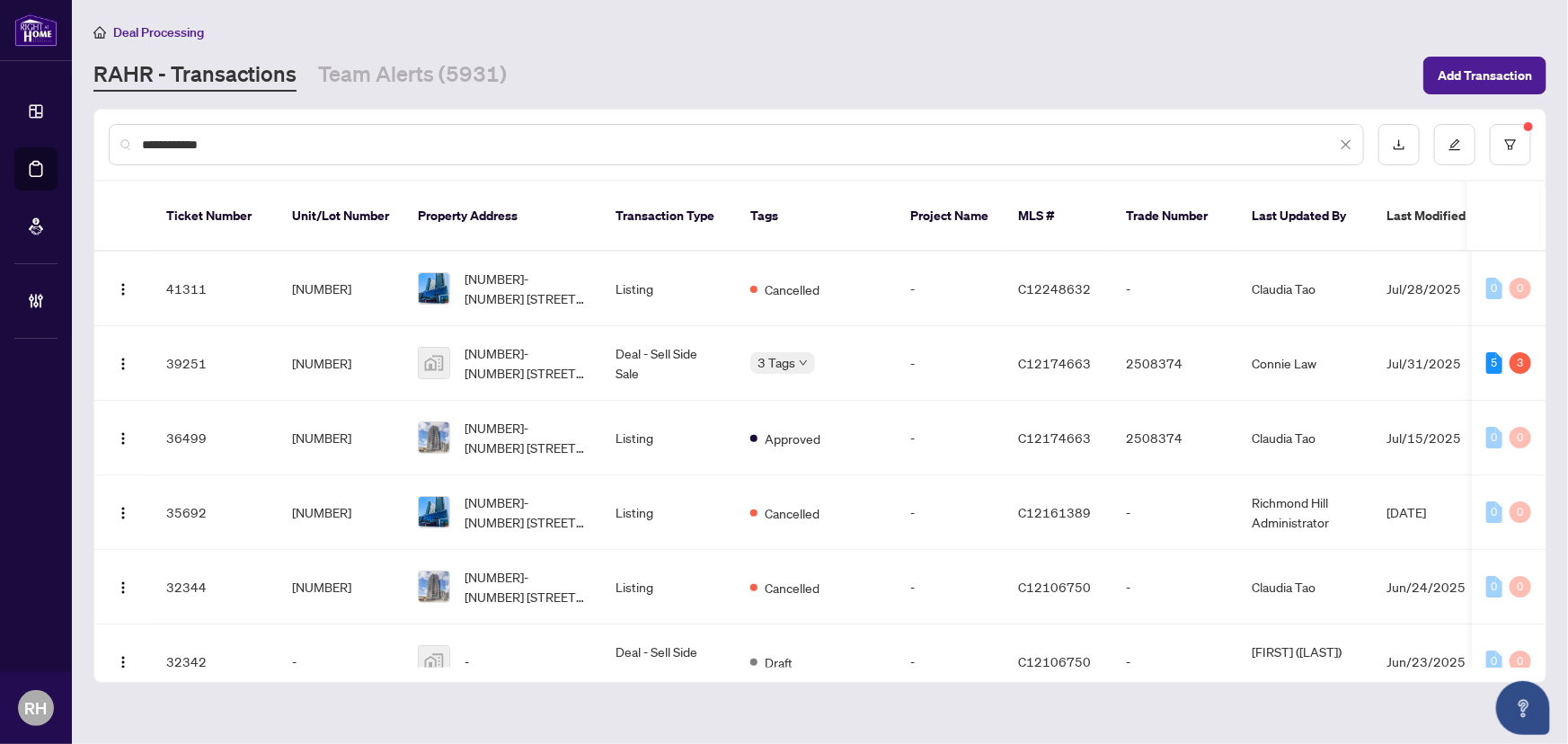 scroll, scrollTop: 0, scrollLeft: 25, axis: horizontal 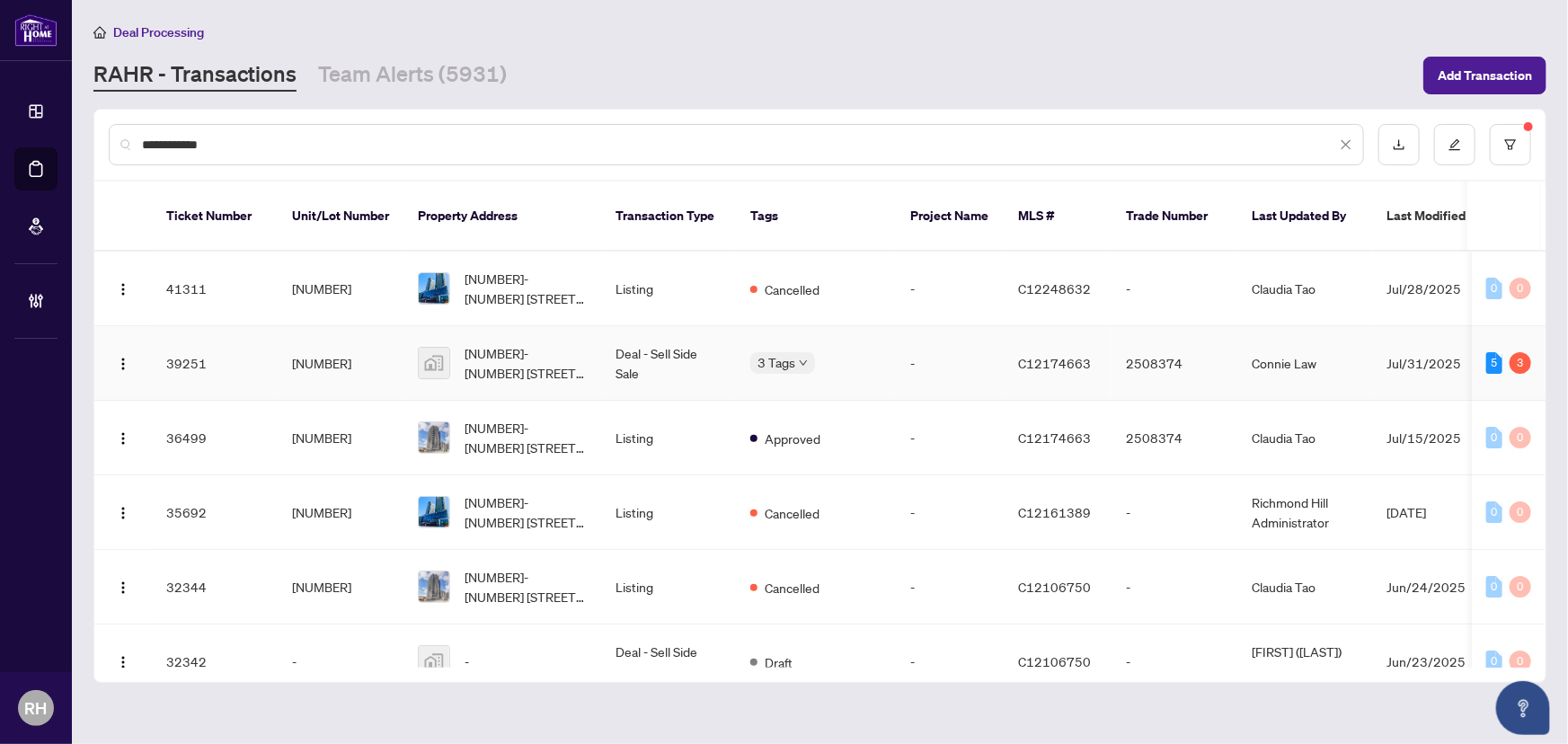 type on "**********" 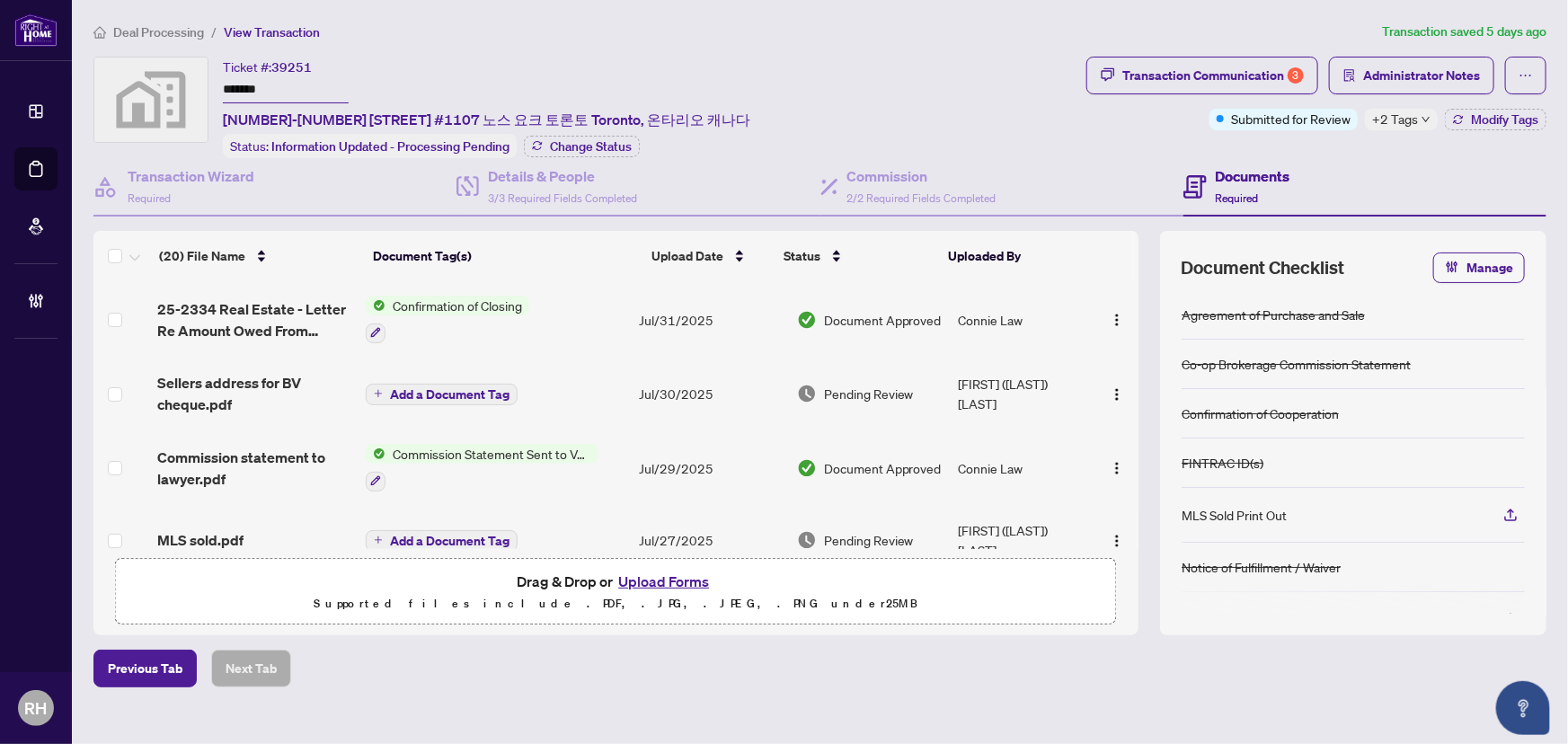 click on "+2 Tags" at bounding box center [1395, 119] 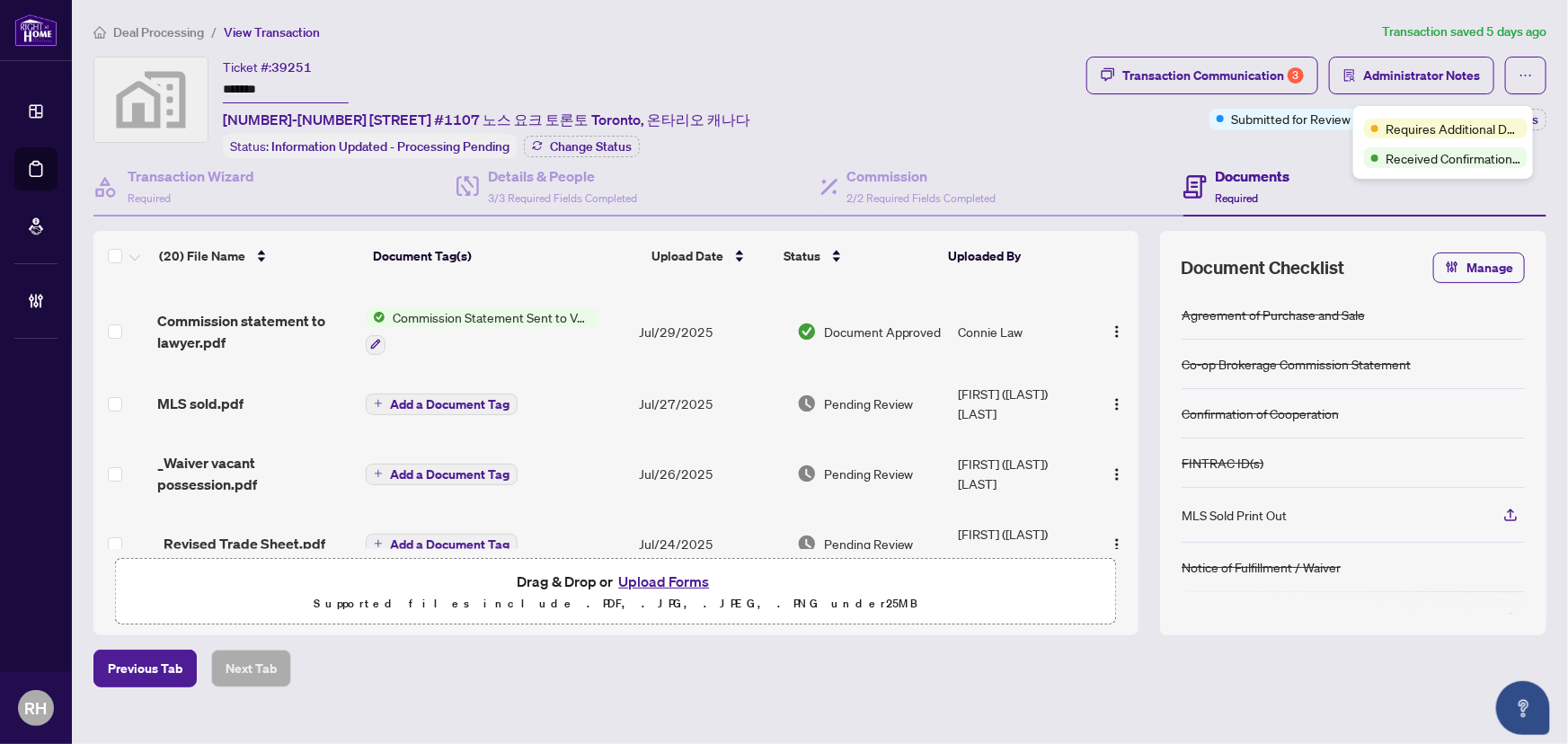 scroll, scrollTop: 0, scrollLeft: 0, axis: both 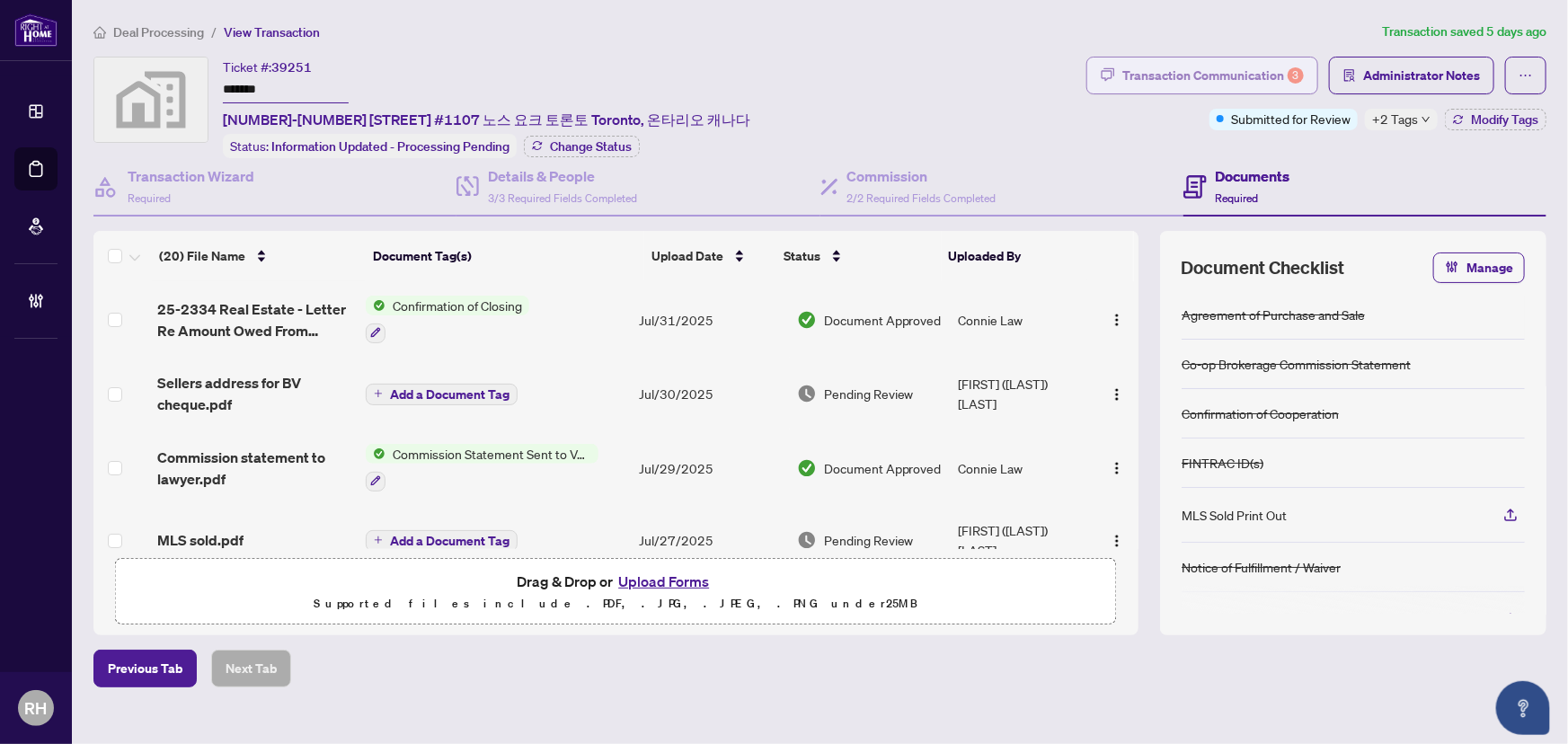 click on "Transaction Communication 3" at bounding box center [1213, 75] 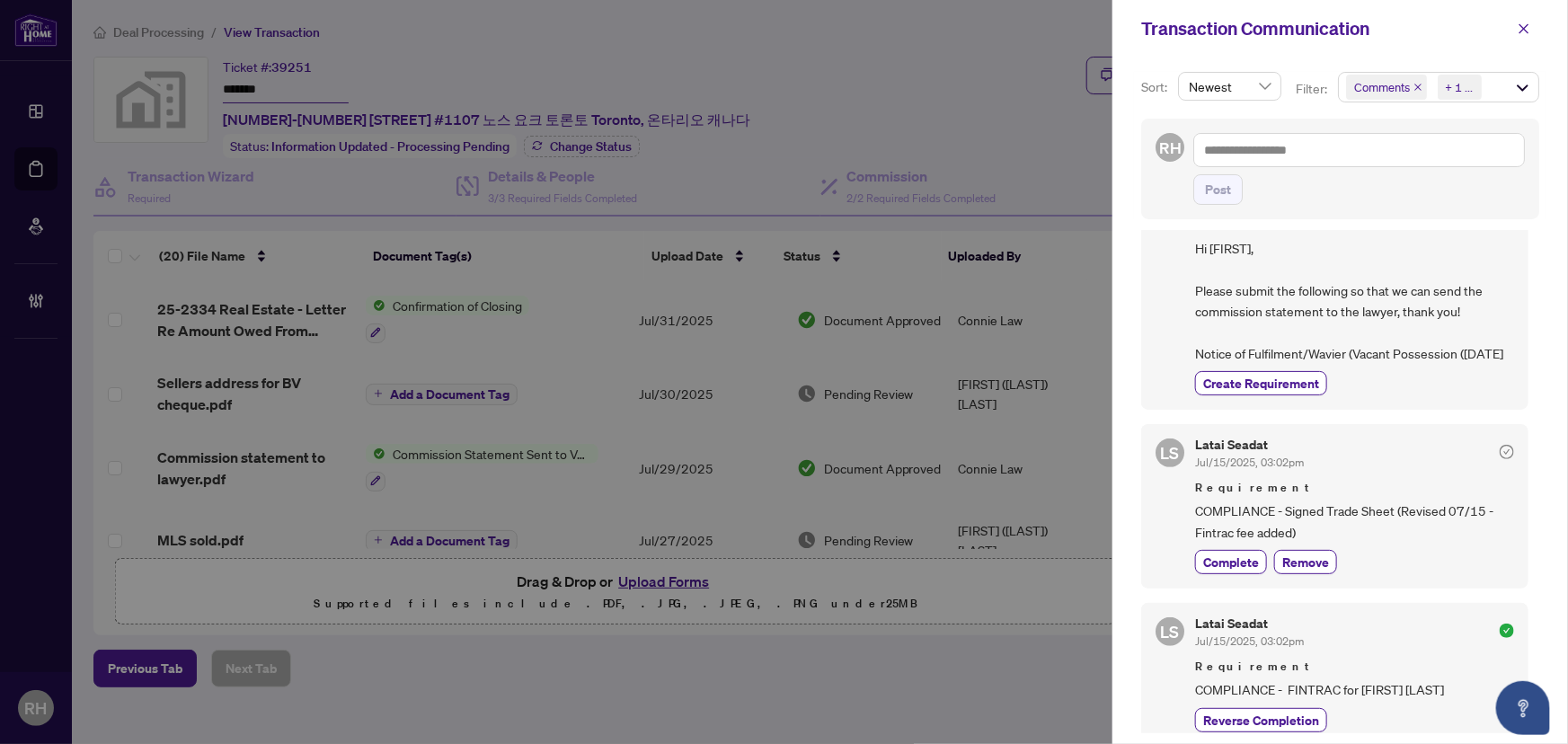 scroll, scrollTop: 326, scrollLeft: 0, axis: vertical 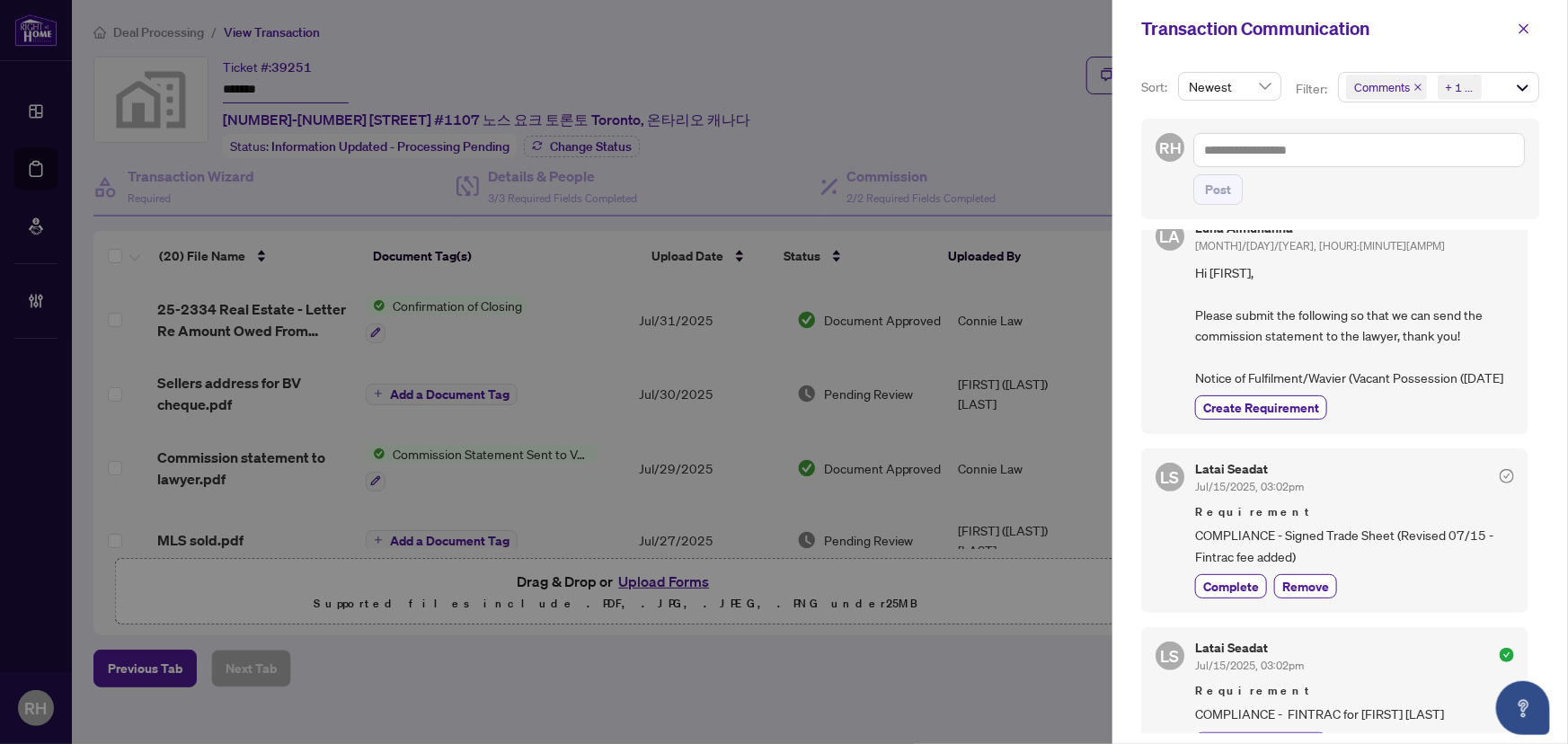 drag, startPoint x: 1185, startPoint y: 372, endPoint x: 1415, endPoint y: 395, distance: 231.14714 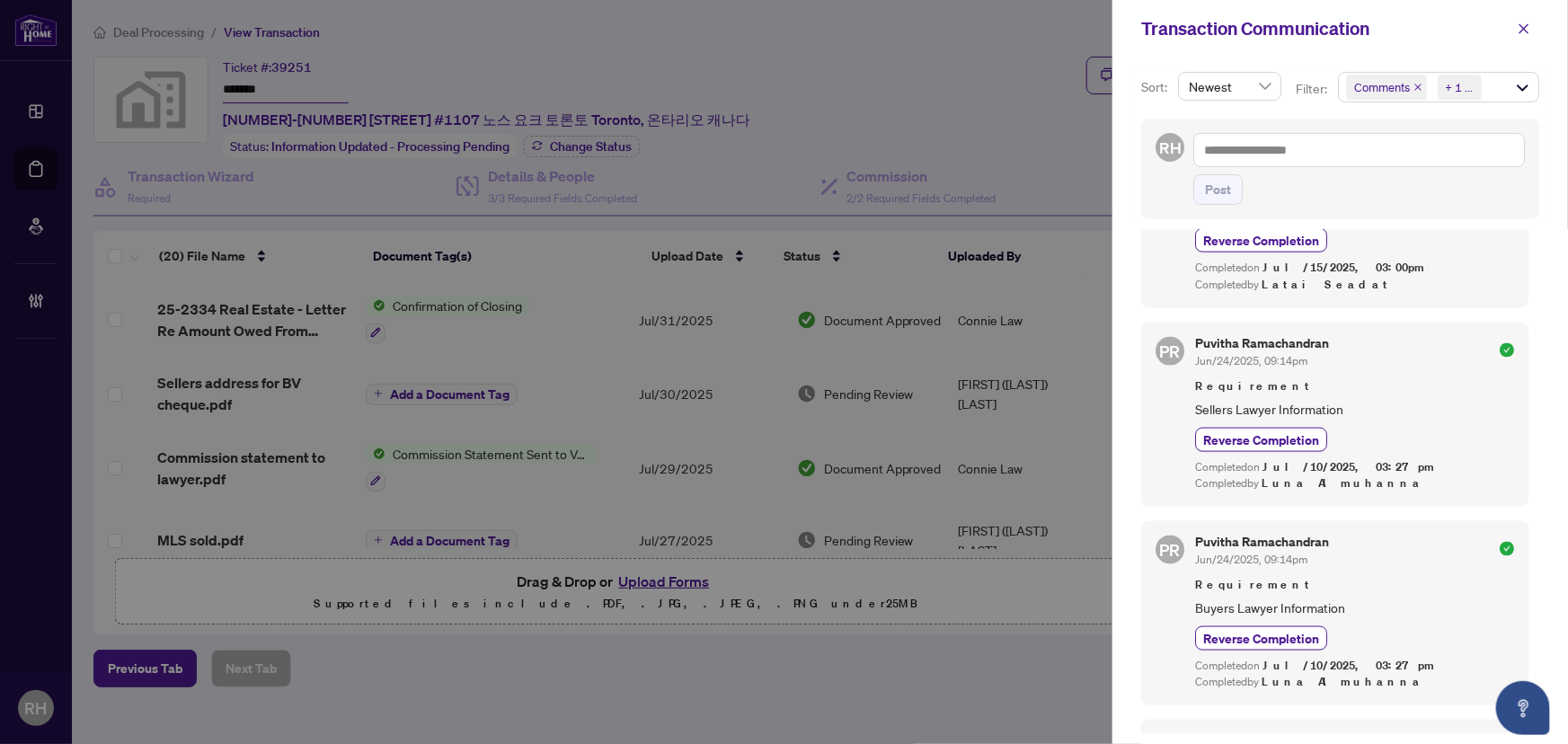 scroll, scrollTop: 735, scrollLeft: 0, axis: vertical 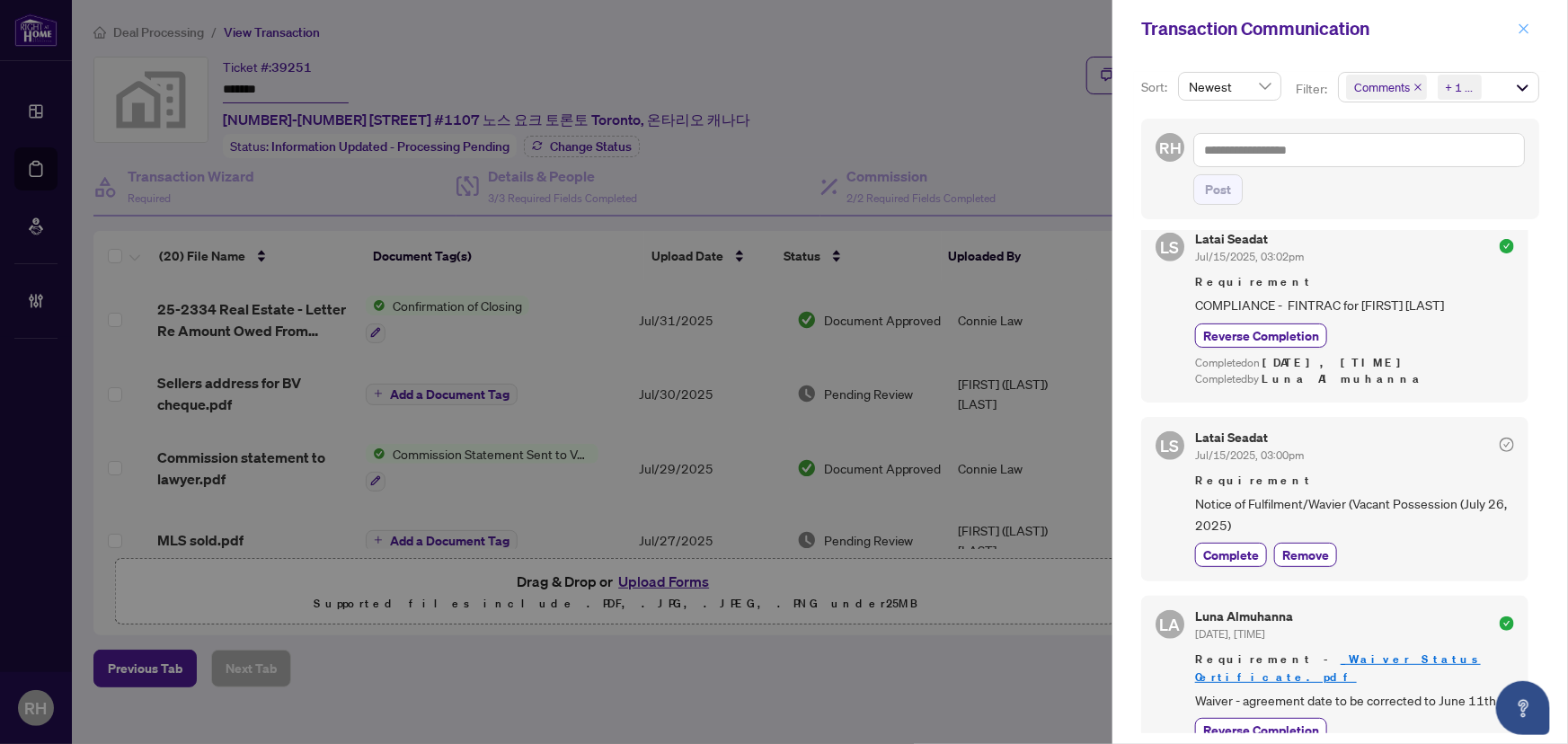 click 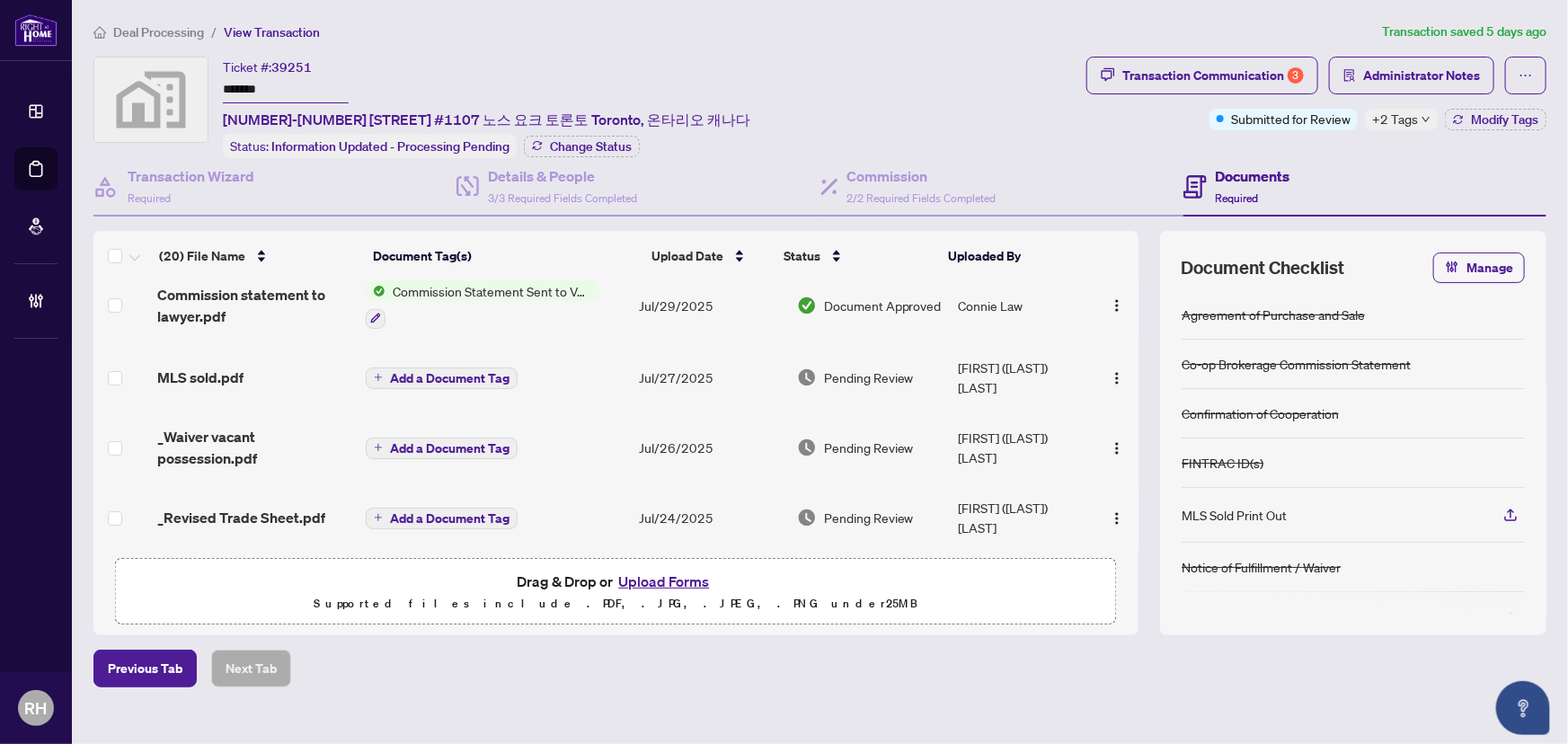 scroll, scrollTop: 244, scrollLeft: 0, axis: vertical 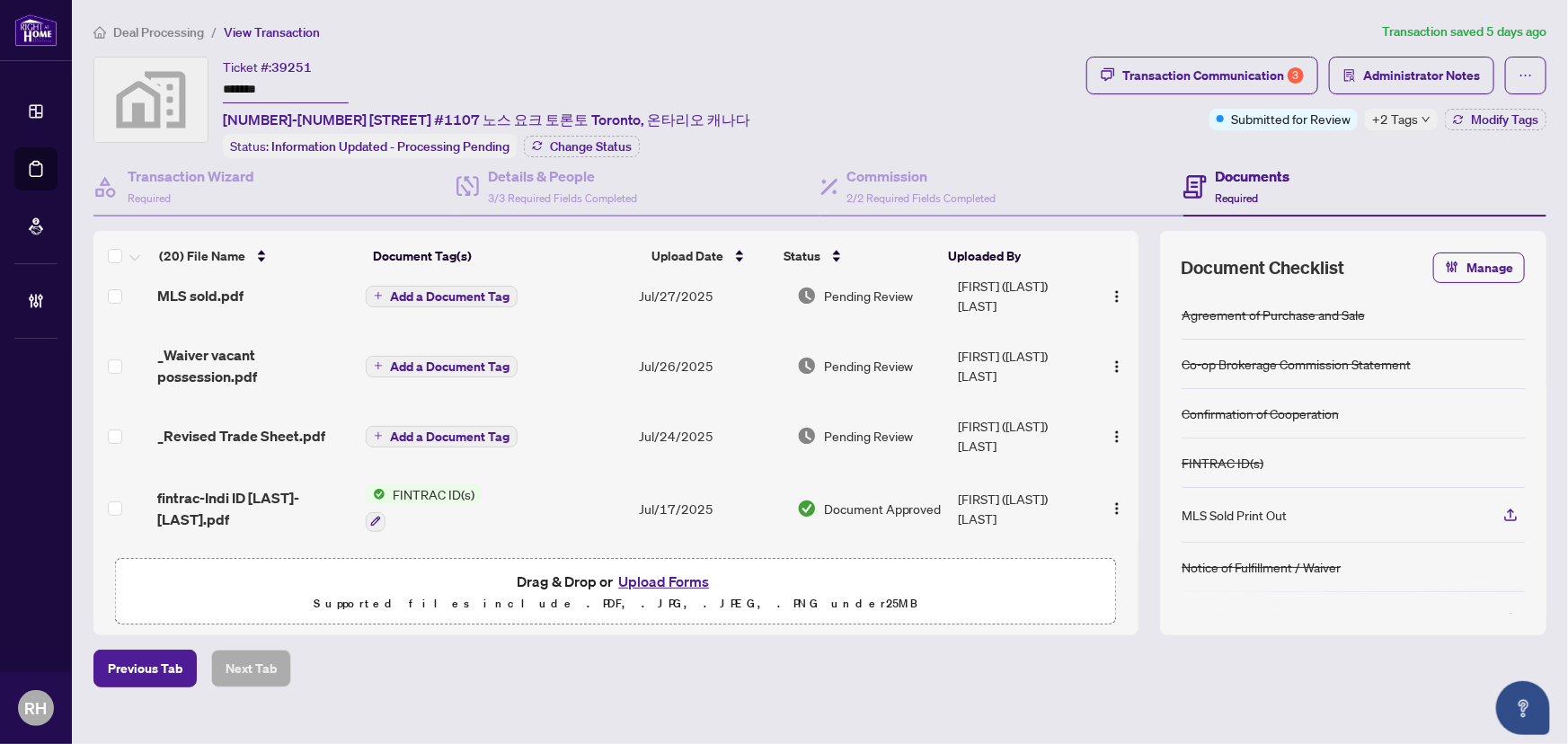 click on "Jul/26/2025" at bounding box center [711, 366] 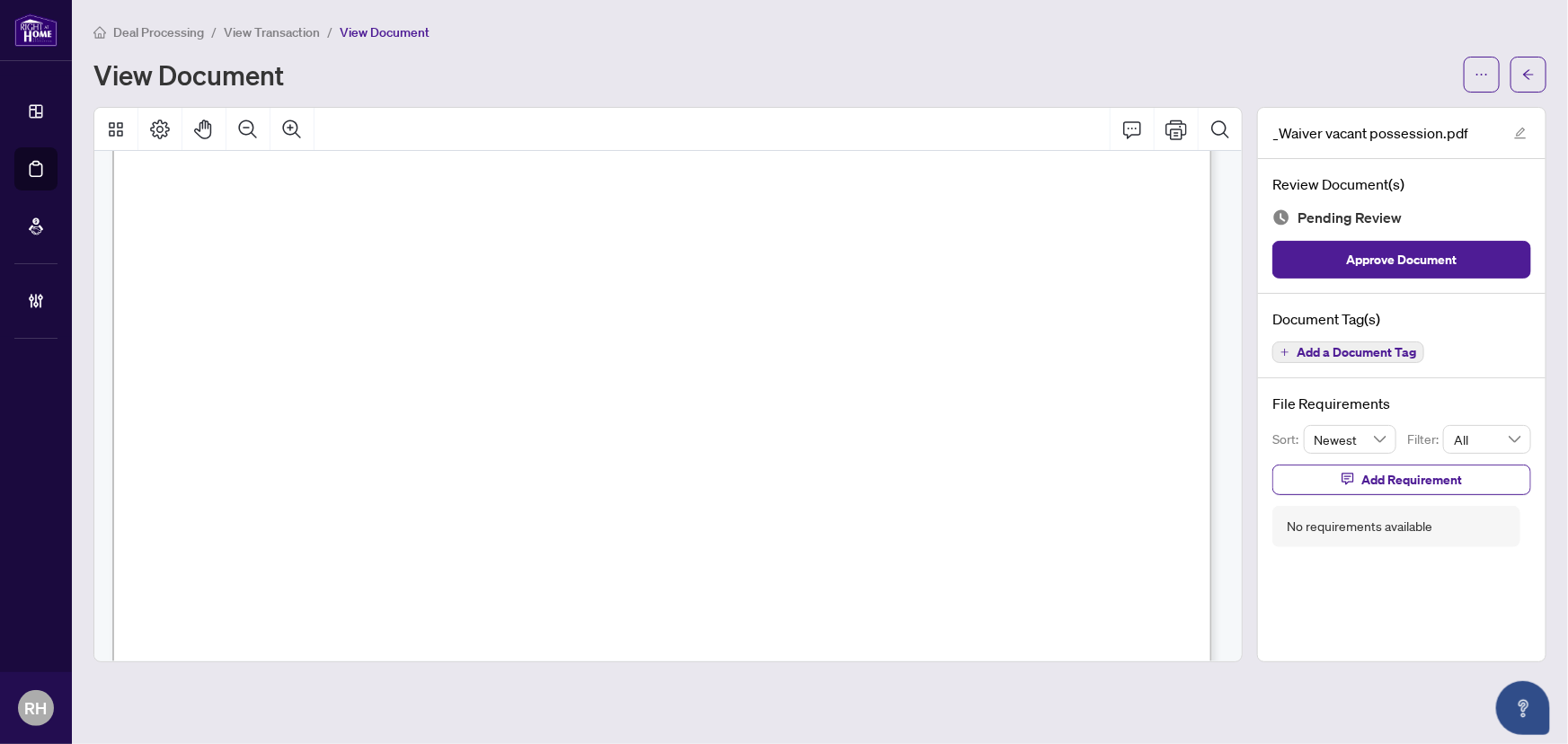 scroll, scrollTop: 0, scrollLeft: 0, axis: both 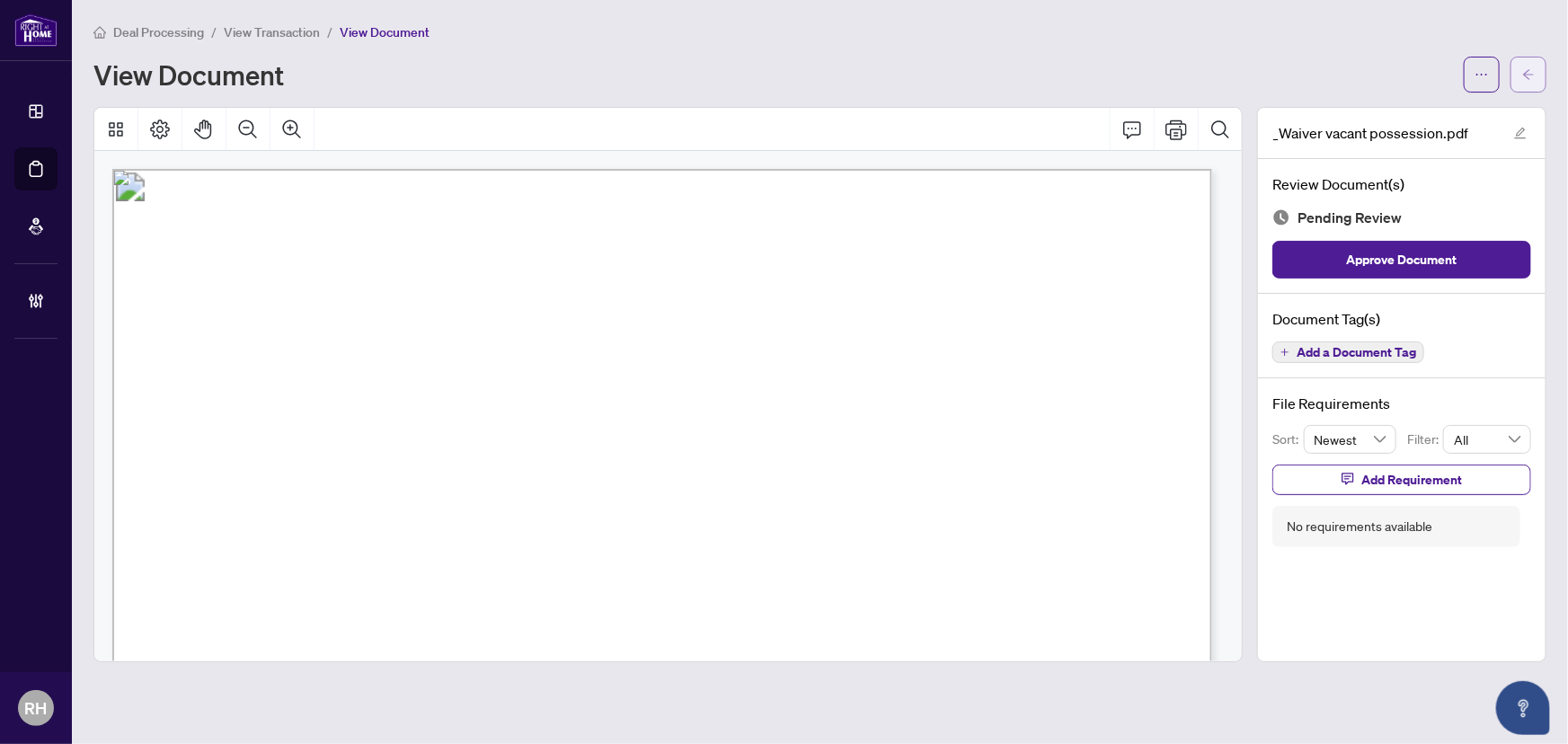 click at bounding box center (1528, 75) 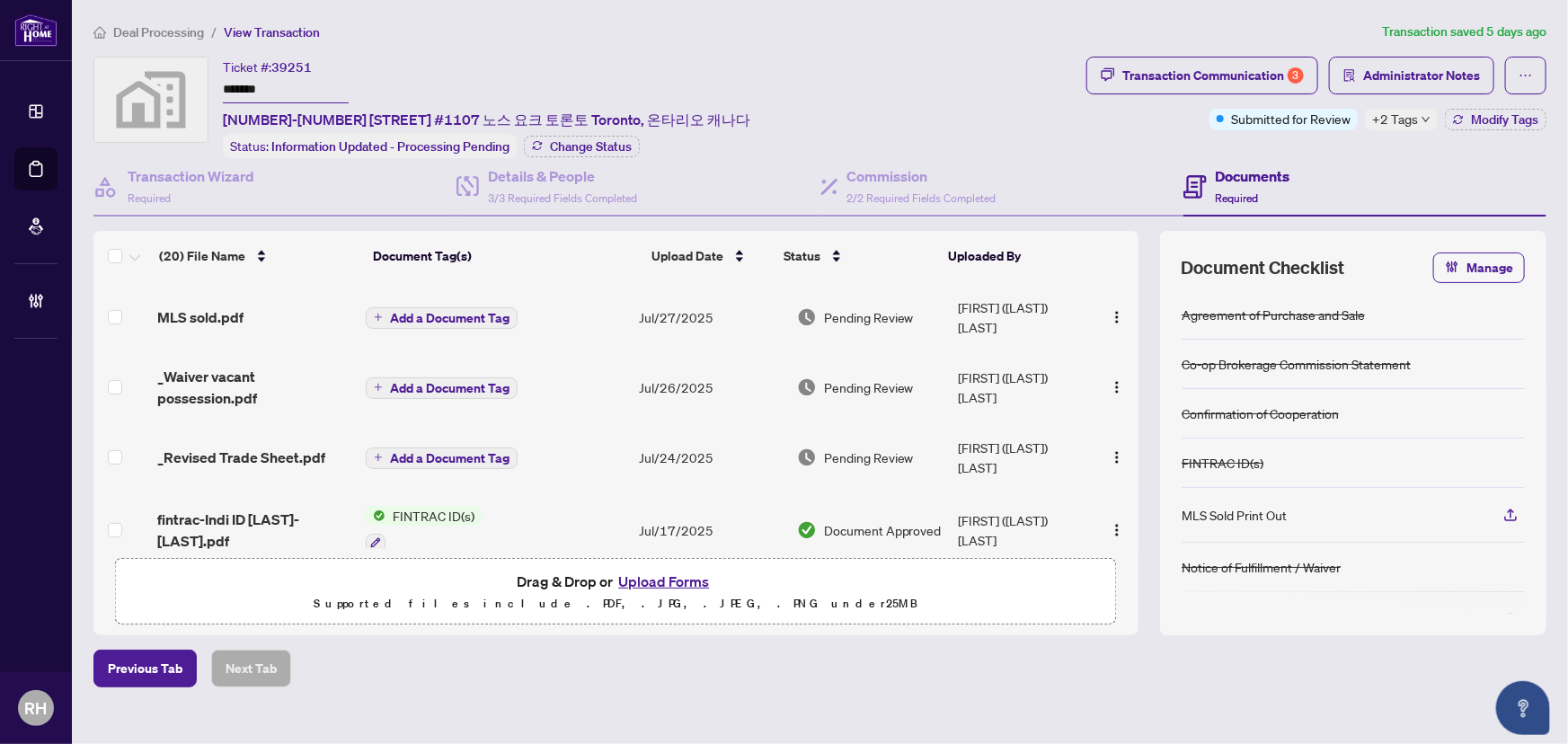 scroll, scrollTop: 244, scrollLeft: 0, axis: vertical 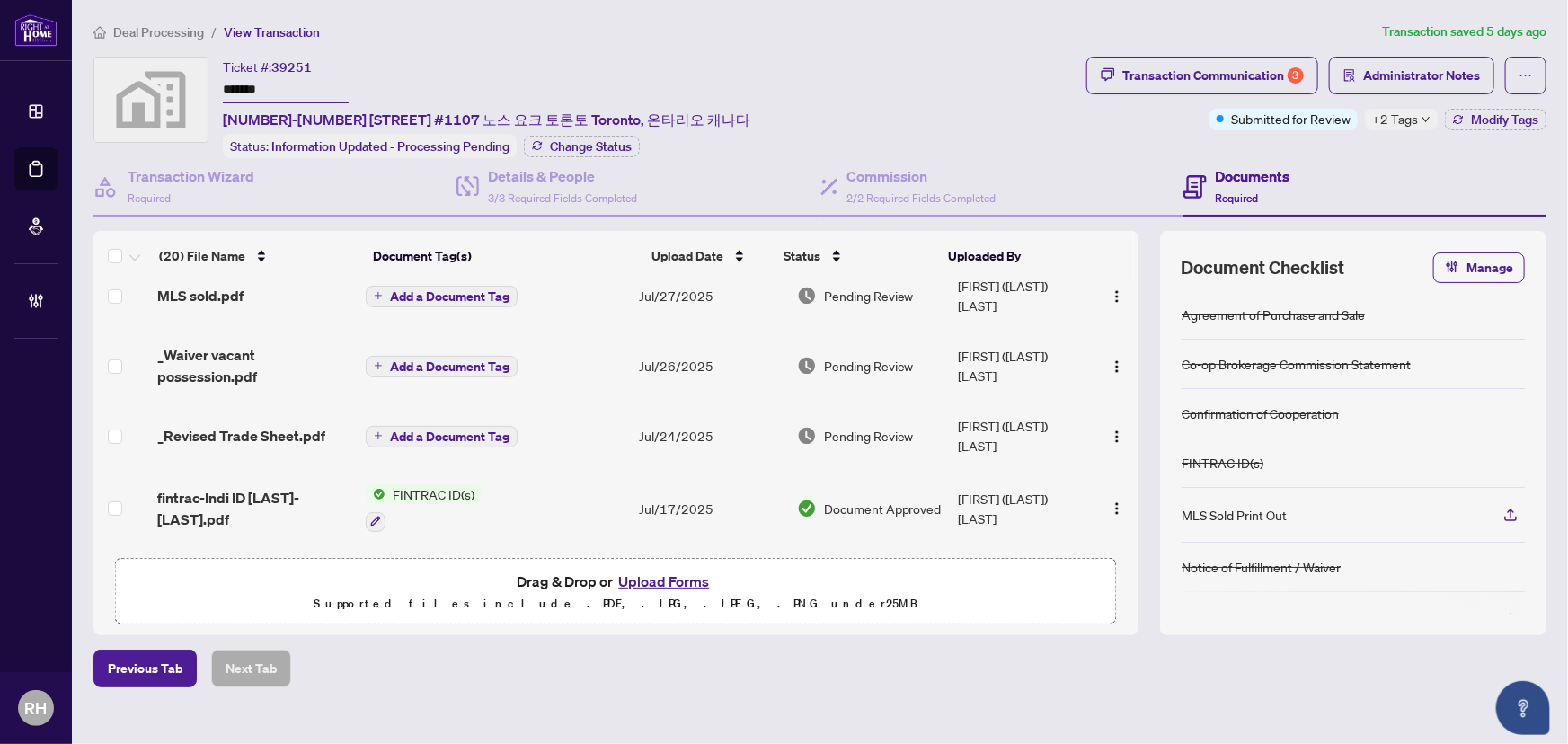 click on "Jul/24/2025" at bounding box center [711, 436] 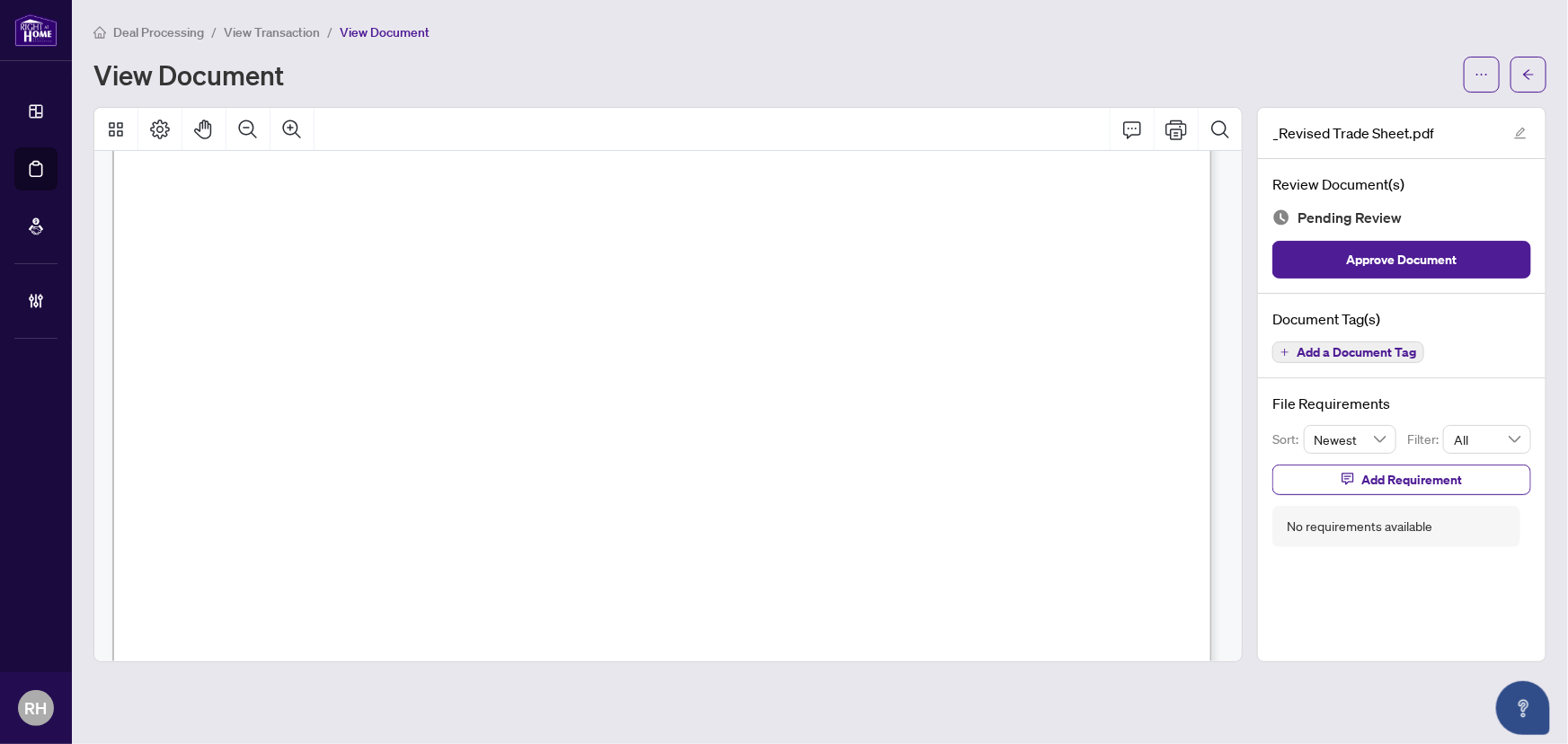 scroll, scrollTop: 0, scrollLeft: 0, axis: both 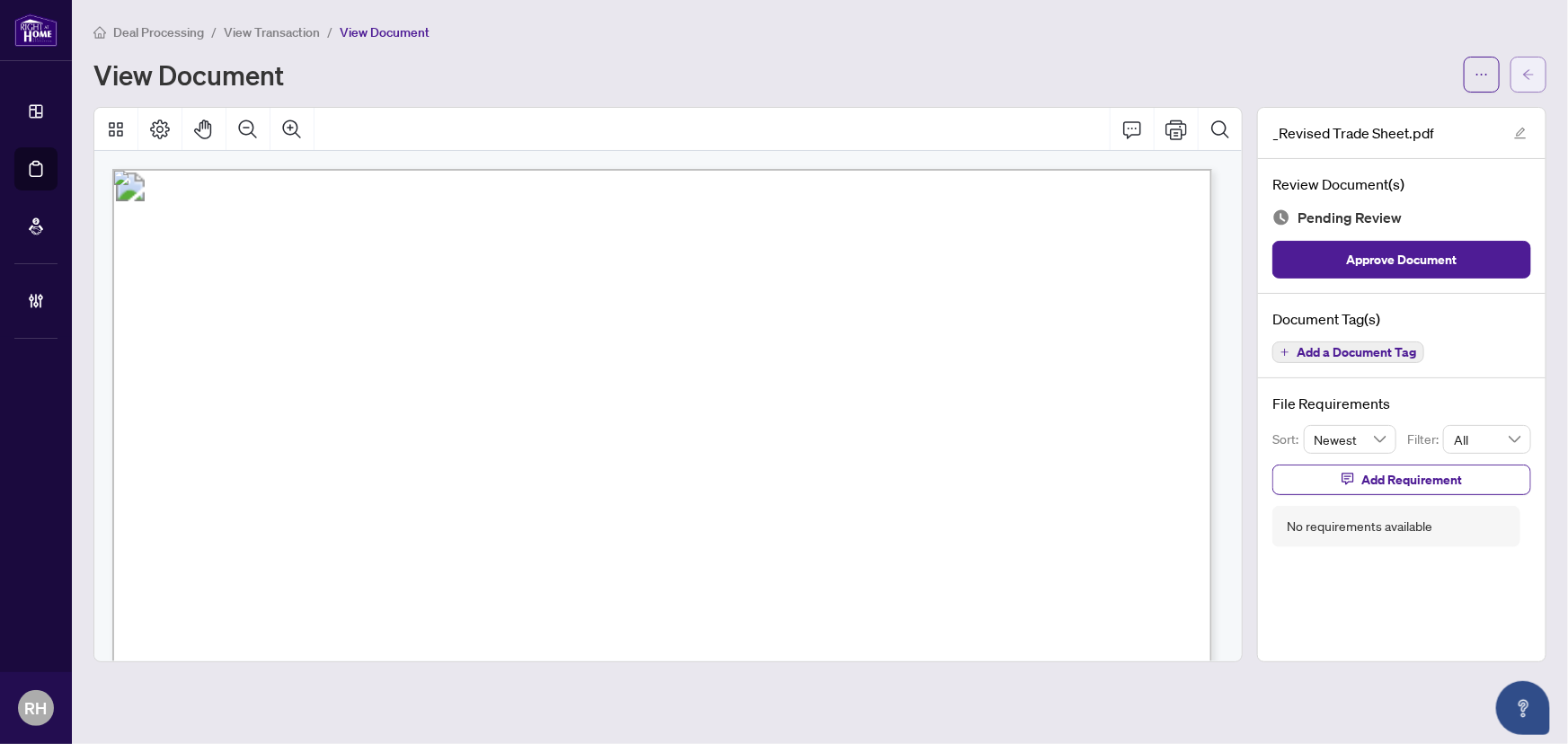 click at bounding box center (1528, 75) 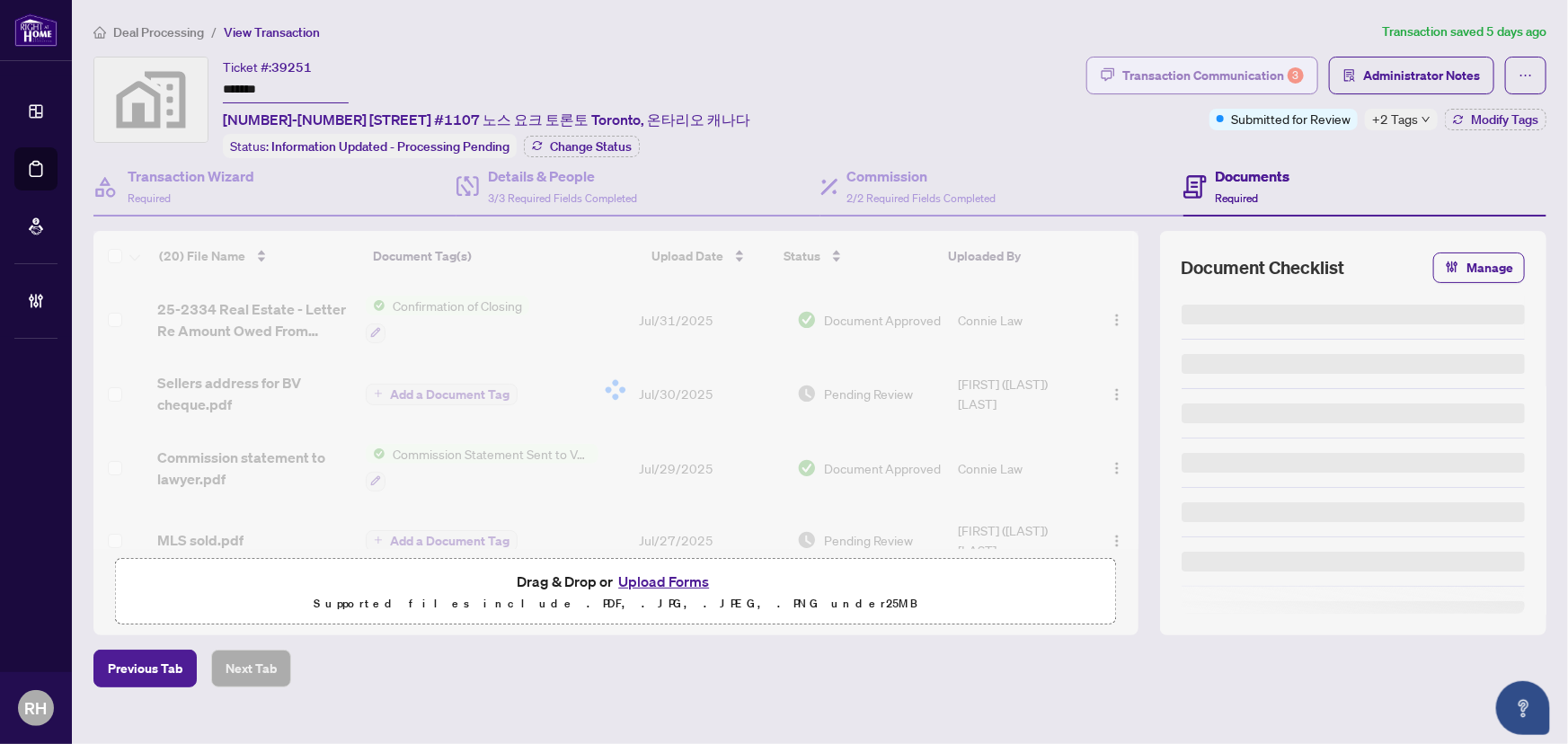 click on "Transaction Communication 3" at bounding box center (1213, 75) 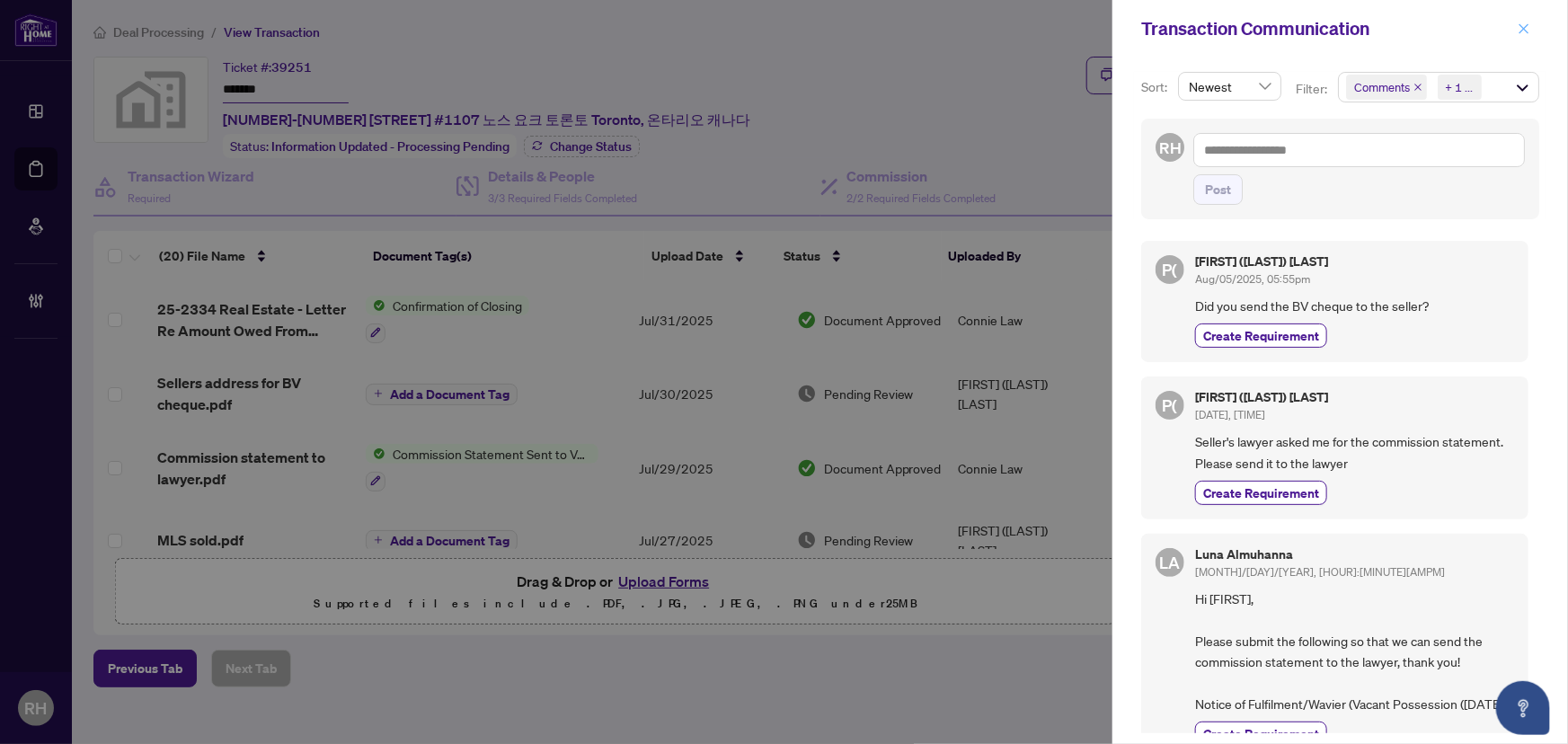click at bounding box center (1524, 29) 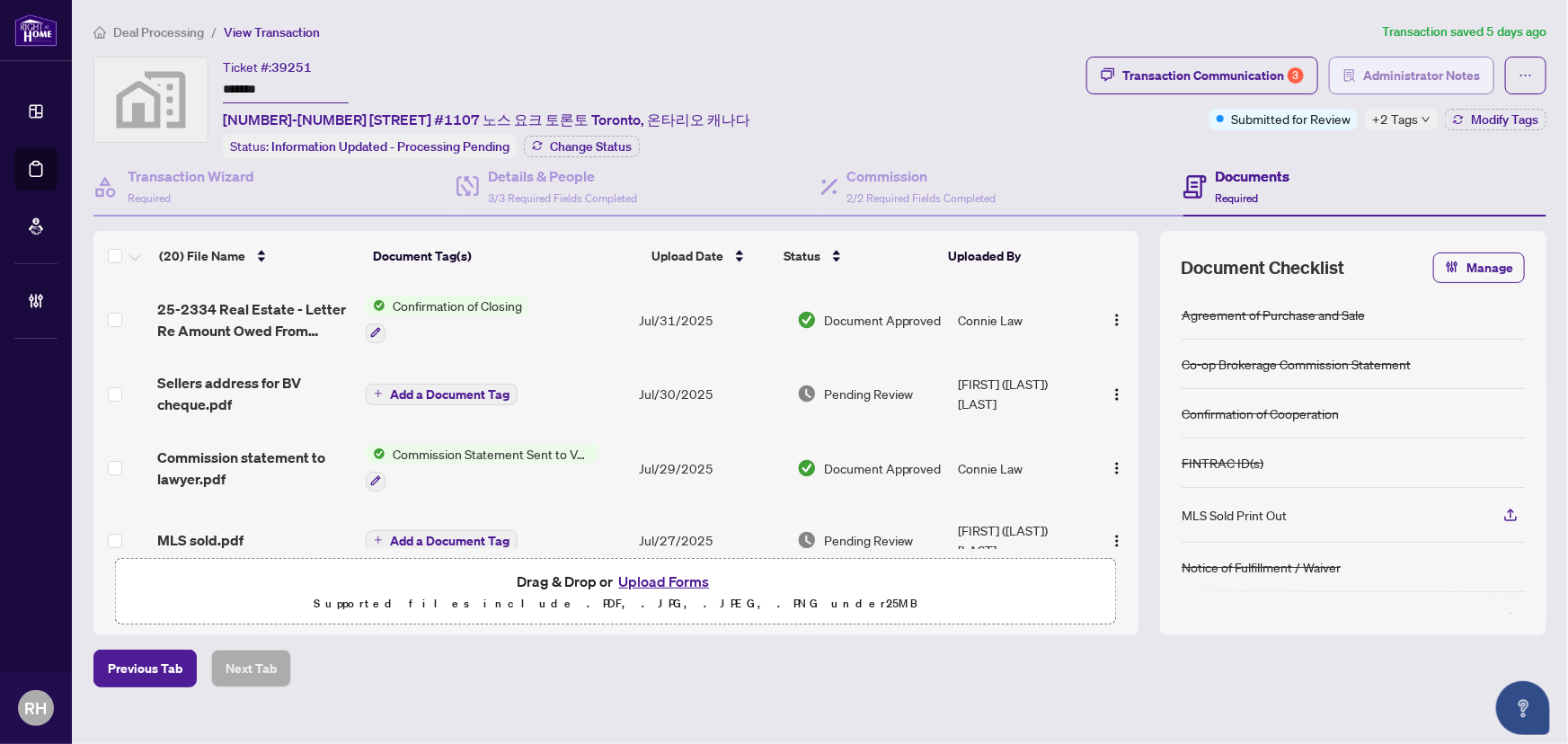 click on "Administrator Notes" at bounding box center (1422, 75) 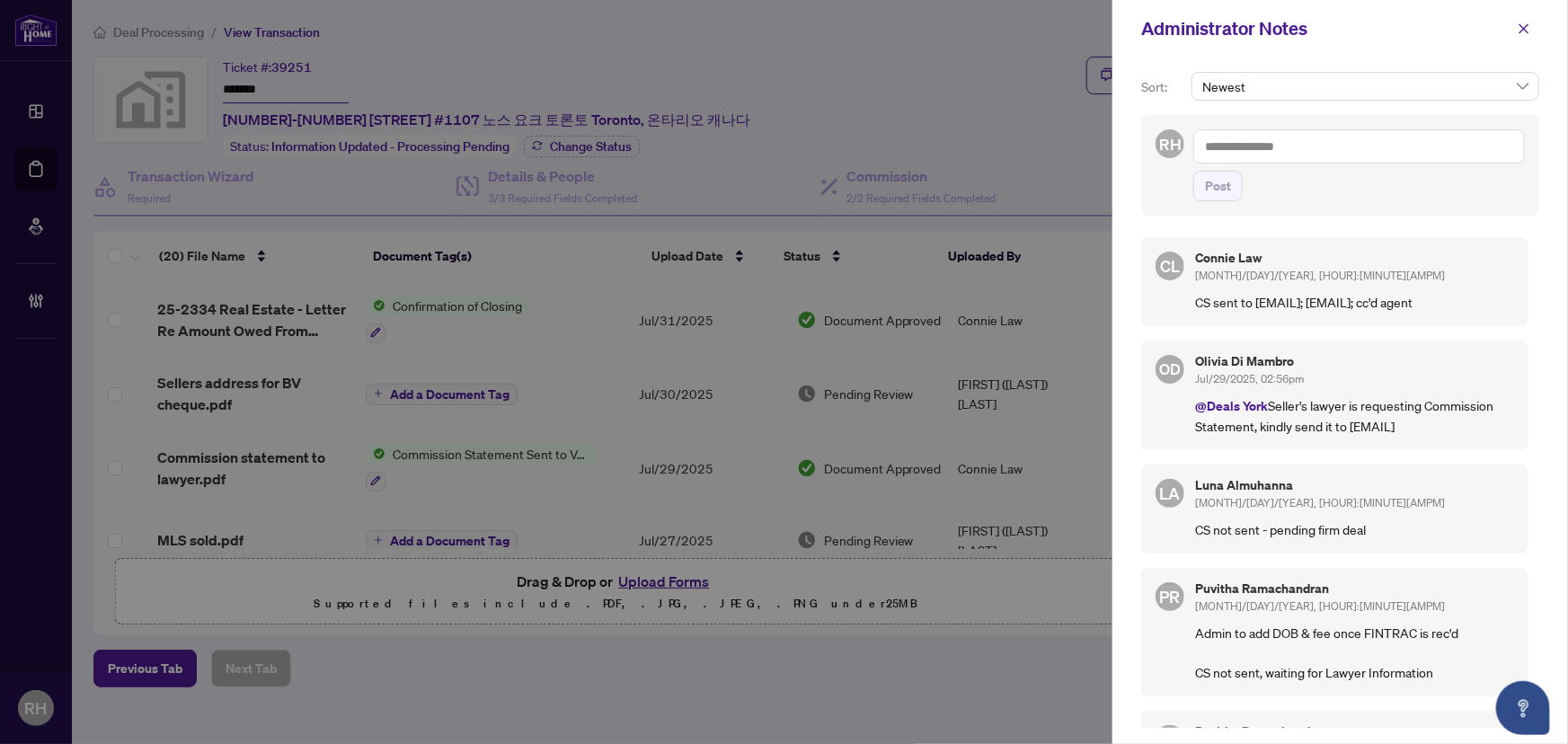 scroll, scrollTop: 0, scrollLeft: 0, axis: both 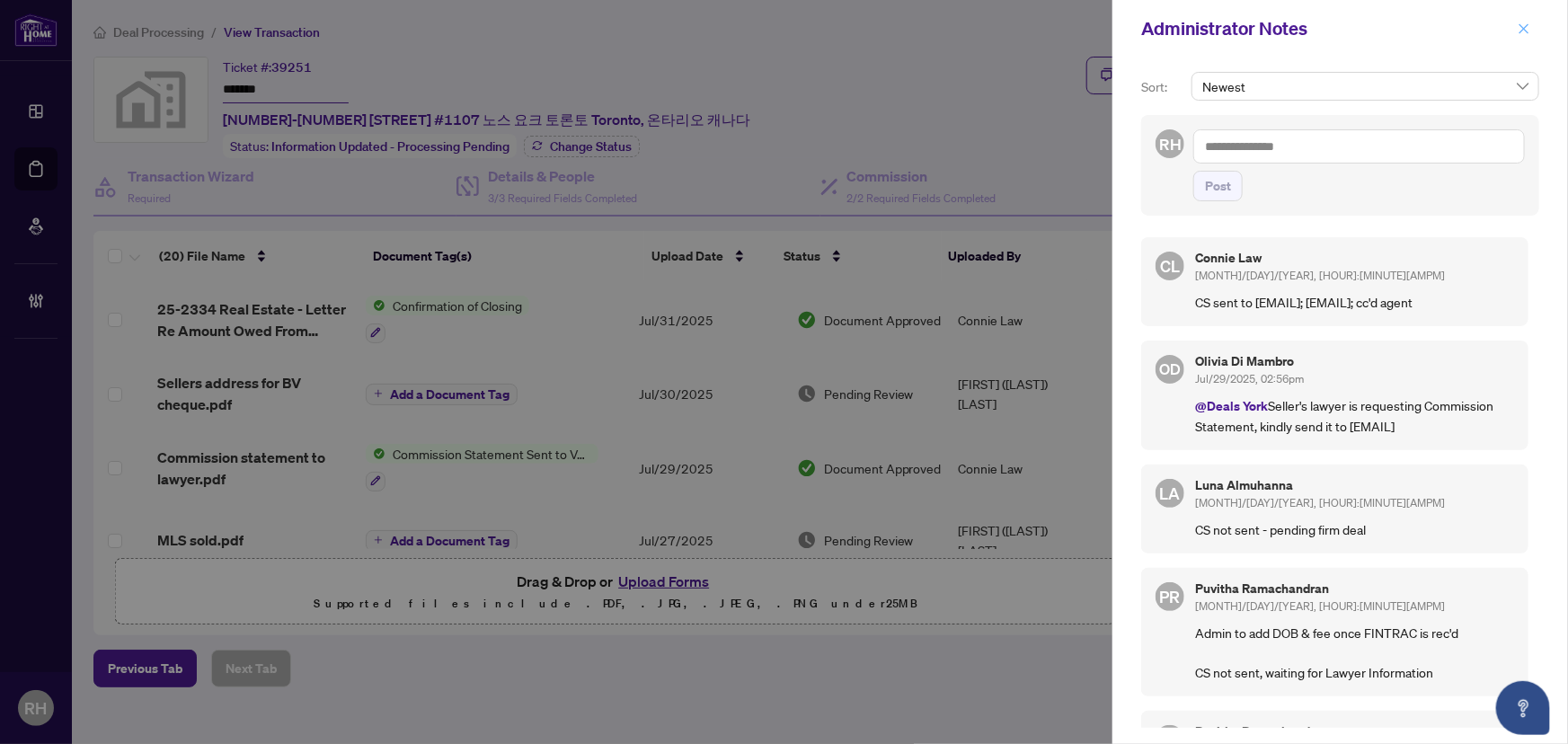 click 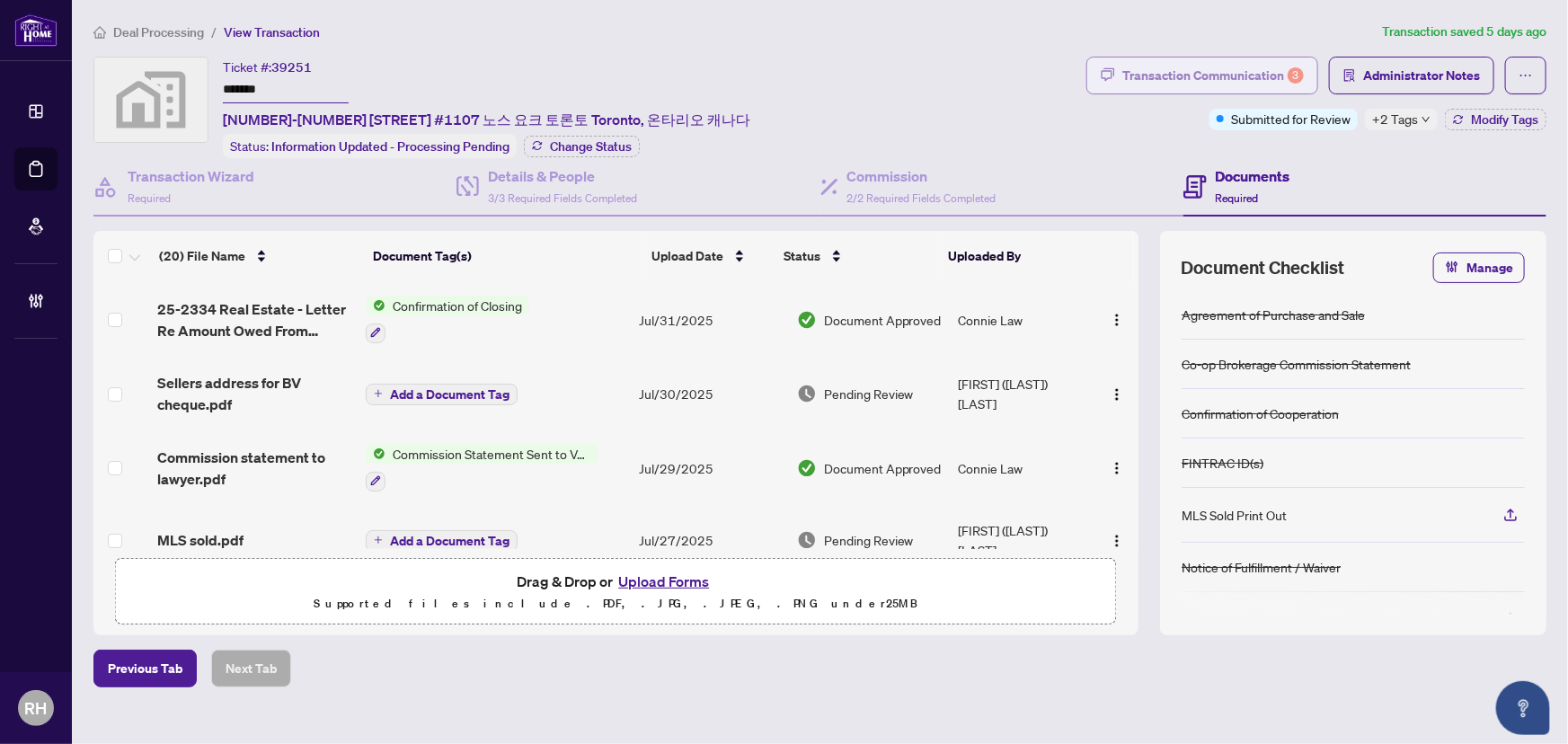 click on "Transaction Communication 3" at bounding box center (1213, 75) 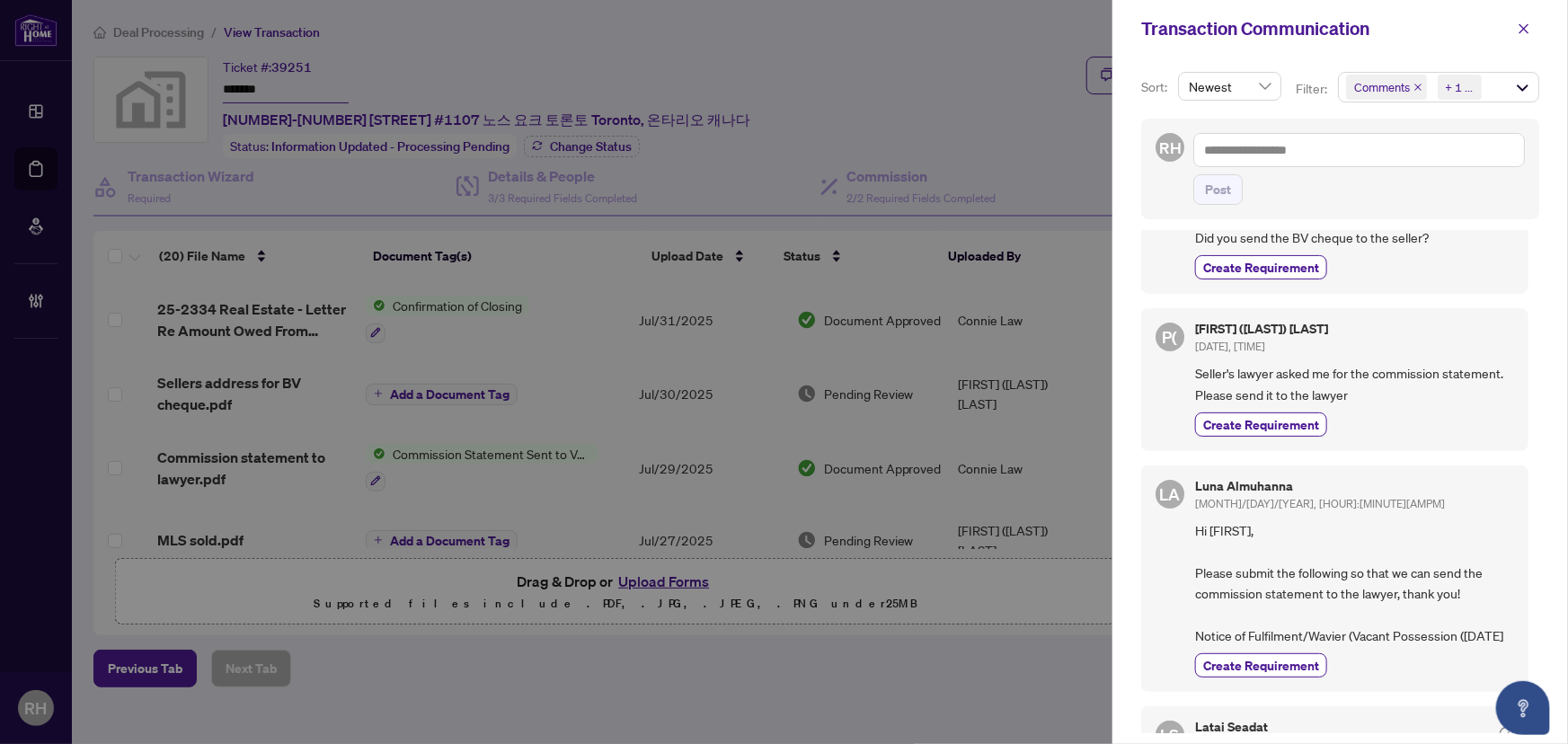 scroll, scrollTop: 0, scrollLeft: 0, axis: both 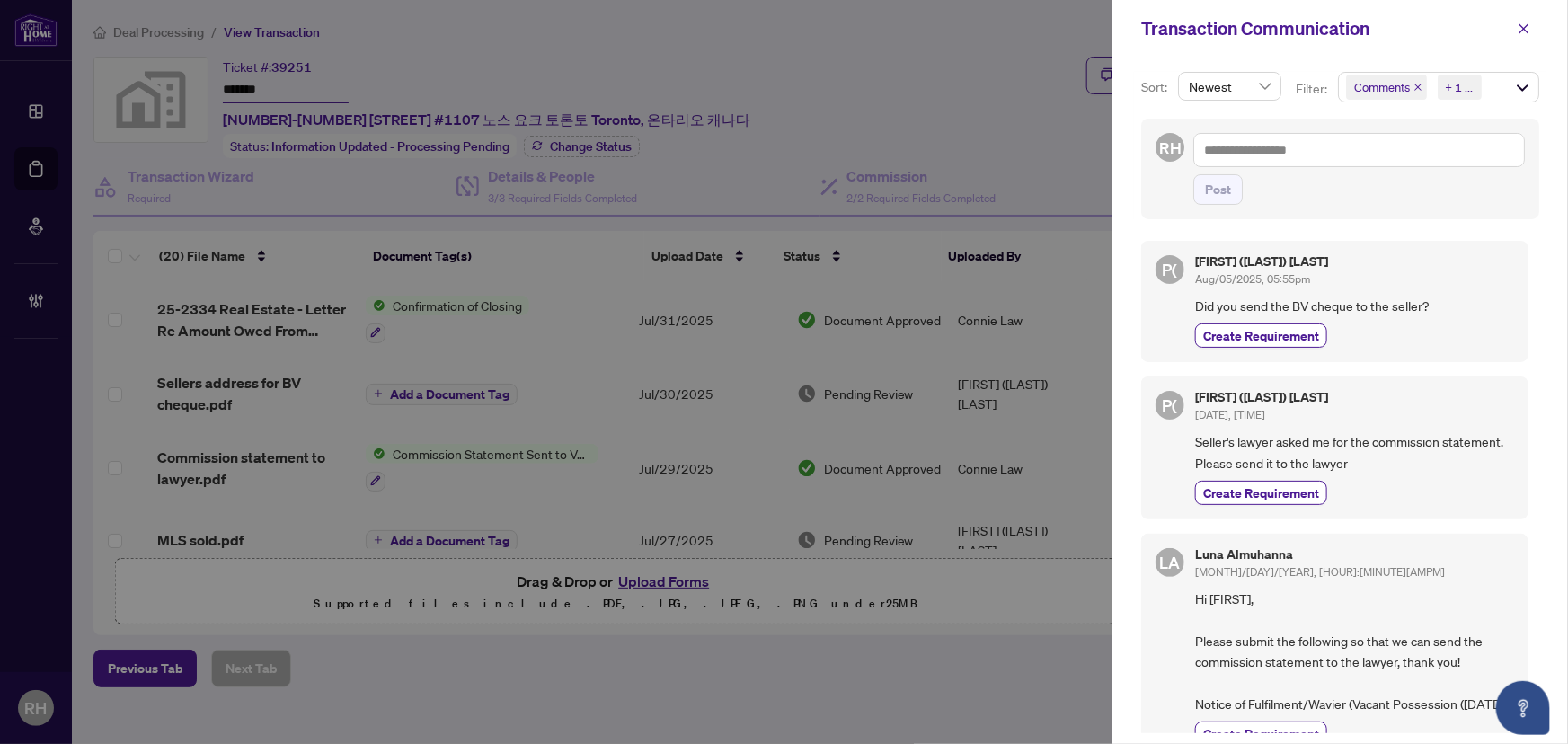 drag, startPoint x: 1533, startPoint y: 719, endPoint x: 1543, endPoint y: 594, distance: 125.39936 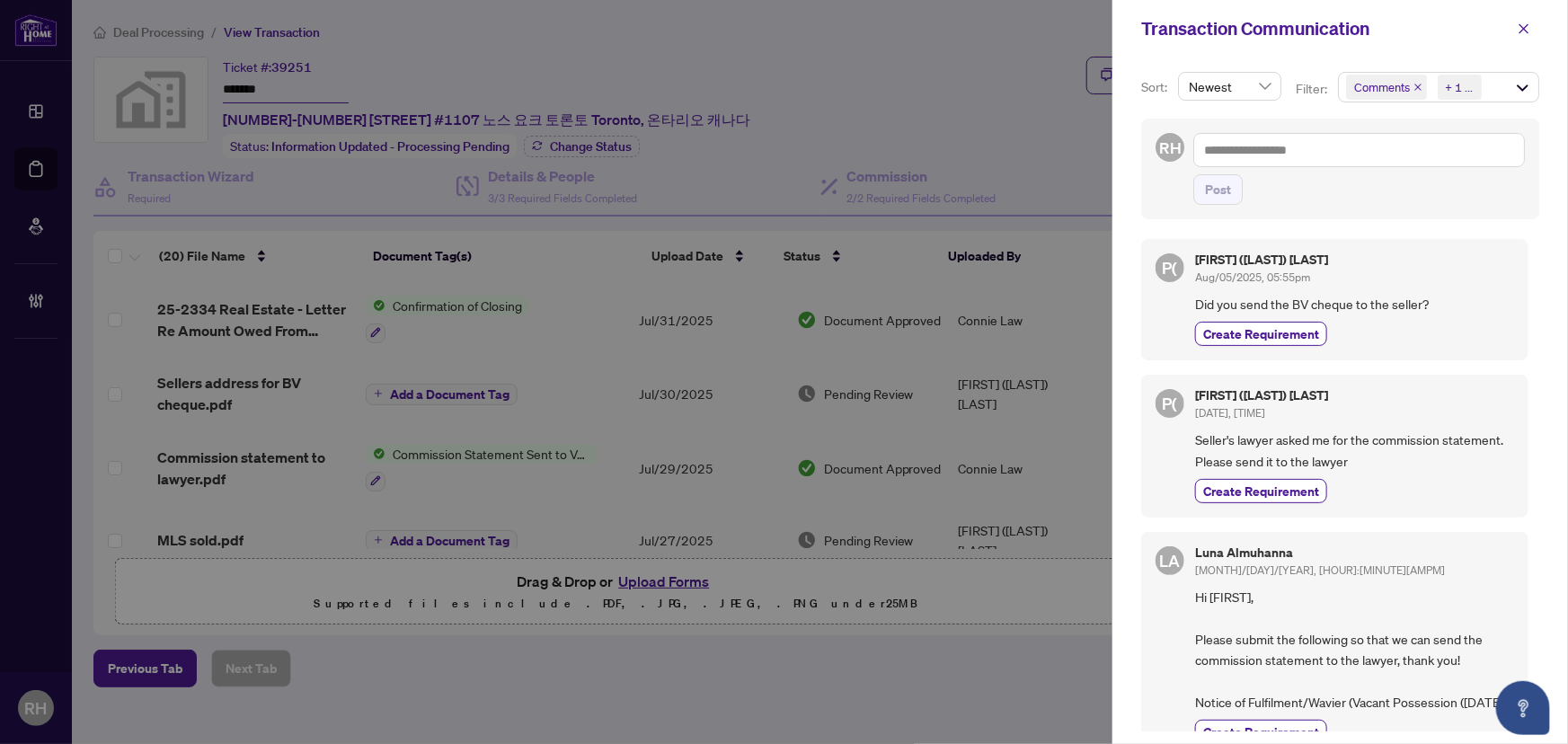 scroll, scrollTop: 0, scrollLeft: 0, axis: both 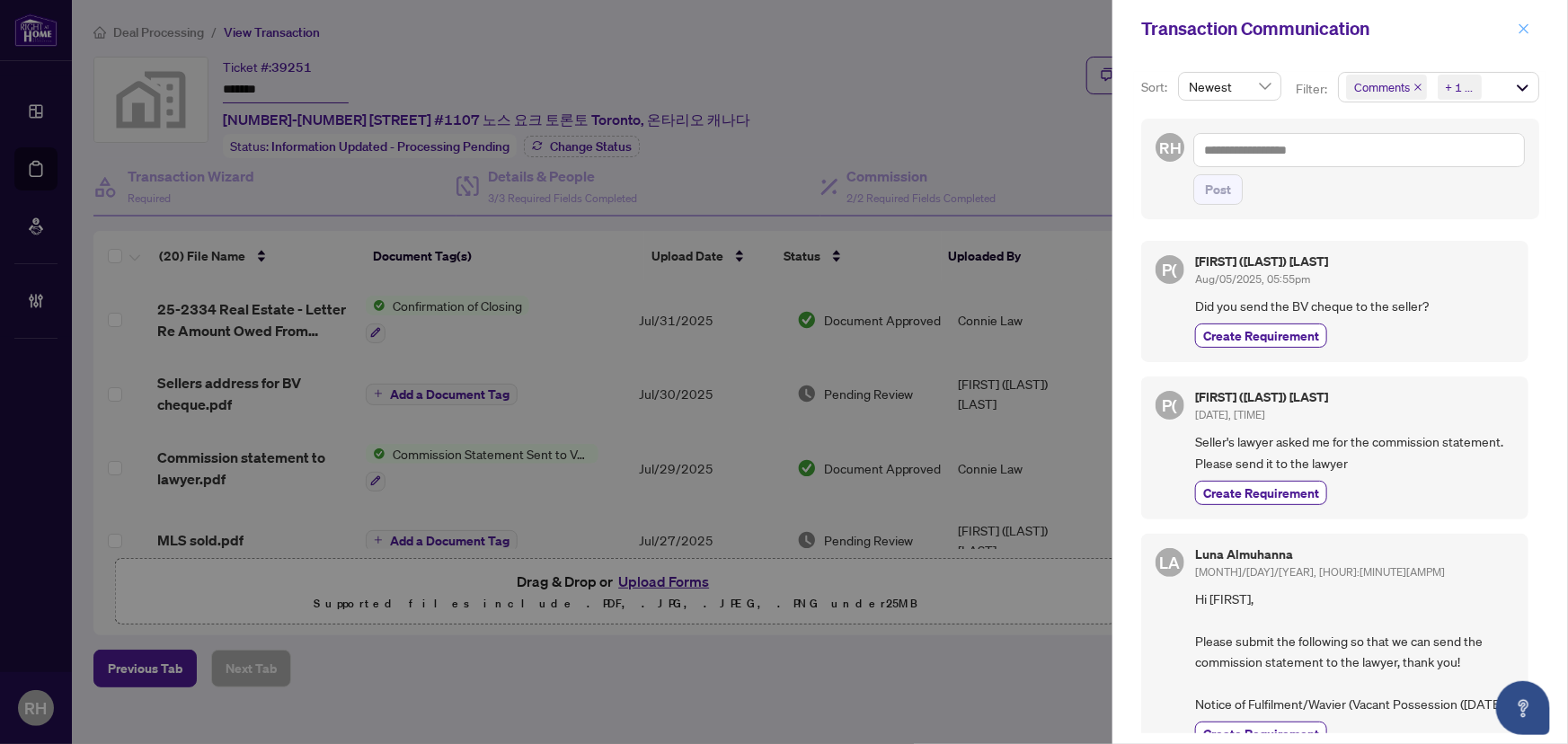 click 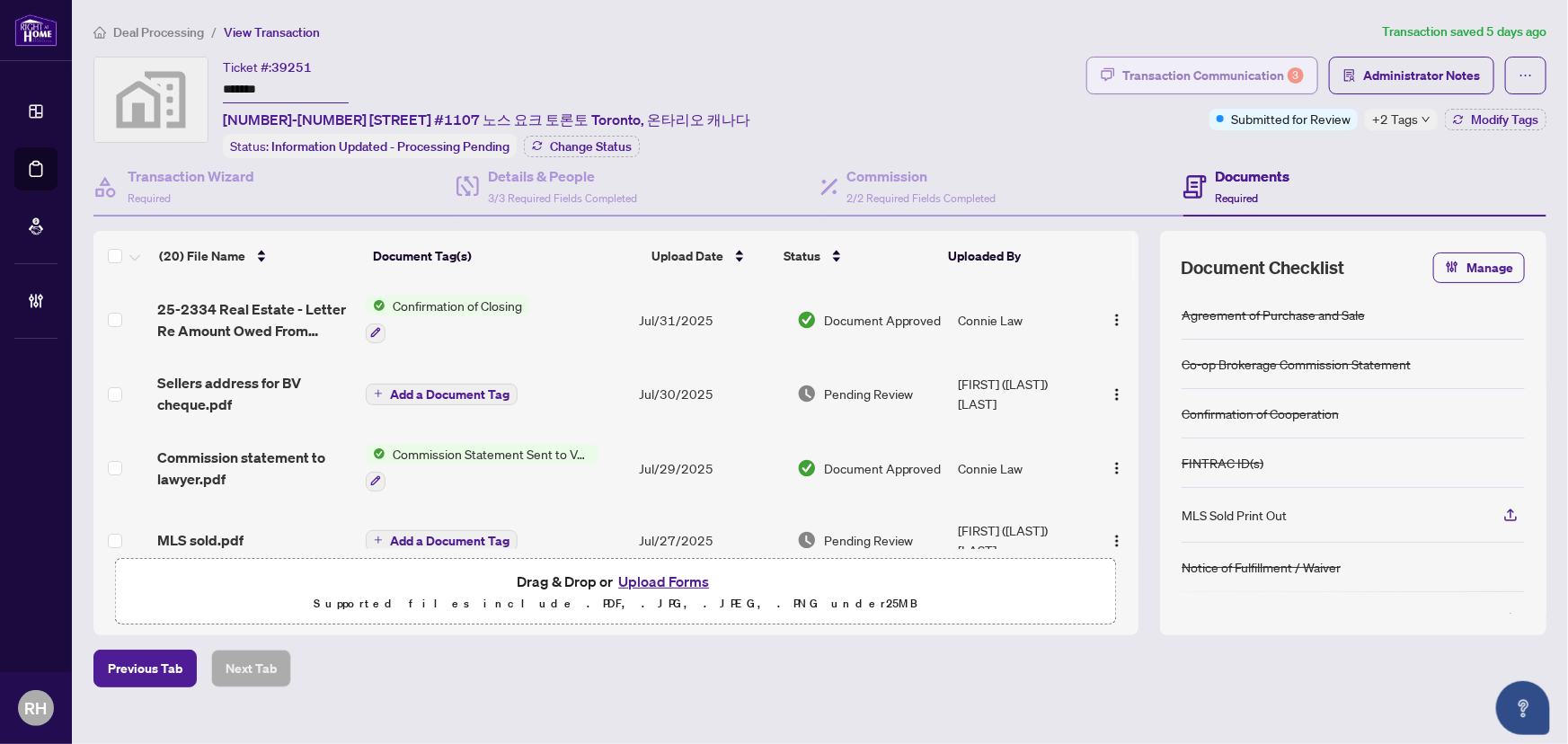 click on "Transaction Communication 3" at bounding box center [1213, 75] 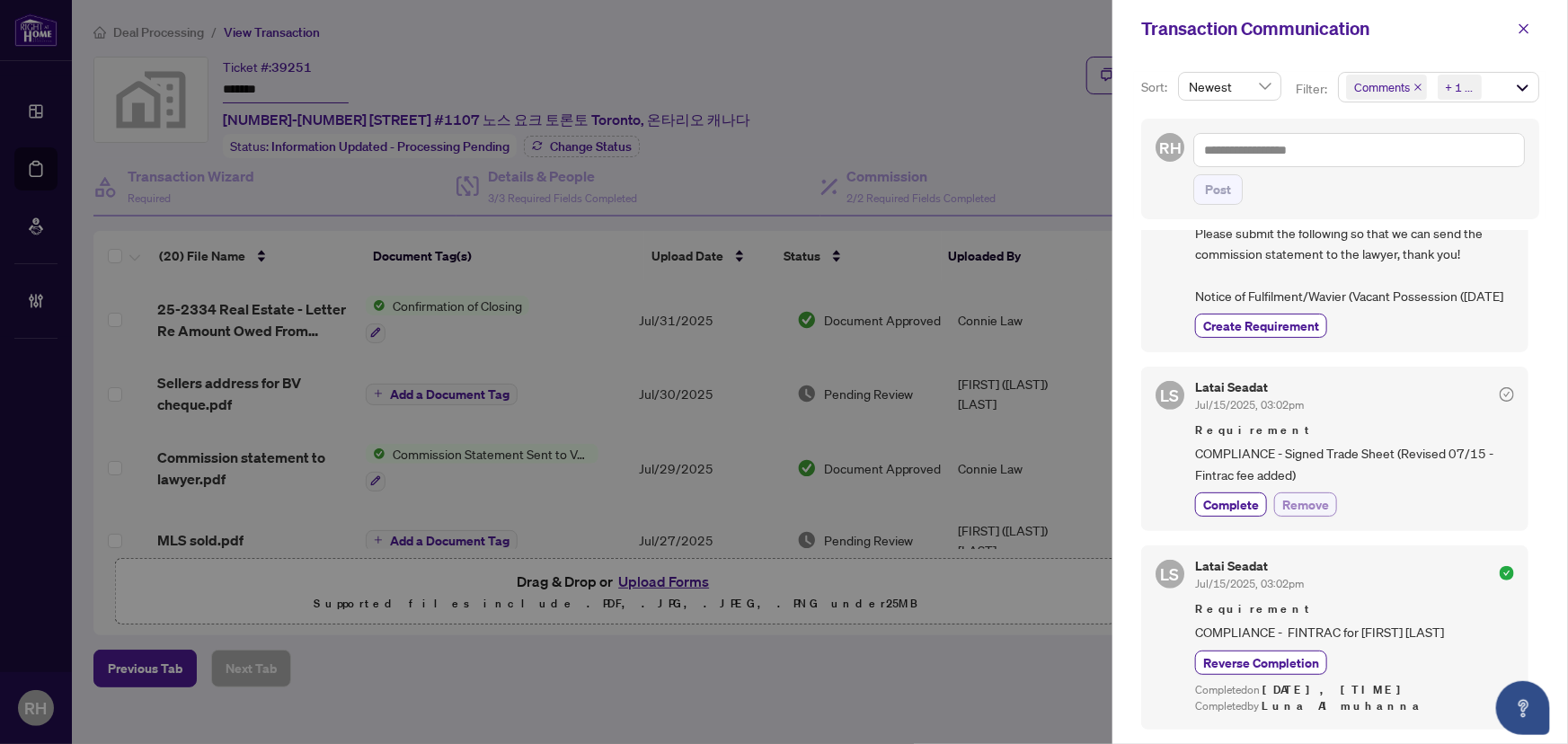 scroll, scrollTop: 0, scrollLeft: 0, axis: both 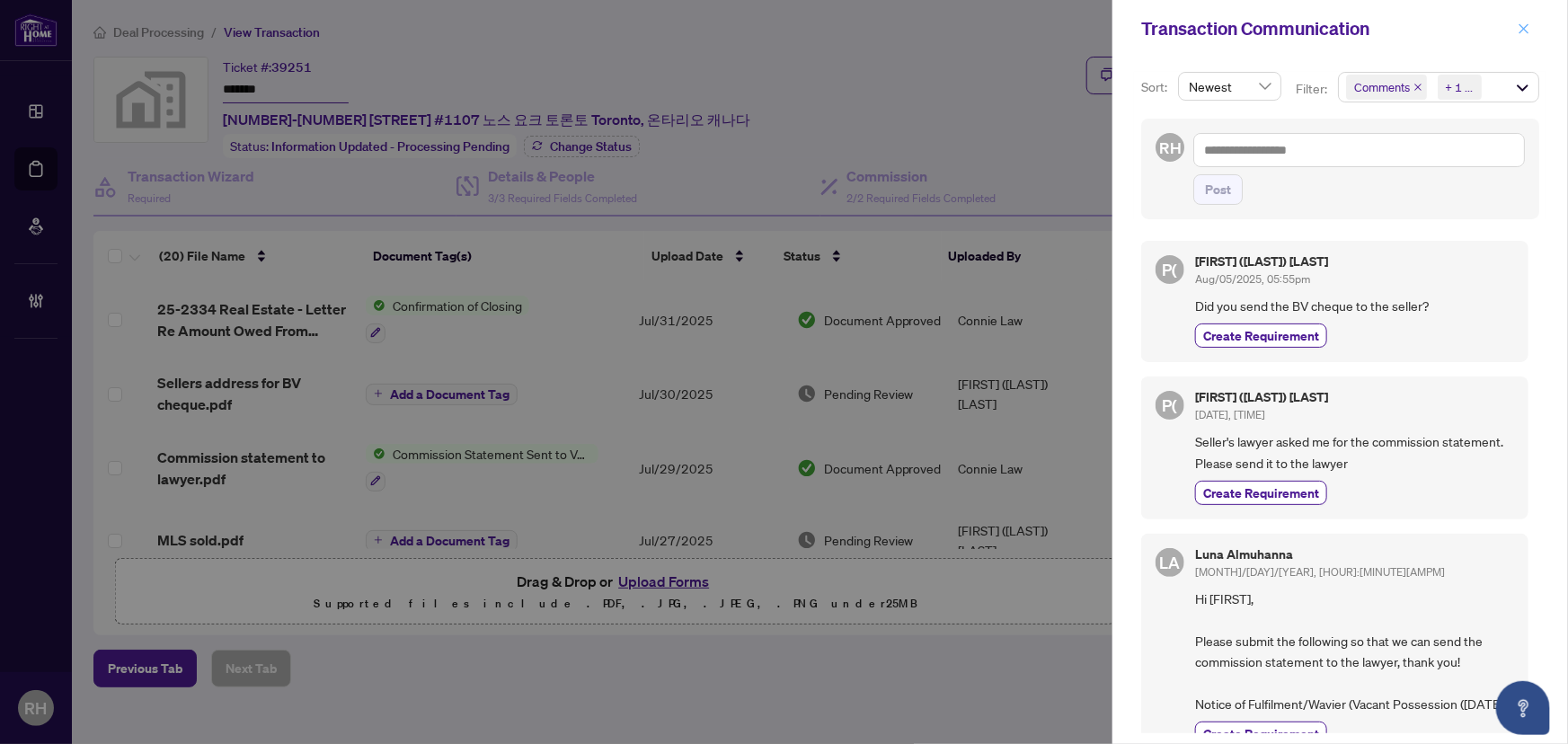 click at bounding box center (1524, 29) 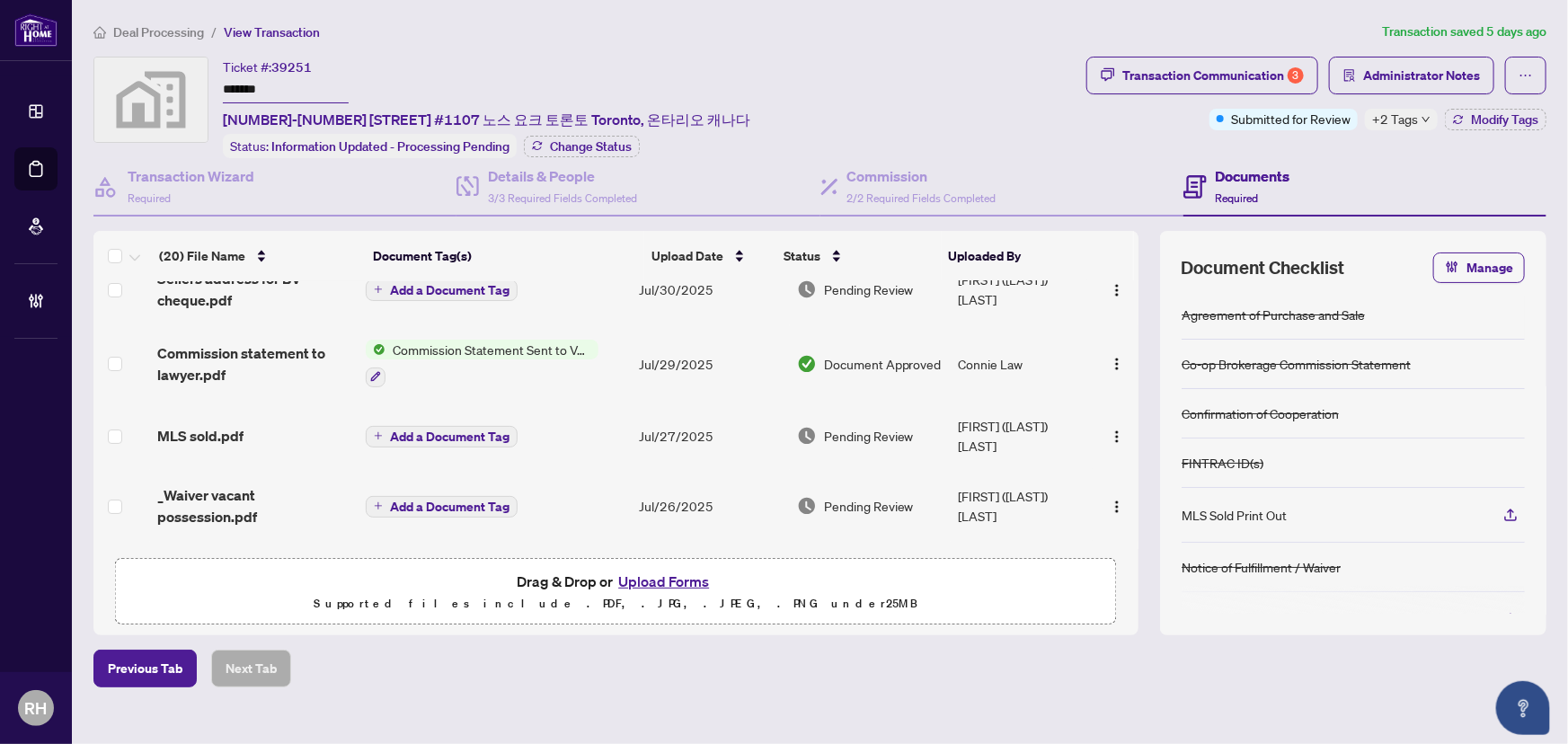 scroll, scrollTop: 0, scrollLeft: 0, axis: both 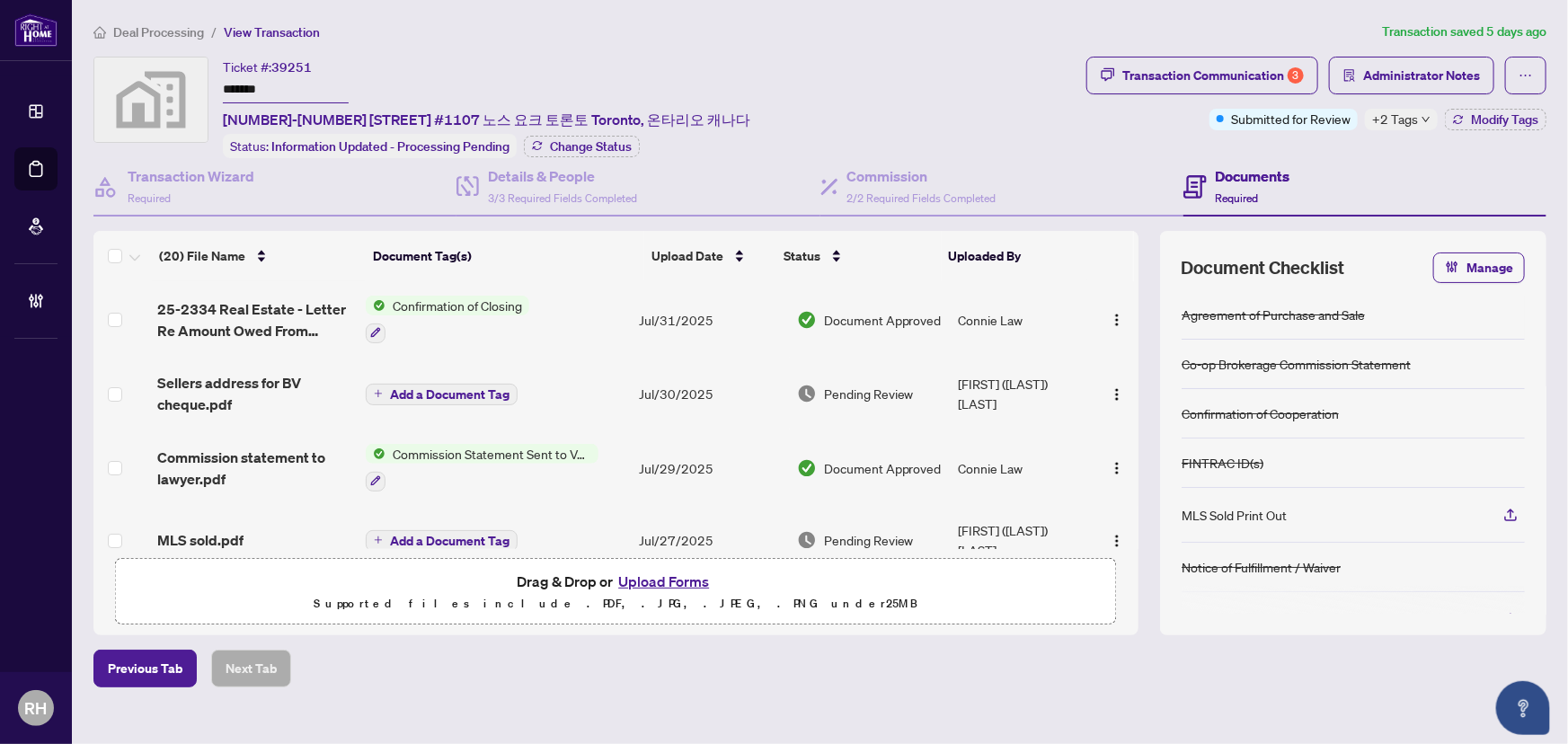 click on "+2 Tags" at bounding box center [1395, 119] 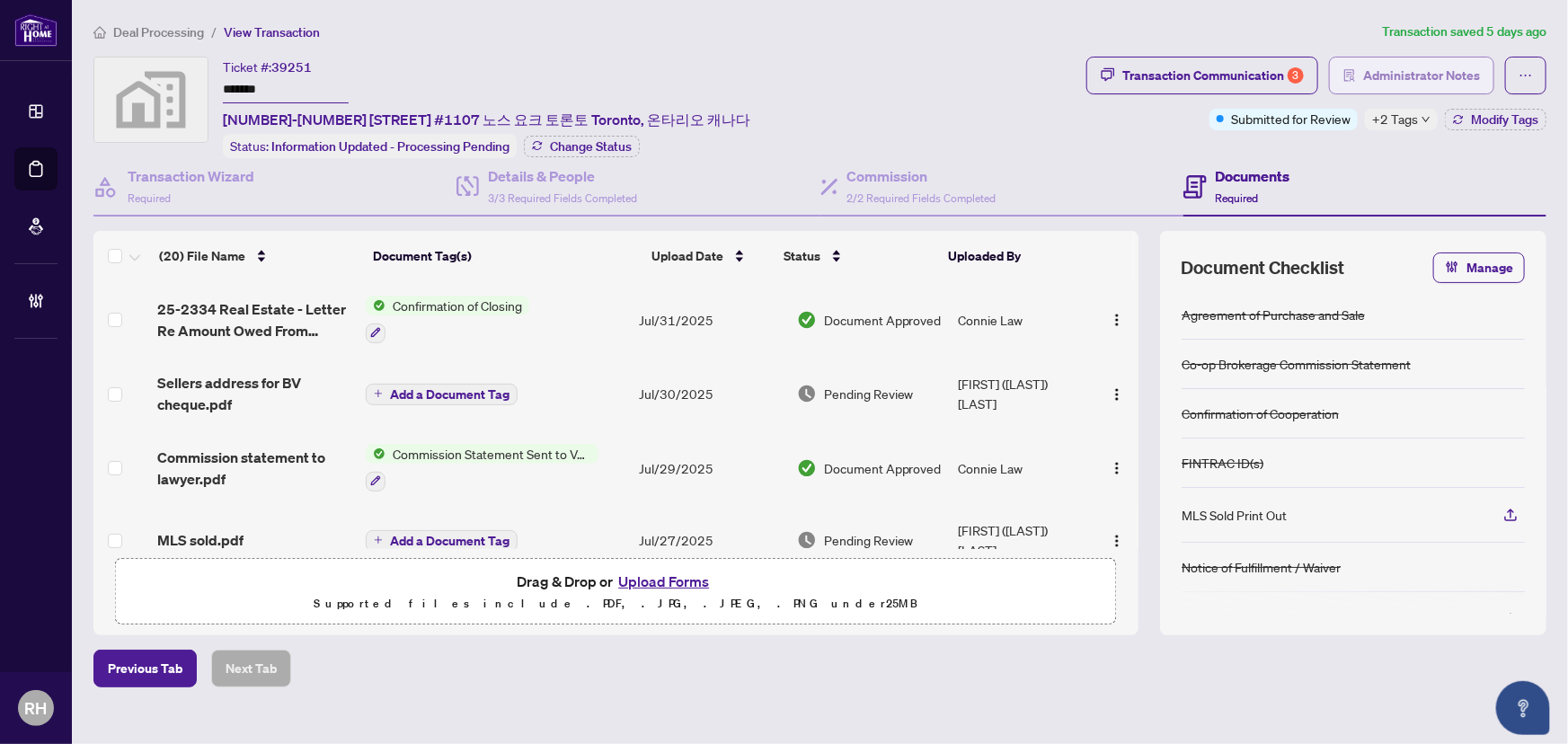 click on "Administrator Notes" at bounding box center [1422, 75] 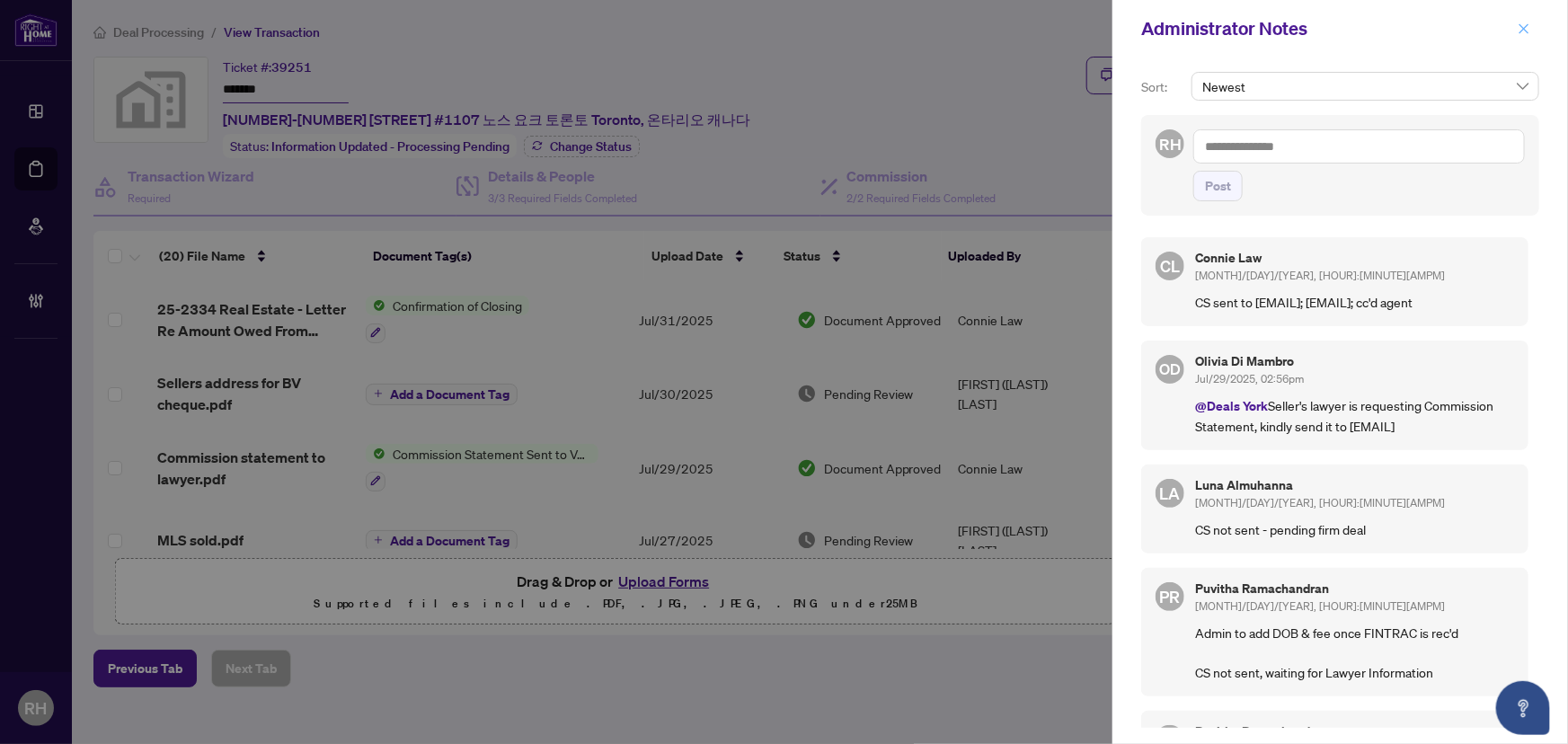 click 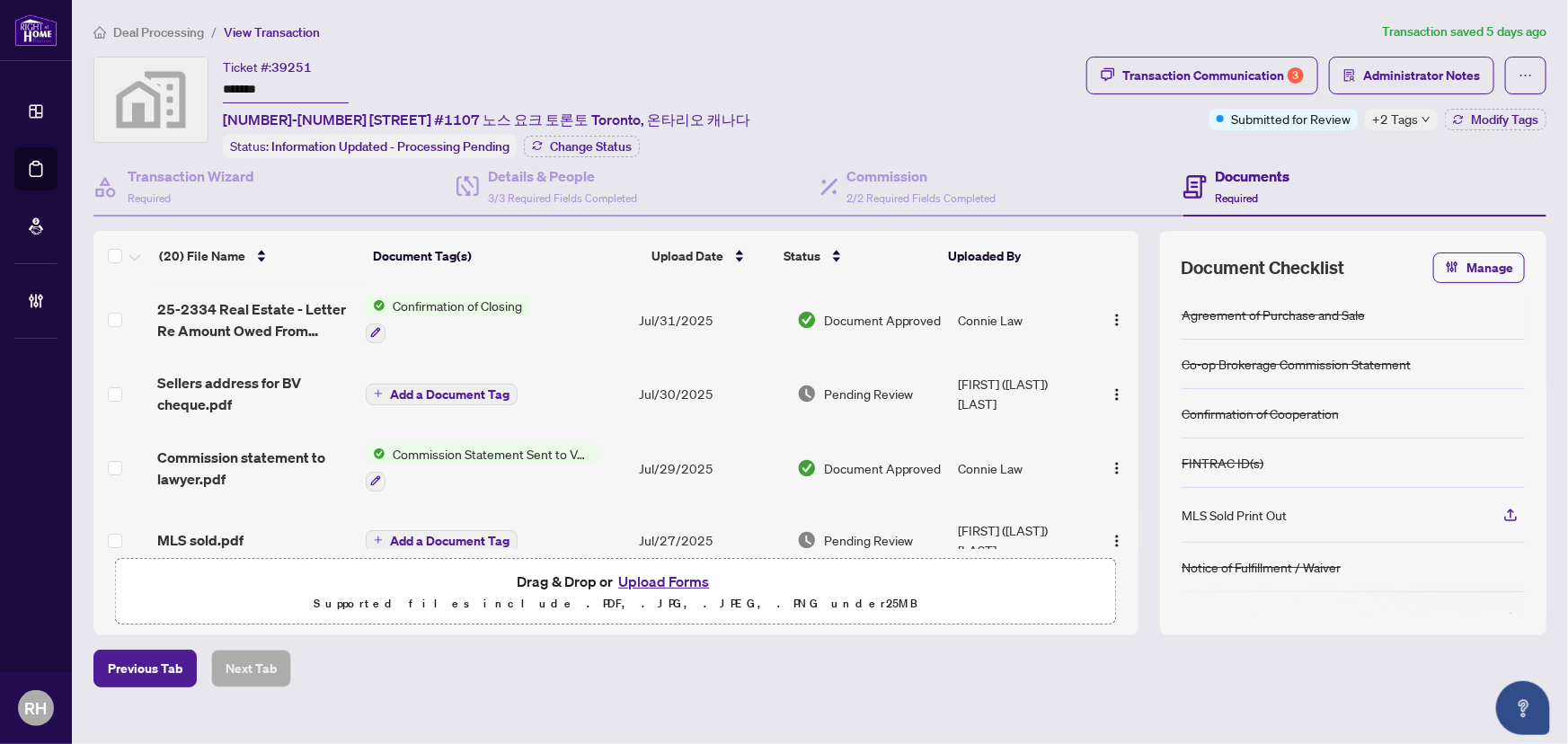 click on "Deal Processing / View Transaction Transaction saved   5 days ago Ticket #:  39251 ******* 1107-75 Canterbury Pl #1107 노스 요크 토론토 Toronto, 온타리오 캐나다 Status:   Information Updated - Processing Pending Change Status Transaction Communication 3 Administrator Notes Submitted for Review +2 Tags Modify Tags Transaction Wizard Required Details & People 3/3 Required Fields Completed Commission 2/2 Required Fields Completed Documents Required (20) File Name Document Tag(s) Upload Date Status Uploaded By               25-2334 Real Estate - Letter Re Amount Owed From Broker.pdf Confirmation of Closing Jul/31/2025 Document Approved Connie Law Sellers address for BV cheque.pdf Add a Document Tag Jul/30/2025 Pending Review Philip (Hong Tae) Kim Commission statement to lawyer.pdf Commission Statement Sent to Vendor Jul/29/2025 Document Approved Connie Law MLS sold.pdf Add a Document Tag Jul/27/2025 Pending Review Philip (Hong Tae) Kim _Waiver vacant possession.pdf Add a Document Tag + 2" at bounding box center (819, 385) 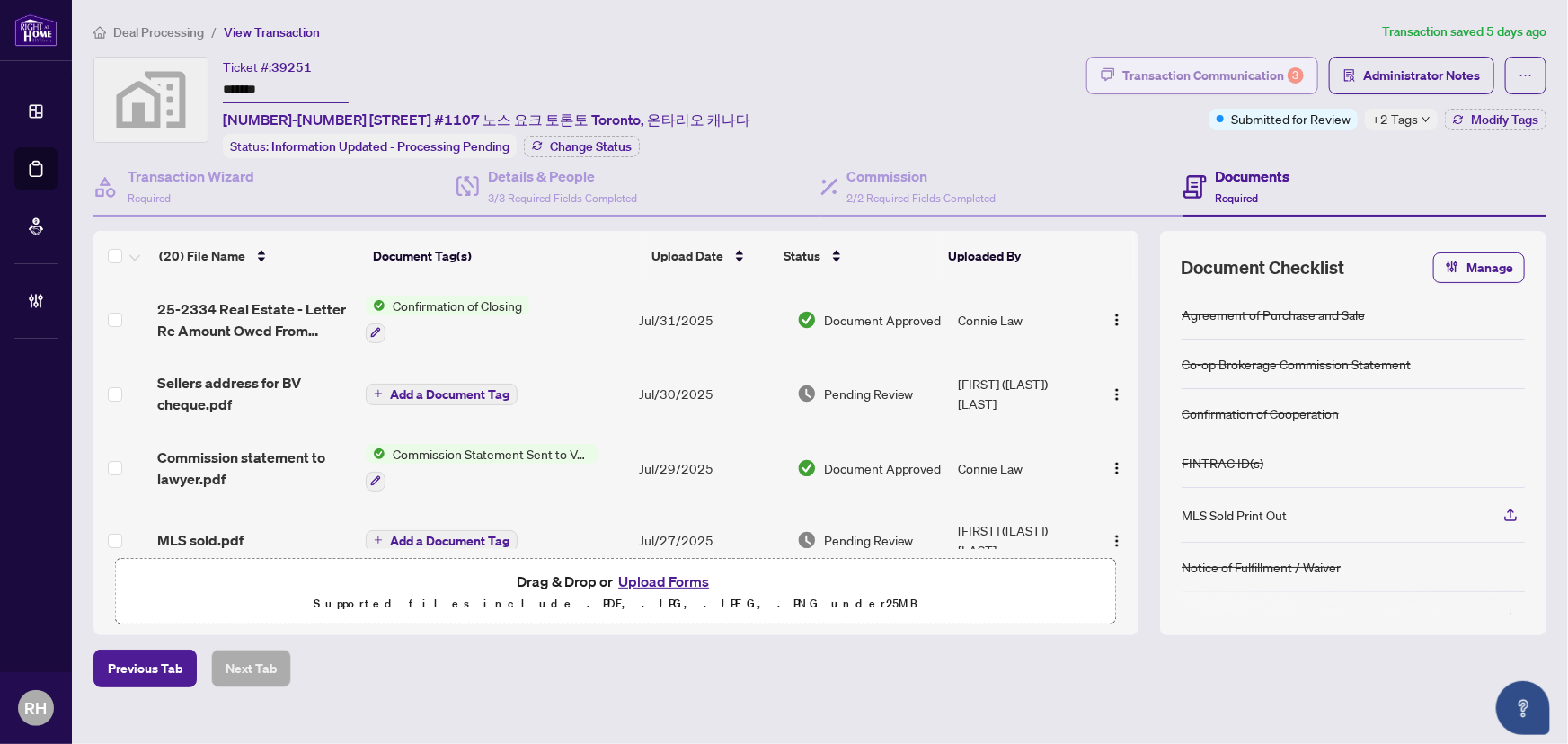 click on "Transaction Communication 3" at bounding box center (1213, 75) 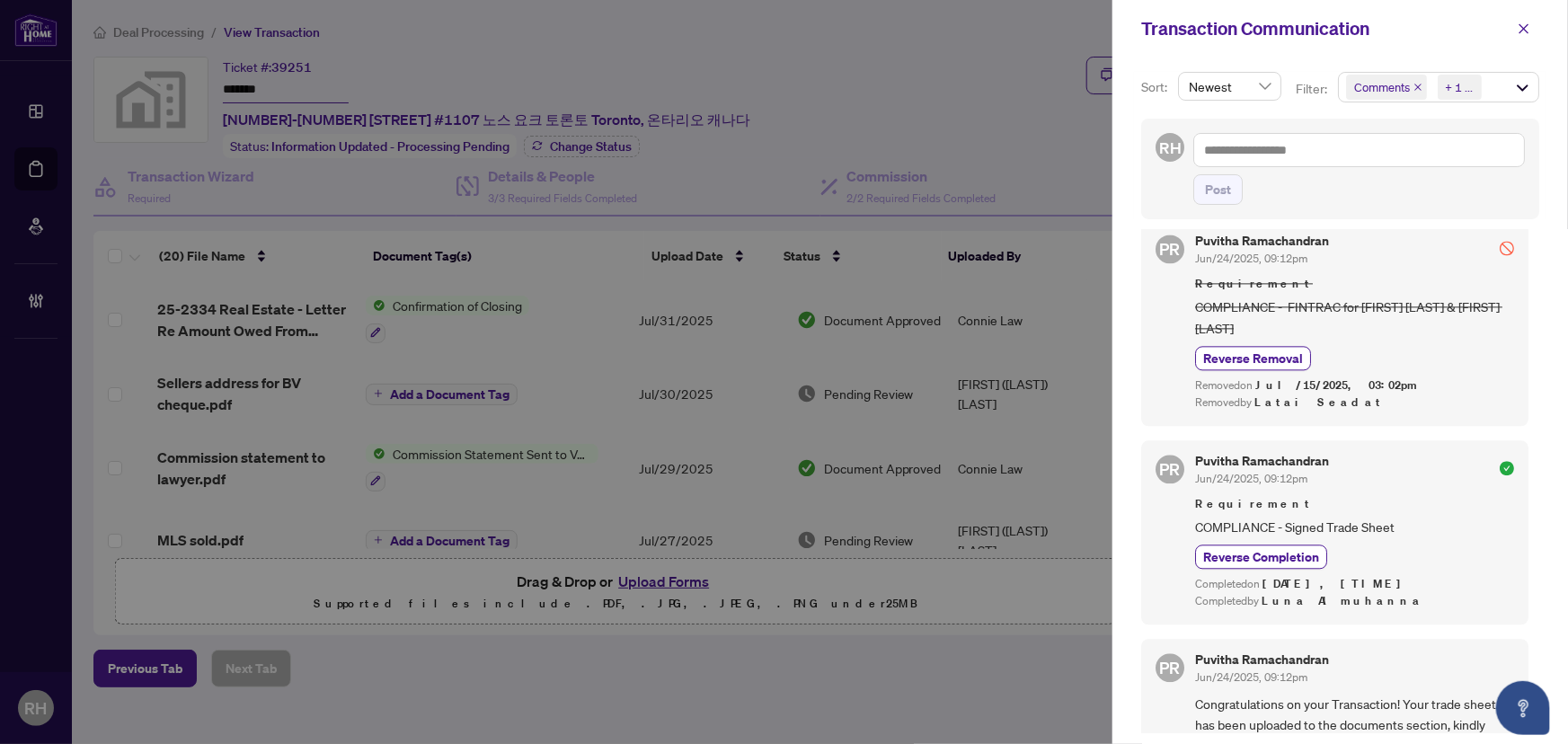 scroll, scrollTop: 2205, scrollLeft: 0, axis: vertical 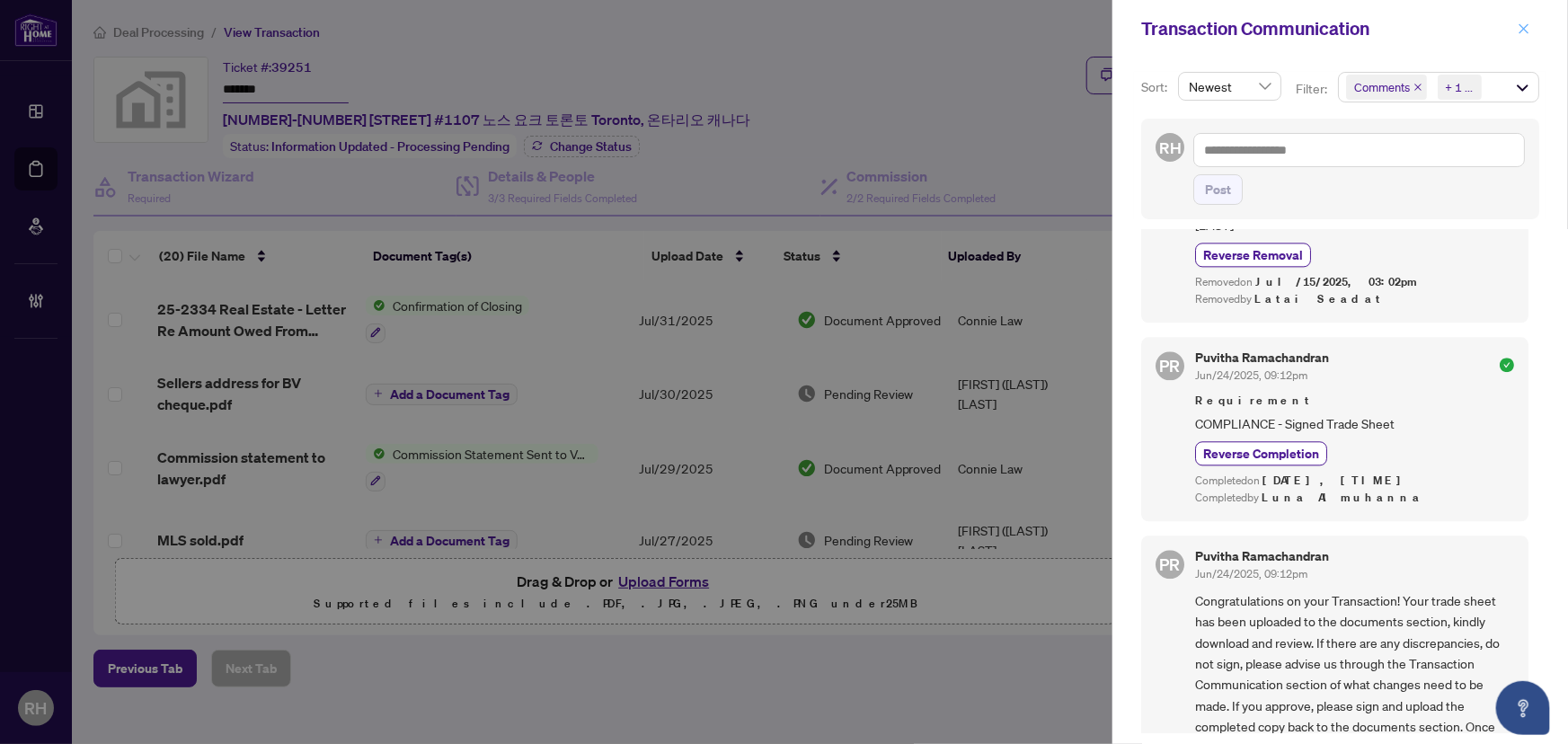 click at bounding box center [1524, 29] 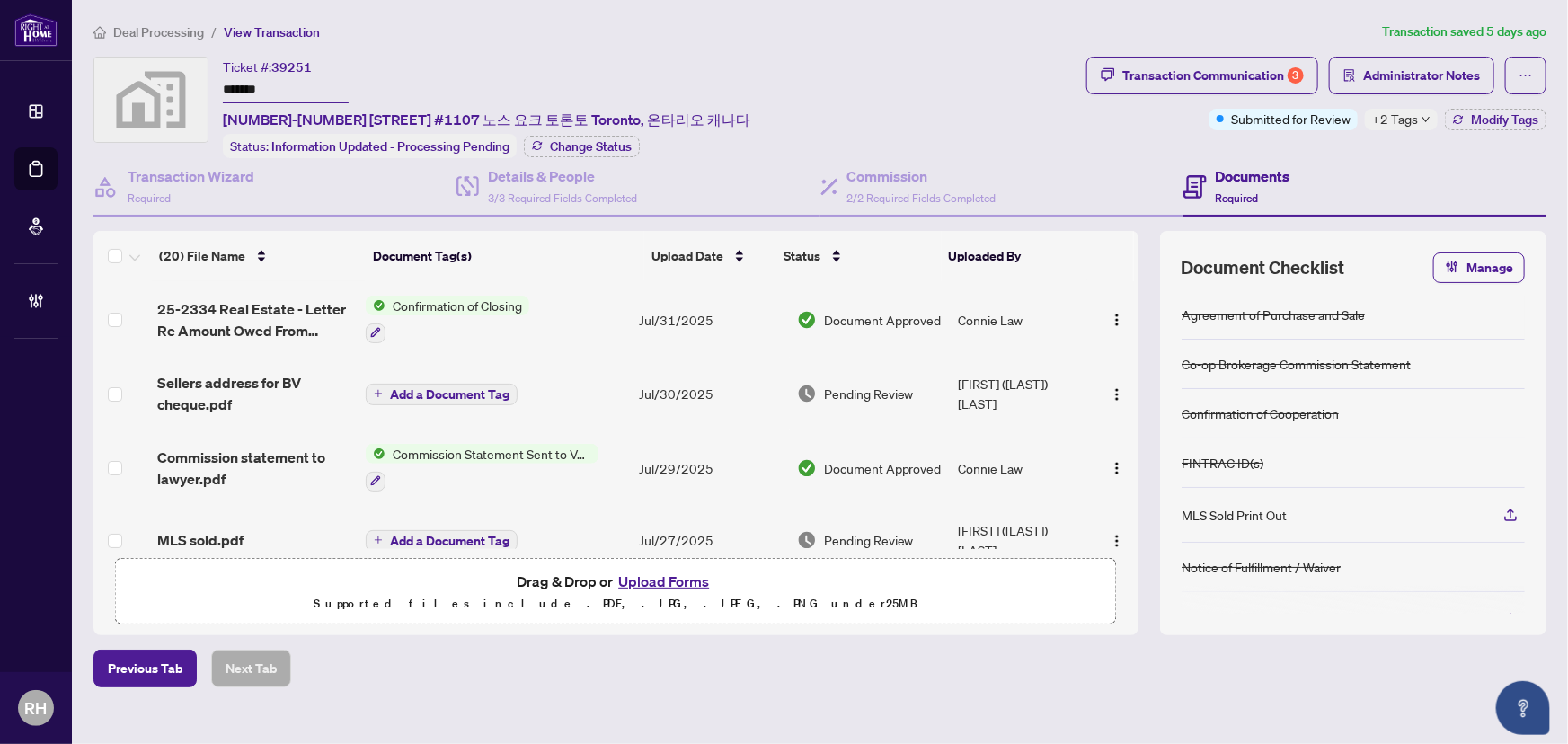 click on "Deal Processing" at bounding box center [158, 32] 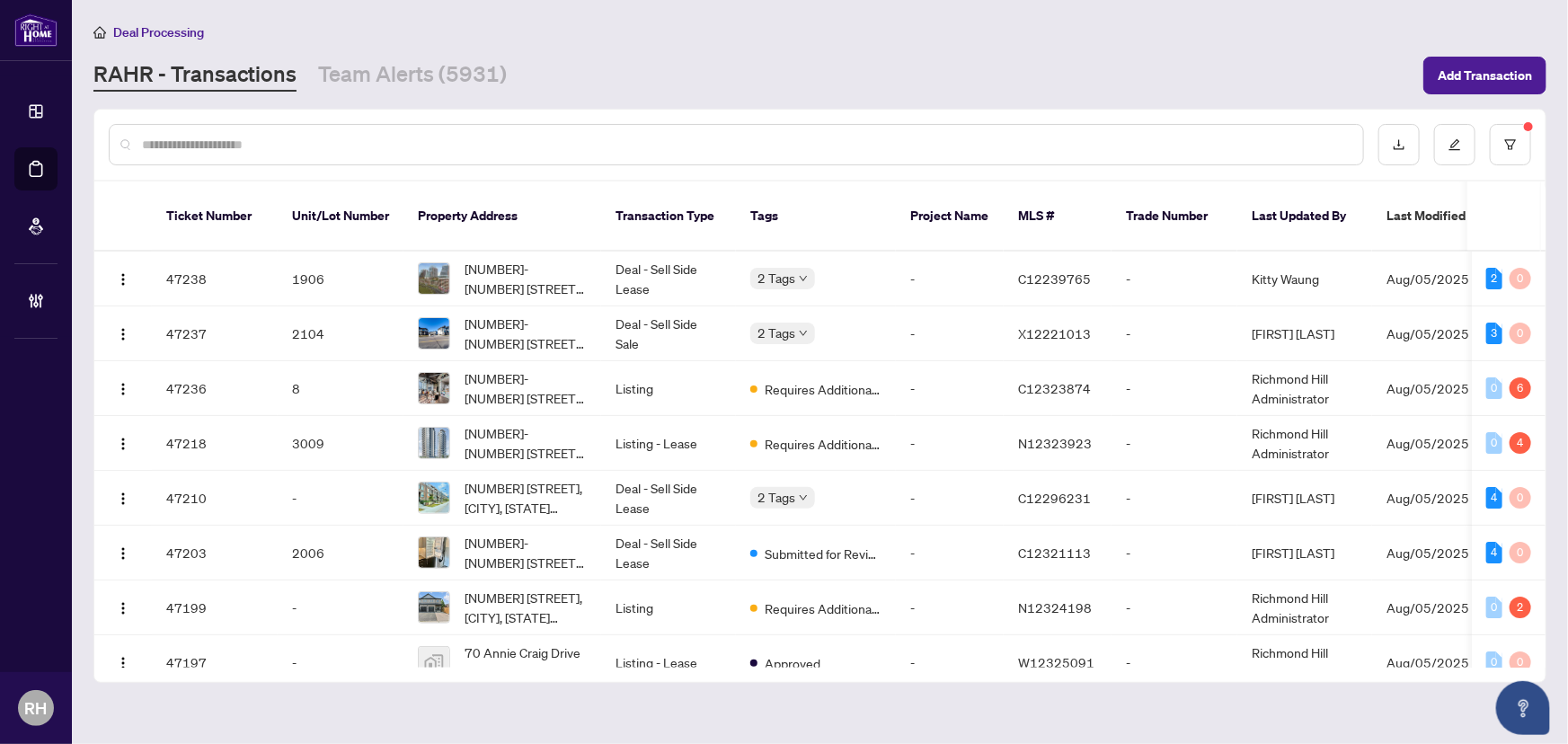 click on "Deal Processing RAHR - Transactions Team Alerts   (5931) Add Transaction Ticket Number Unit/Lot Number Property Address Transaction Type Tags Project Name MLS # Trade Number Last Updated By Last Modified Date Created By Created Date Branch                               47238 1906 1906-65 East Liberty St, Toronto, Ontario M6K 3R2, Canada Deal - Sell Side Lease 2 Tags - C12239765 - Kitty Waung Aug/05/2025 Kitty Waung Aug/05/2025 Richmond Hill 2 0 47237 2104 2104-160 Densmore Rd, Cobourg, Ontario K9A 0X8, Canada Deal - Sell Side Sale 2 Tags - X12221013 - Avishai Judah Aug/05/2025 Avishai Judah Aug/05/2025 Richmond Hill 3 0 47236 8 8-215 Fort York Blvd, Toronto, Ontario M5V 4A2, Canada Listing Requires Additional Docs - C12323874 - Richmond Hill Administrator Aug/05/2025 Amir Shirazi Aug/05/2025 Richmond Hill 0 6 47218 3009 3009-38 Gandhi Lane, Markham, Ontario L3T 0G9, Canada Listing - Lease Requires Additional Docs - N12323923 - Richmond Hill Administrator Aug/05/2025 Kam Kerachi Aug/05/2025 0 4" at bounding box center (819, 372) 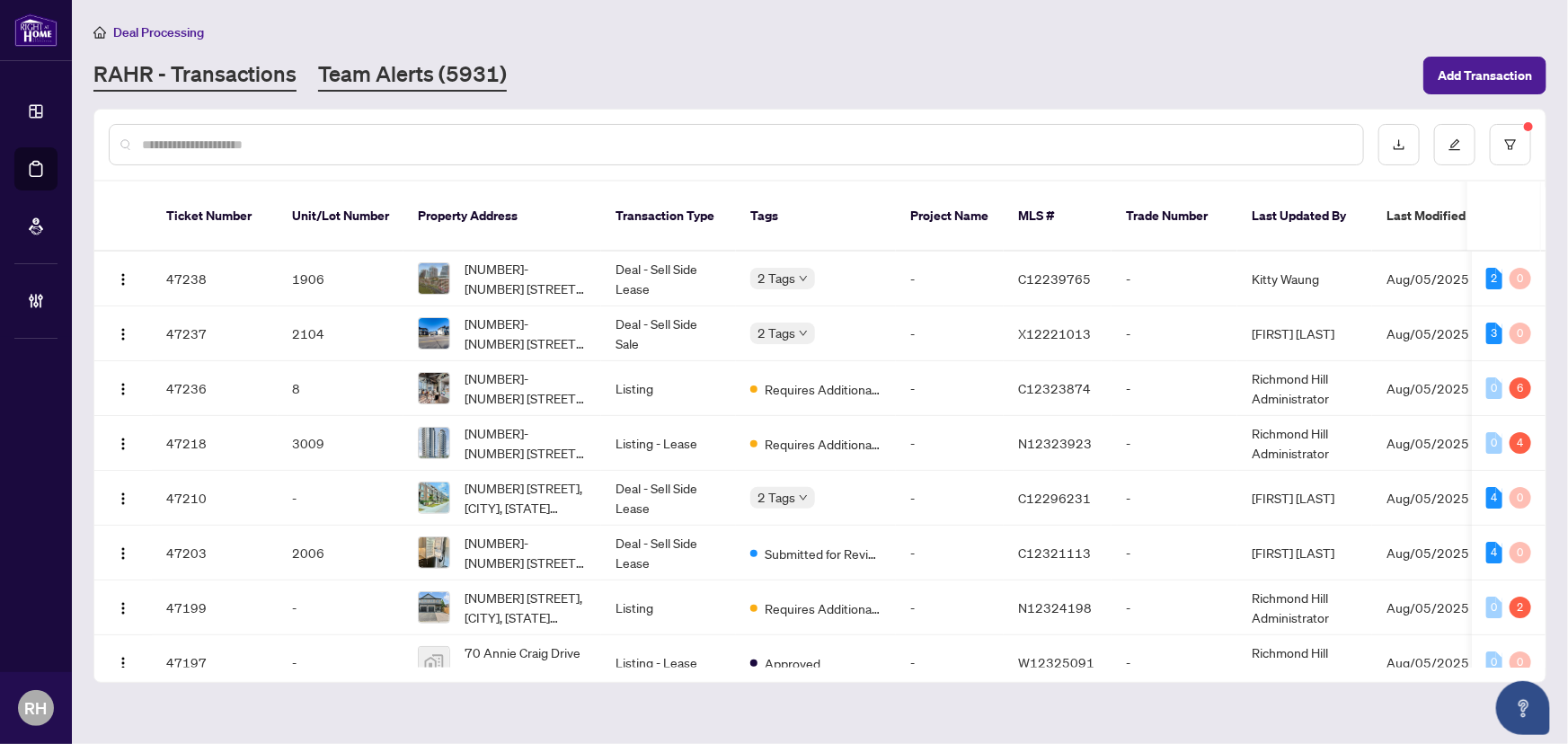 click on "Team Alerts   (5931)" at bounding box center (412, 75) 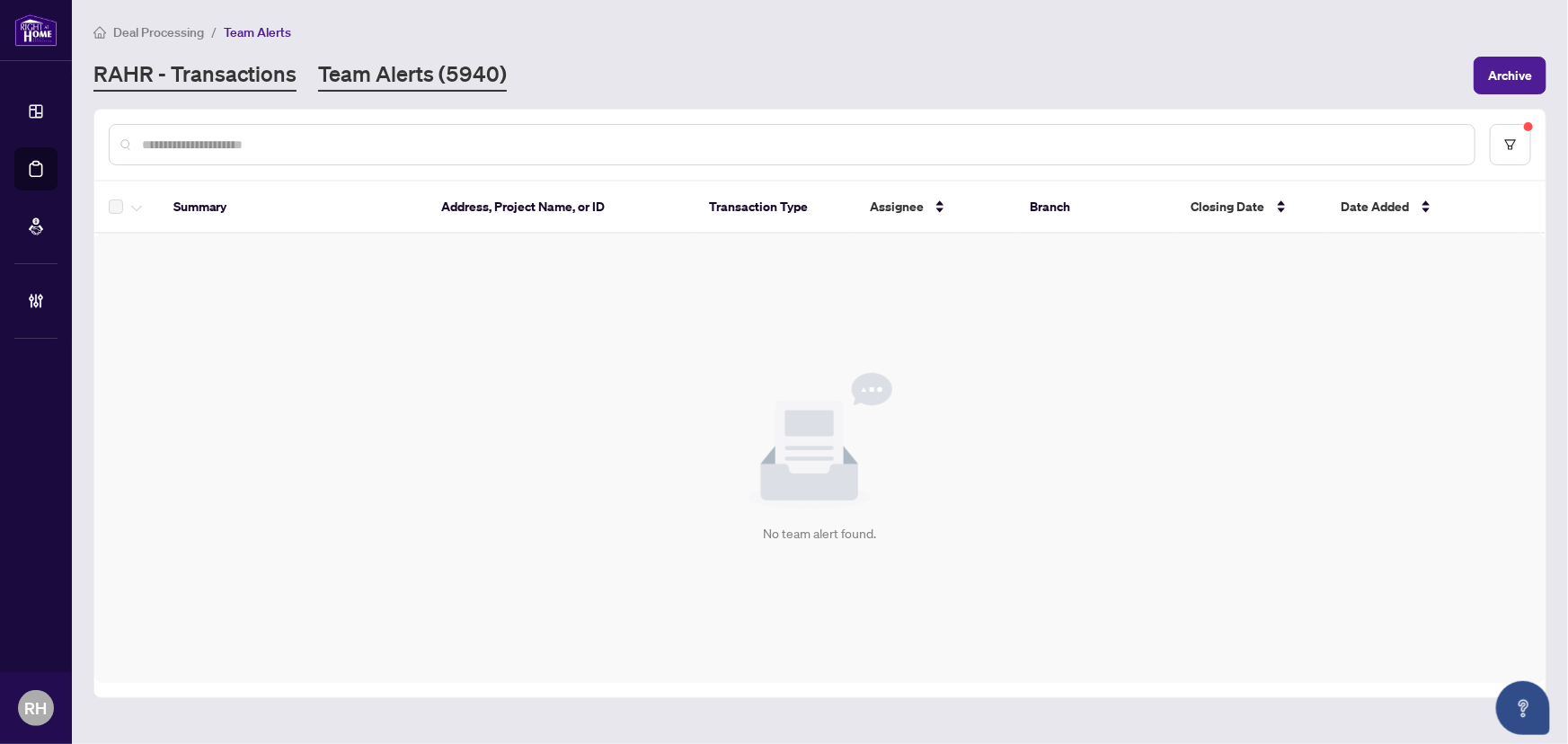 click on "RAHR - Transactions" at bounding box center [195, 75] 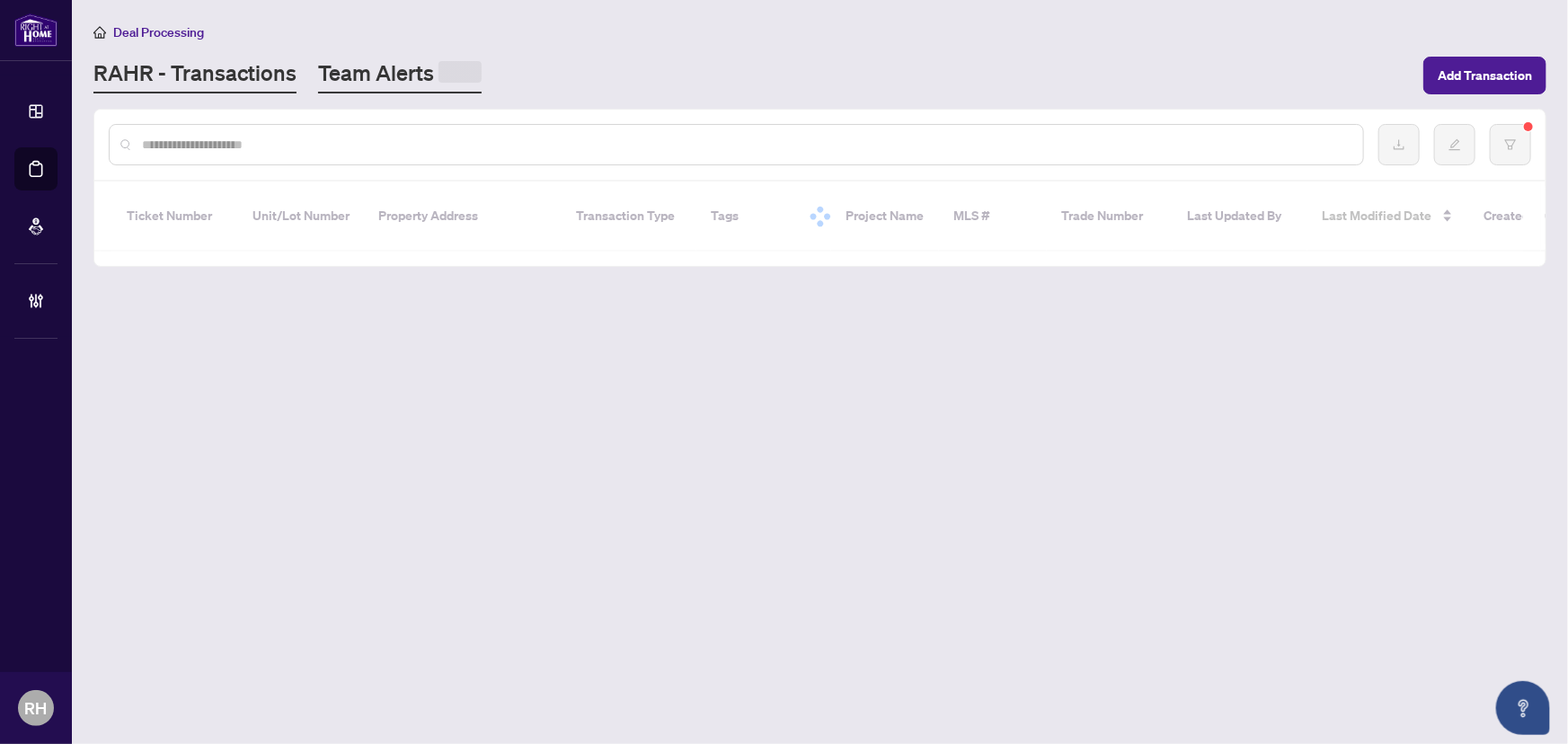 click on "Team Alerts" at bounding box center (400, 75) 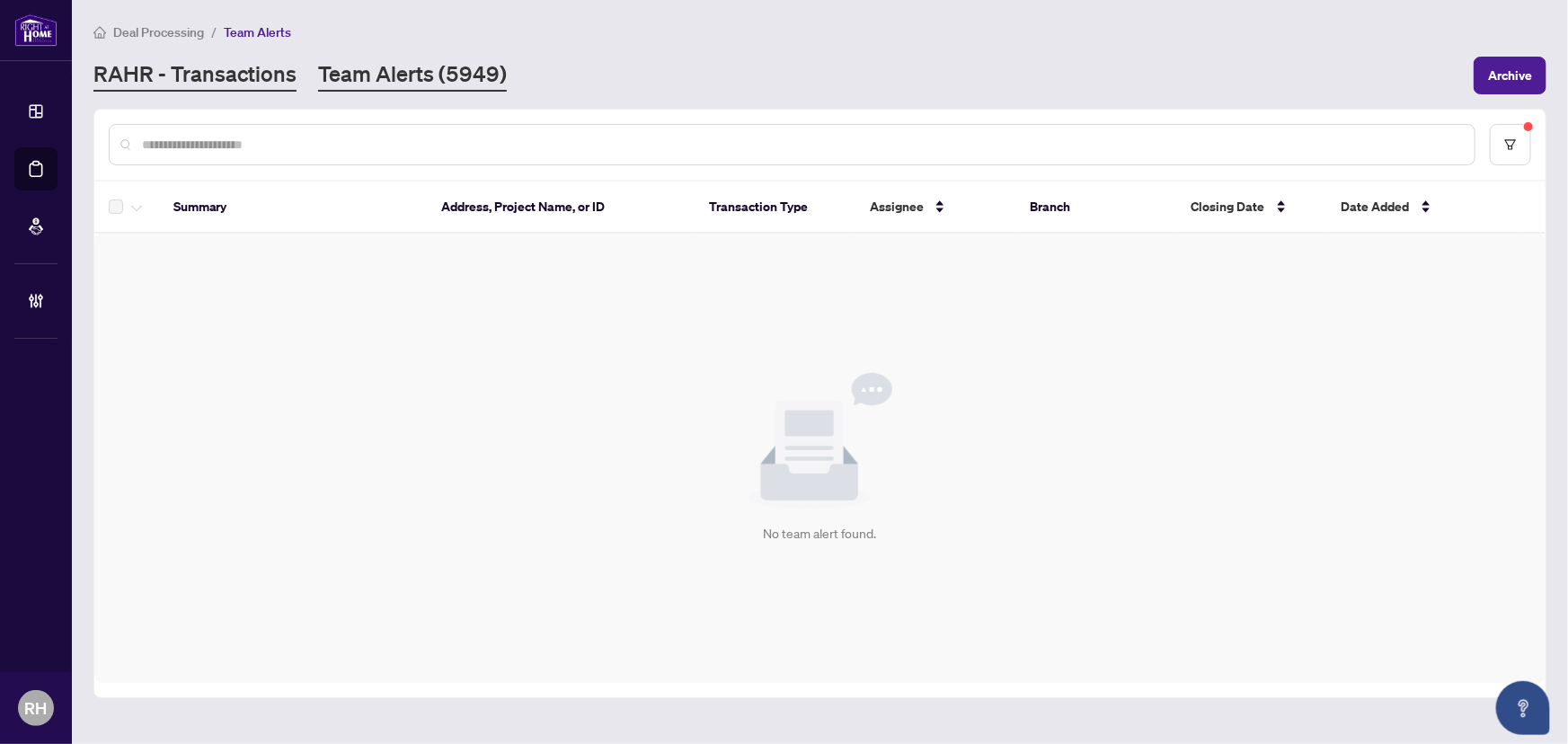 click on "RAHR - Transactions" at bounding box center (195, 75) 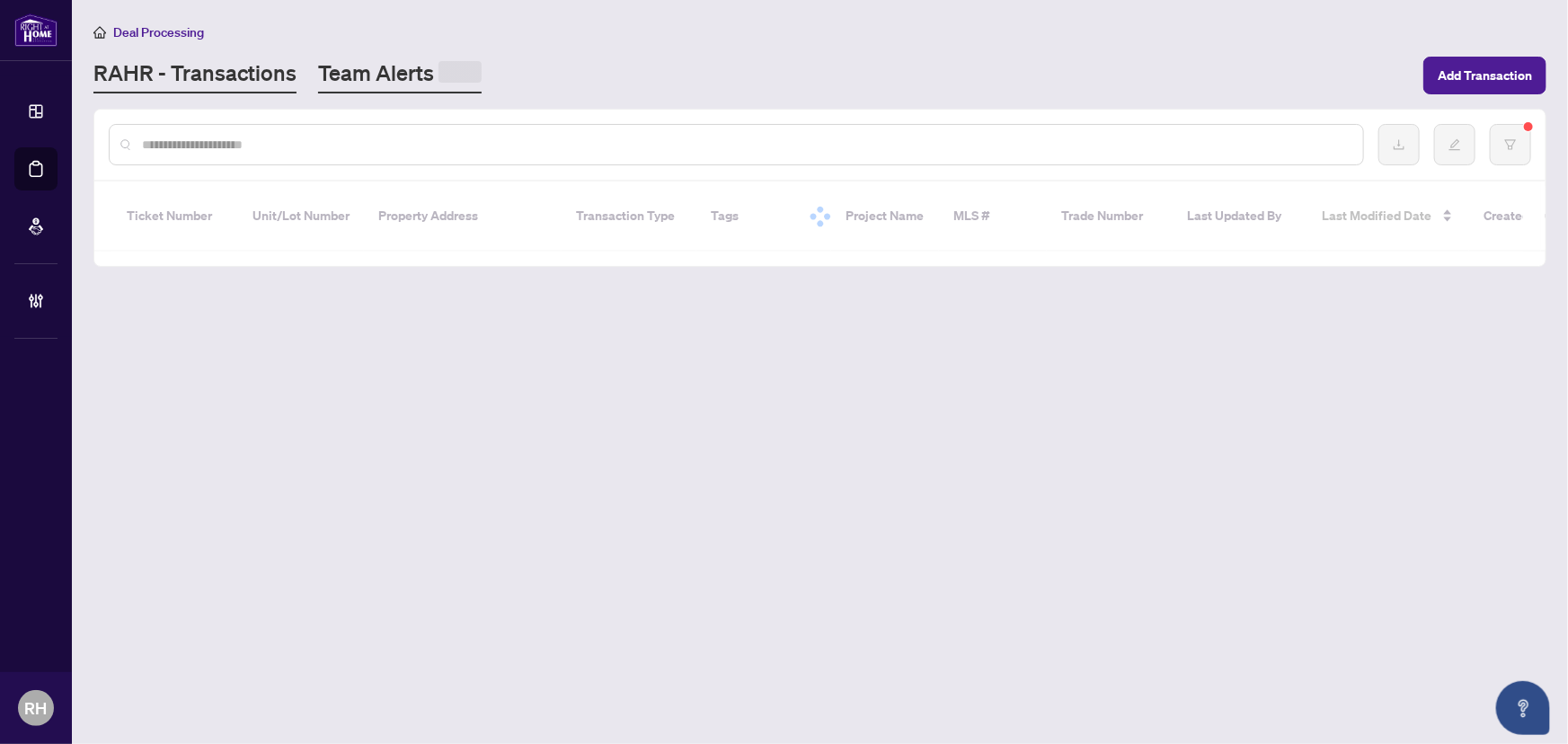 click on "Team Alerts" at bounding box center [400, 75] 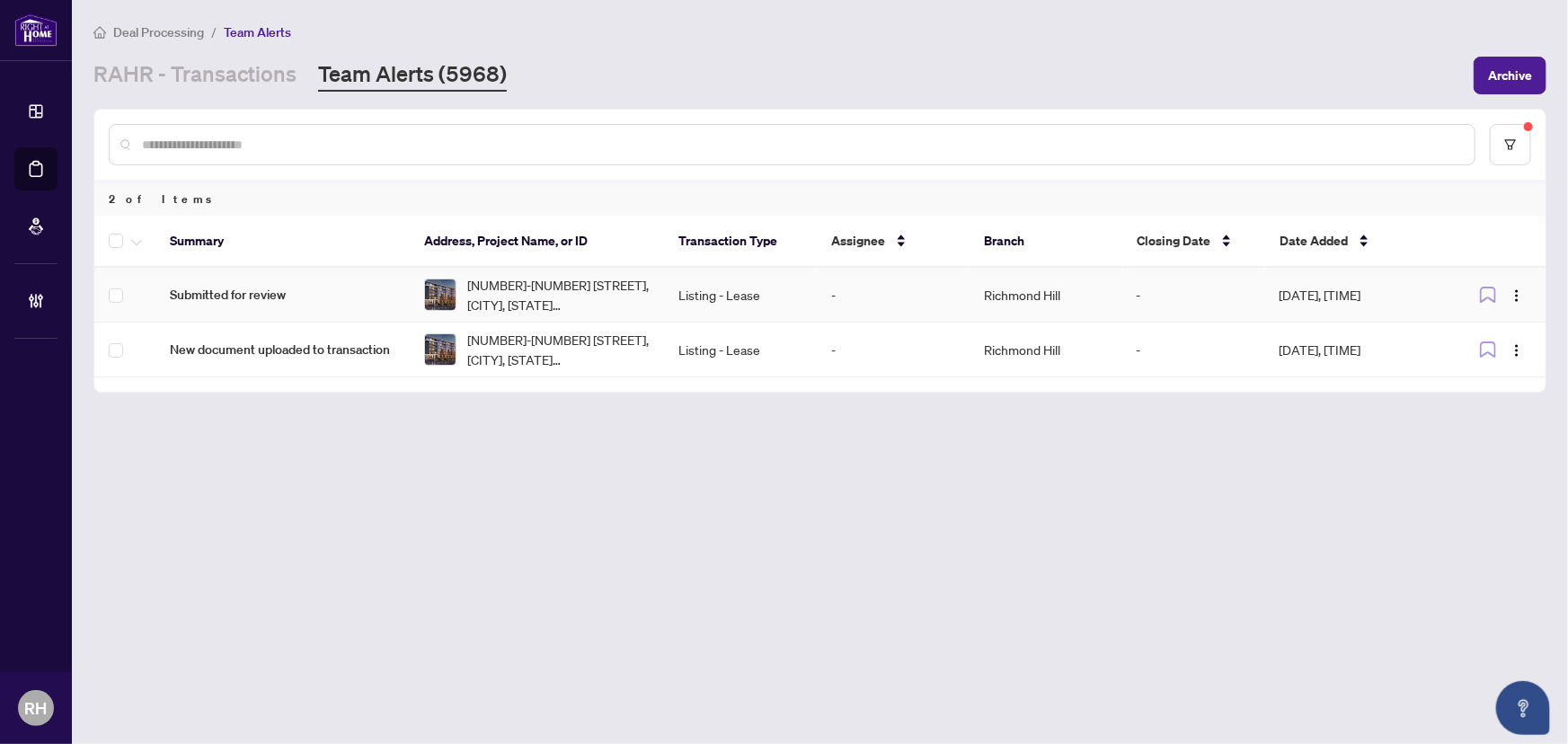 click on "Submitted for review" at bounding box center (282, 295) 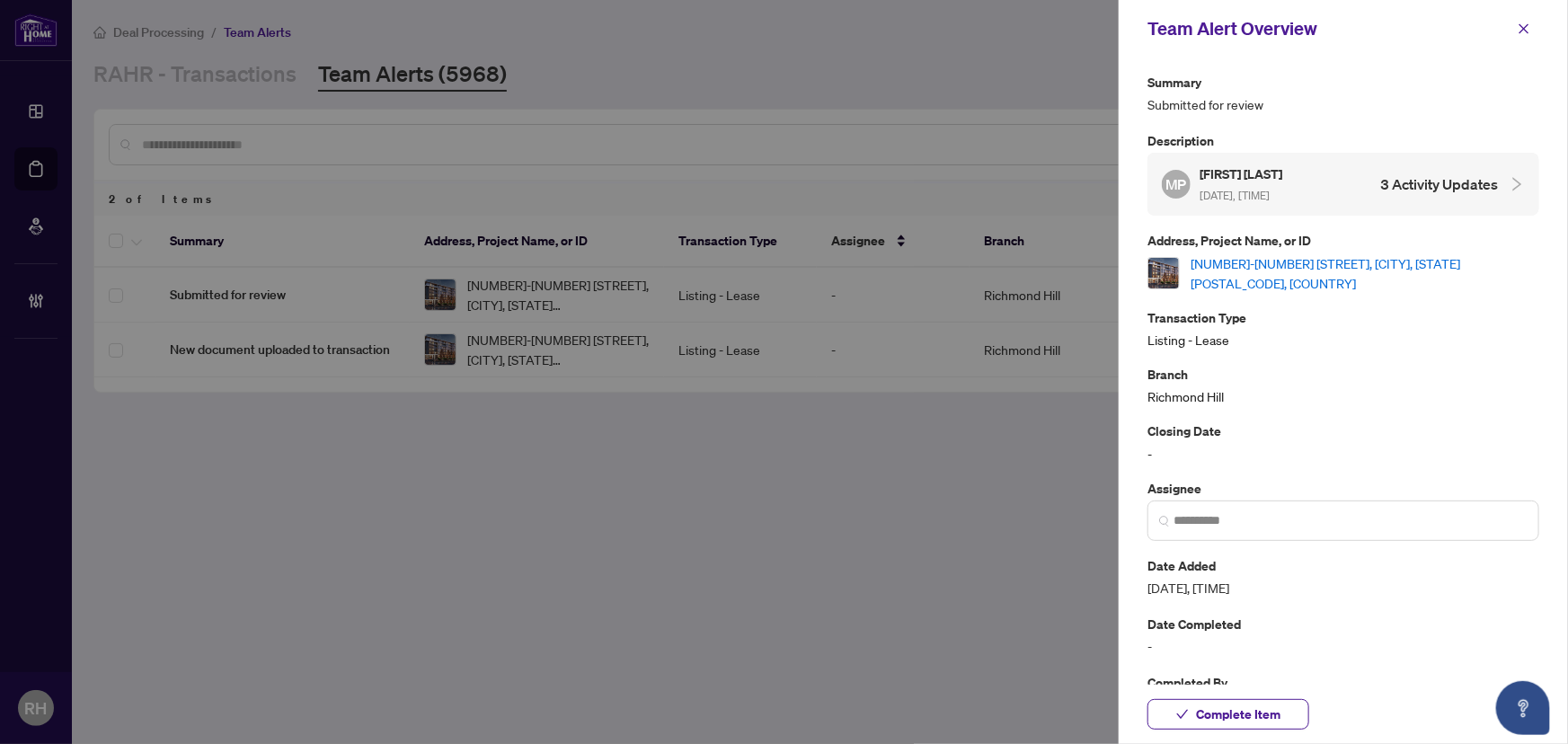 click on "Address, Project Name, or ID" at bounding box center [1343, 240] 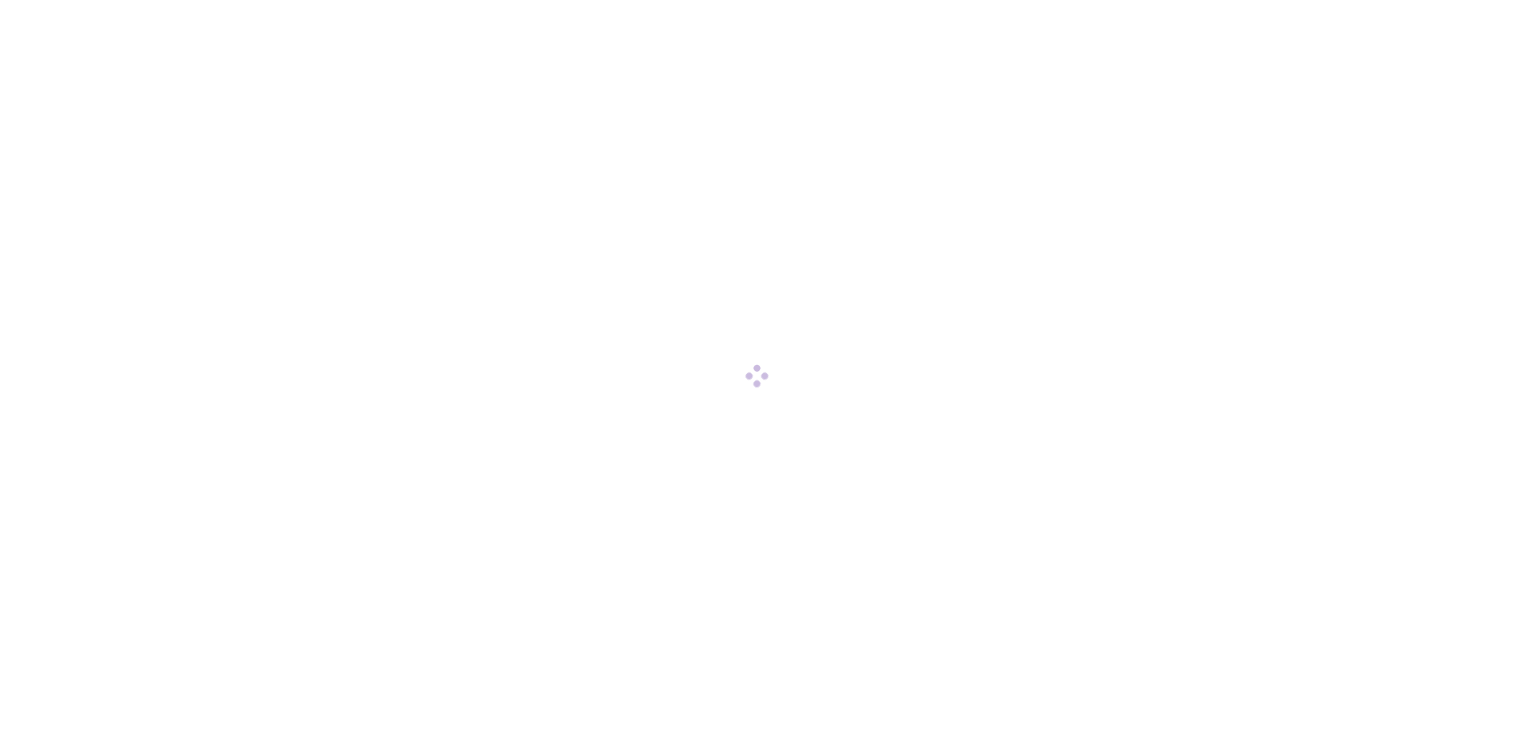 scroll, scrollTop: 0, scrollLeft: 0, axis: both 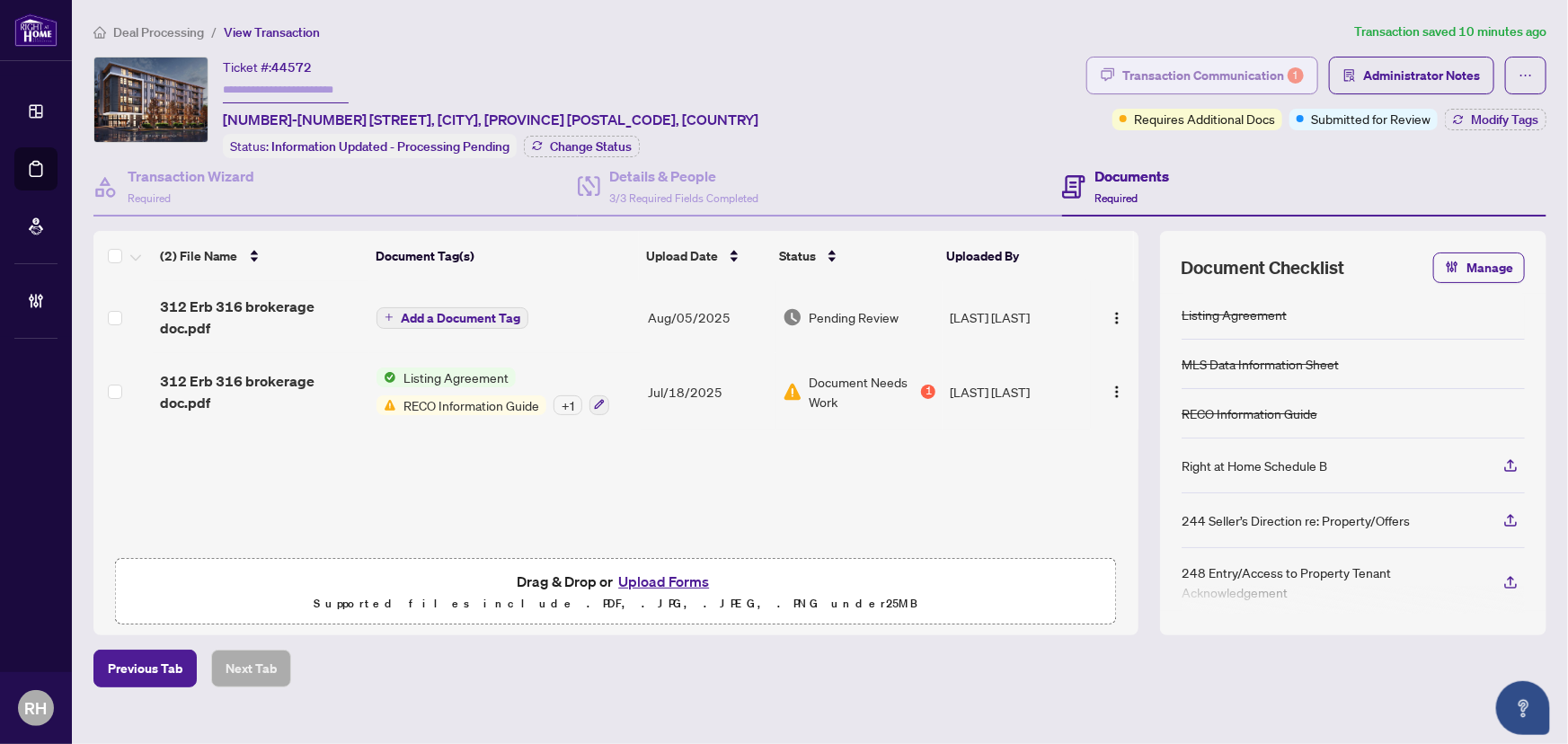 click on "Transaction Communication 1" at bounding box center (1213, 75) 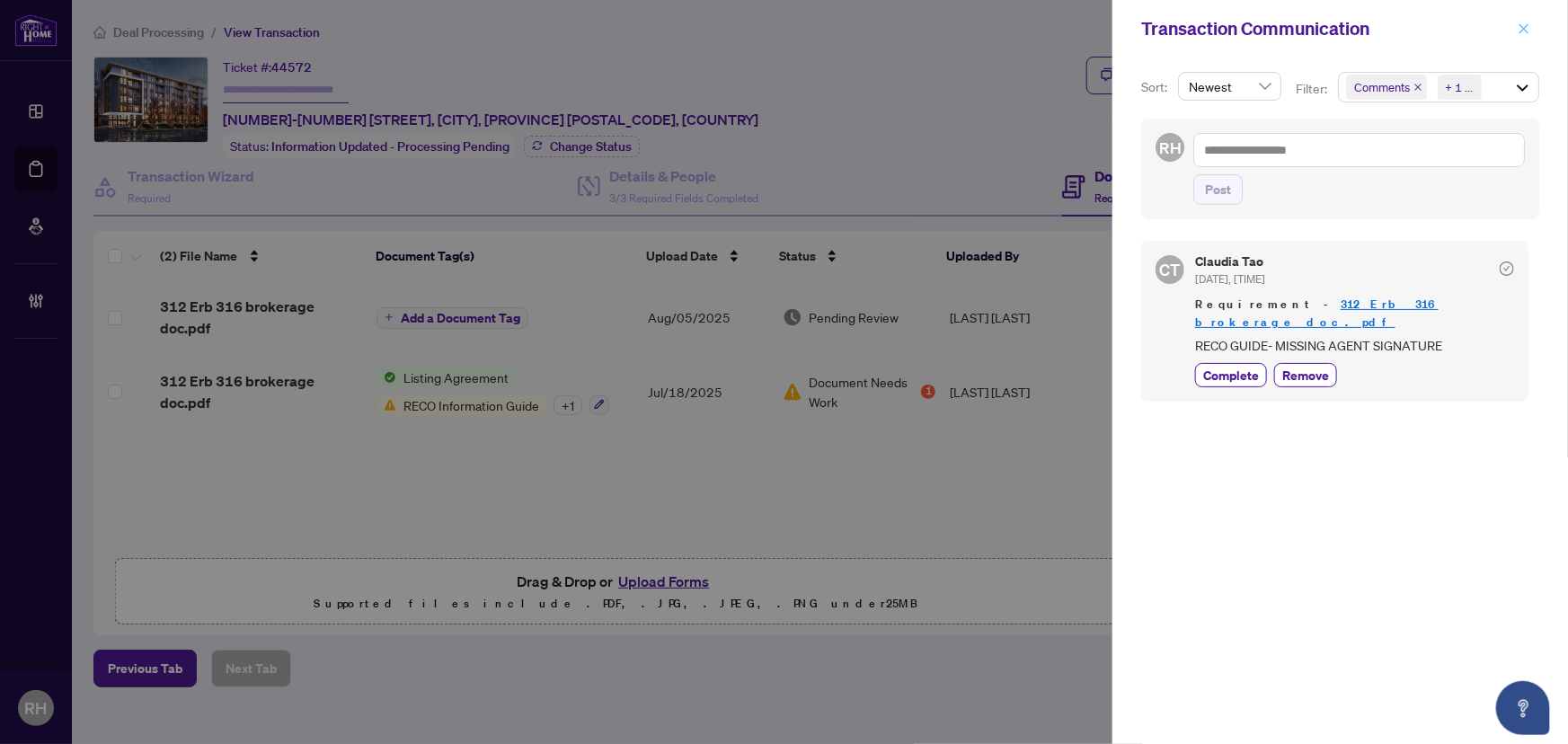click 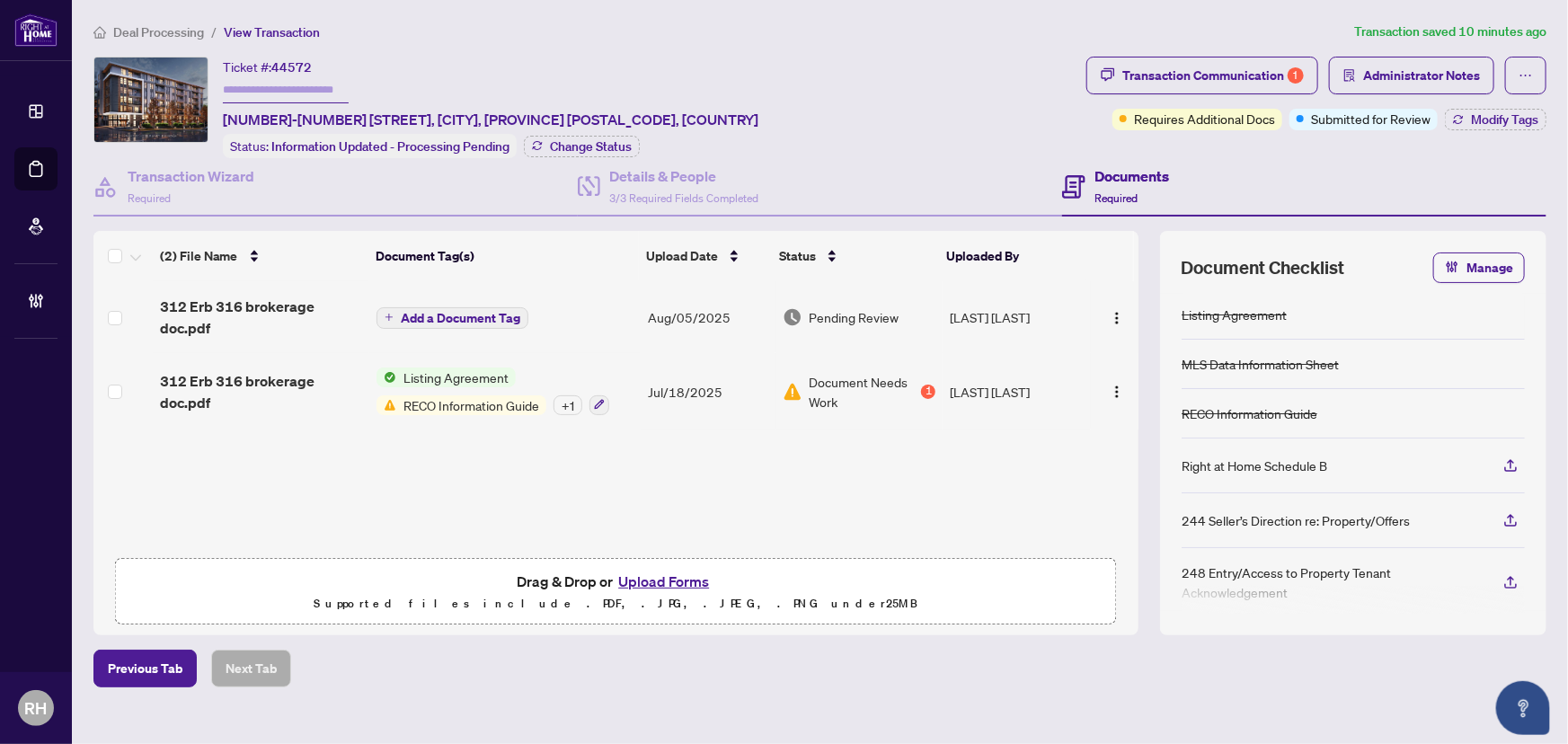 click on "312 Erb 316 brokerage doc.pdf" at bounding box center (261, 317) 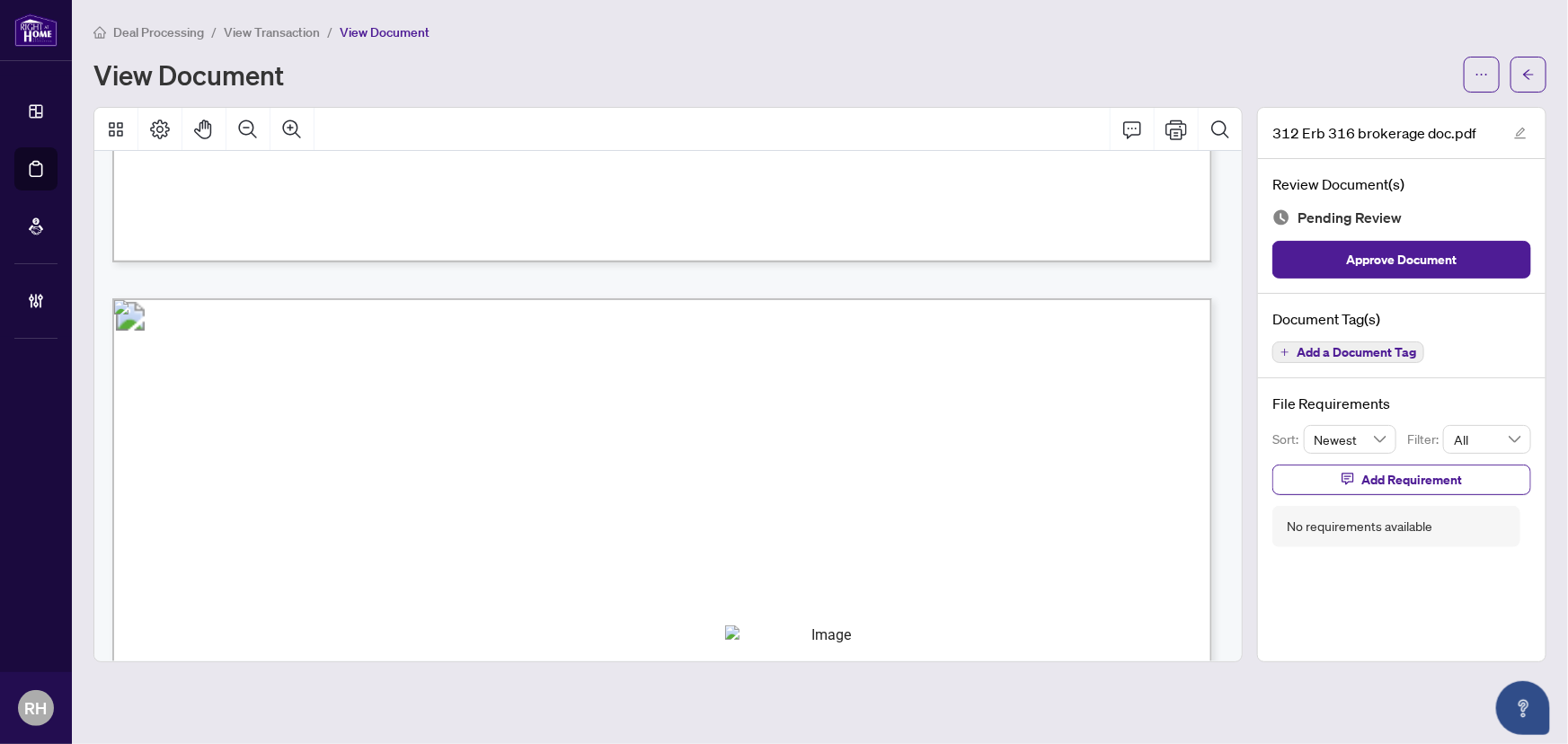 scroll, scrollTop: 24866, scrollLeft: 0, axis: vertical 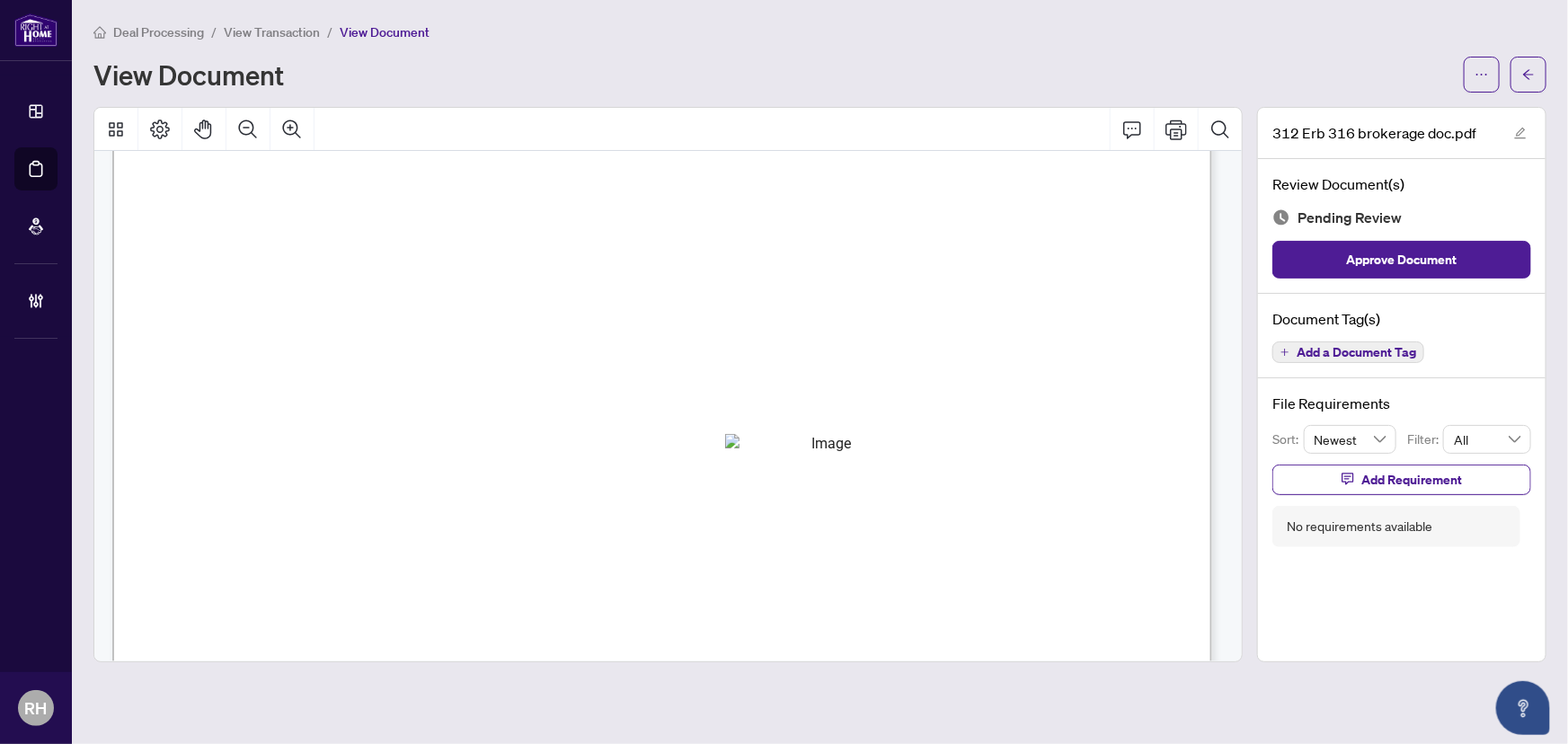 click on "Add a Document Tag" at bounding box center (1356, 352) 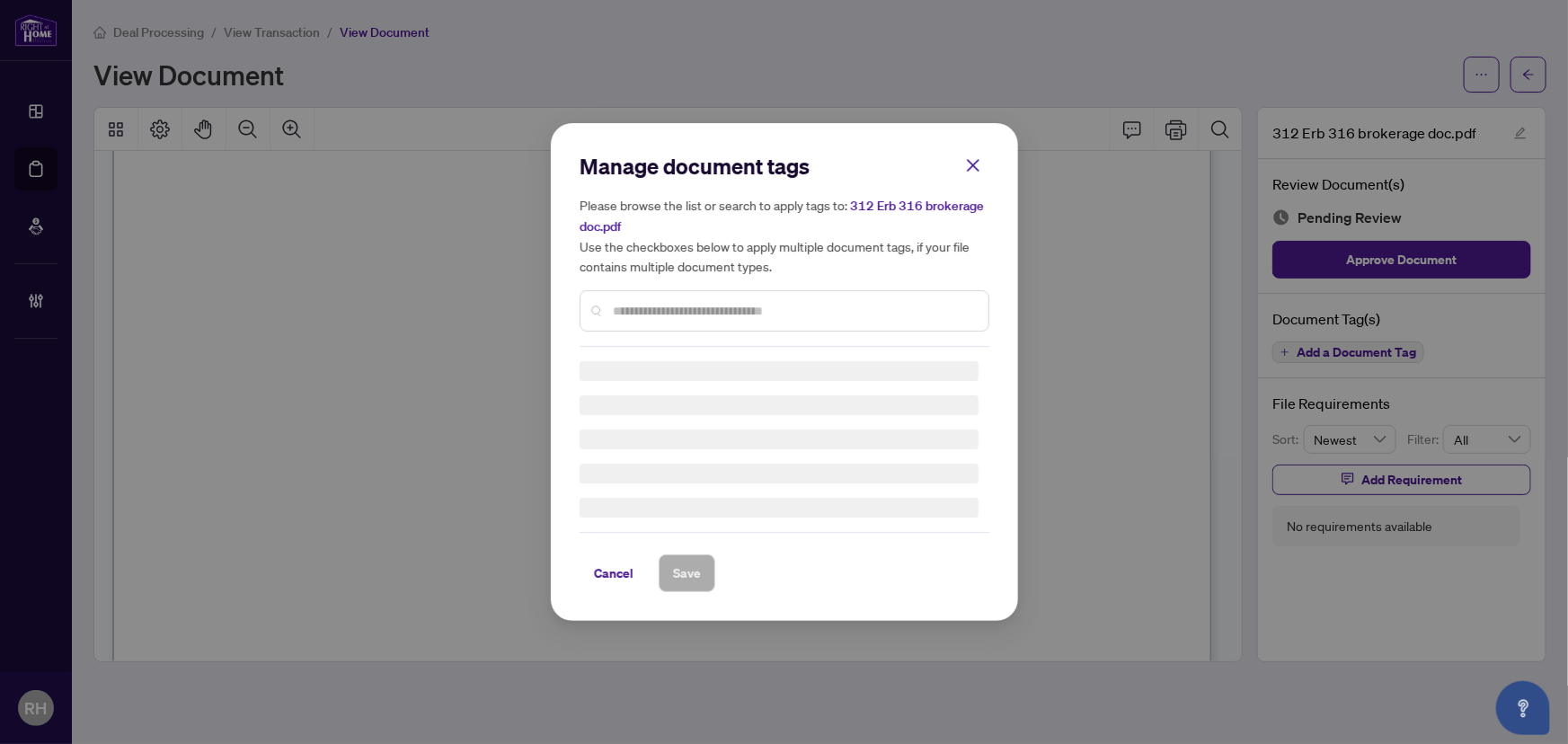 click at bounding box center (793, 311) 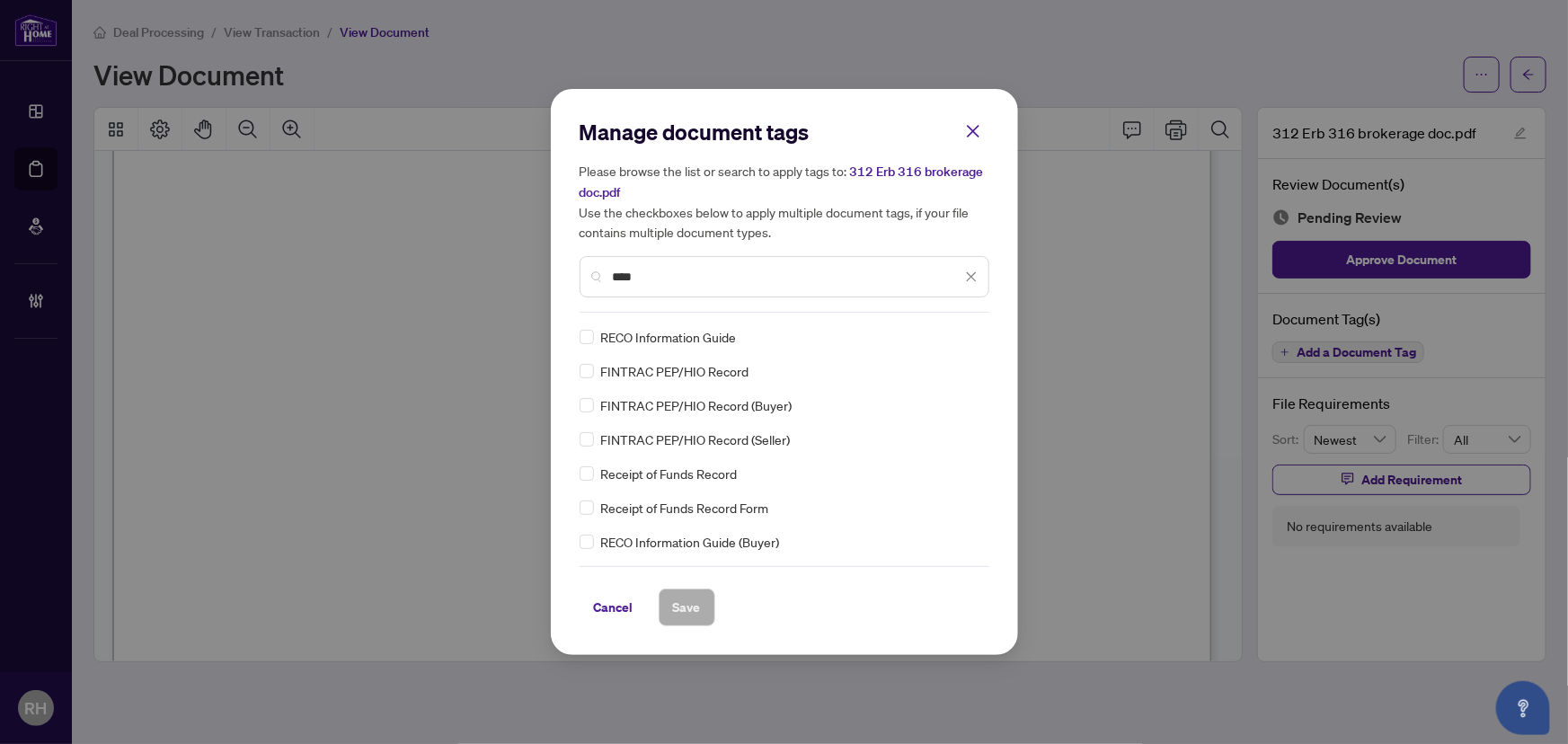 type on "****" 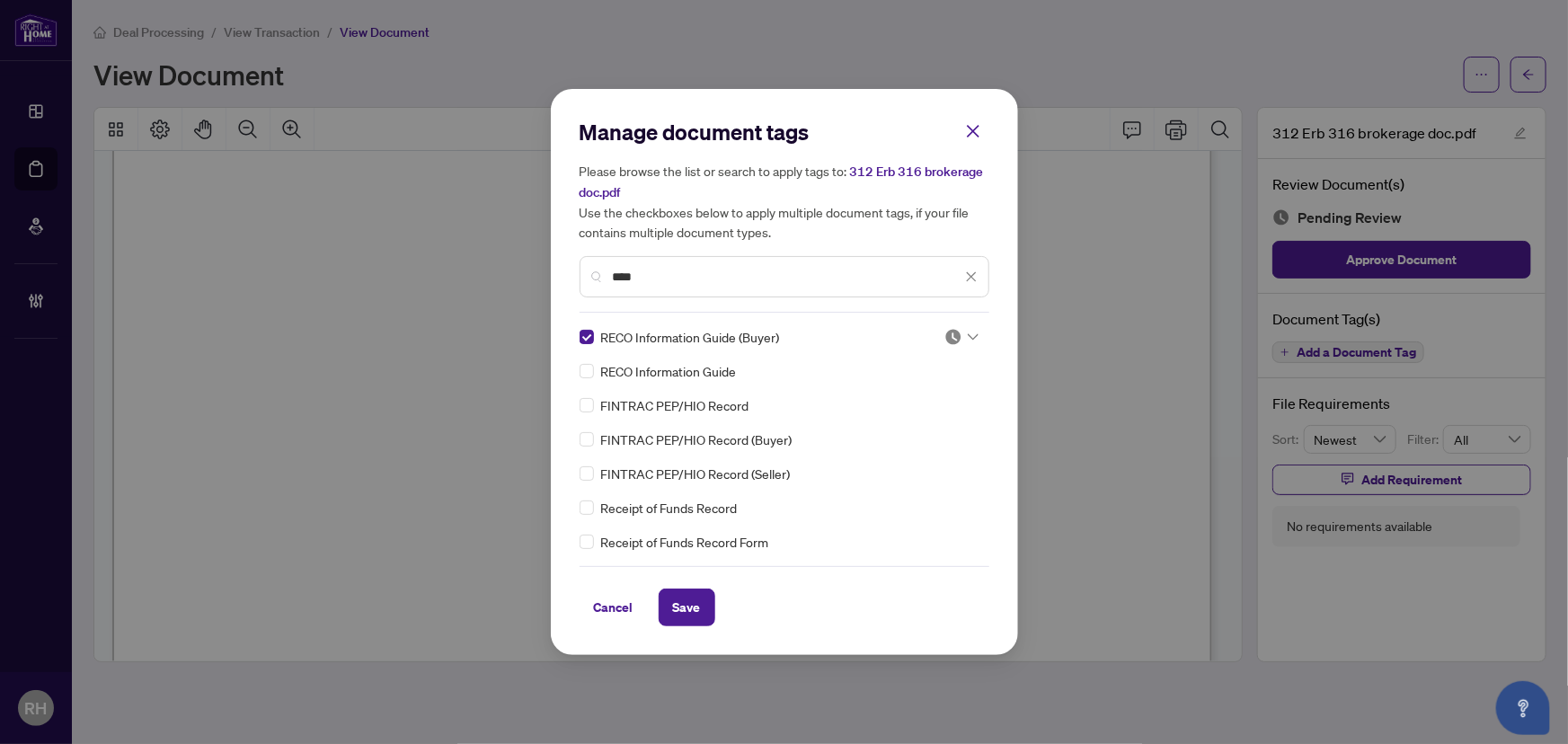 click at bounding box center [953, 337] 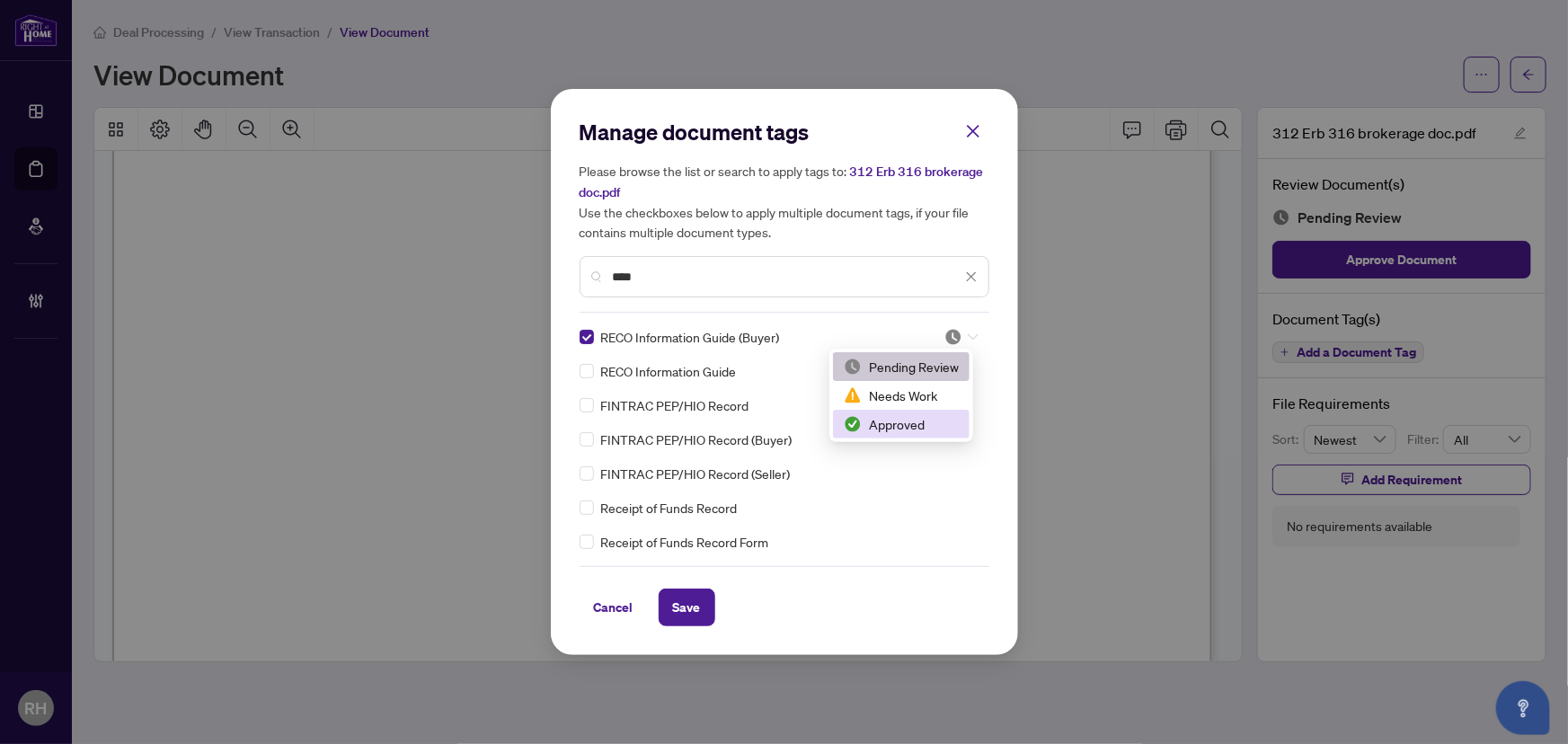 click on "Approved" at bounding box center (901, 424) 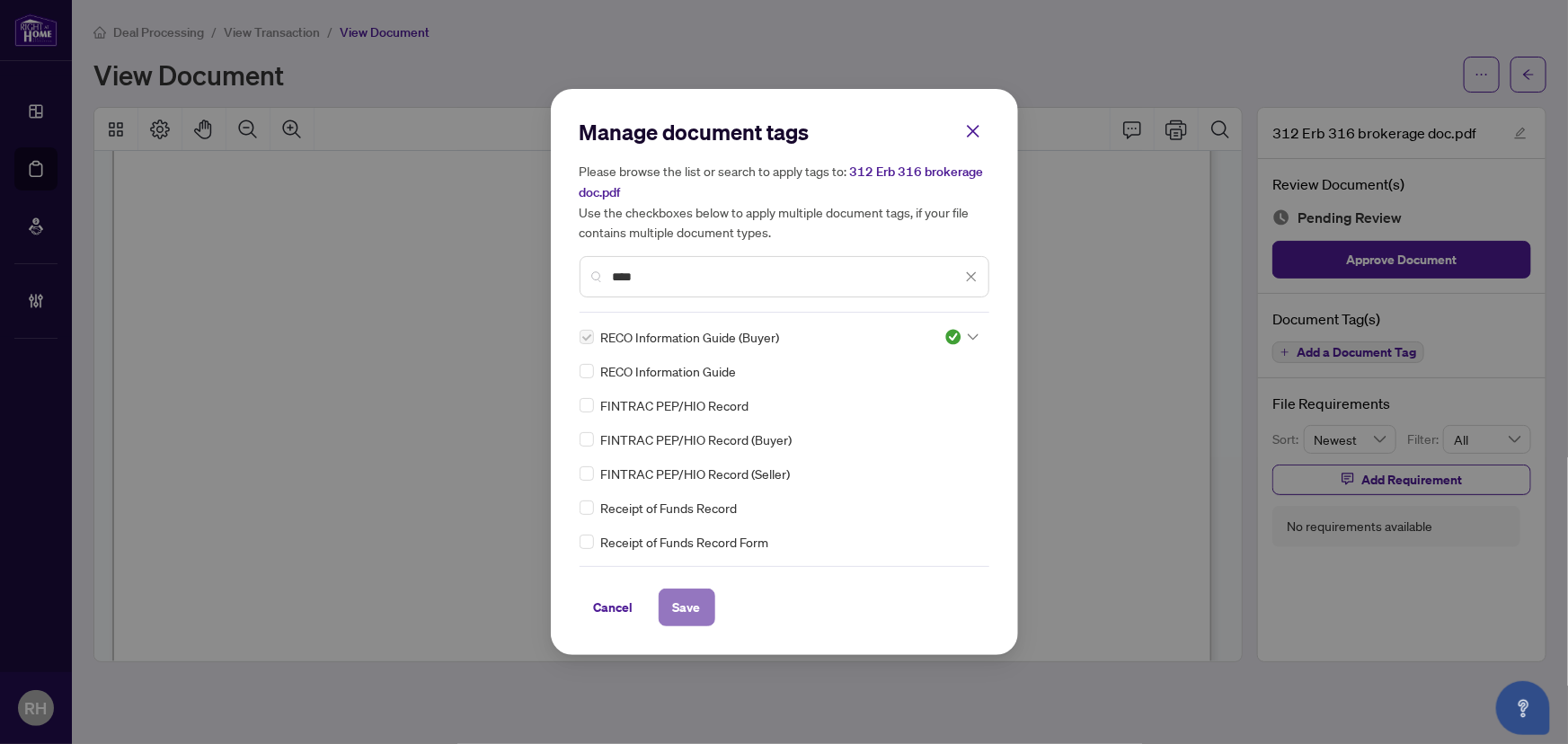 click on "Save" at bounding box center (687, 607) 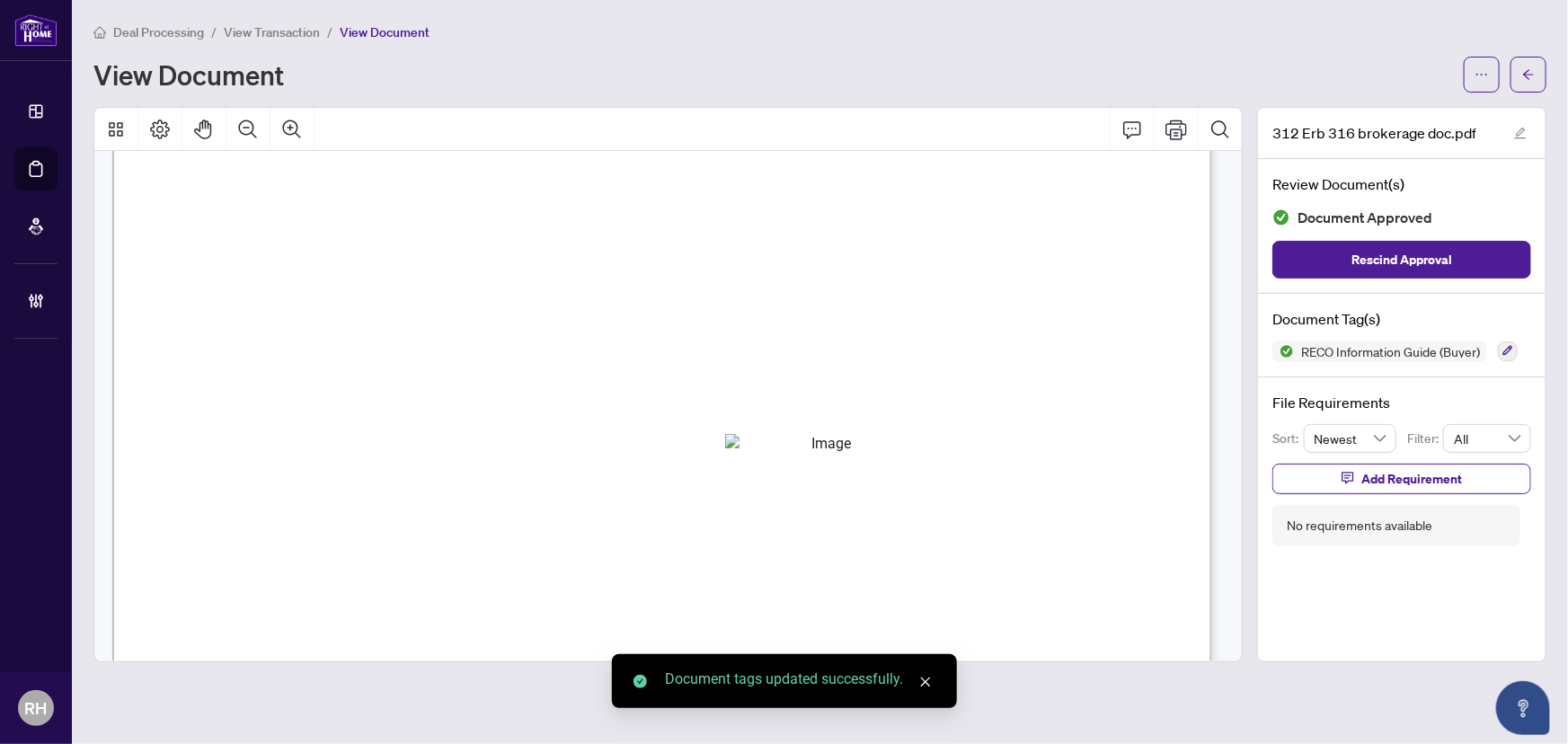 click at bounding box center [1528, 75] 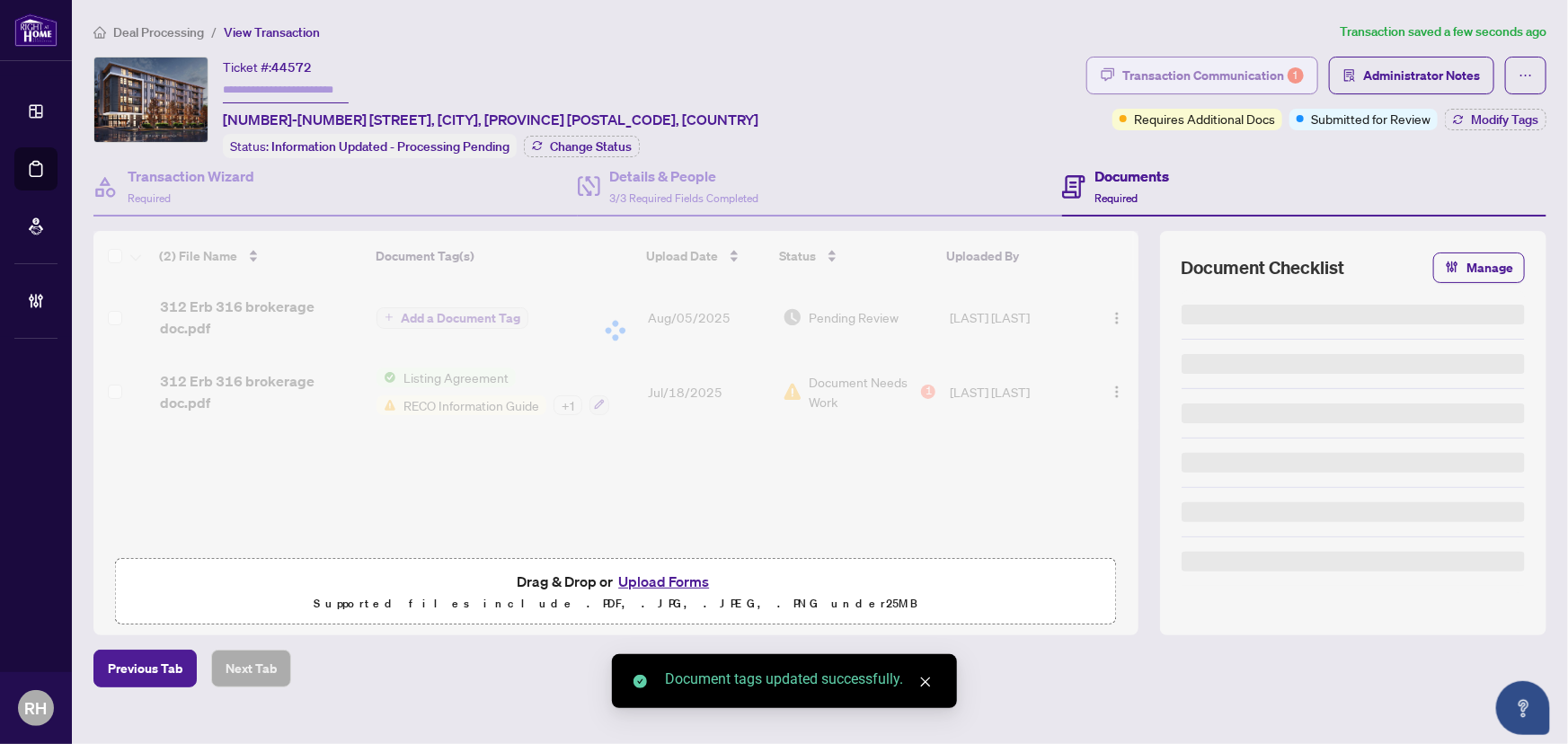 click on "Transaction Communication 1" at bounding box center (1213, 75) 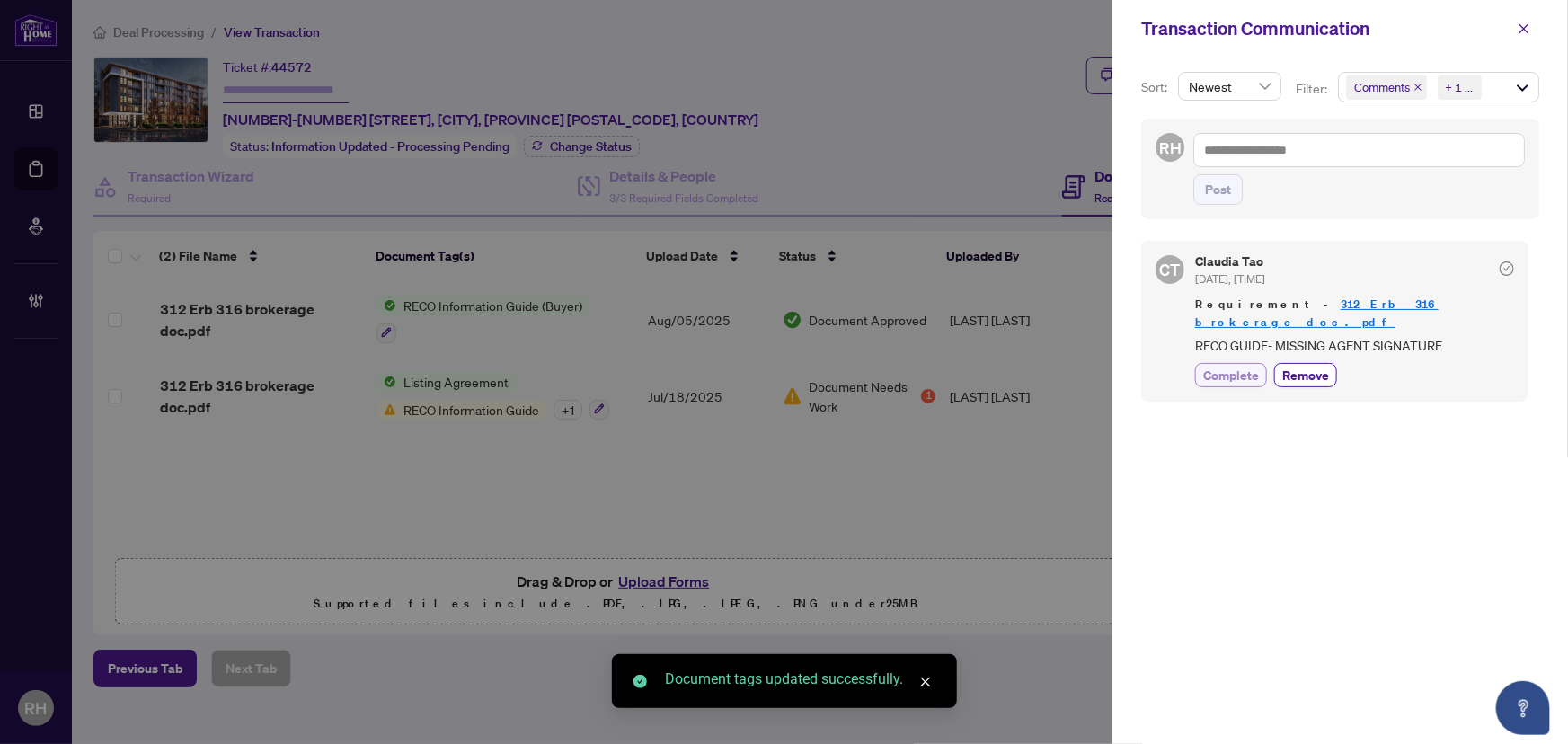 click on "Complete" at bounding box center [1231, 375] 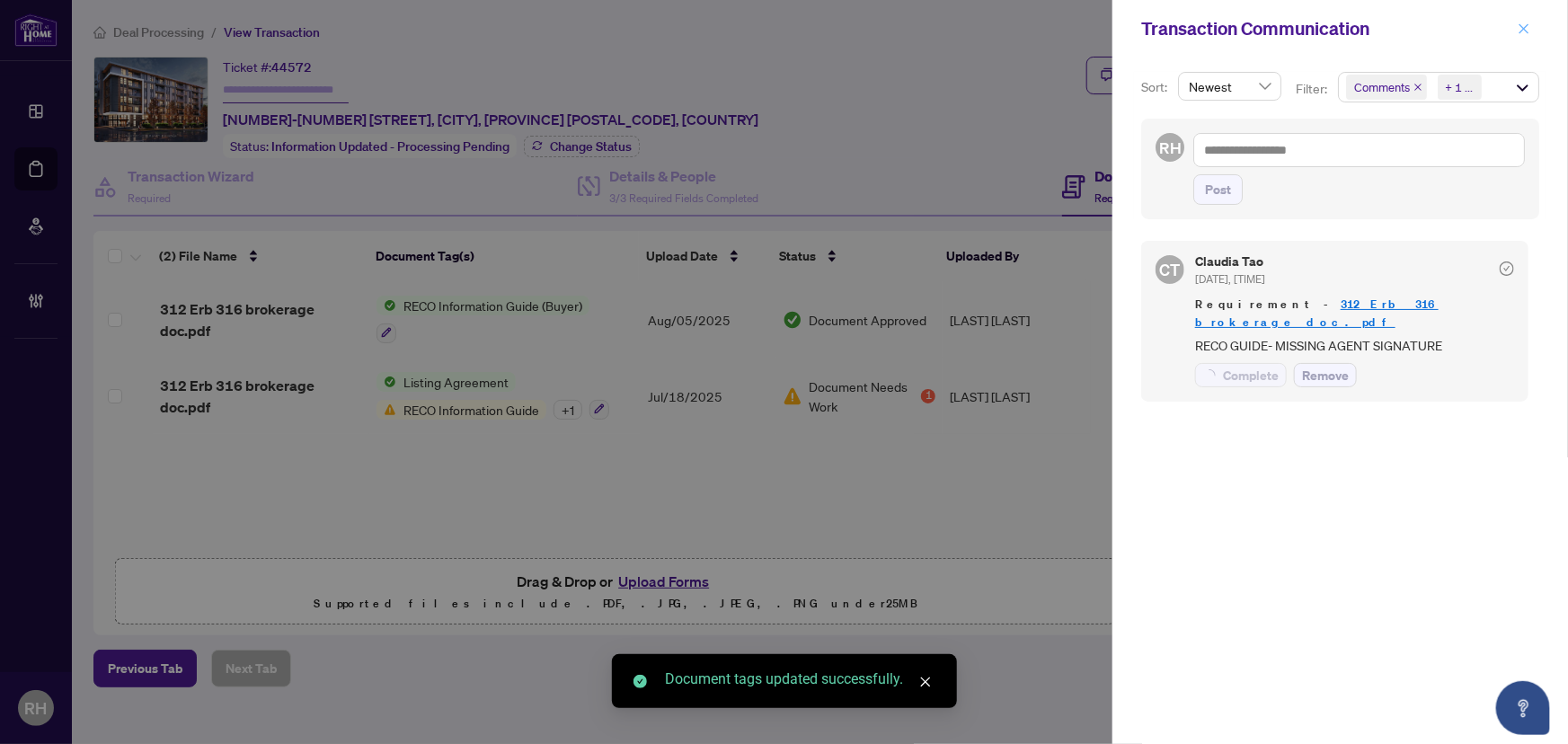 click at bounding box center [1524, 29] 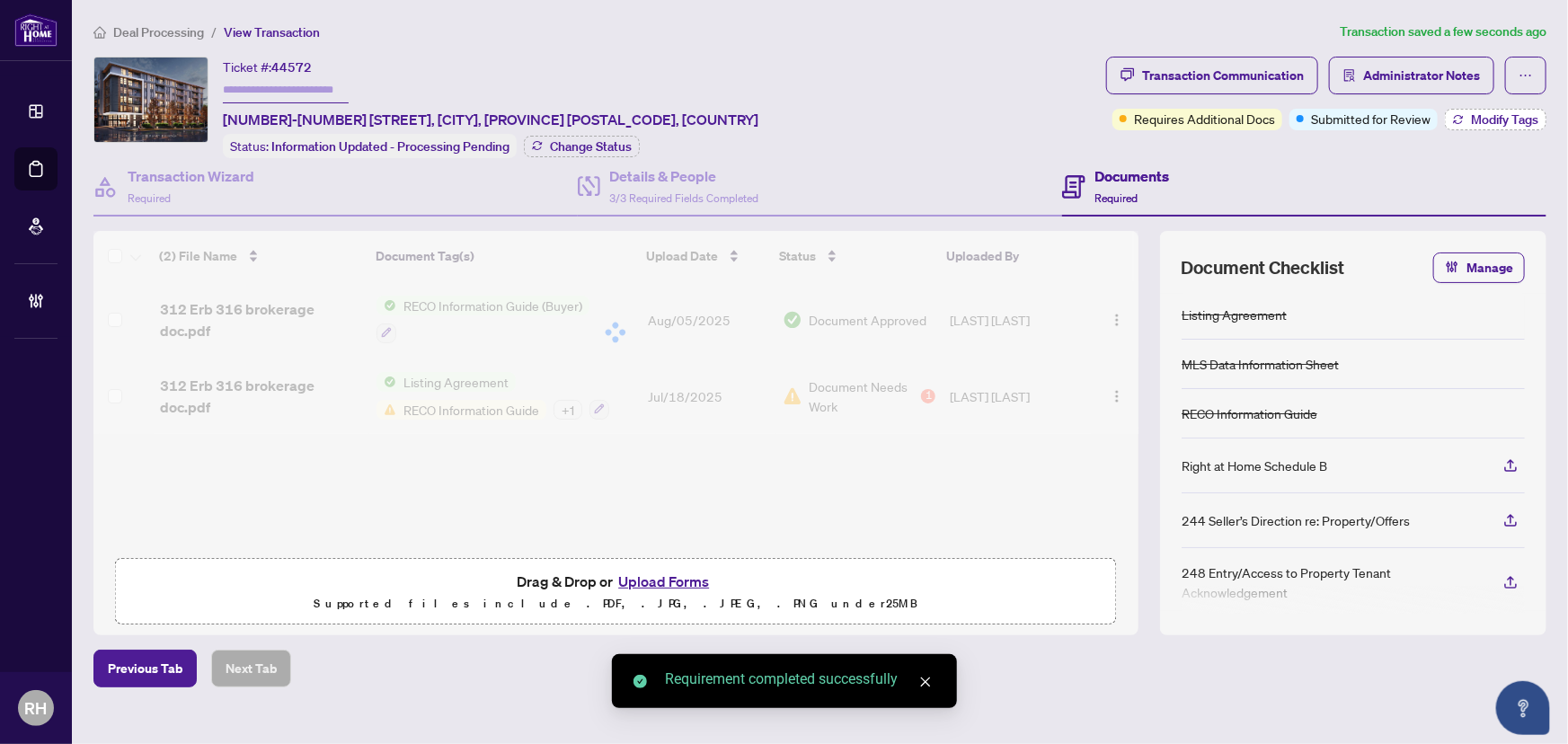click on "Modify Tags" at bounding box center [1504, 120] 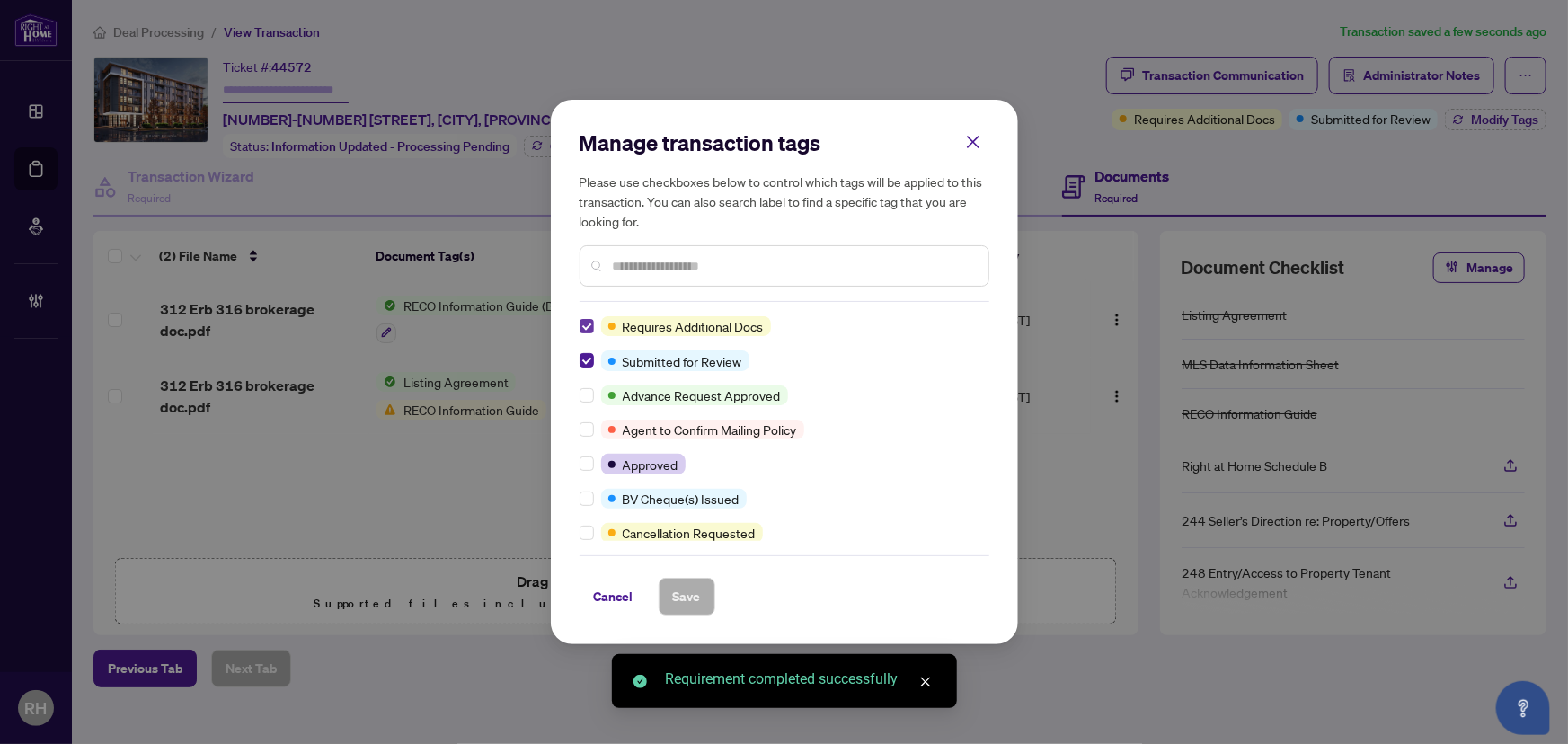 click at bounding box center [587, 326] 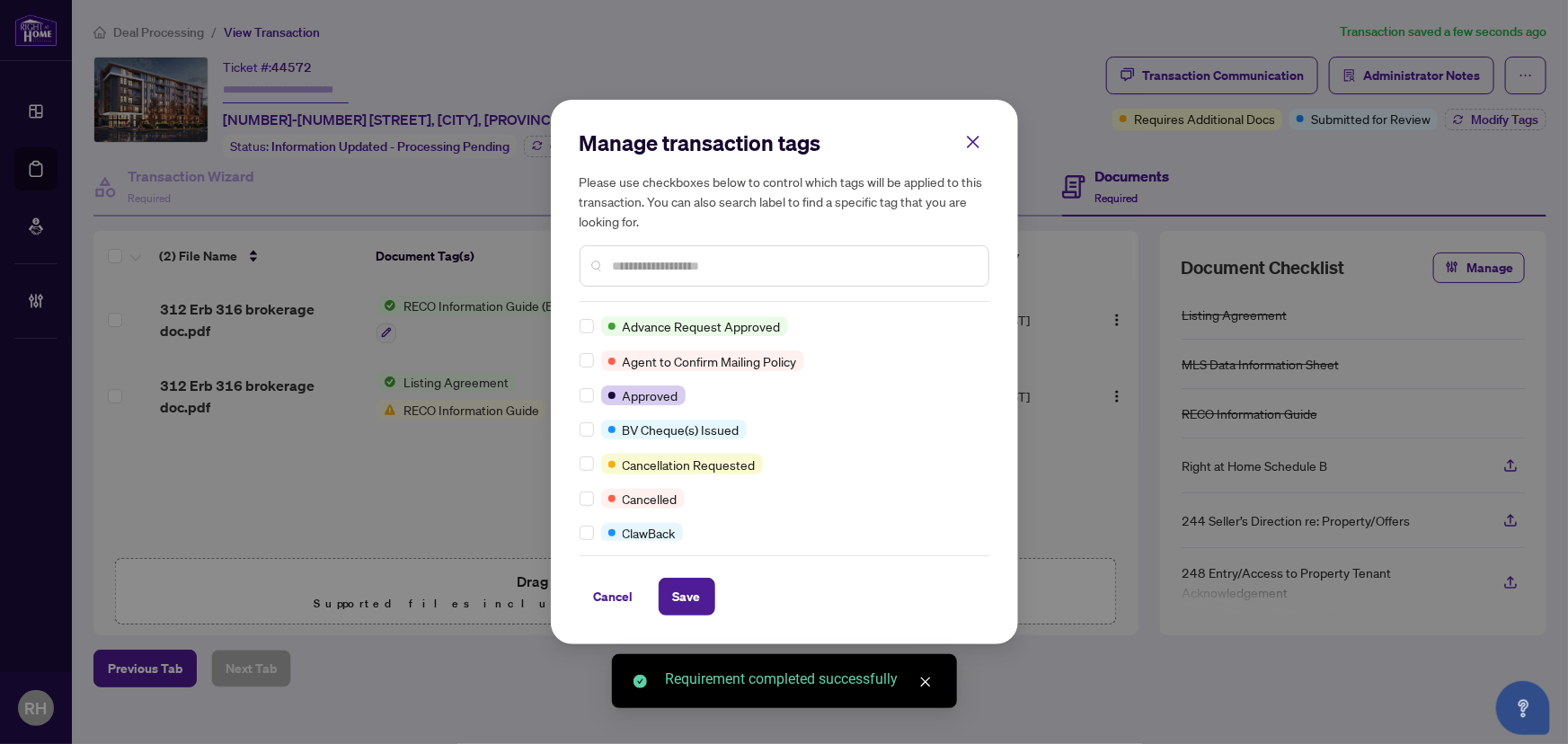 click on "Advance Request Approved Agent to Confirm Mailing Policy Approved BV Cheque(s) Issued Cancellation Requested Cancelled ClawBack Closed Concierge Transaction Deposit Submitted Draft Duplicate Transaction Final Trade Final Trade - Completed FINTRAC Non-compliant Manager Review Mutual Release Mutual Release Approved Mutual Release Completed Non-compliant Partial Payment Received Partially Paid Payment Received Pending Confirmation of Closing Pending Deposit Pending Further Deposit Pending Lawyer Info Pending Payment Pending to Invoice Pending Trade to be sent Problem Transaction Received Confirmation of Closing Received Mailing Policy Confirmation Requested Confirmation of Closing Requested Status of Commission Requires Additional Docs Requires Cheque Clearance RTD Cheque(s) Issued Submitted for Review Suspended Suspension Requested Team Deal With Payroll" at bounding box center (784, 429) 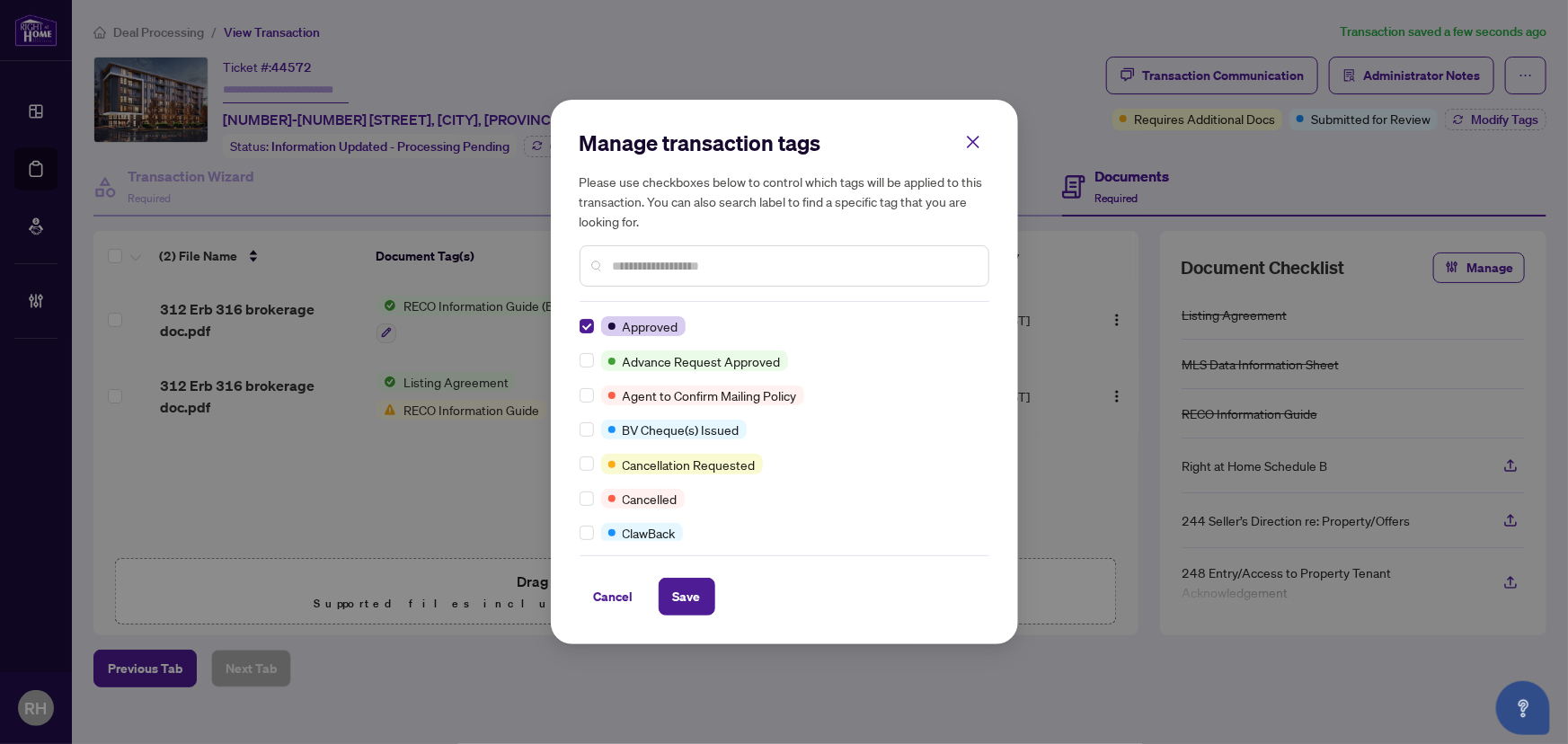 click on "Cancel Save" at bounding box center [784, 585] 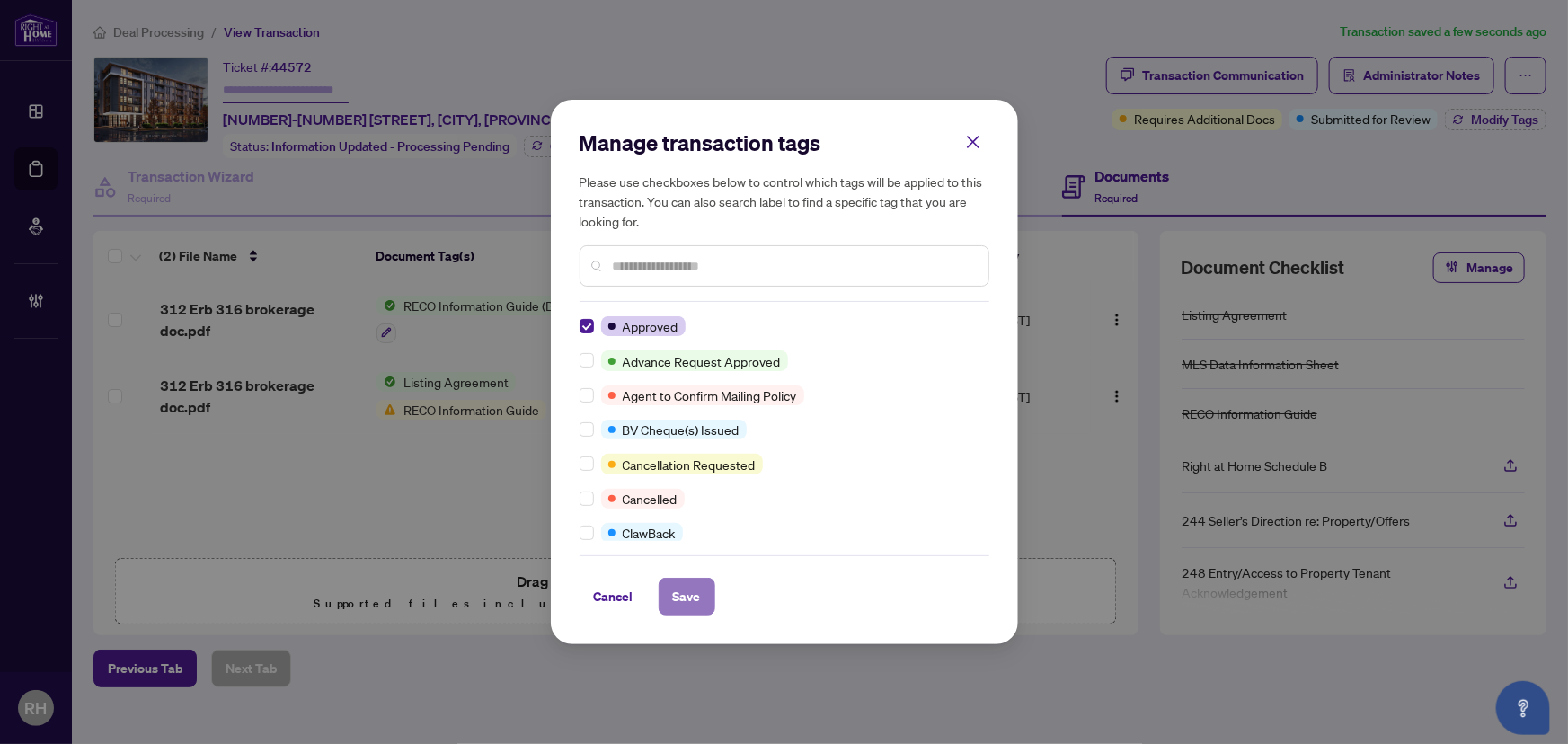 click on "Save" at bounding box center [687, 597] 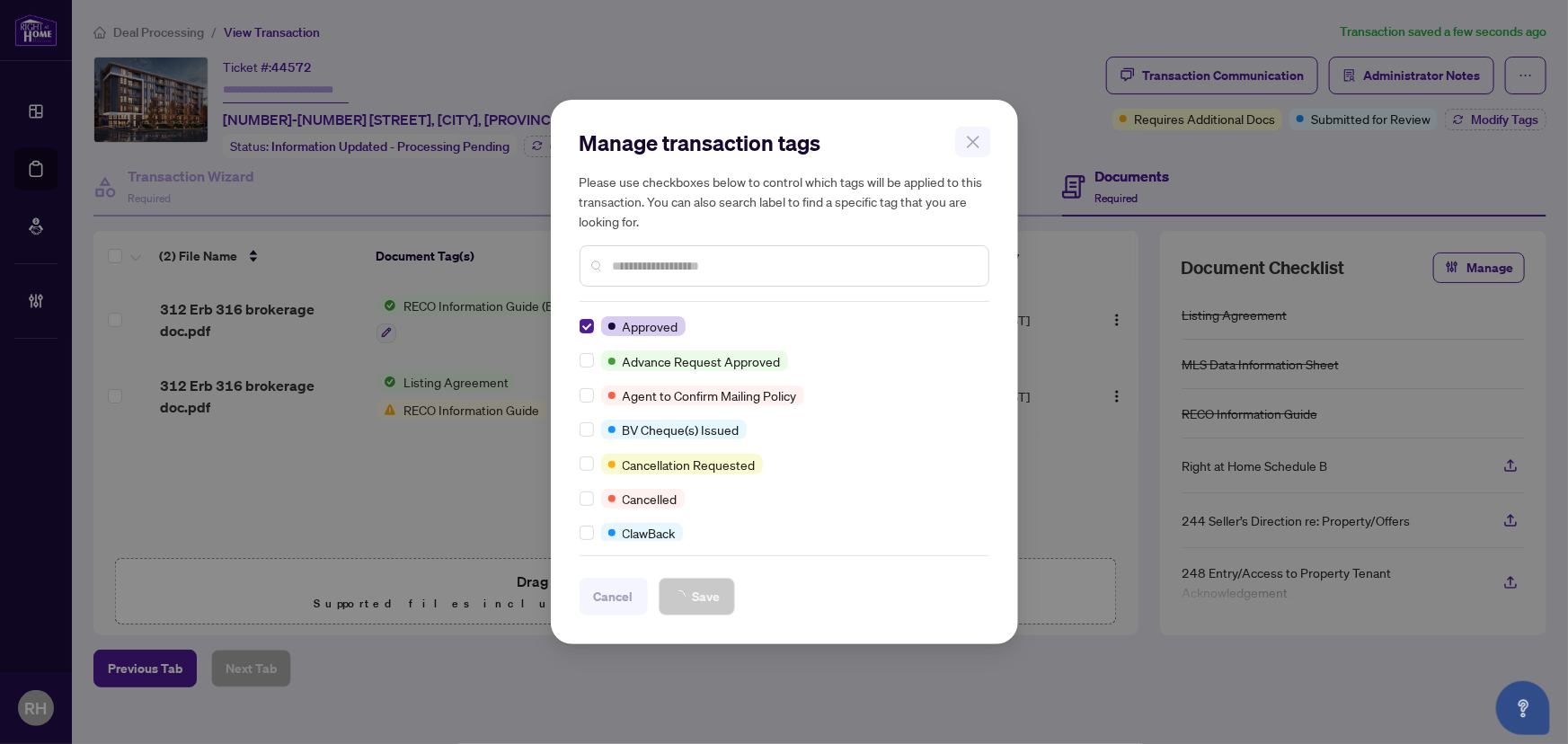 click on "Manage transaction tags Please use checkboxes below to control which tags will be
applied to this transaction. You can also search label to find a
specific tag that you are looking for.   Approved Advance Request Approved Agent to Confirm Mailing Policy BV Cheque(s) Issued Cancellation Requested Cancelled ClawBack Closed Concierge Transaction Deposit Submitted Draft Duplicate Transaction Final Trade Final Trade - Completed FINTRAC Non-compliant Manager Review Mutual Release Mutual Release Approved Mutual Release Completed Non-compliant Partial Payment Received Partially Paid Payment Received Pending Confirmation of Closing Pending Deposit Pending Further Deposit Pending Lawyer Info Pending Payment Pending to Invoice Pending Trade to be sent Problem Transaction Received Confirmation of Closing Received Mailing Policy Confirmation Requested Confirmation of Closing Requested Status of Commission Requires Additional Docs Requires Cheque Clearance RTD Cheque(s) Issued Submitted for Review" at bounding box center [784, 372] 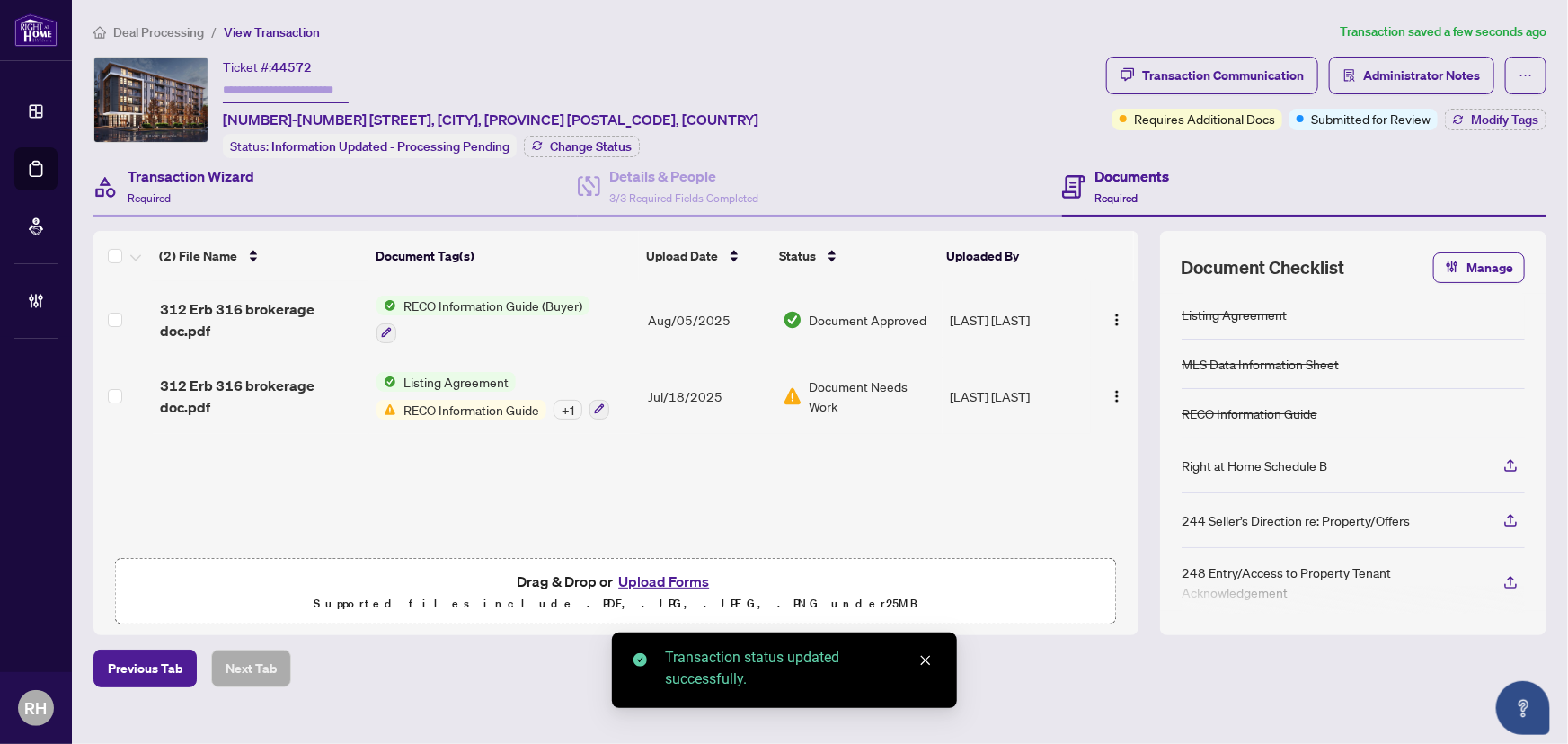 click on "Transaction Wizard Required" at bounding box center [335, 187] 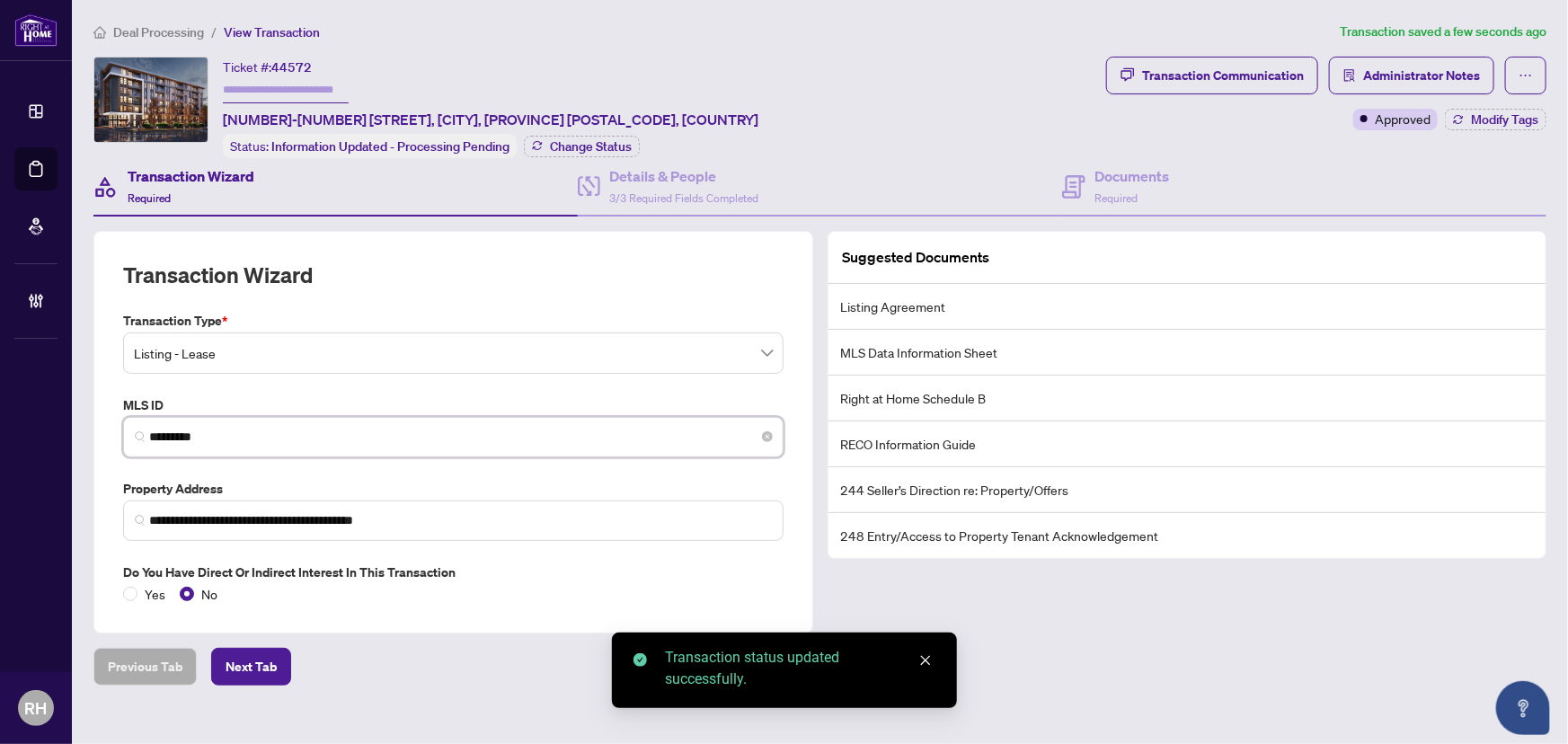 click on "*********" at bounding box center [460, 437] 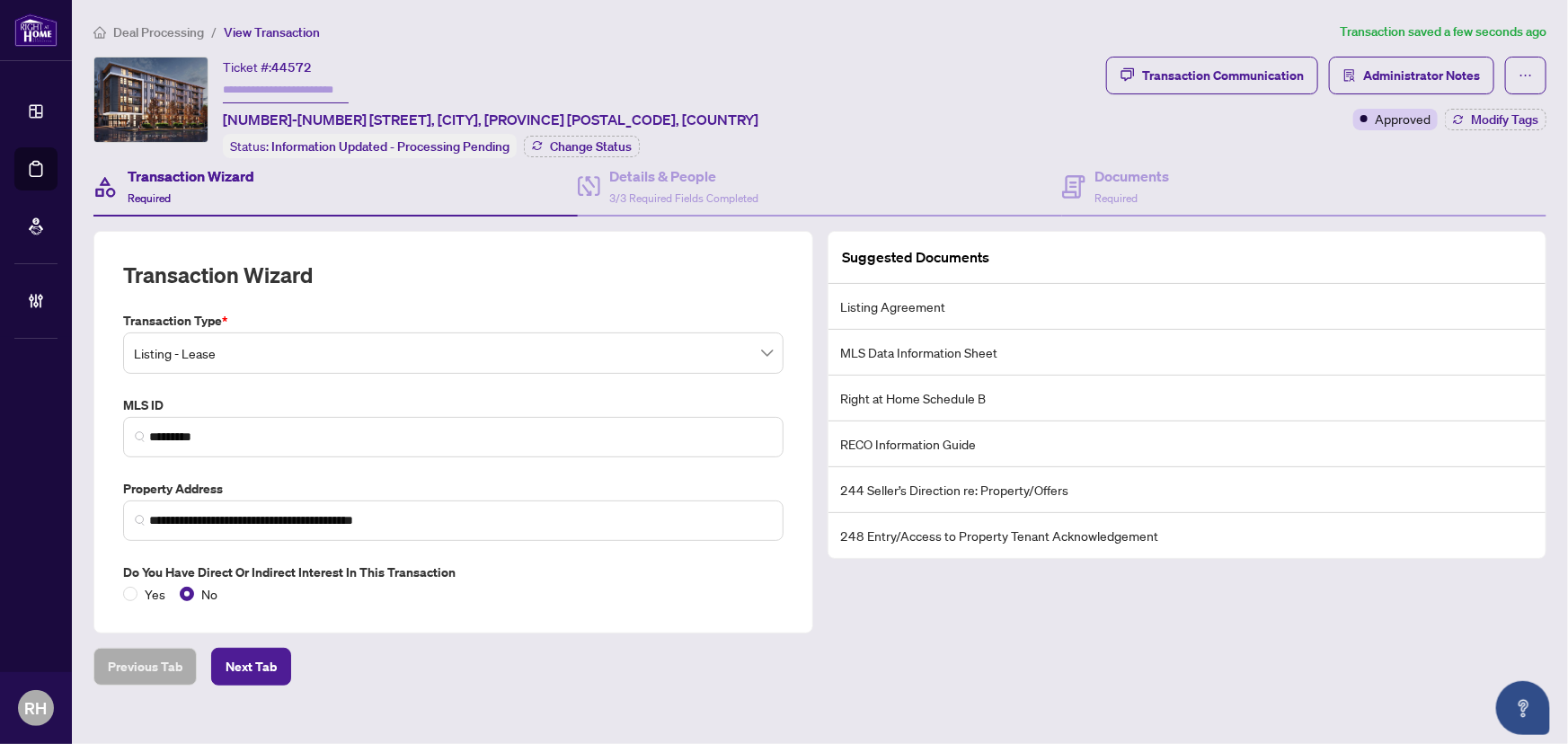 click on "Deal Processing" at bounding box center [158, 32] 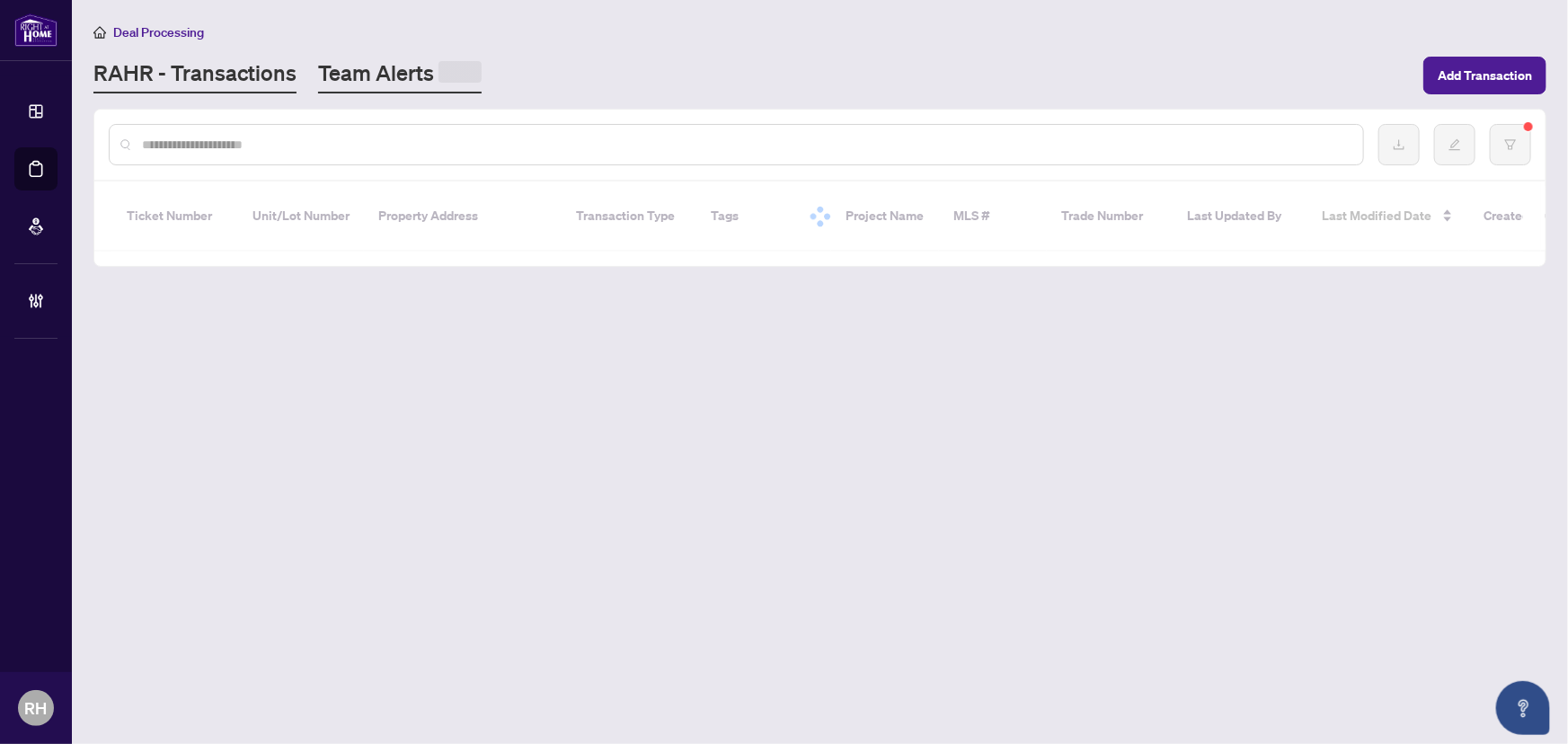 click on "Team Alerts" at bounding box center [400, 75] 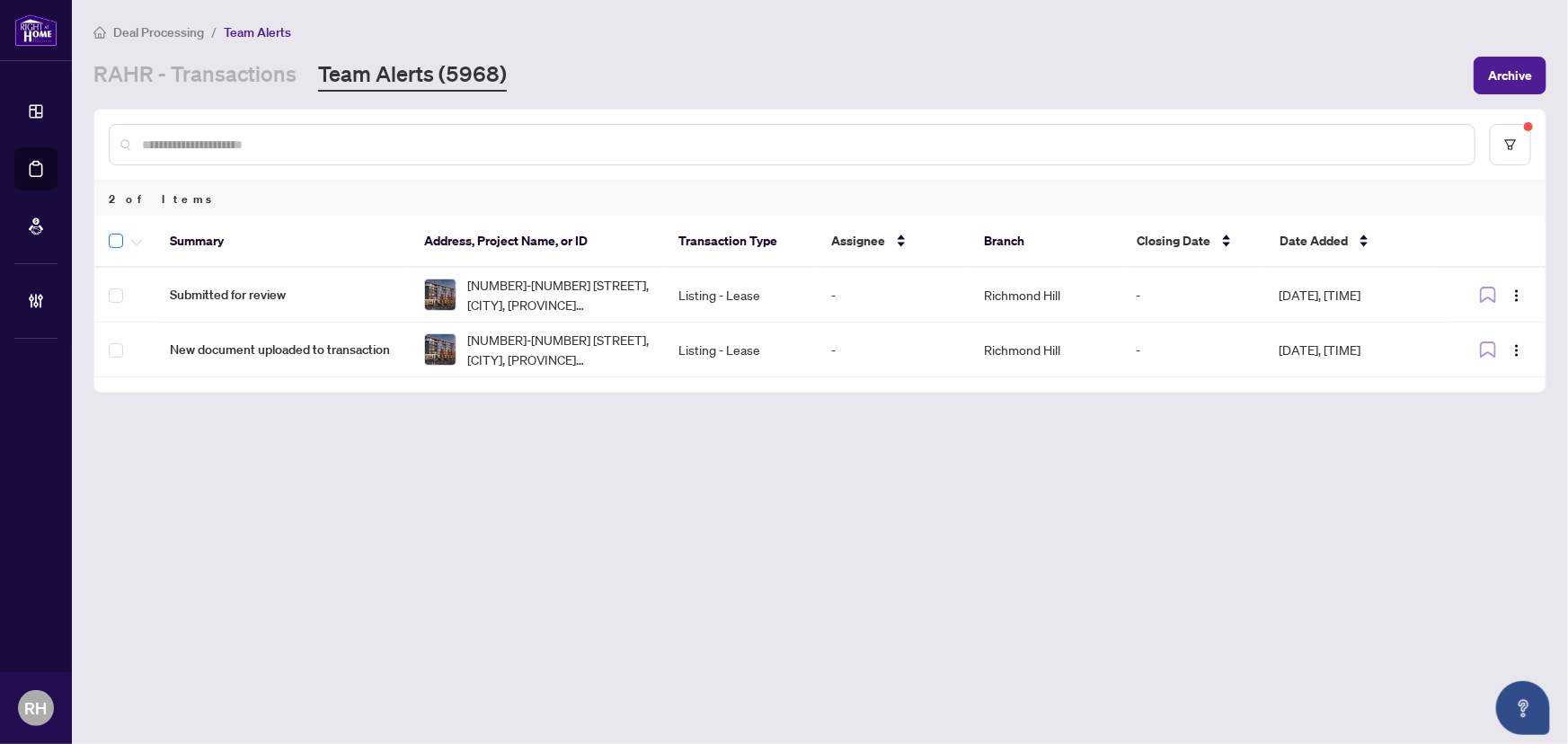 click at bounding box center (116, 241) 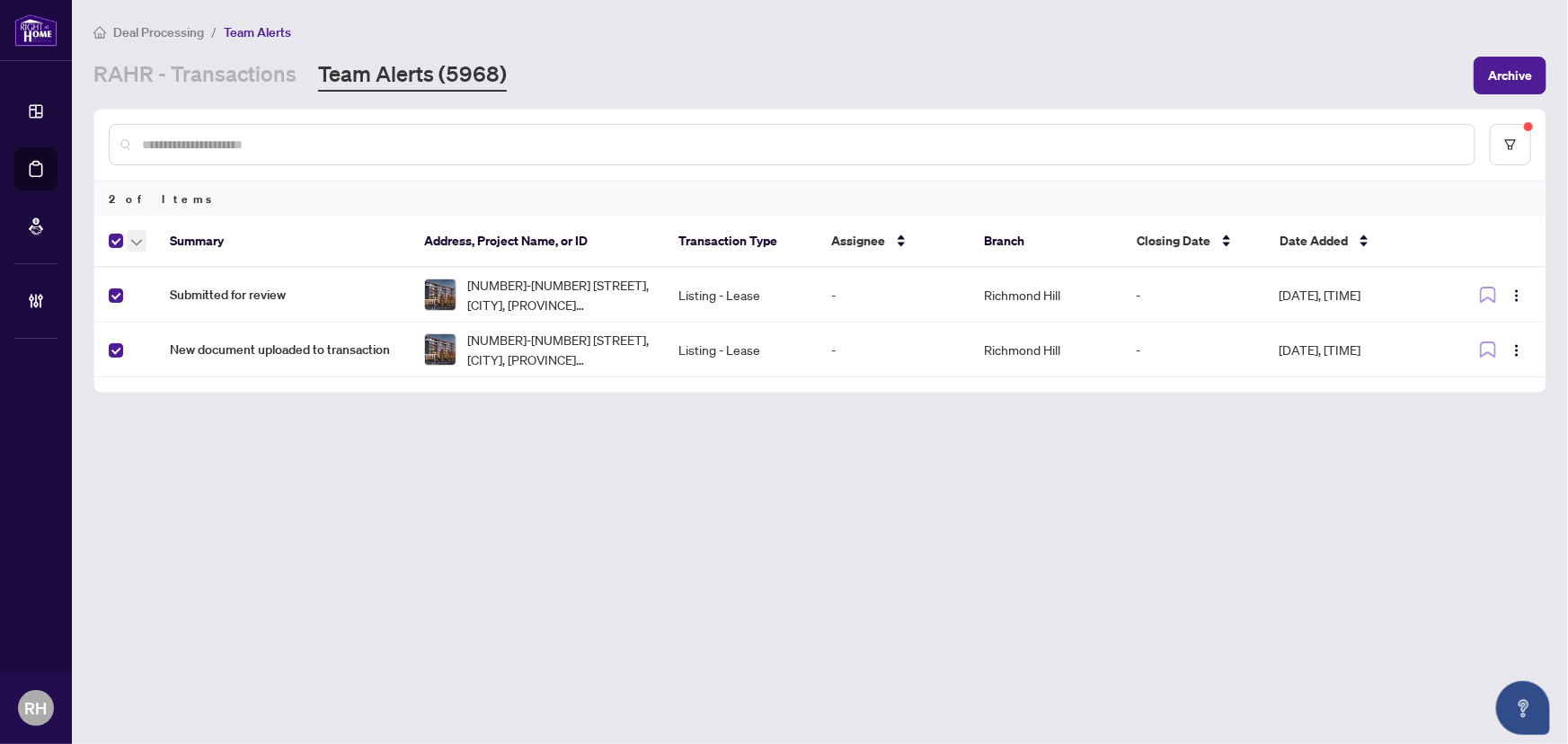 click 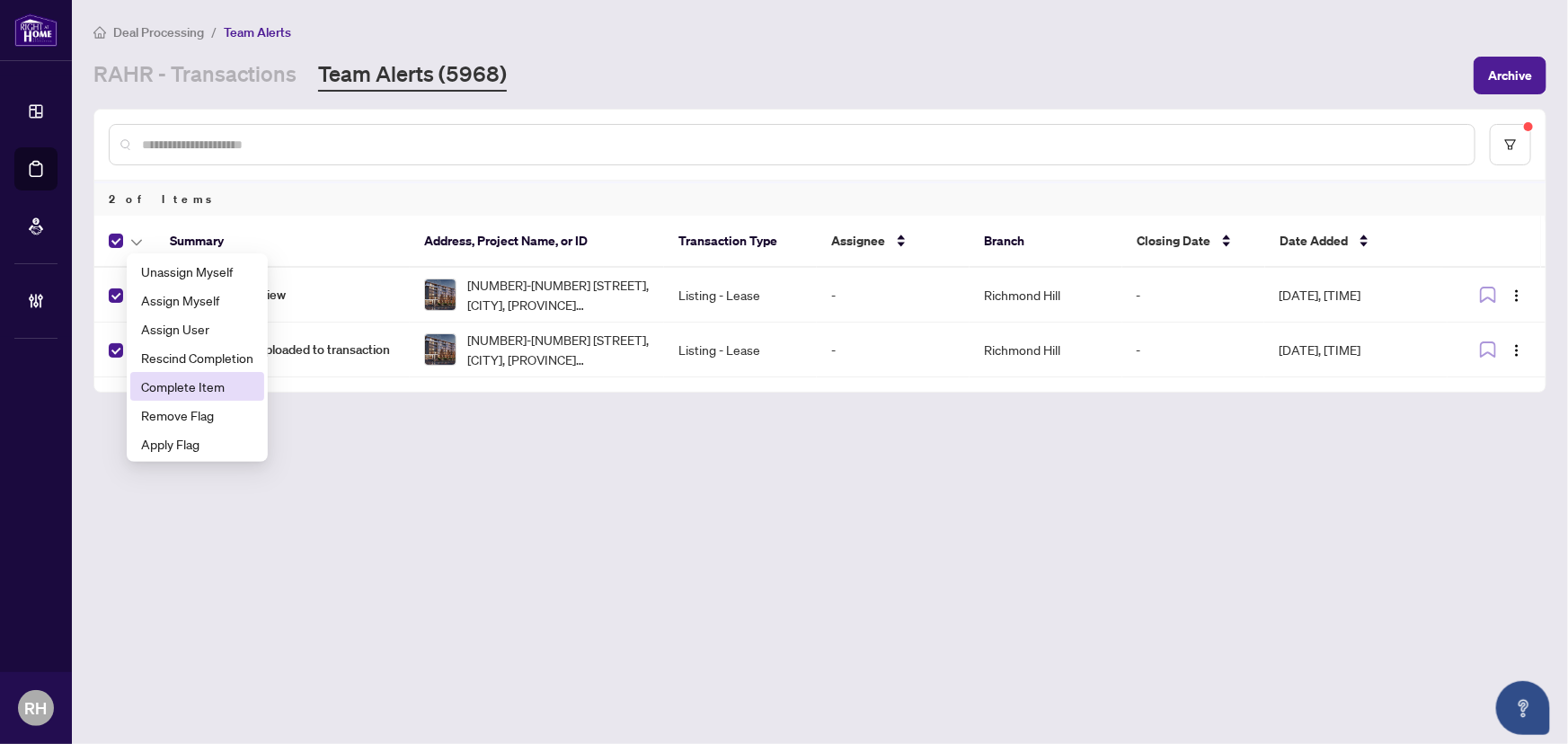 click on "Complete Item" at bounding box center [197, 386] 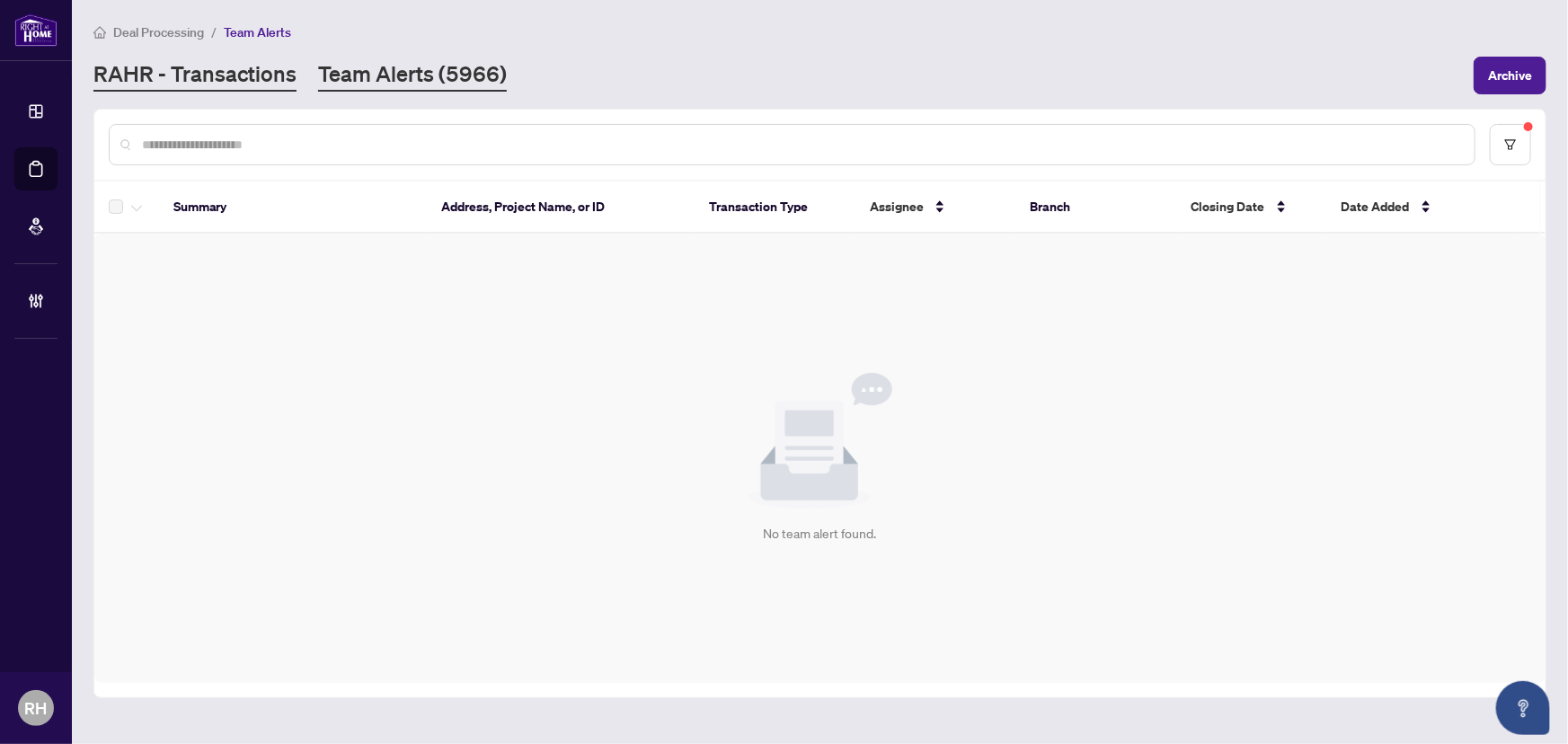 click on "RAHR - Transactions" at bounding box center [195, 75] 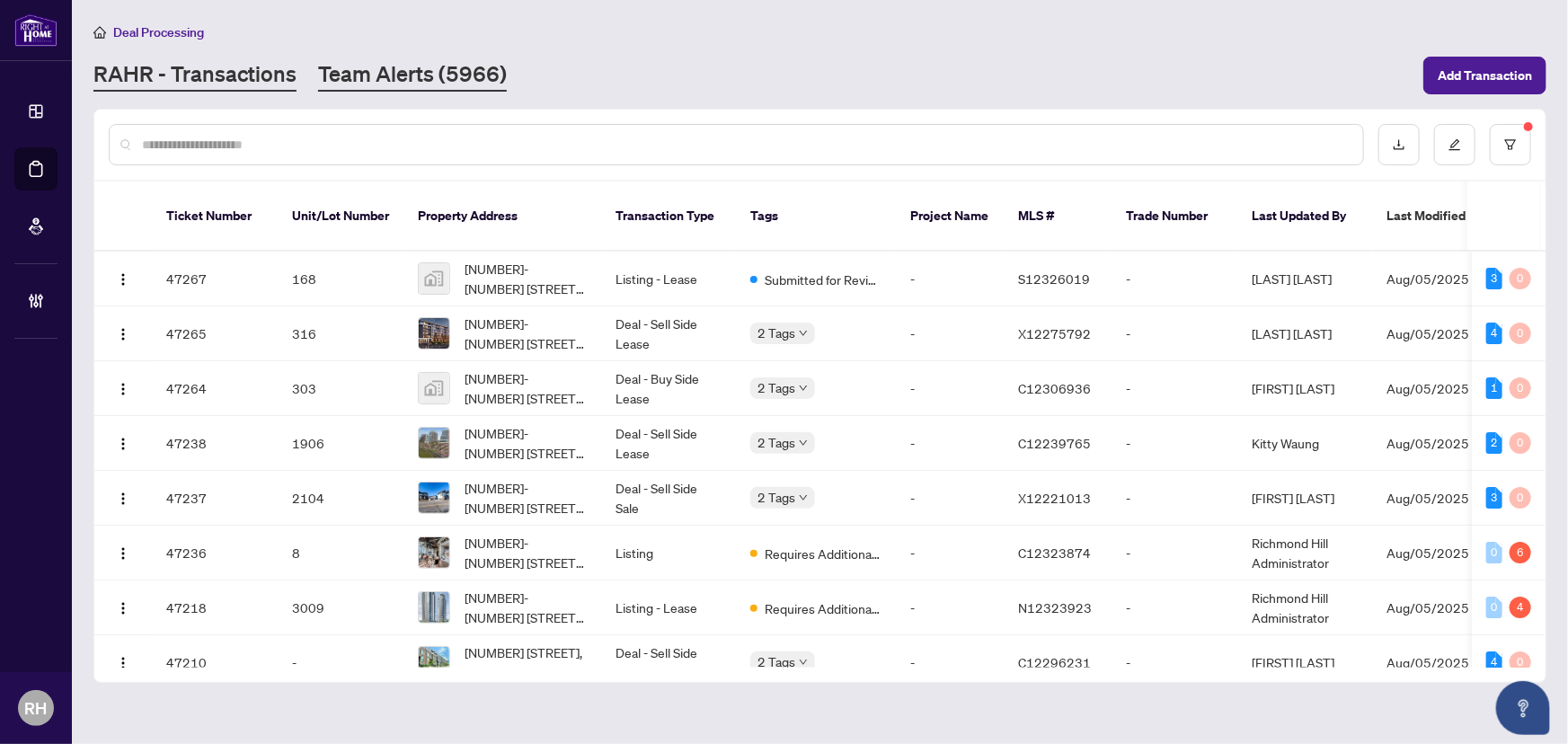 click on "Team Alerts   (5966)" at bounding box center [412, 75] 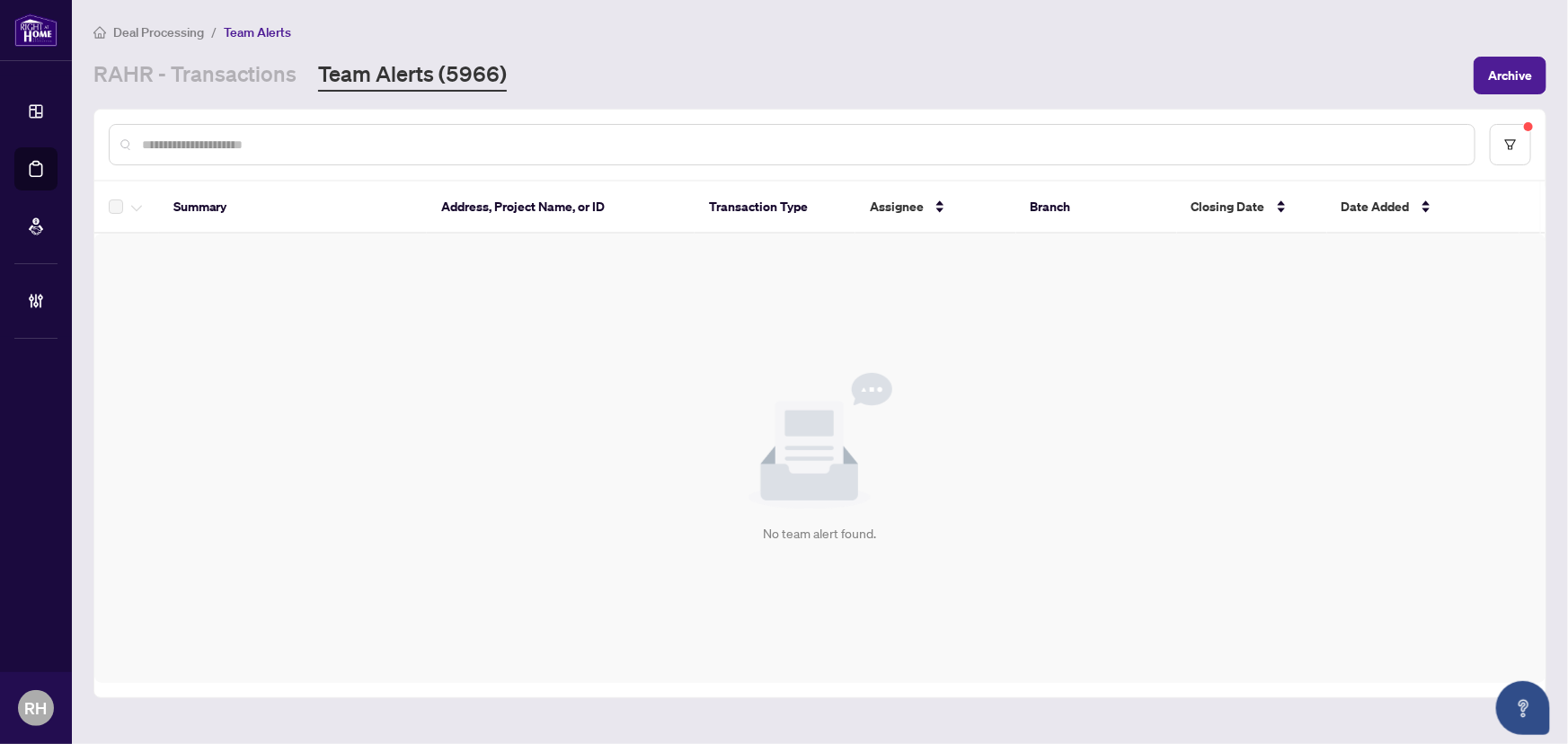 click on "Deal Processing / Team Alerts RAHR - Transactions Team Alerts   (5966) Archive Summary Address, Project Name, or ID Transaction Type Assignee Branch Closing Date Date Added                   Simple Empty No data No team alert found." at bounding box center [819, 372] 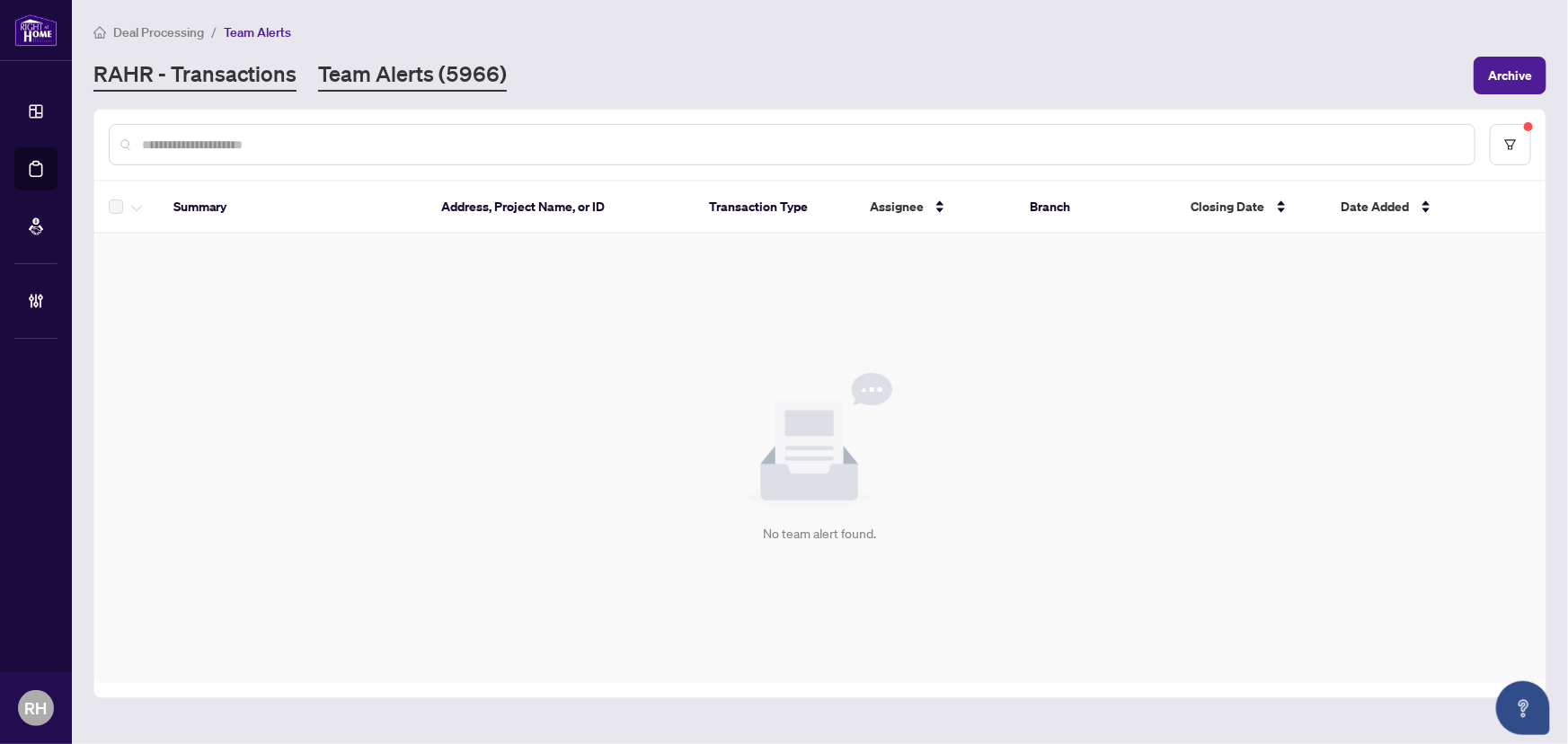 click on "RAHR - Transactions" at bounding box center [195, 75] 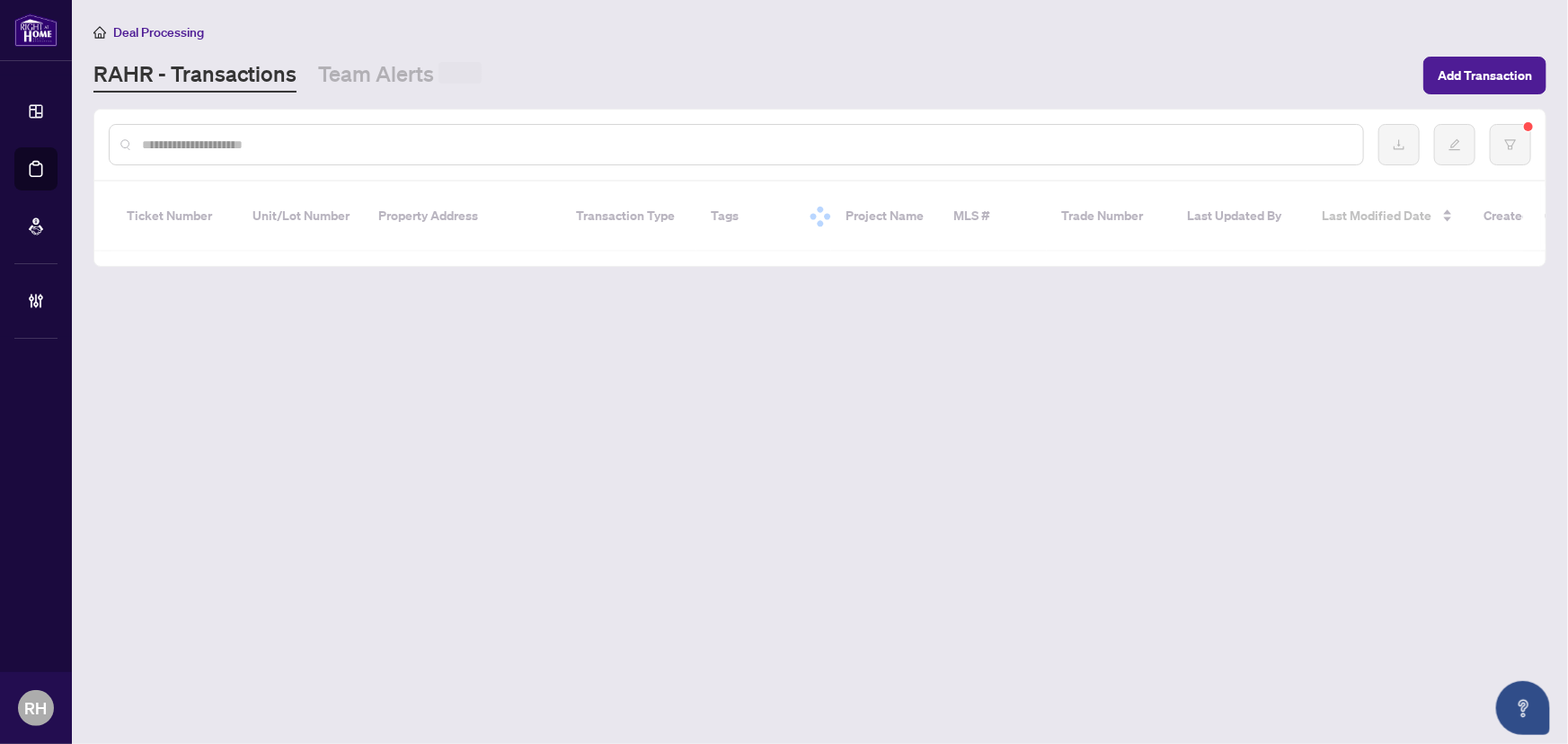 click on "Team Alerts" at bounding box center (400, 75) 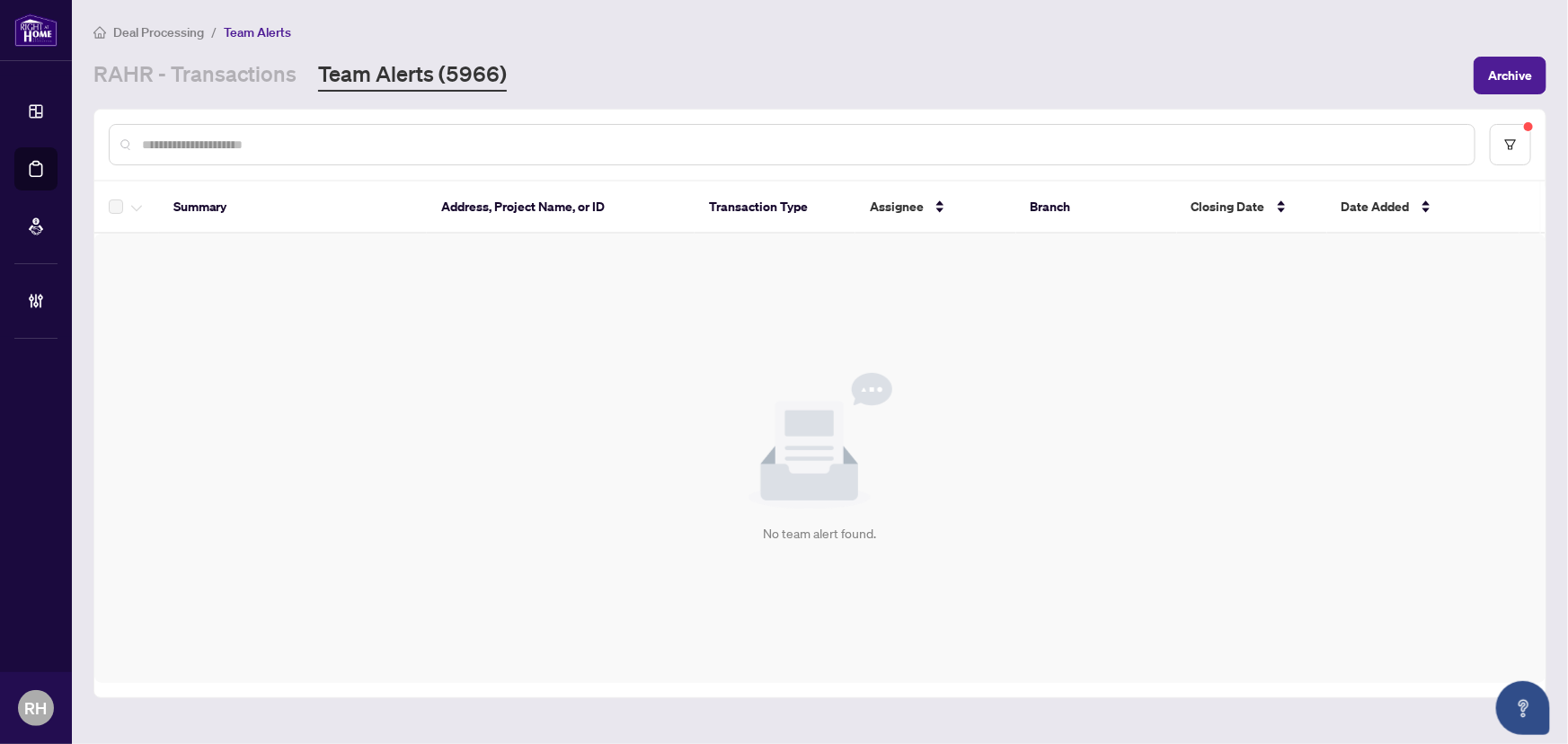 click on "RAHR - Transactions Team Alerts   (5966) Archive" at bounding box center (819, 75) 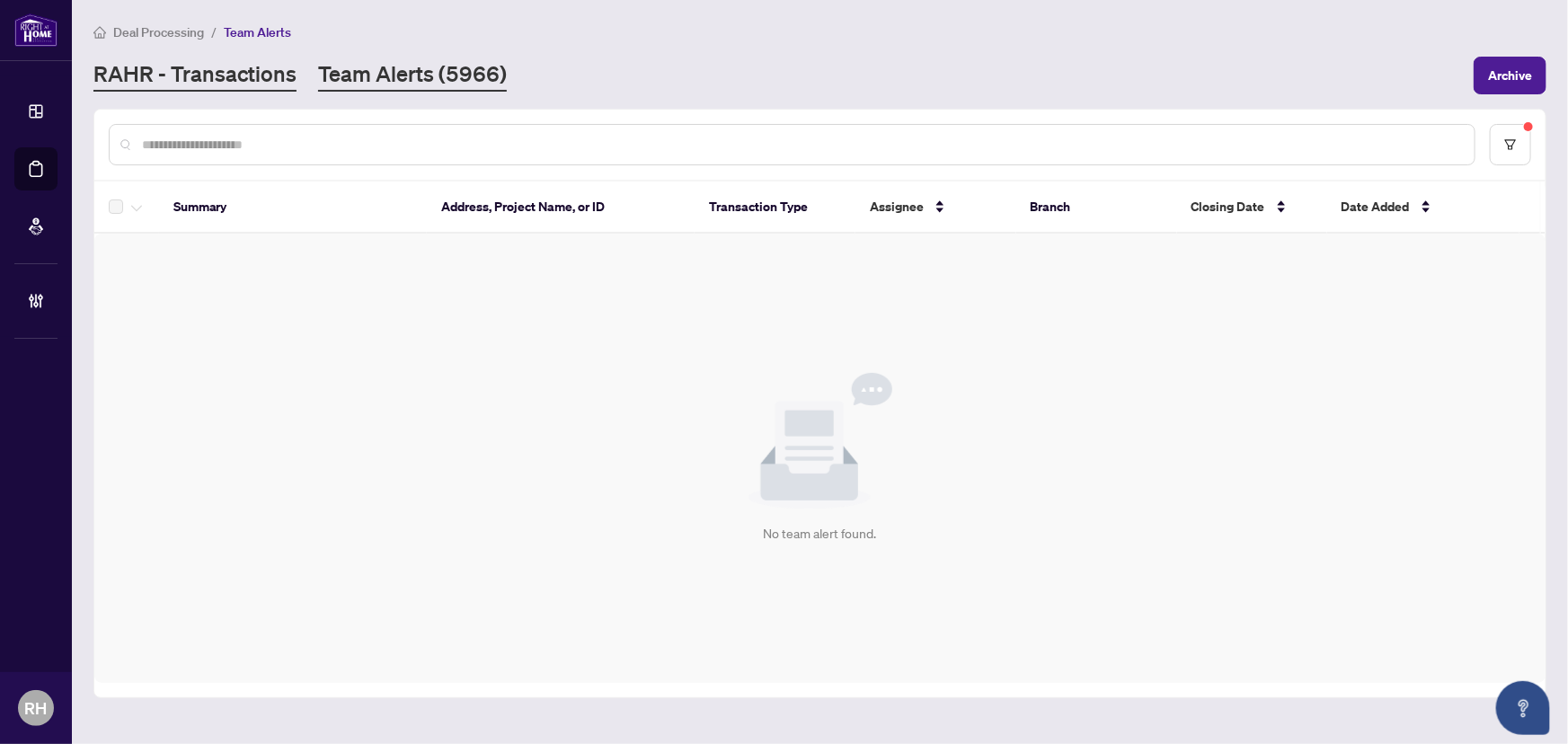 click on "RAHR - Transactions" at bounding box center (195, 75) 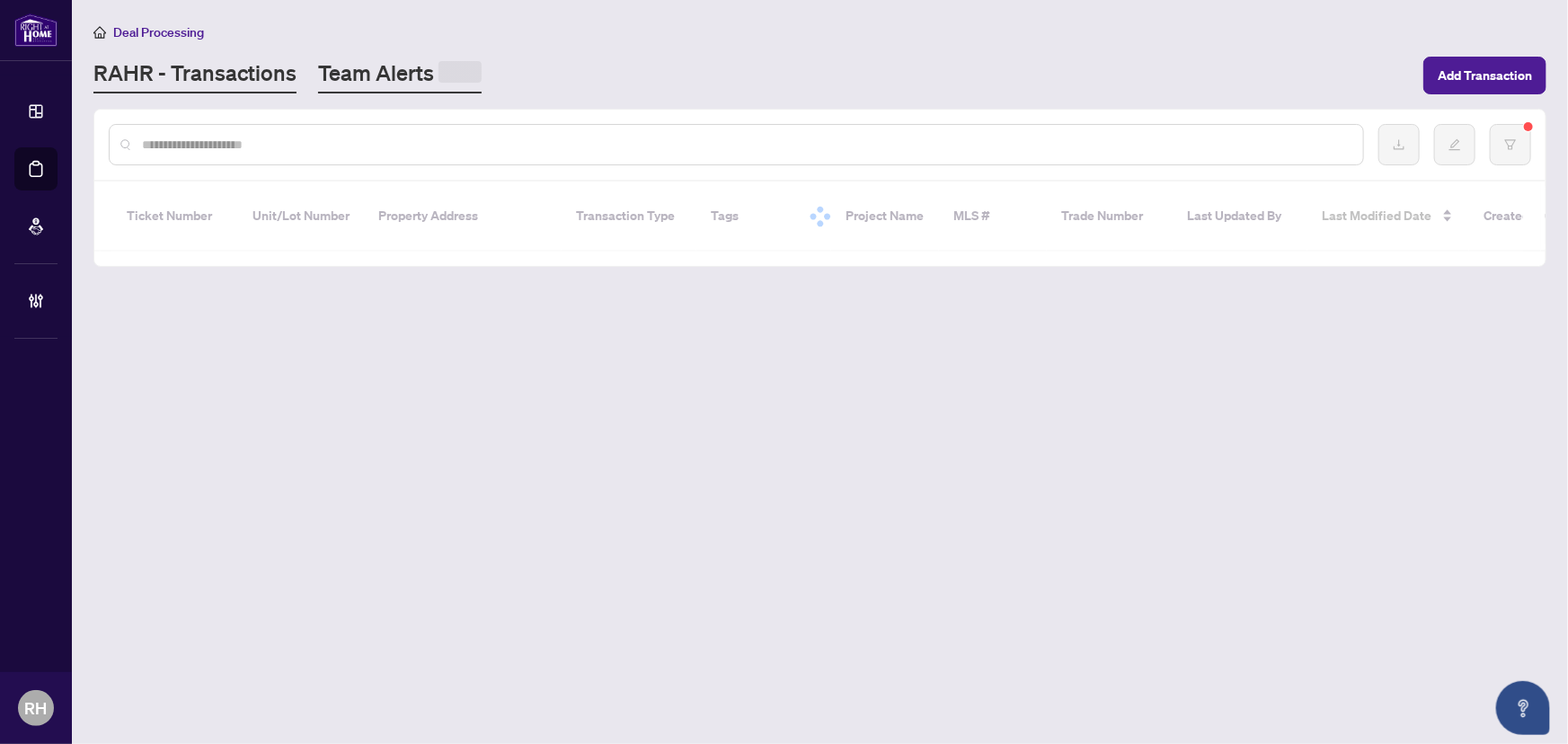 click on "Team Alerts" at bounding box center (400, 75) 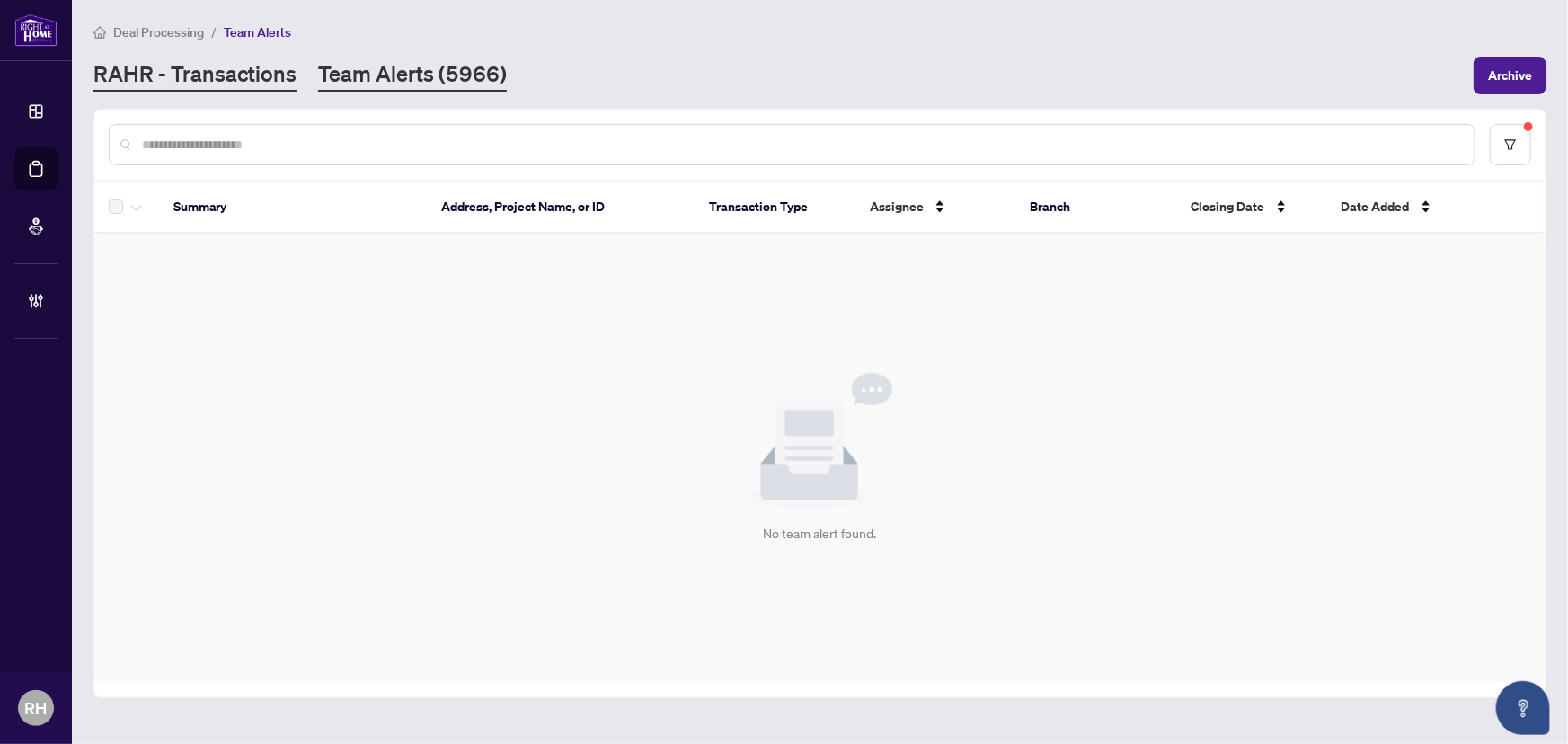 click on "RAHR - Transactions" at bounding box center [195, 75] 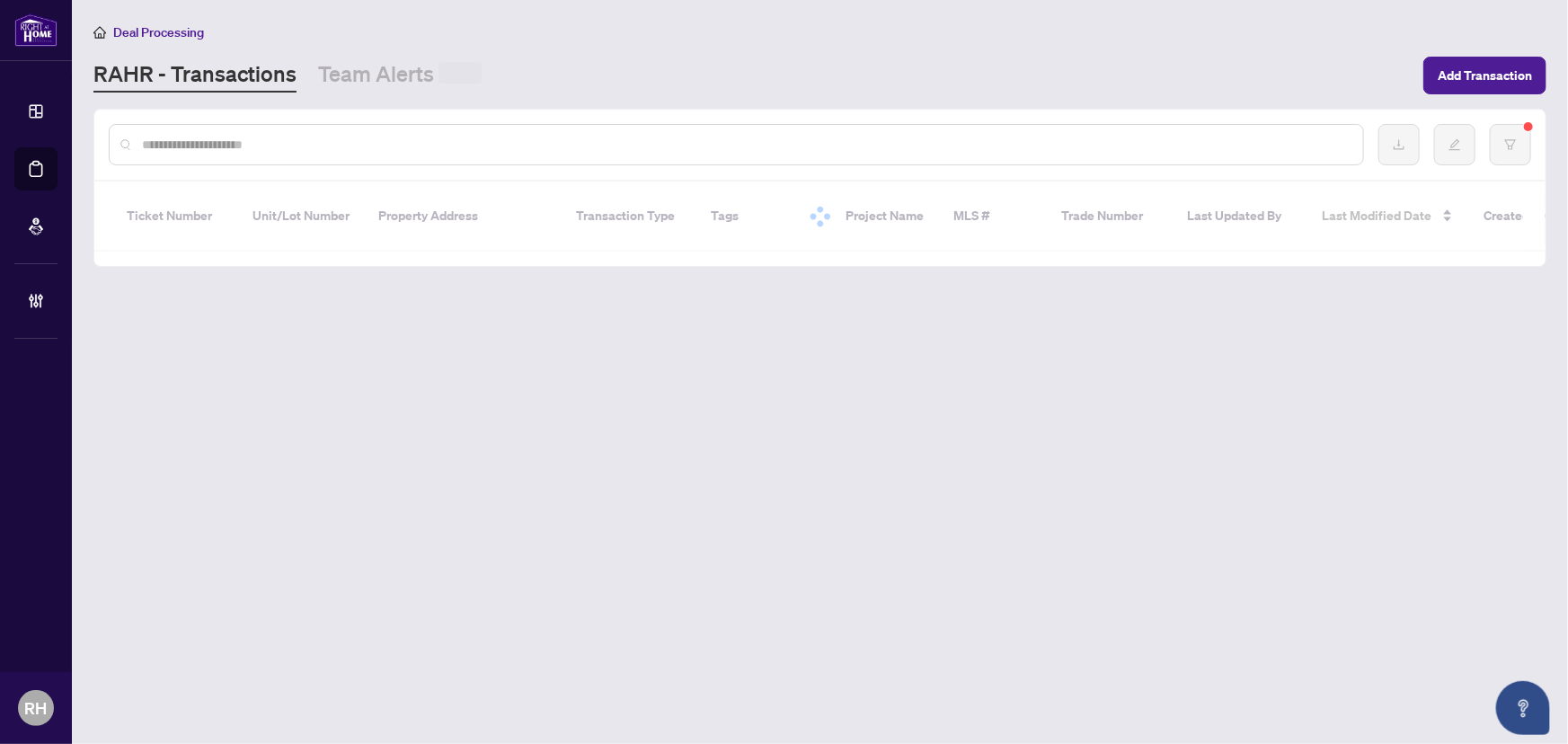 click on "Team Alerts" at bounding box center (400, 75) 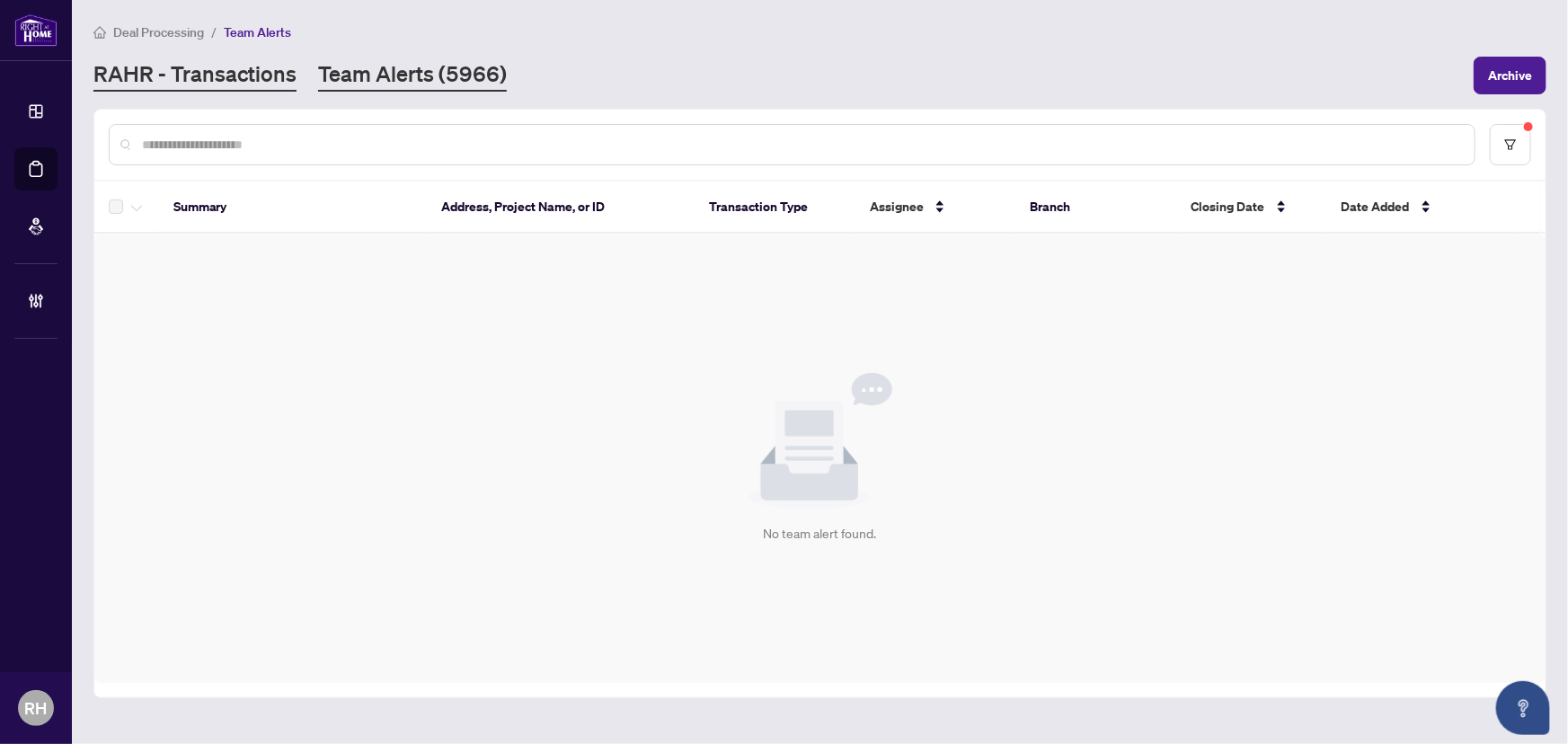 click on "RAHR - Transactions" at bounding box center (195, 75) 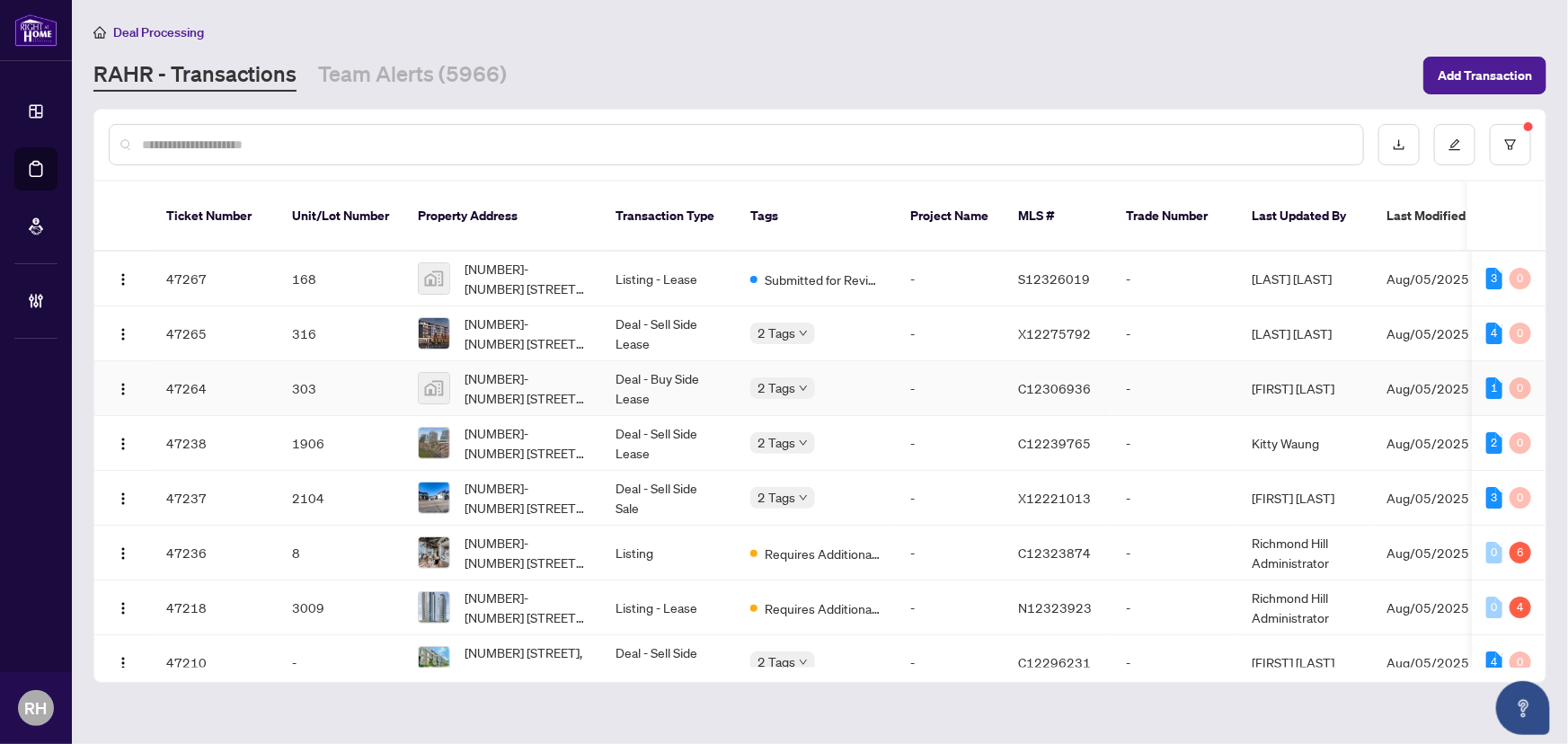 click on "Deal - Buy Side Lease" at bounding box center [669, 388] 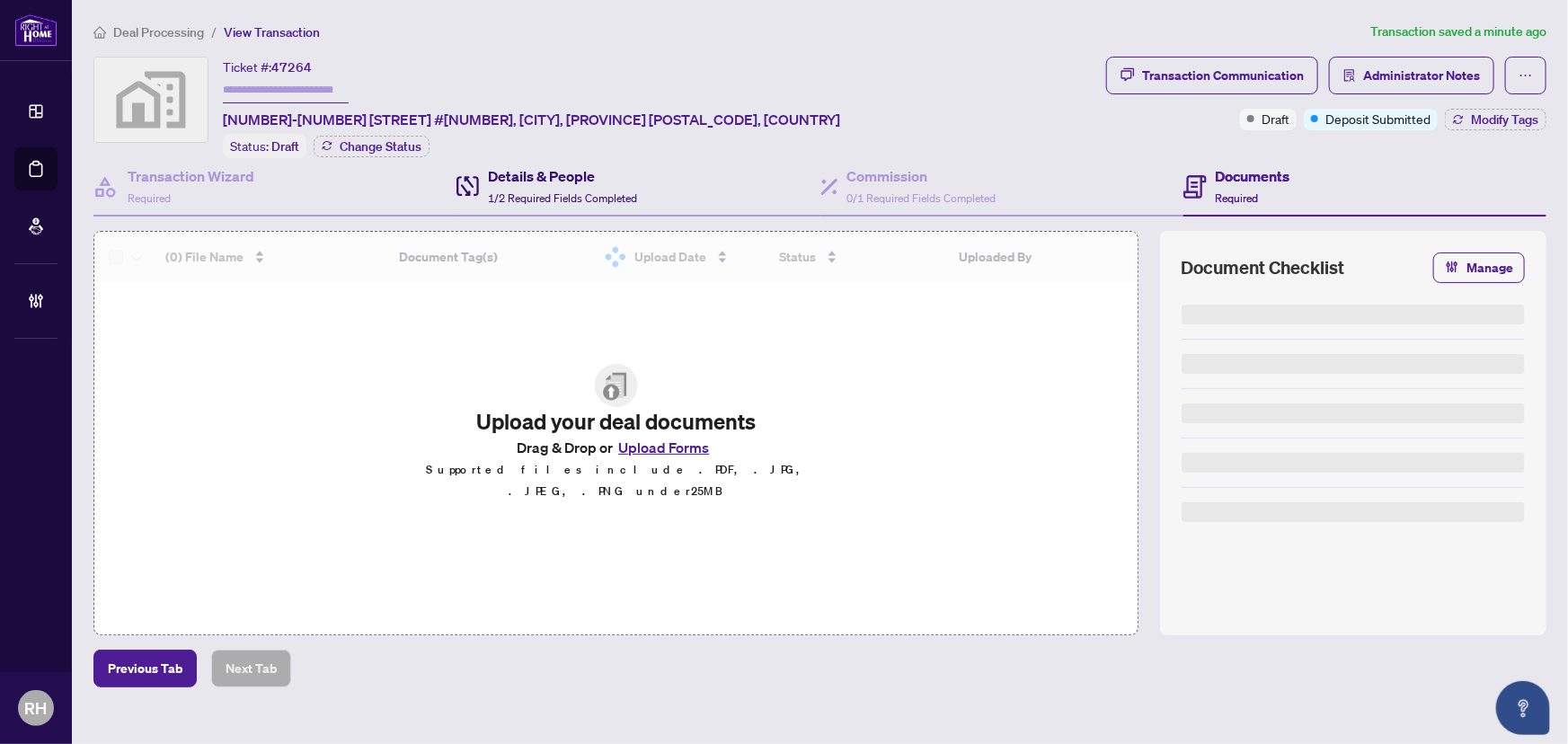 click on "Details & People" at bounding box center (563, 176) 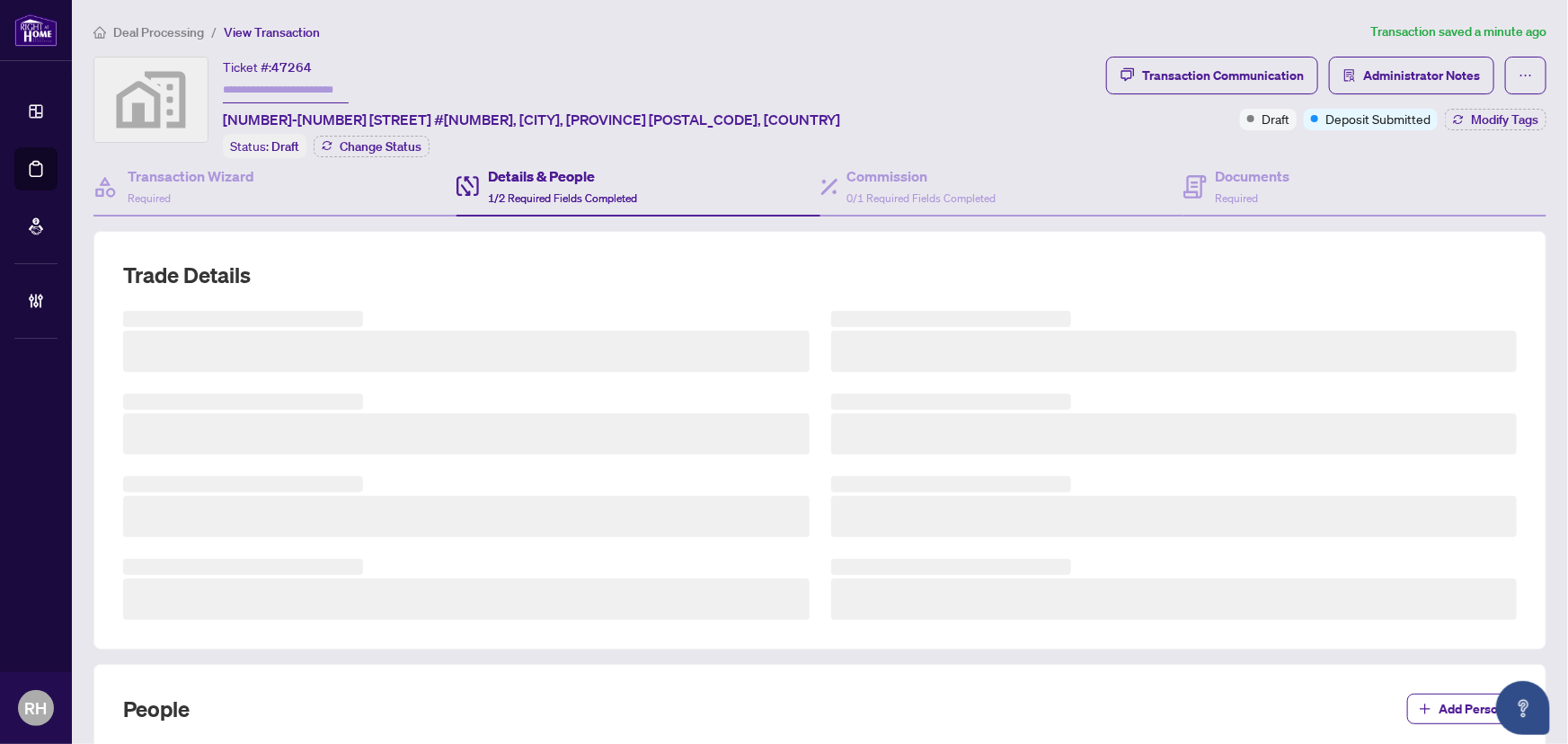 scroll, scrollTop: 408, scrollLeft: 0, axis: vertical 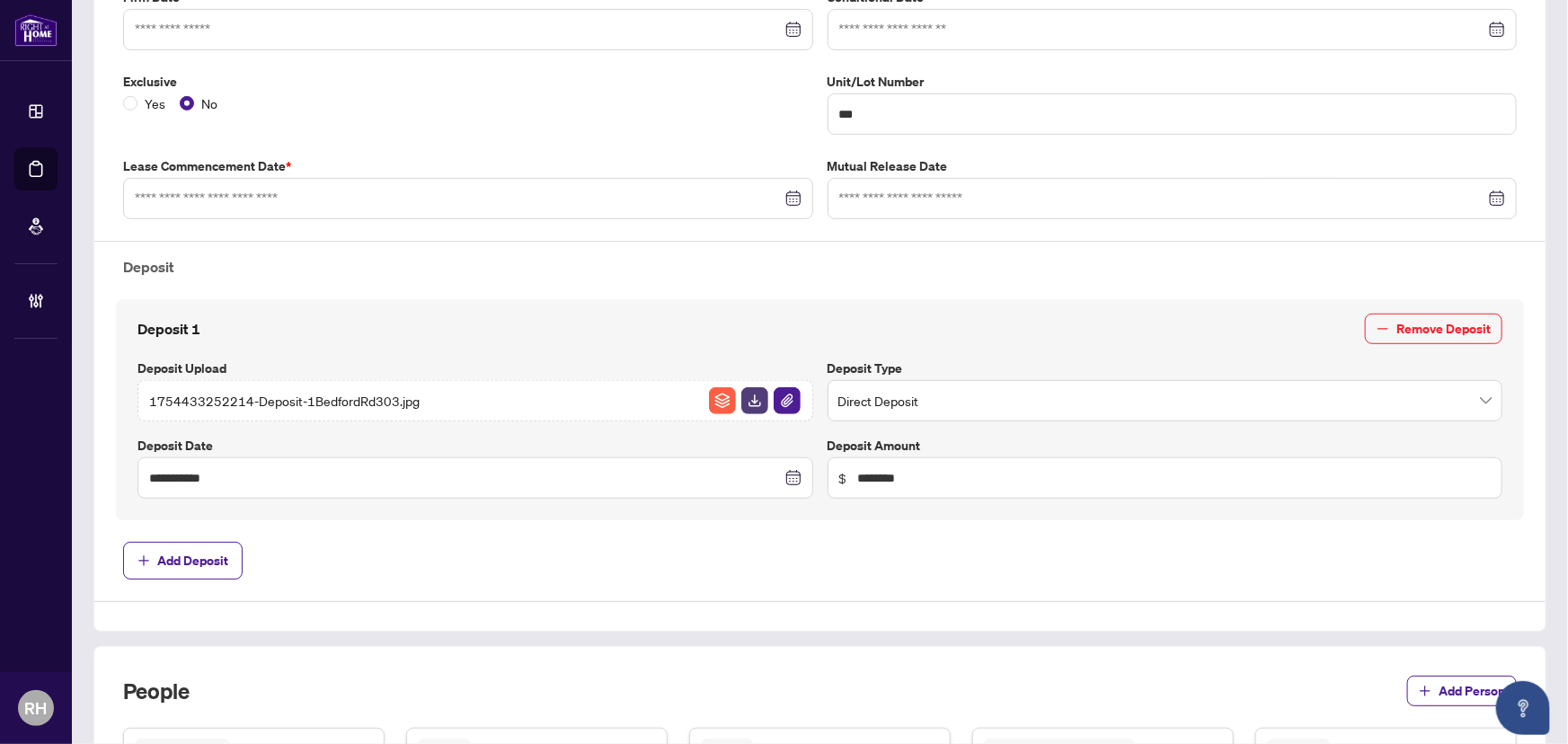 type on "**********" 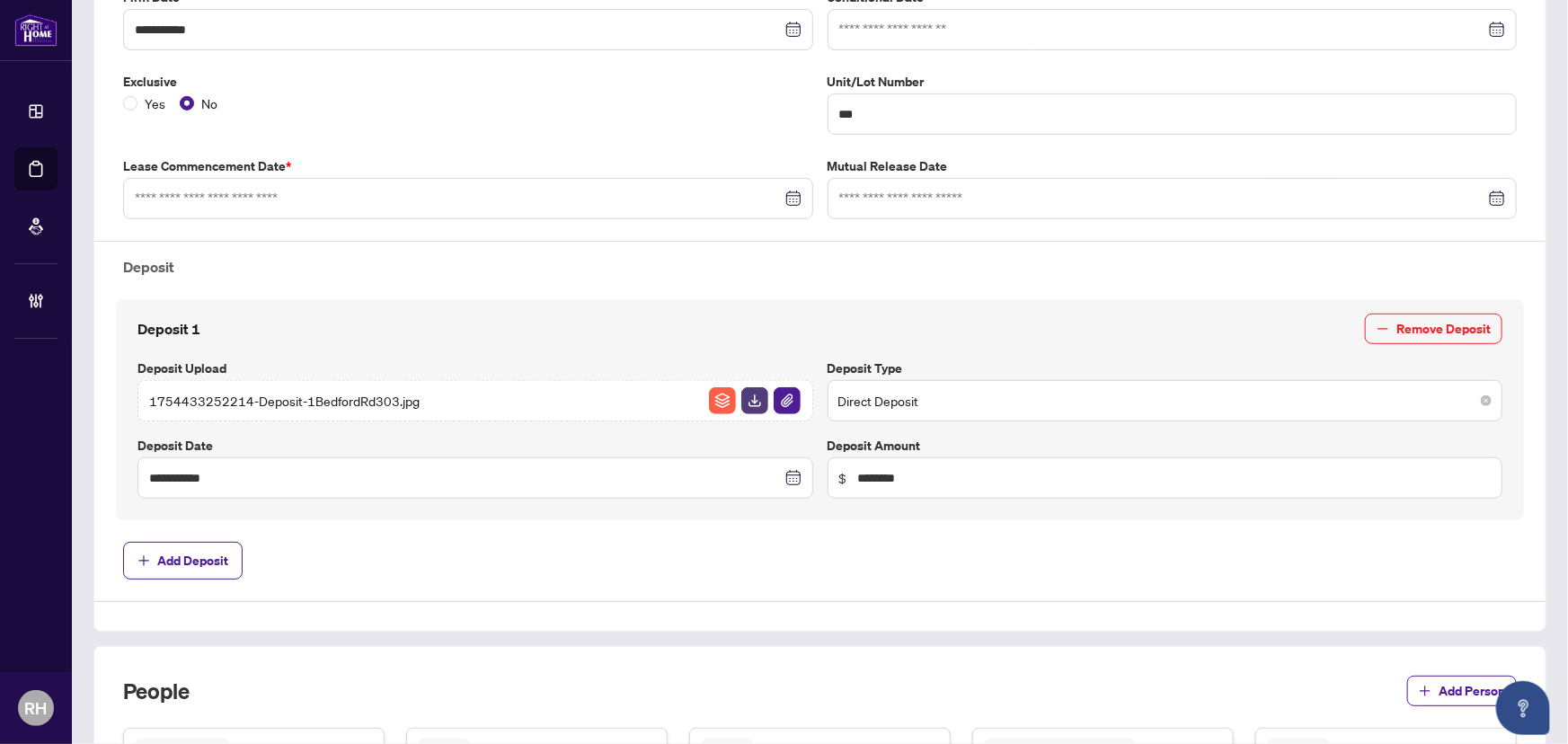 click on "Direct Deposit" at bounding box center [1165, 401] 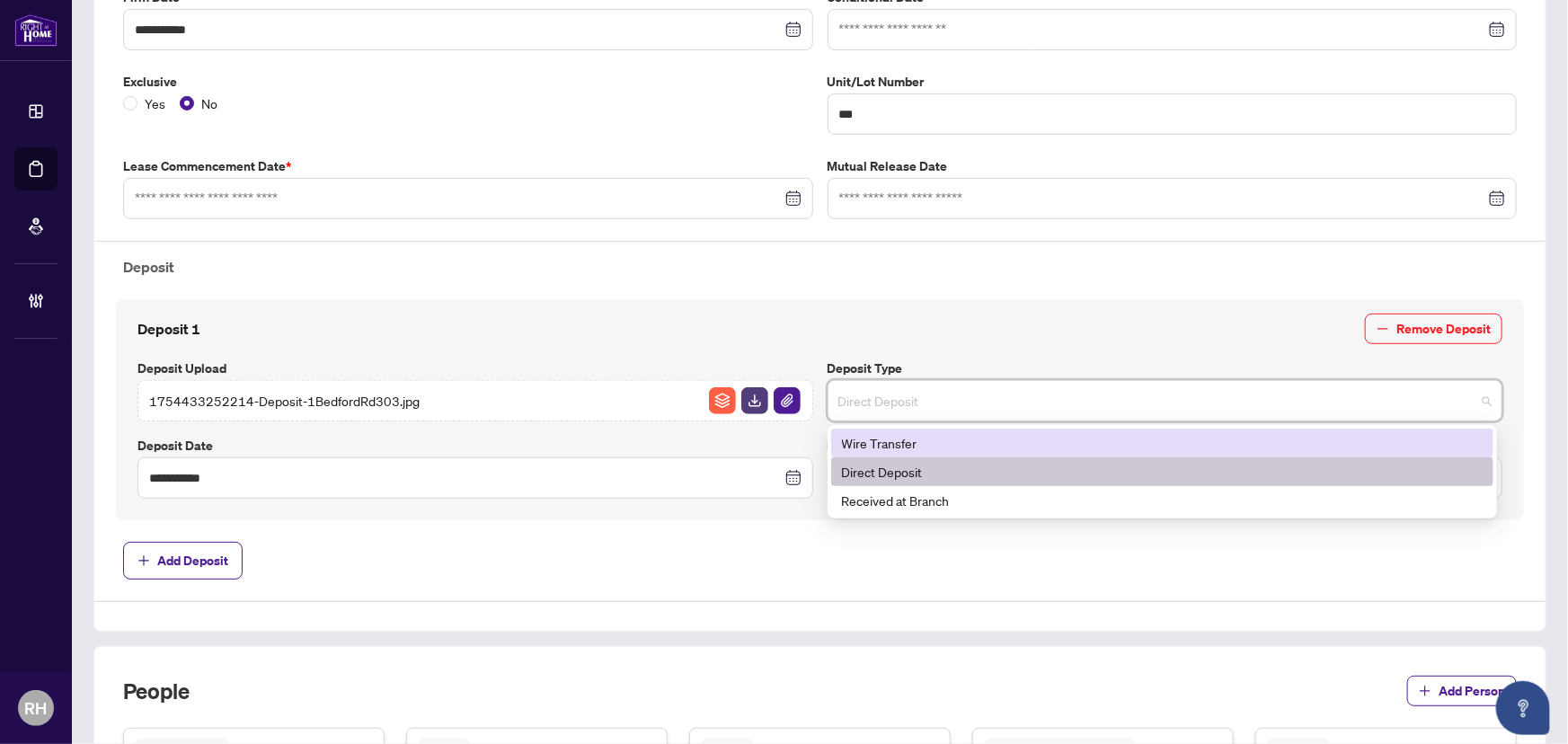 click on "Deposit 1 Remove Deposit" at bounding box center (819, 329) 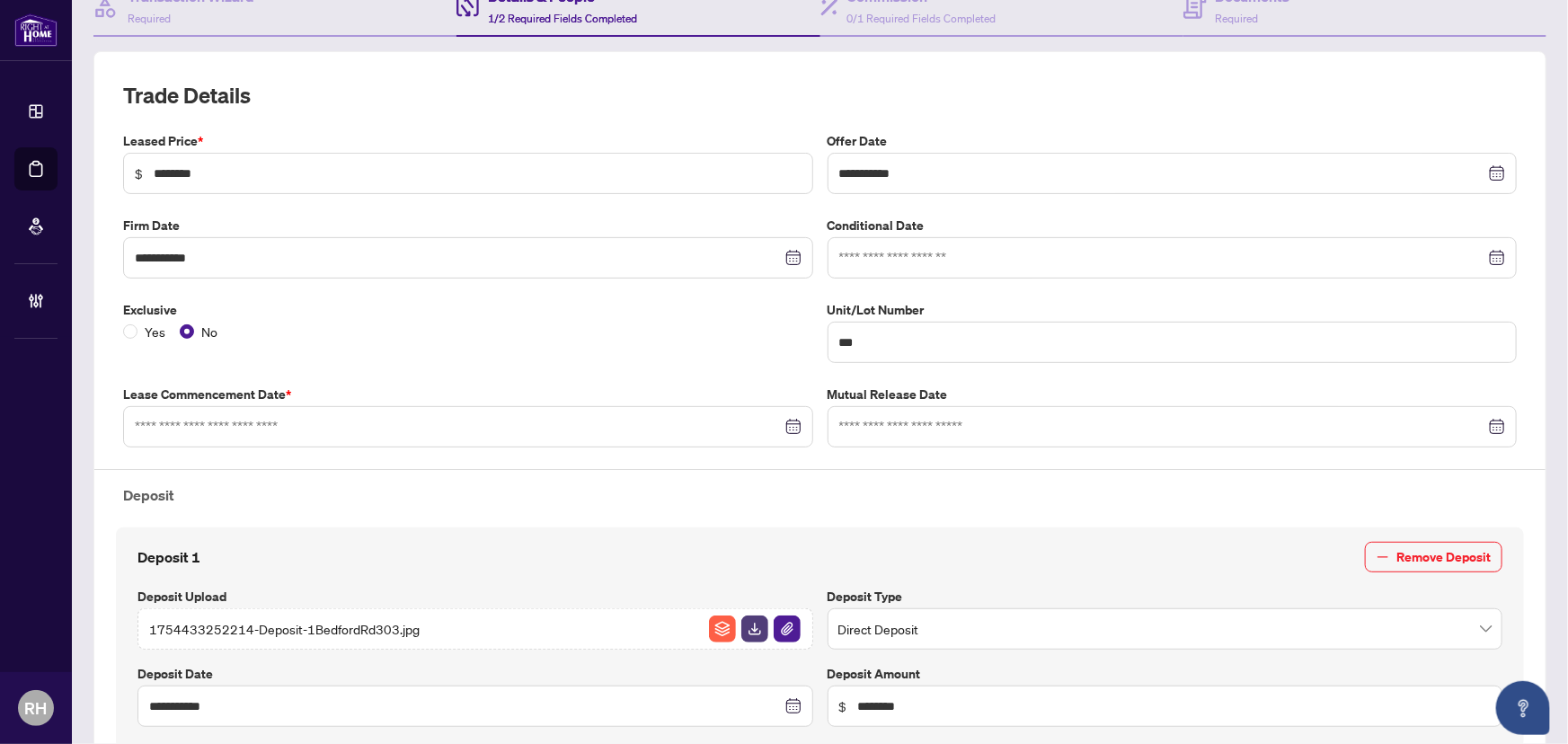 scroll, scrollTop: 326, scrollLeft: 0, axis: vertical 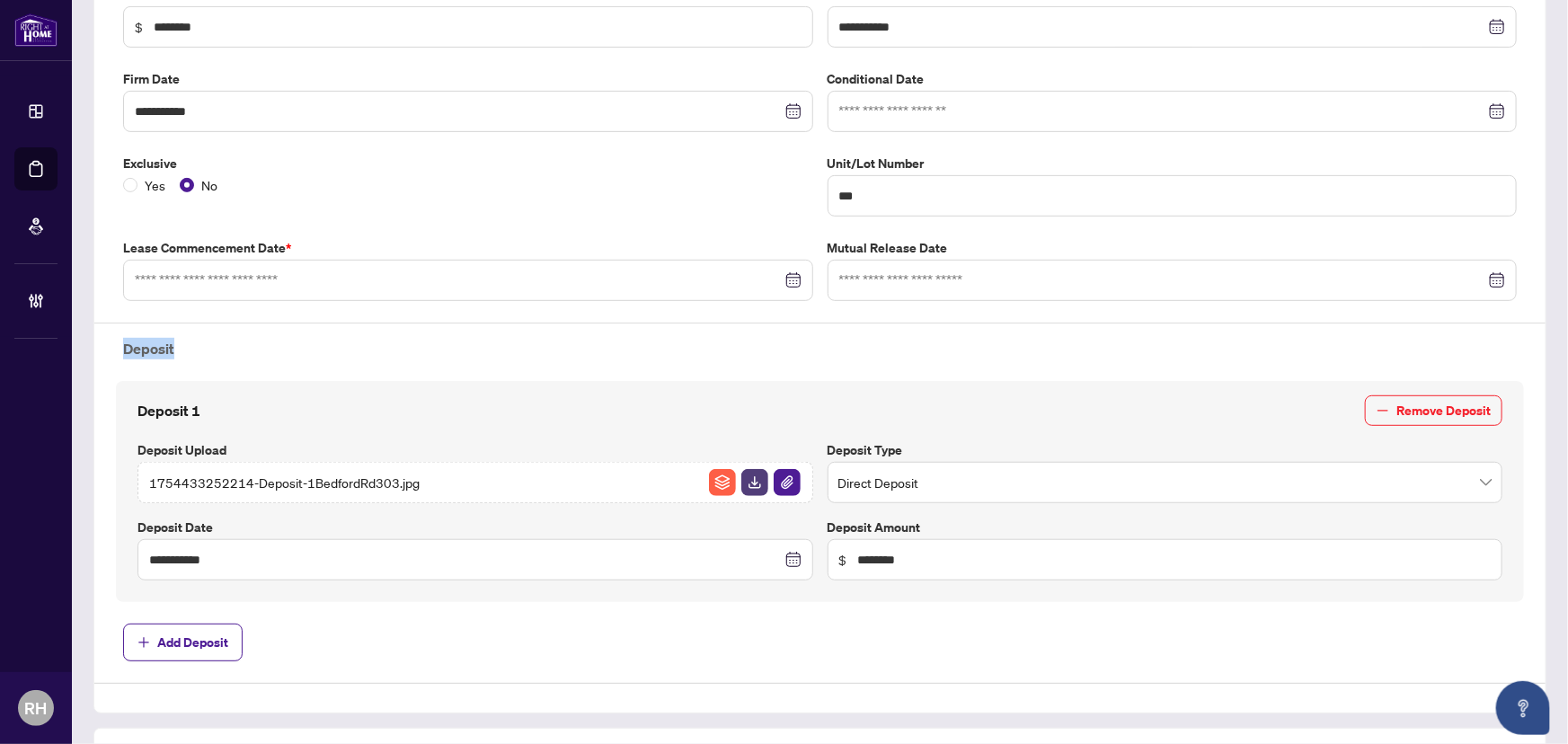 drag, startPoint x: 114, startPoint y: 338, endPoint x: 607, endPoint y: 341, distance: 493.0091 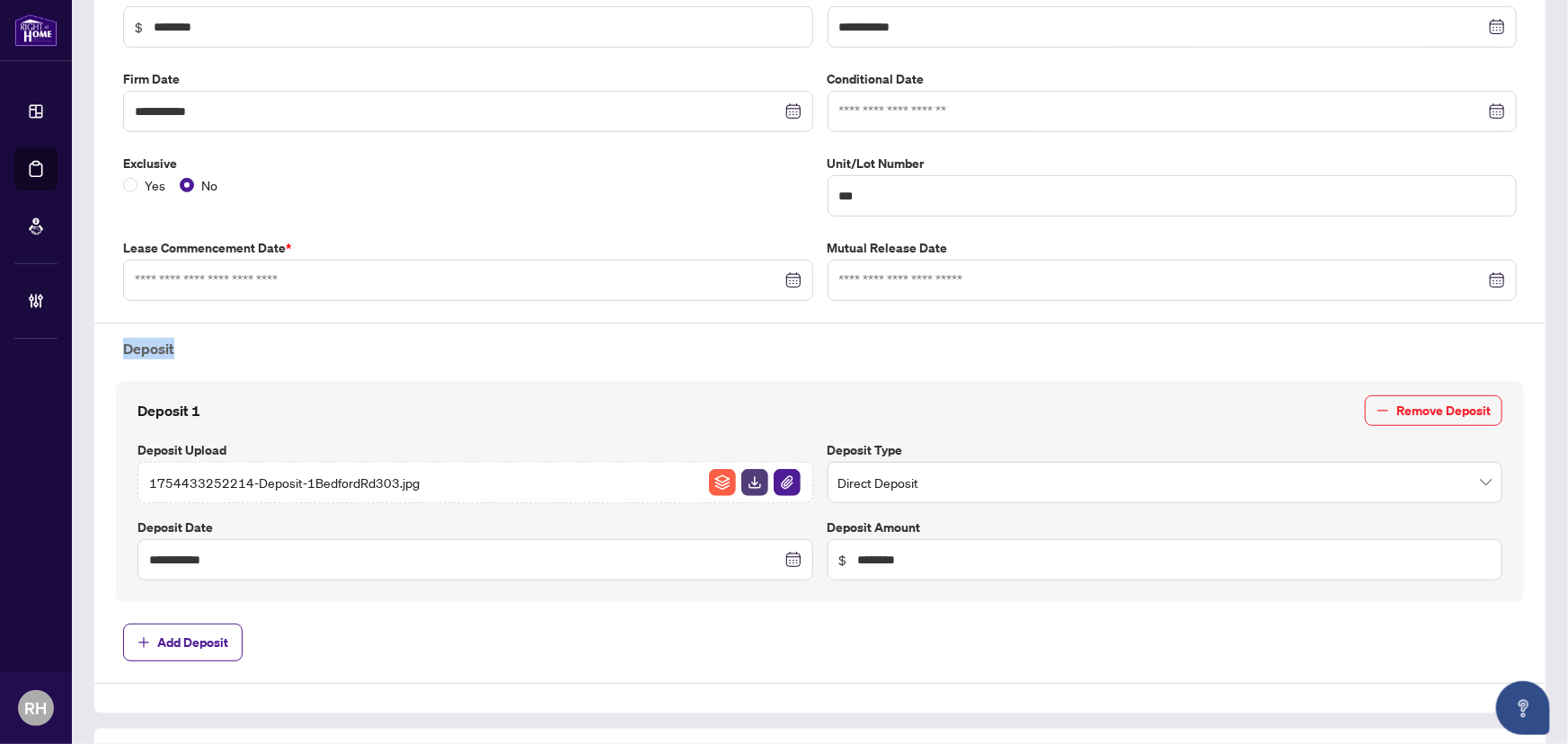 click on "**********" at bounding box center (819, 309) 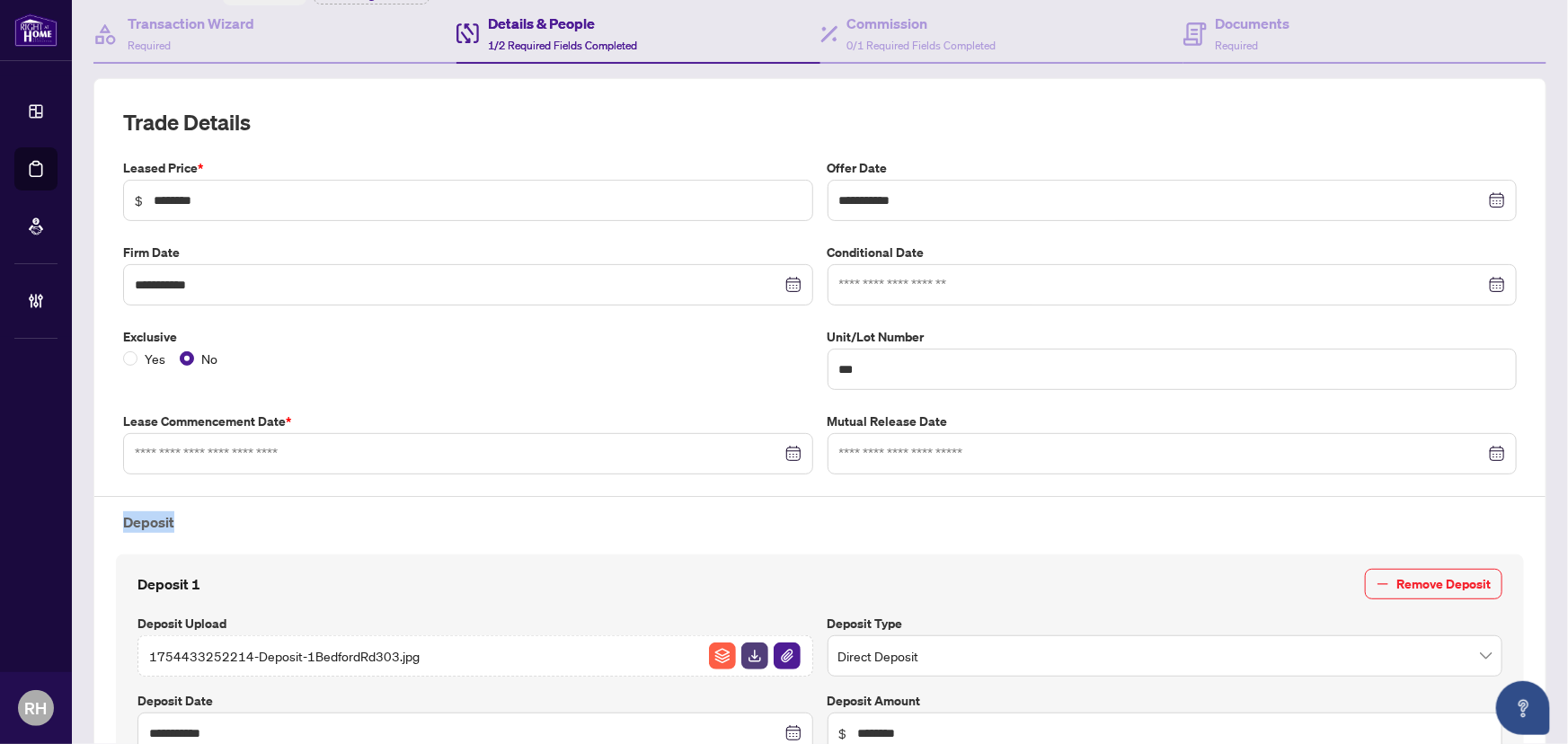 scroll, scrollTop: 0, scrollLeft: 0, axis: both 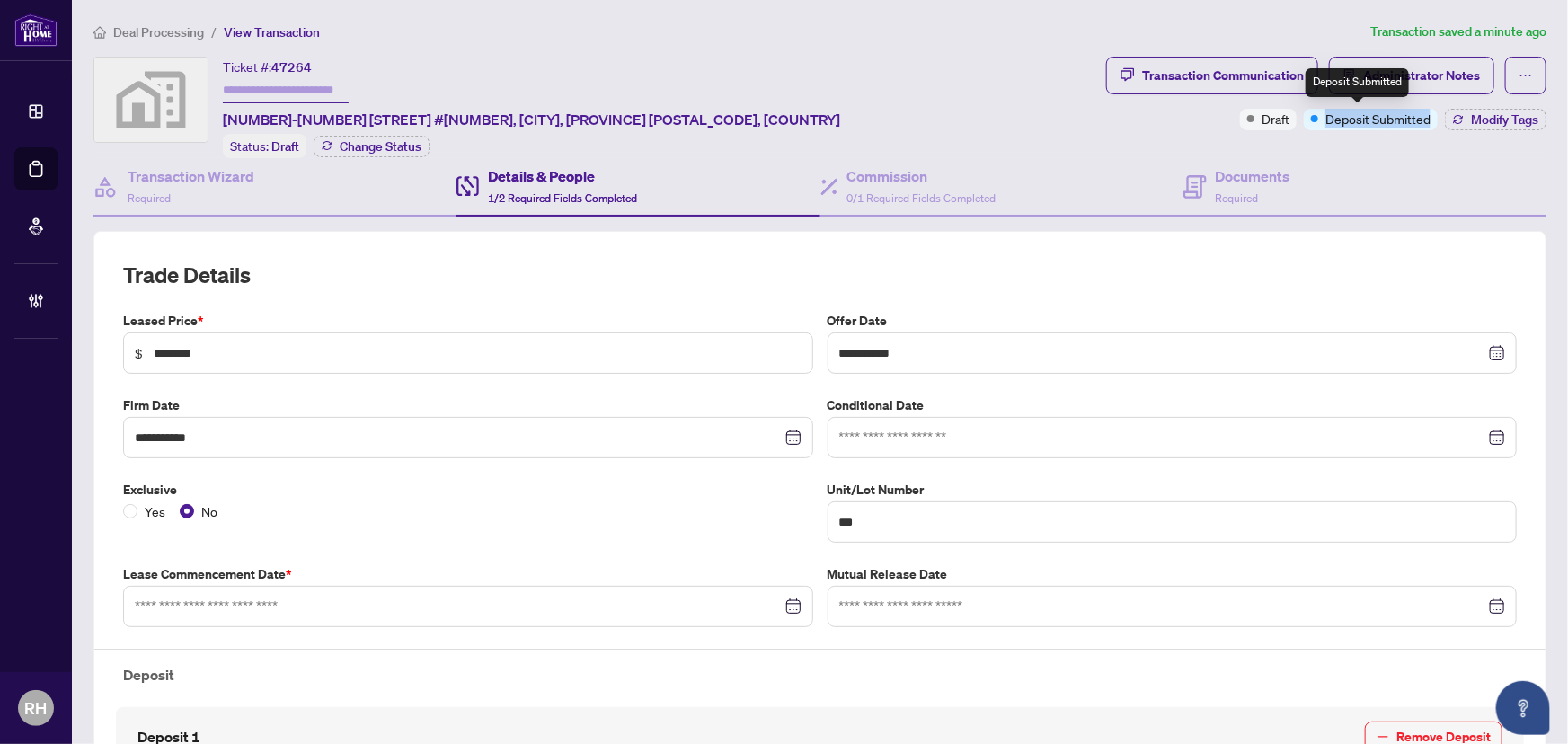 drag, startPoint x: 1415, startPoint y: 121, endPoint x: 1311, endPoint y: 116, distance: 104.12012 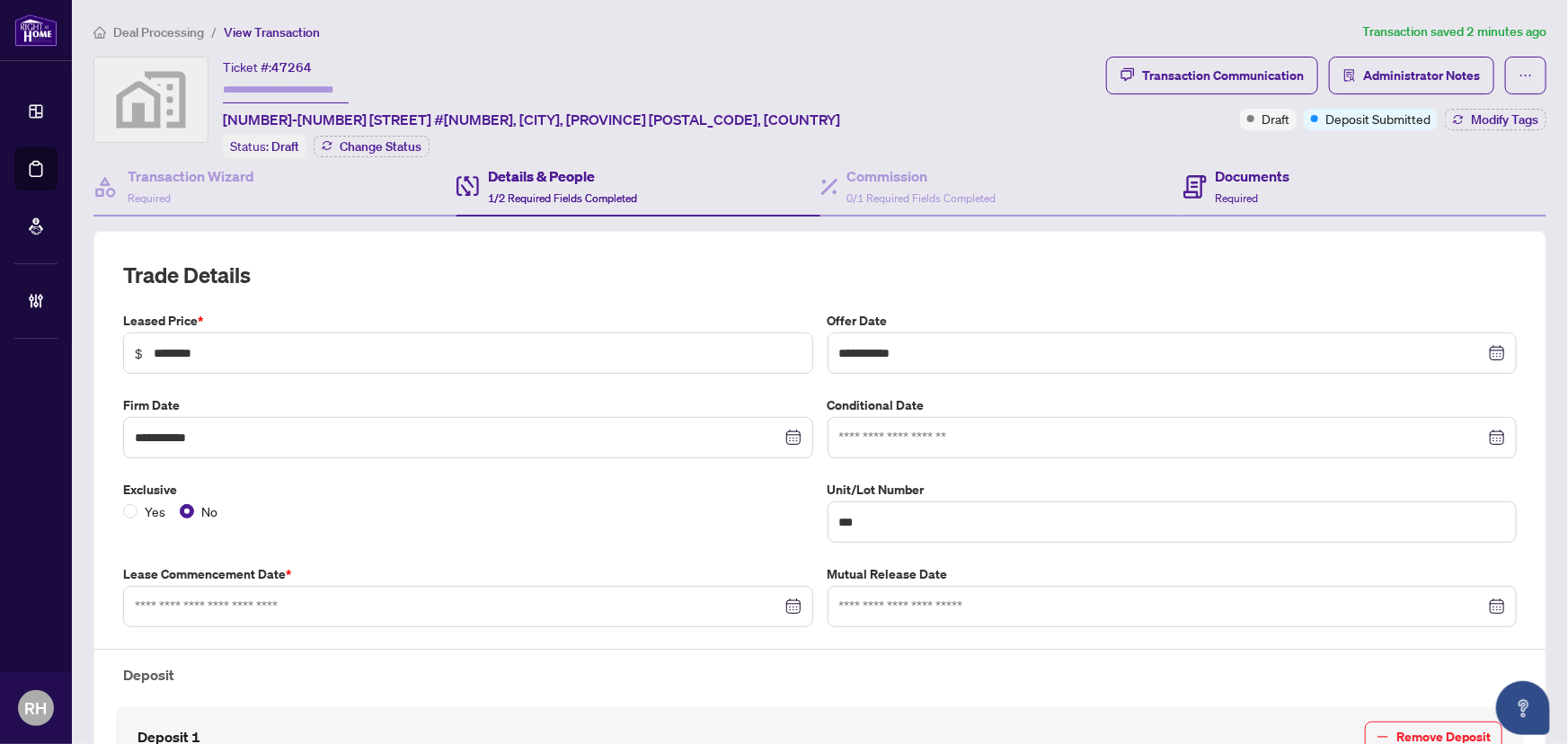 click on "Documents Required" at bounding box center (1365, 187) 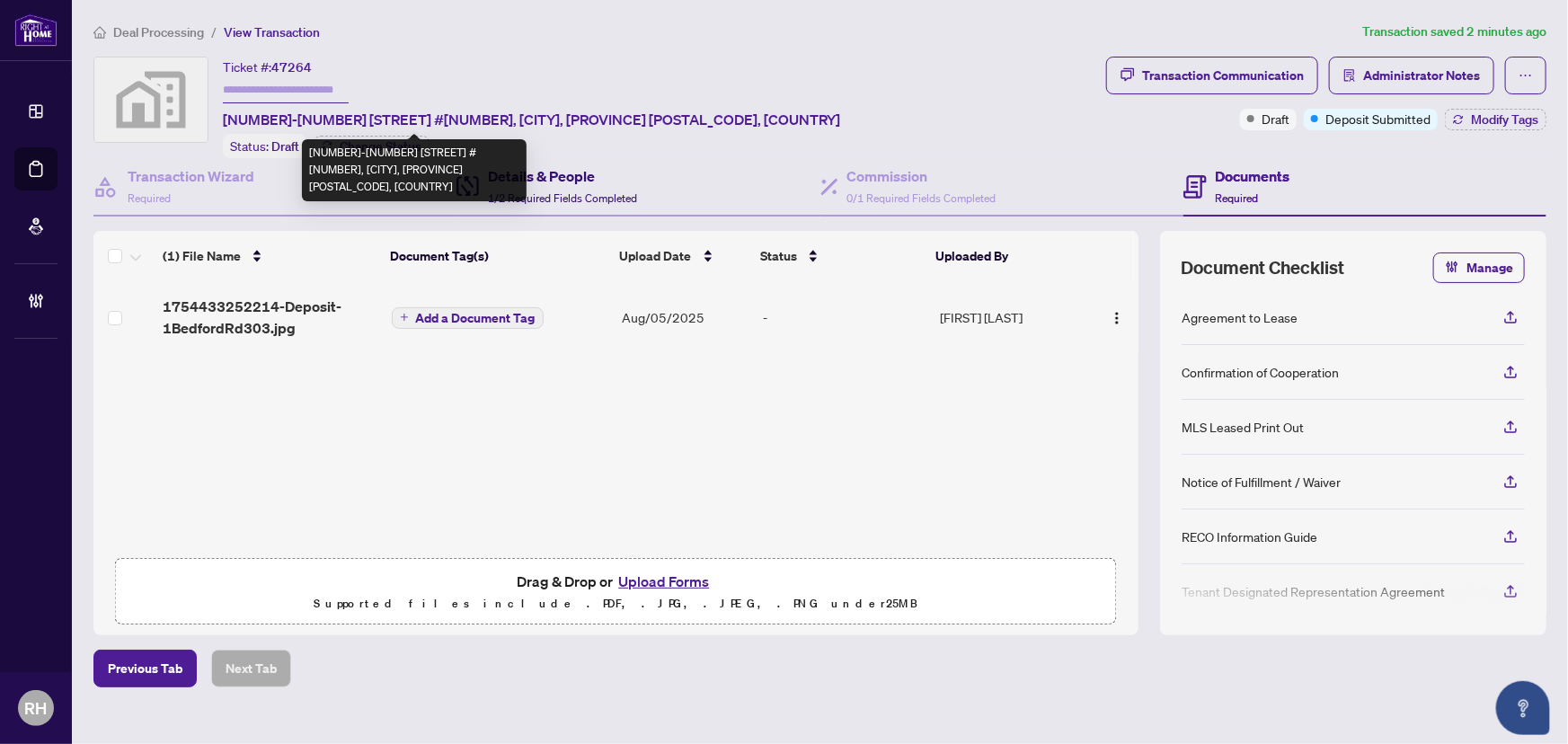 click on "Details & People" at bounding box center [563, 176] 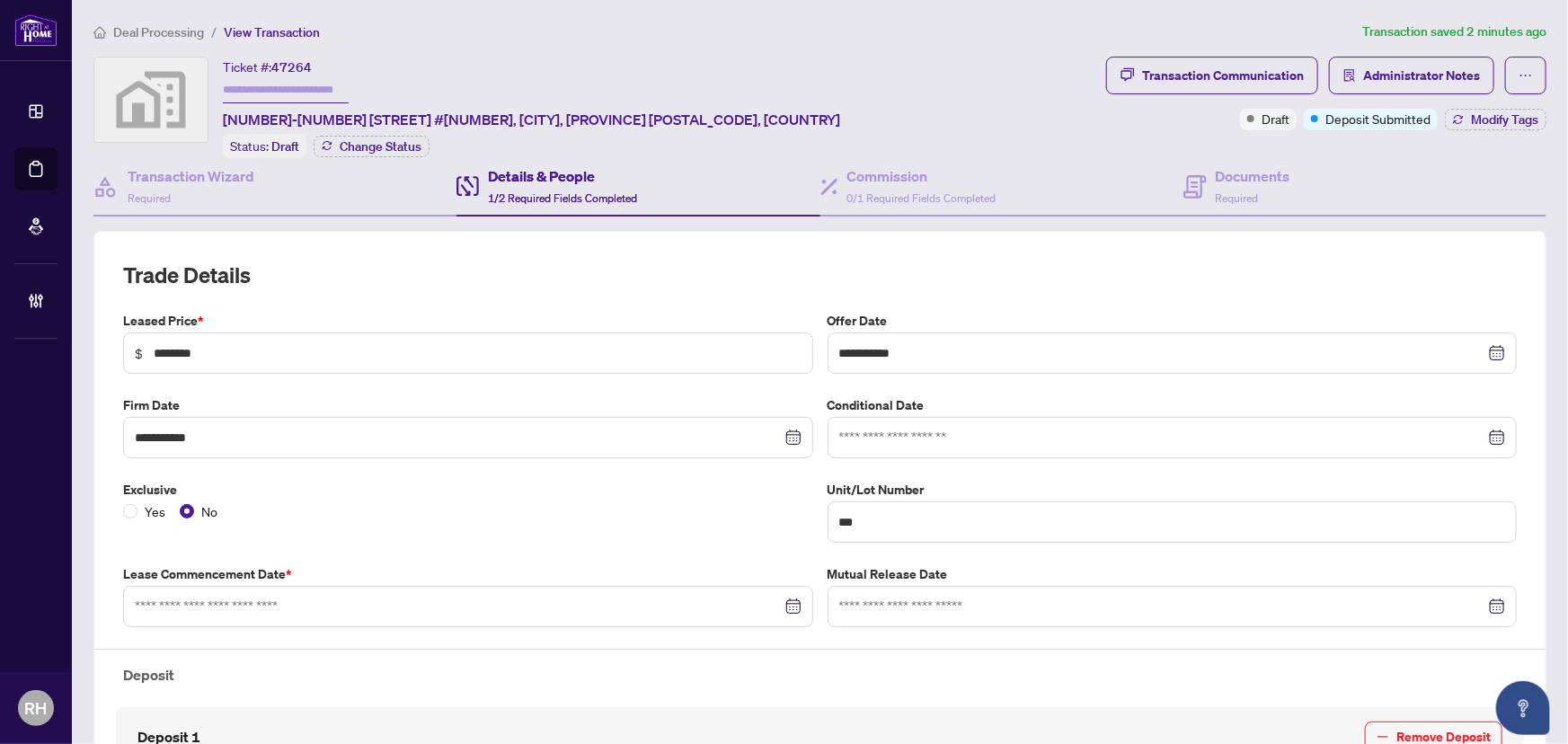 click on "**********" at bounding box center (819, 372) 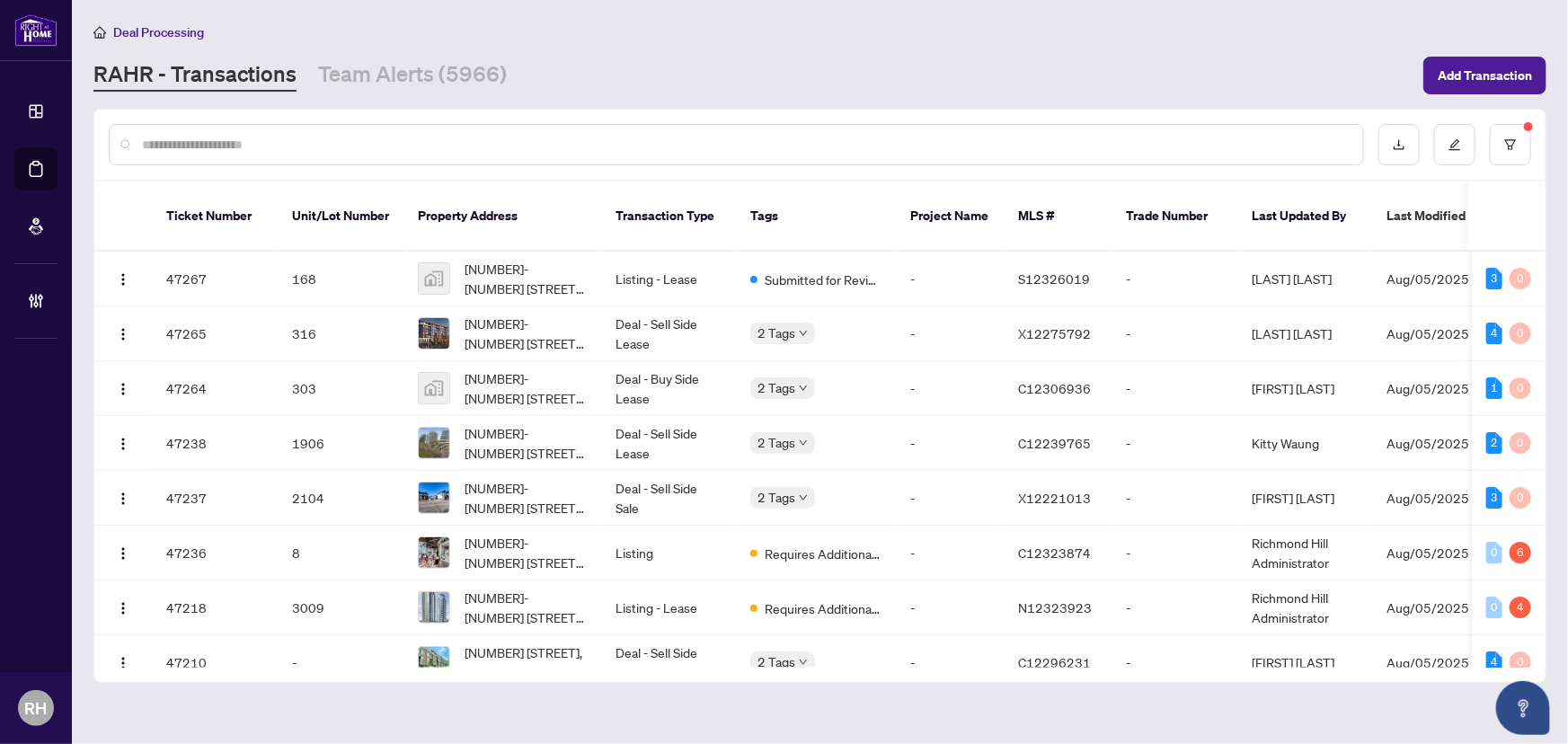 click at bounding box center [745, 145] 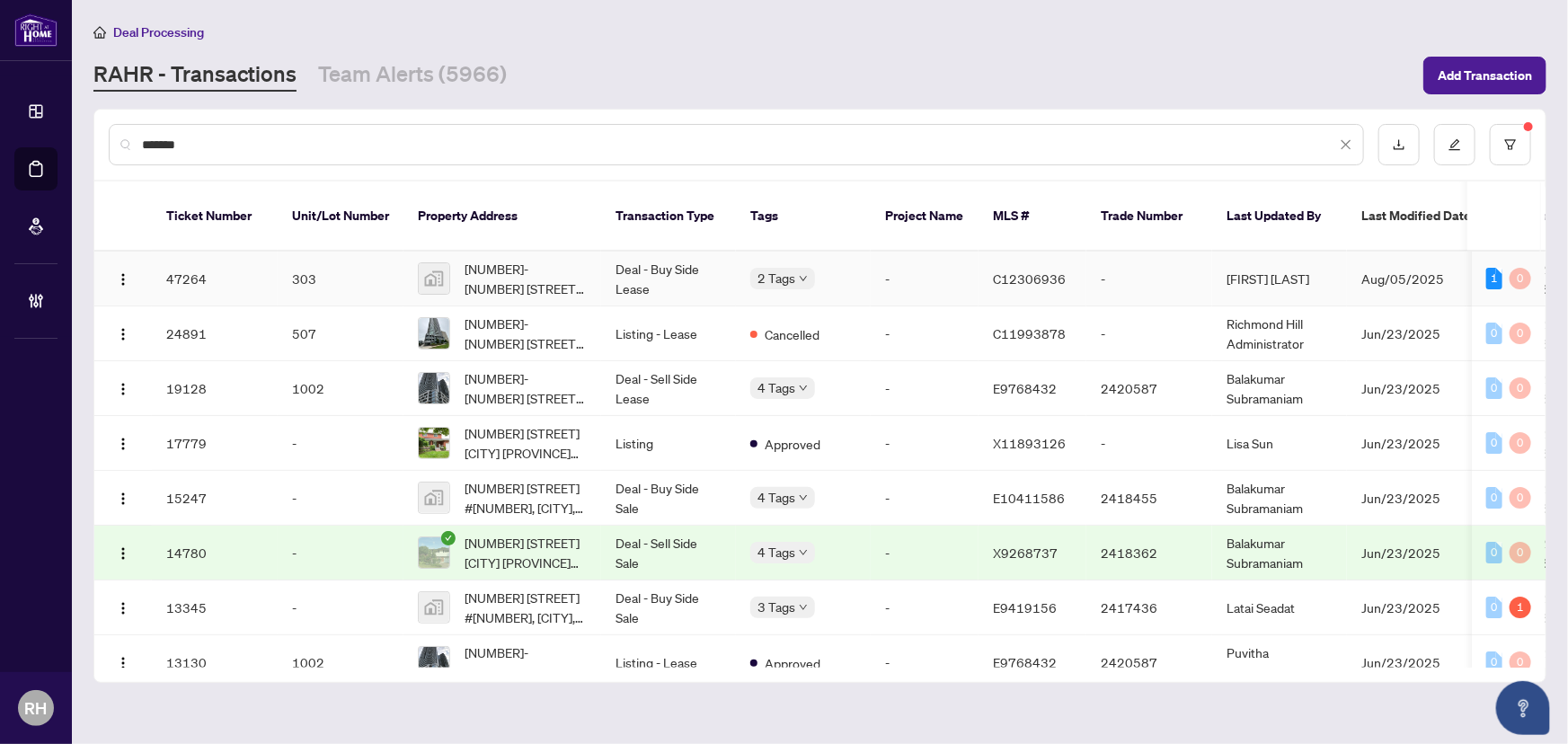 type on "*******" 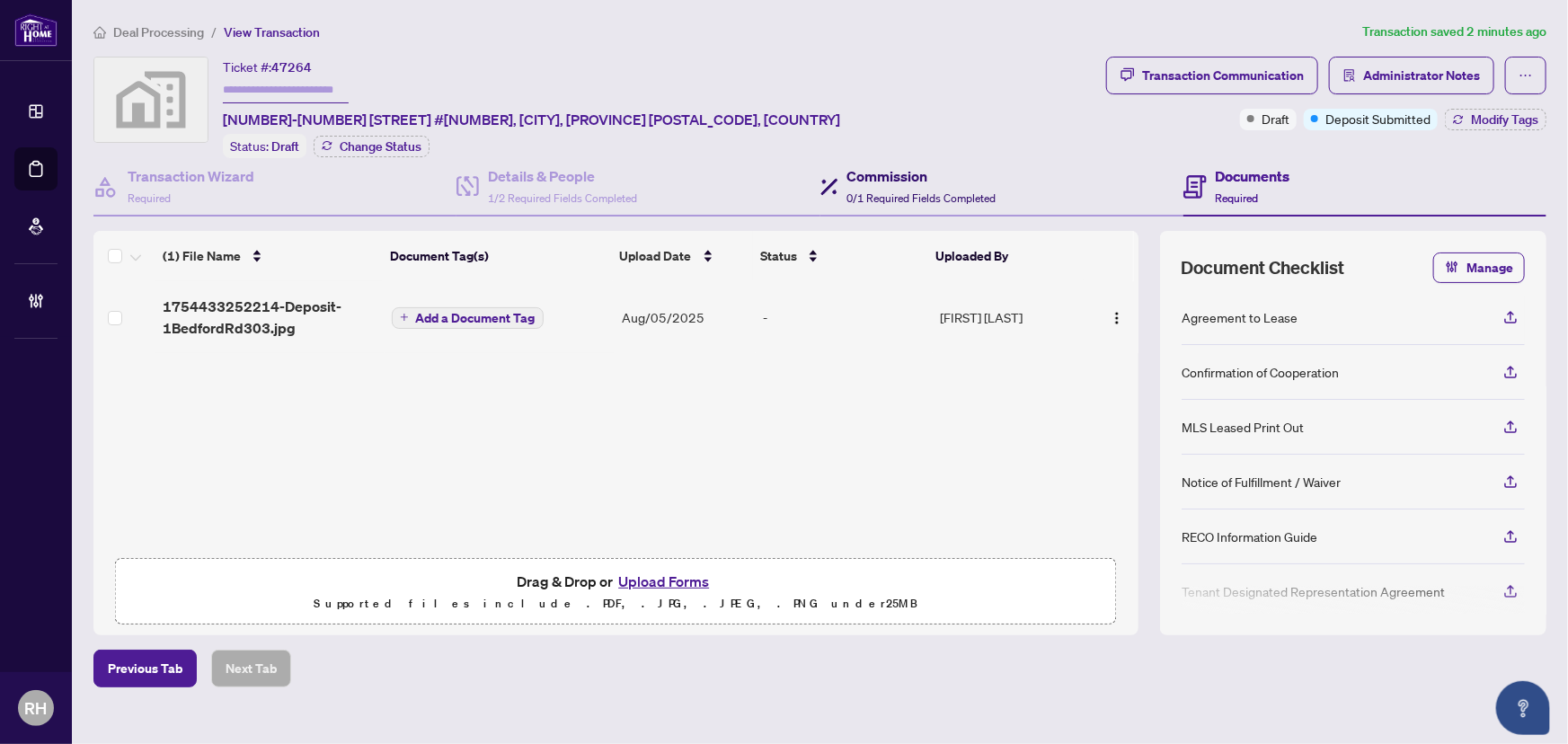 click on "0/1 Required Fields Completed" at bounding box center [922, 198] 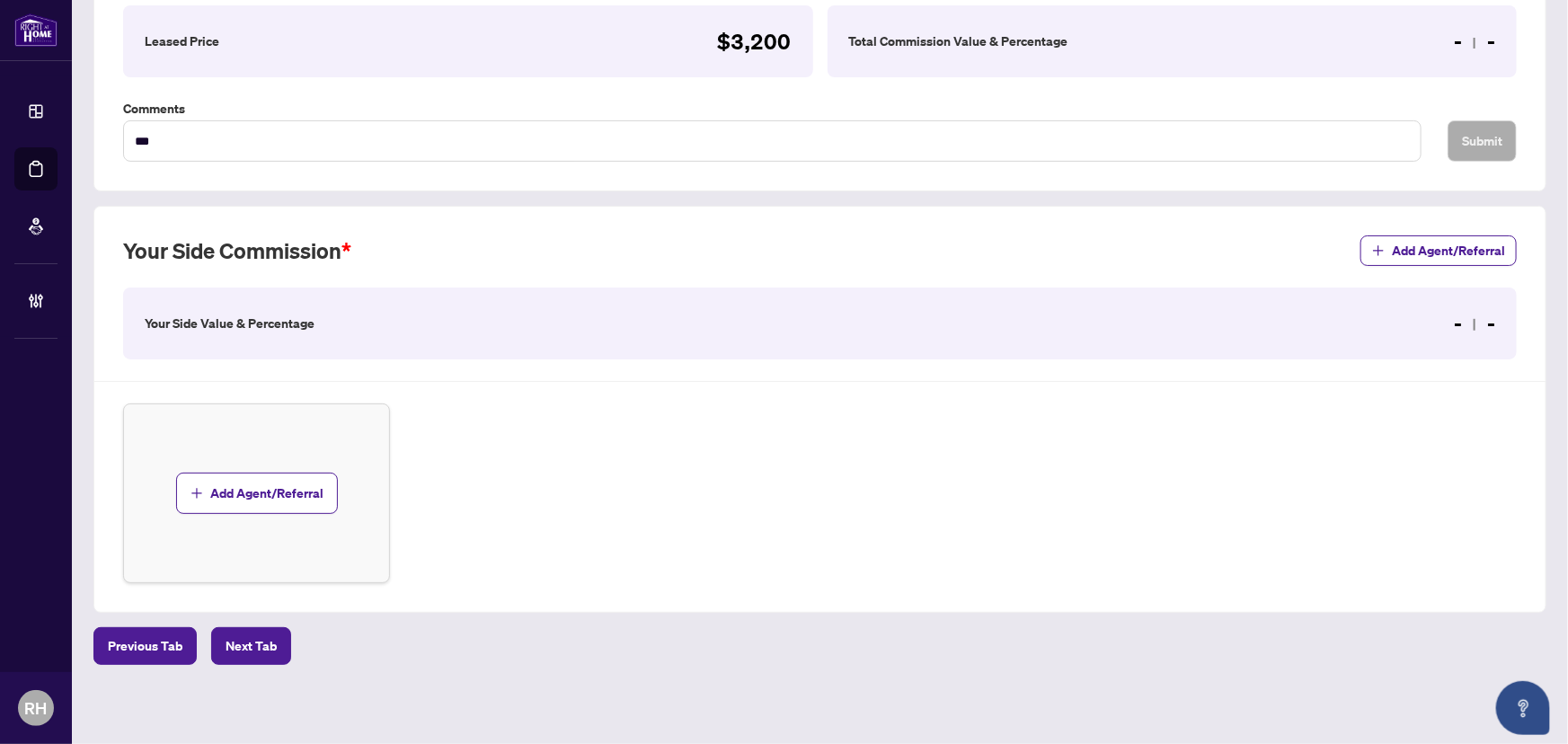 scroll, scrollTop: 60, scrollLeft: 0, axis: vertical 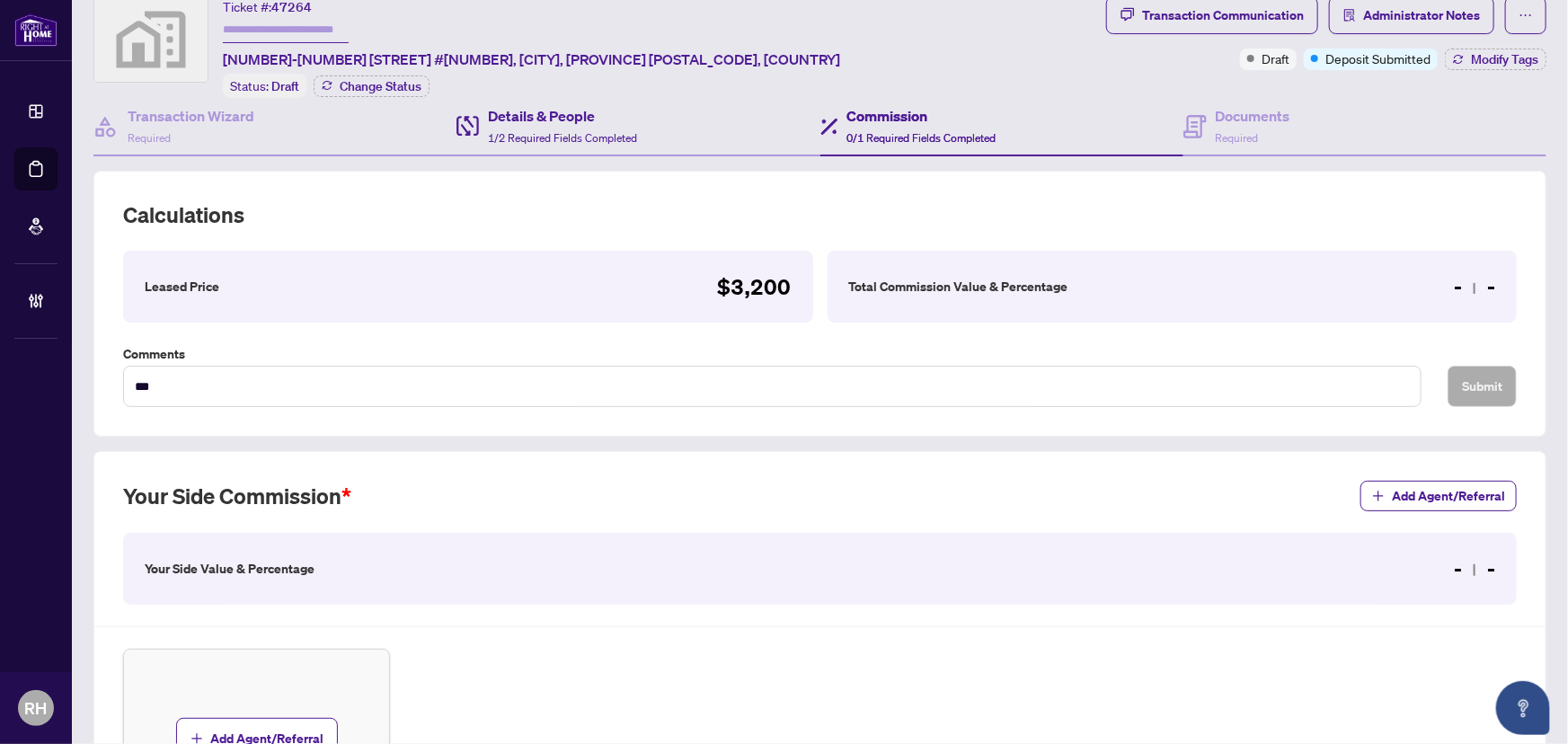 click on "Details & People 1/2 Required Fields Completed" at bounding box center [638, 127] 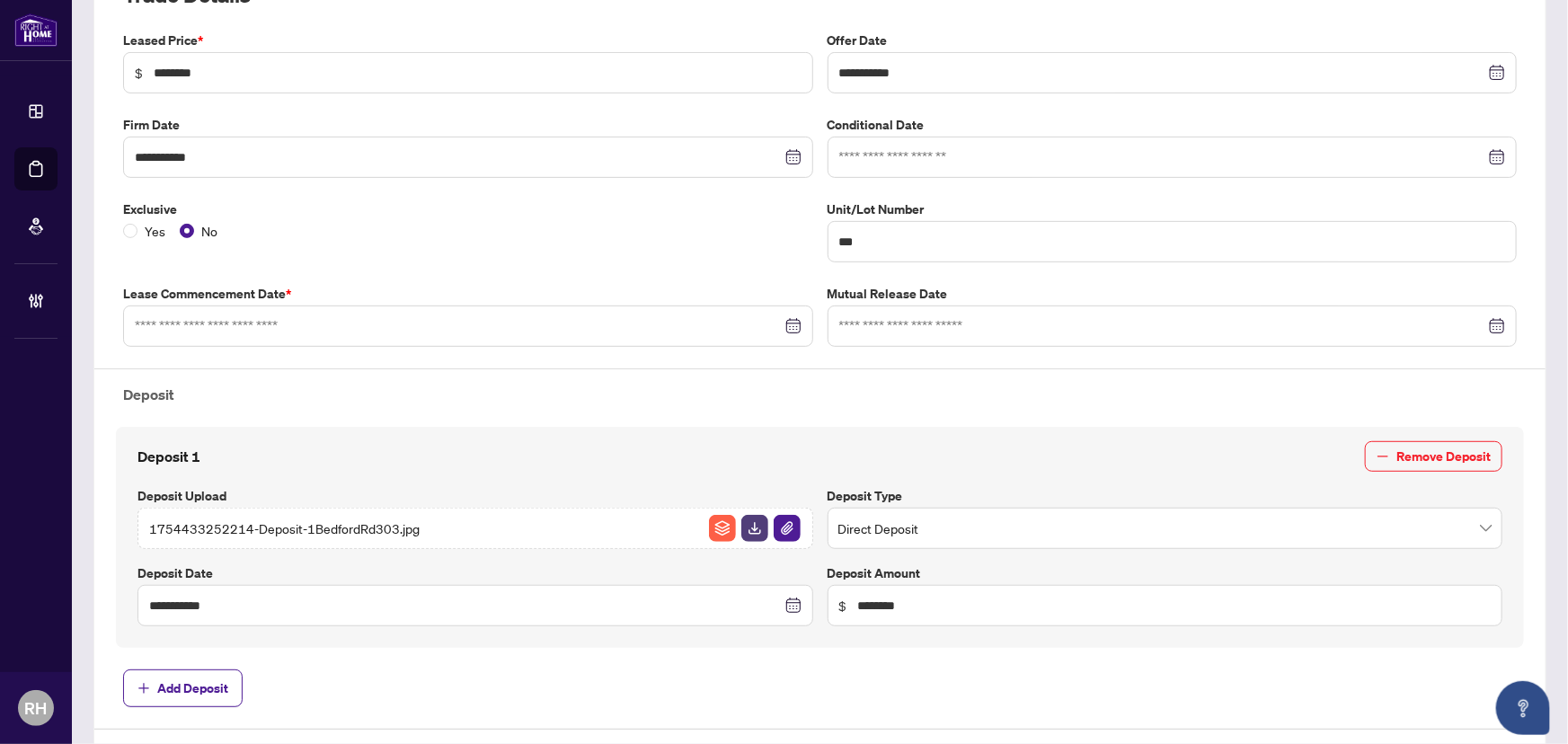 scroll, scrollTop: 60, scrollLeft: 0, axis: vertical 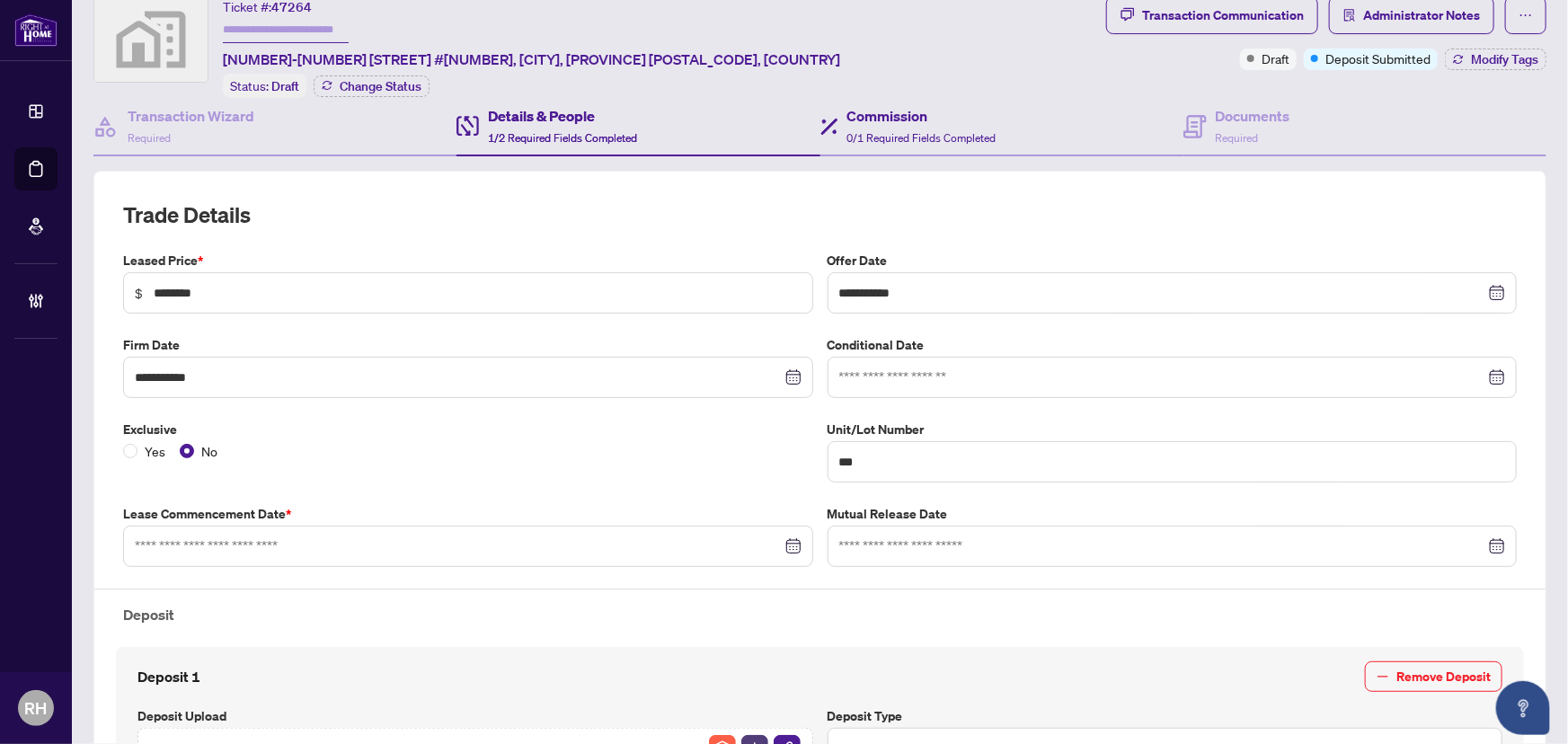 click on "Commission 0/1 Required Fields Completed" at bounding box center [1002, 127] 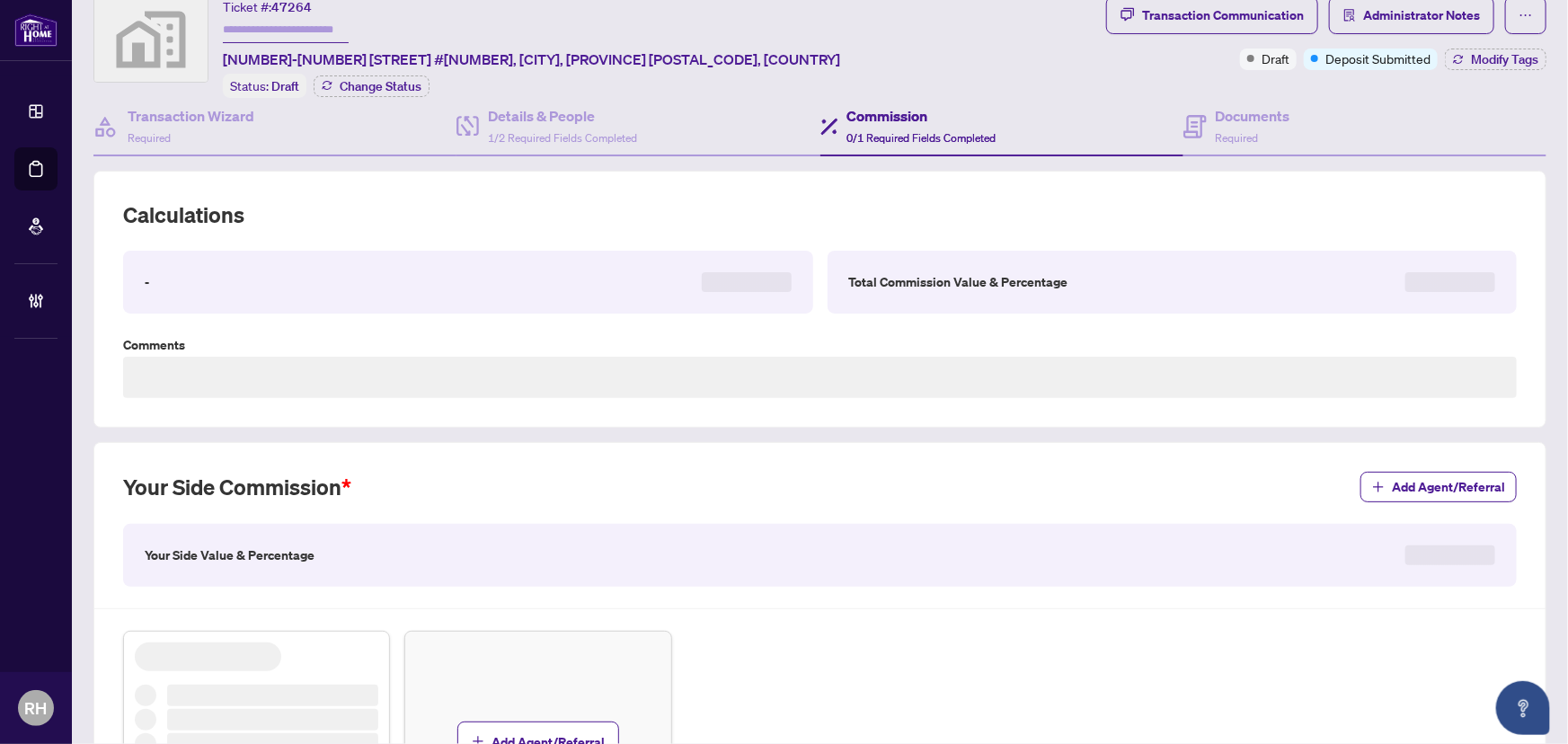 scroll, scrollTop: 0, scrollLeft: 0, axis: both 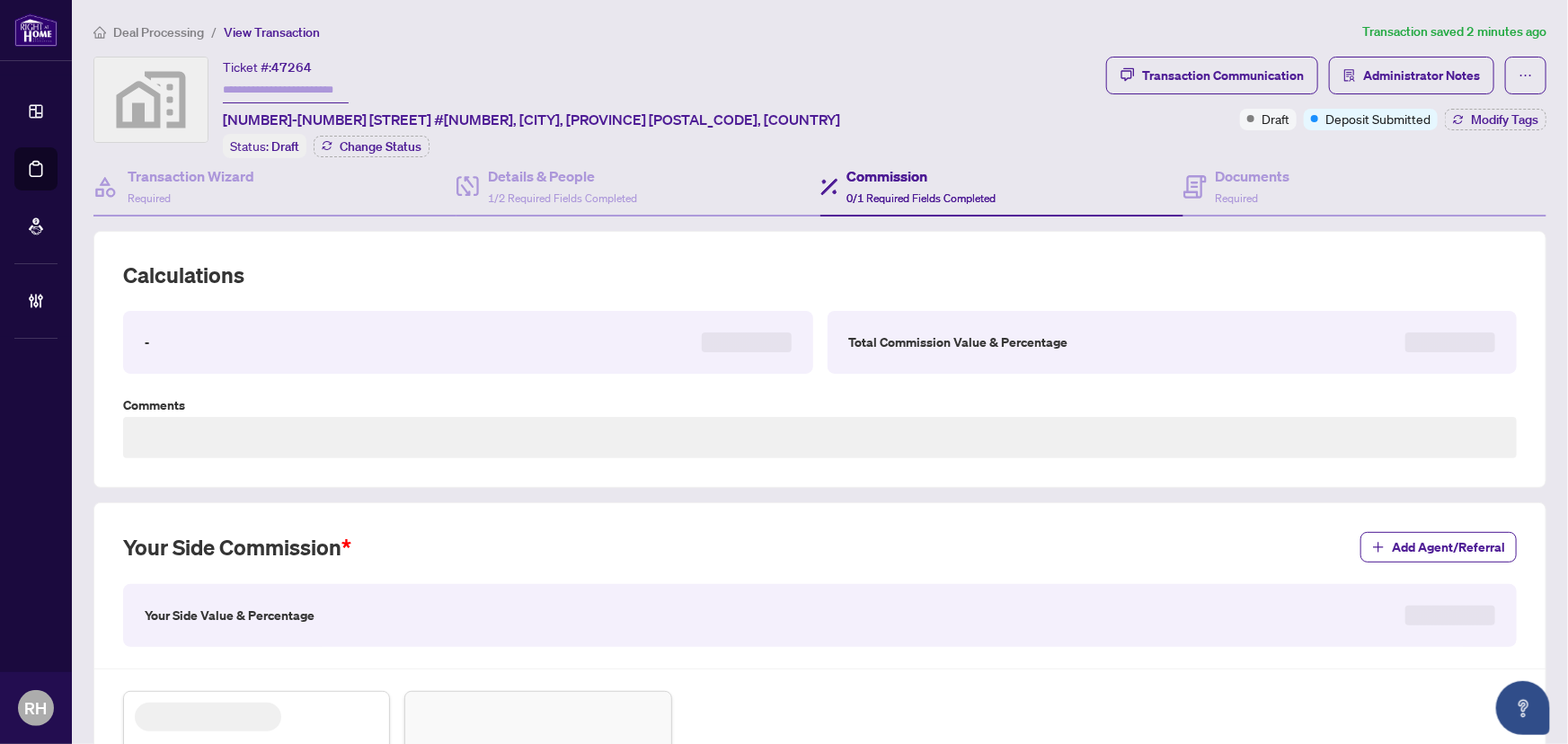 type on "***" 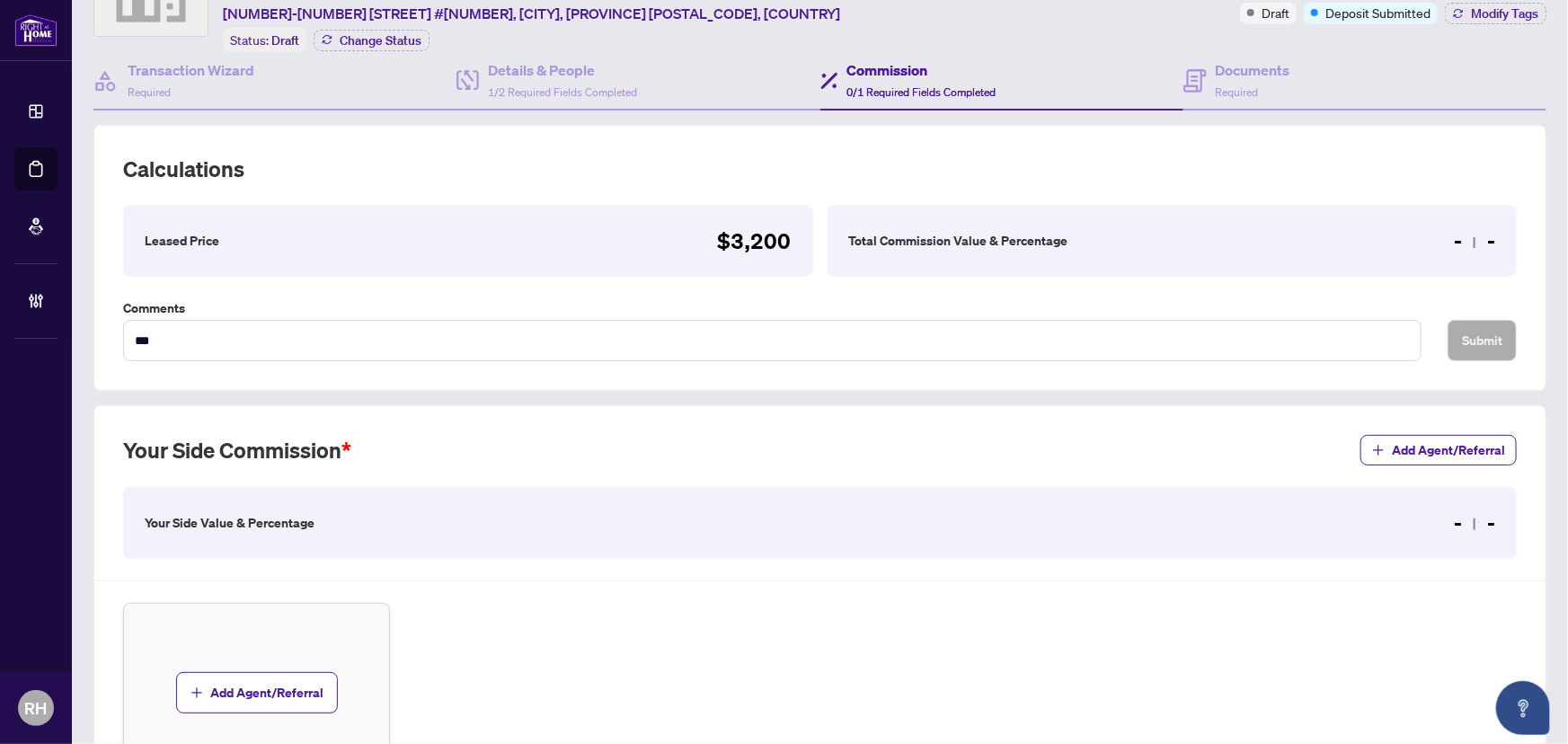 scroll, scrollTop: 244, scrollLeft: 0, axis: vertical 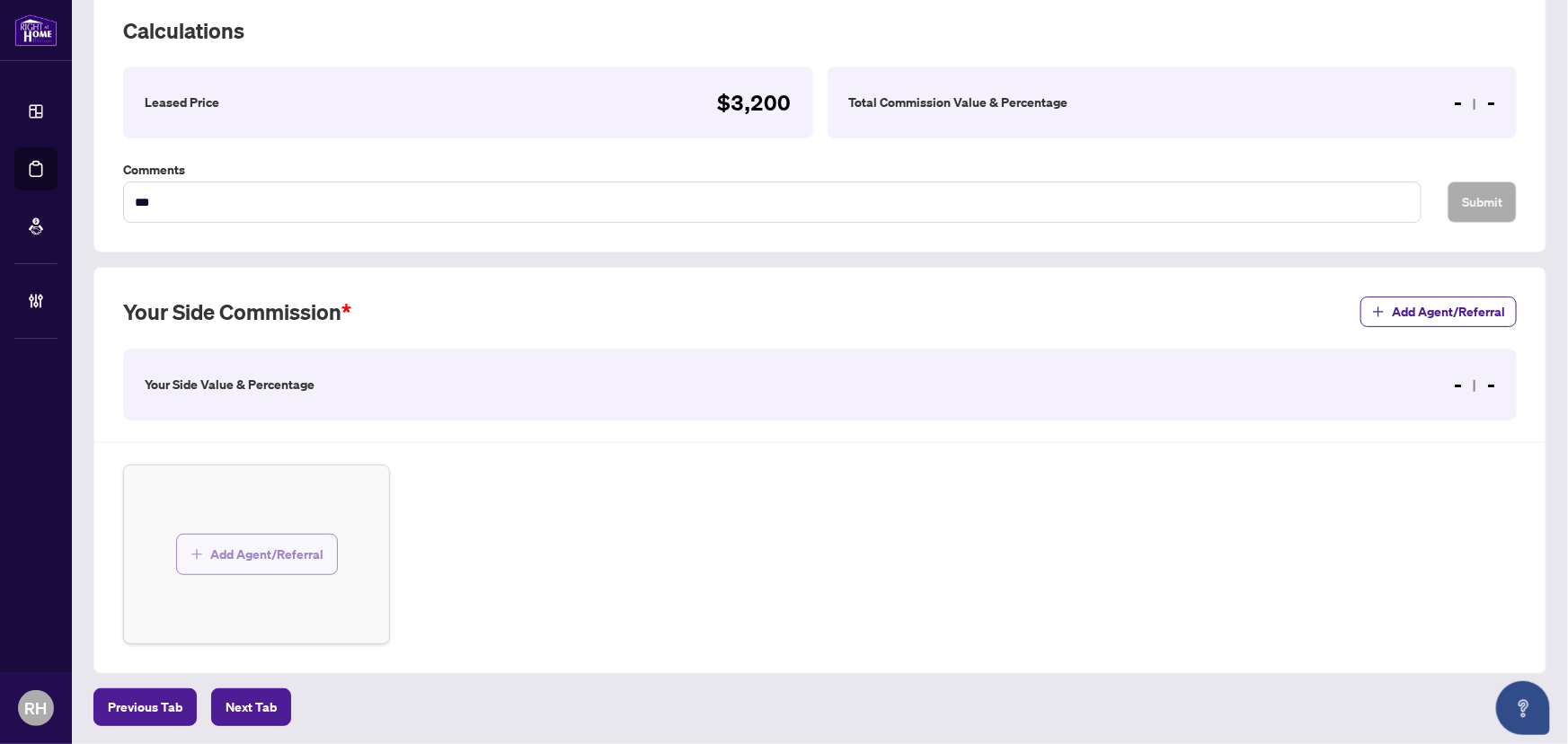 click on "Add Agent/Referral" at bounding box center (257, 554) 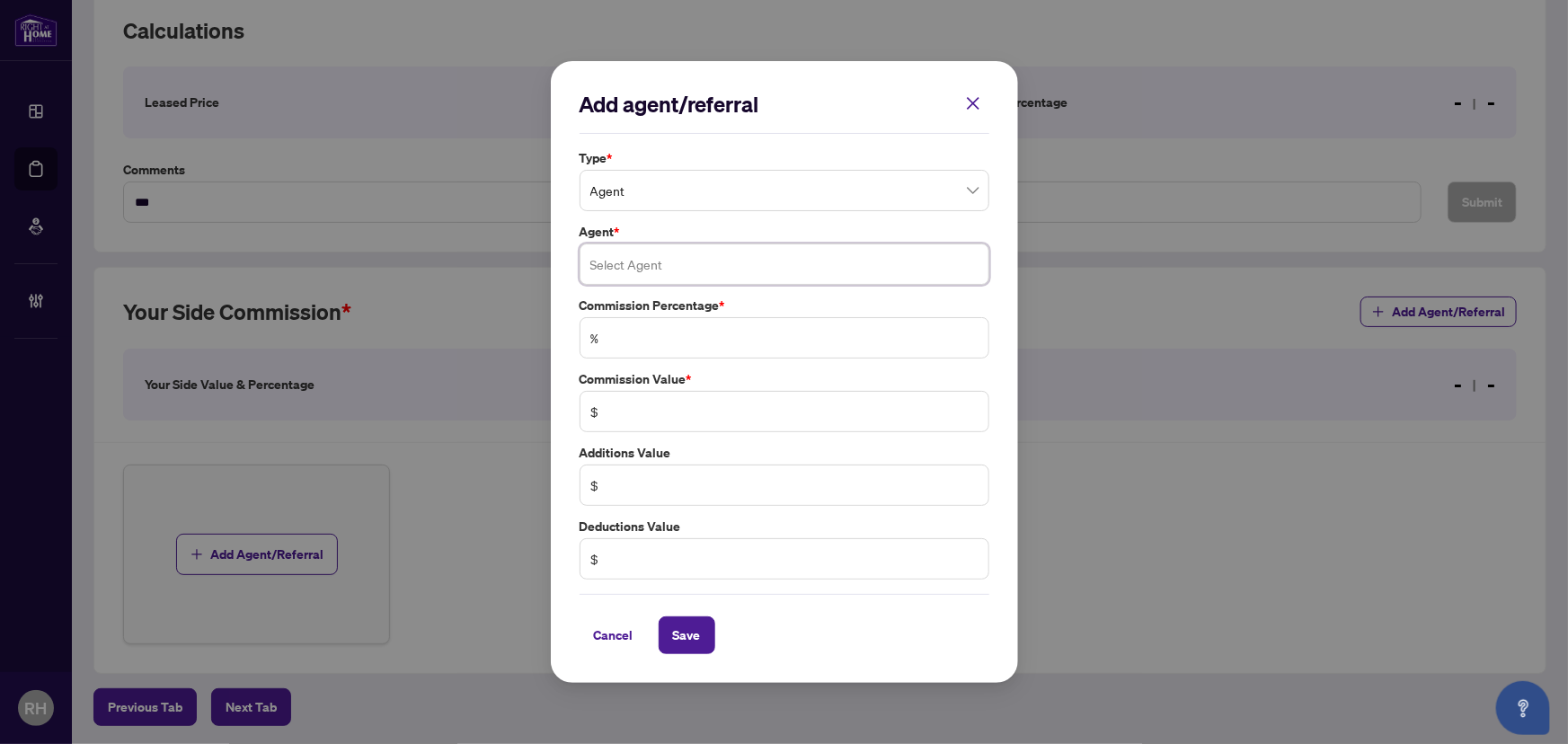 click at bounding box center (784, 264) 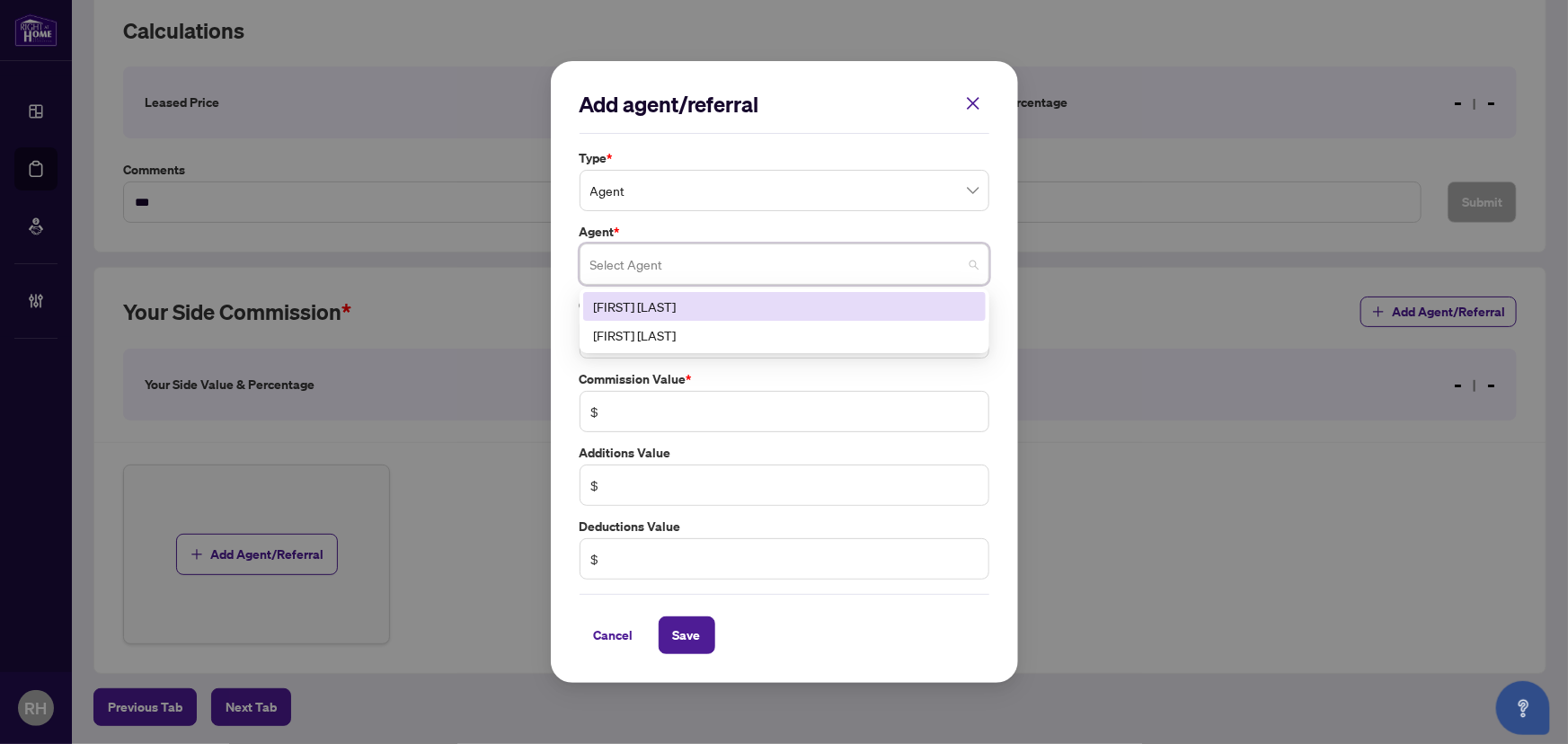click on "Agent *" at bounding box center (784, 232) 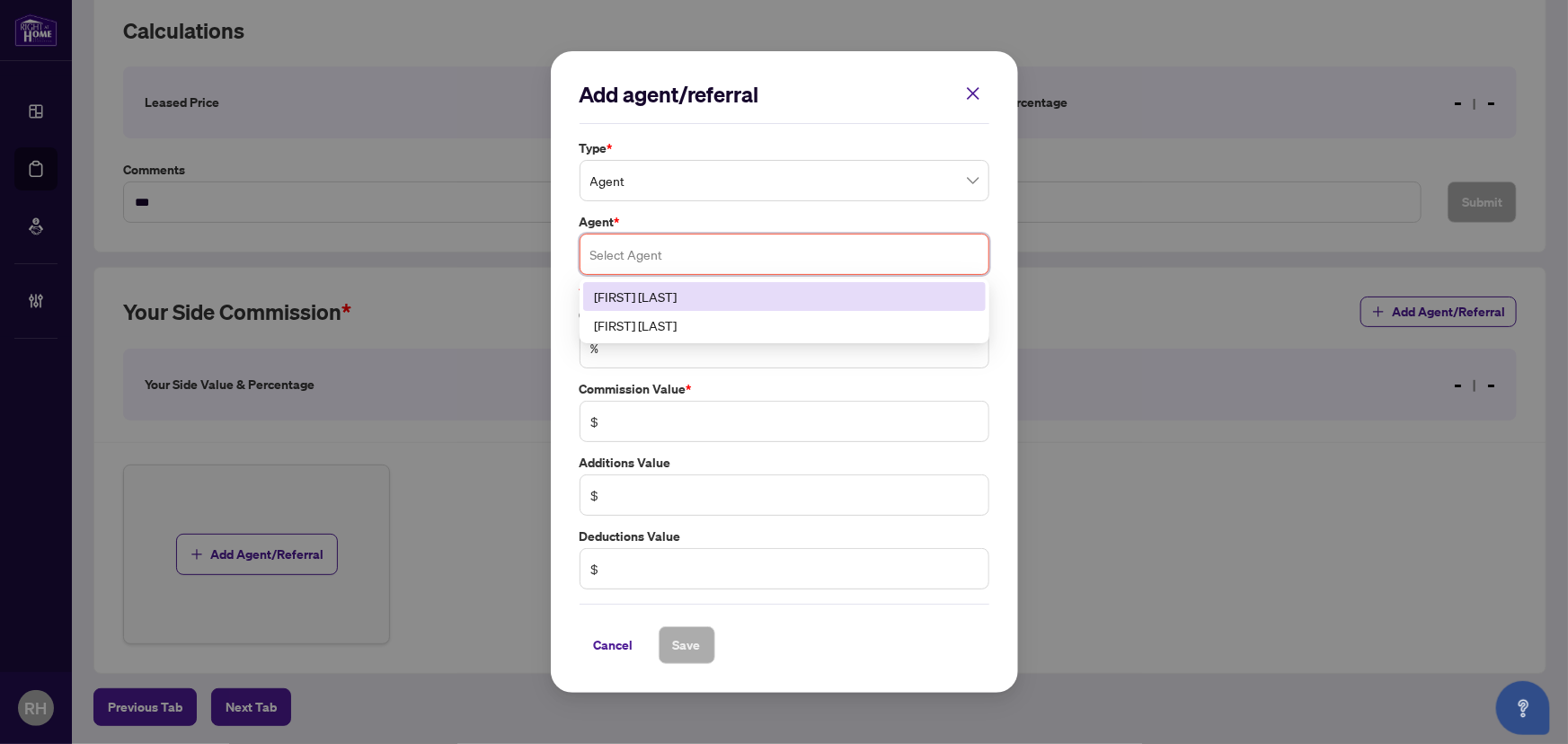 click at bounding box center (784, 254) 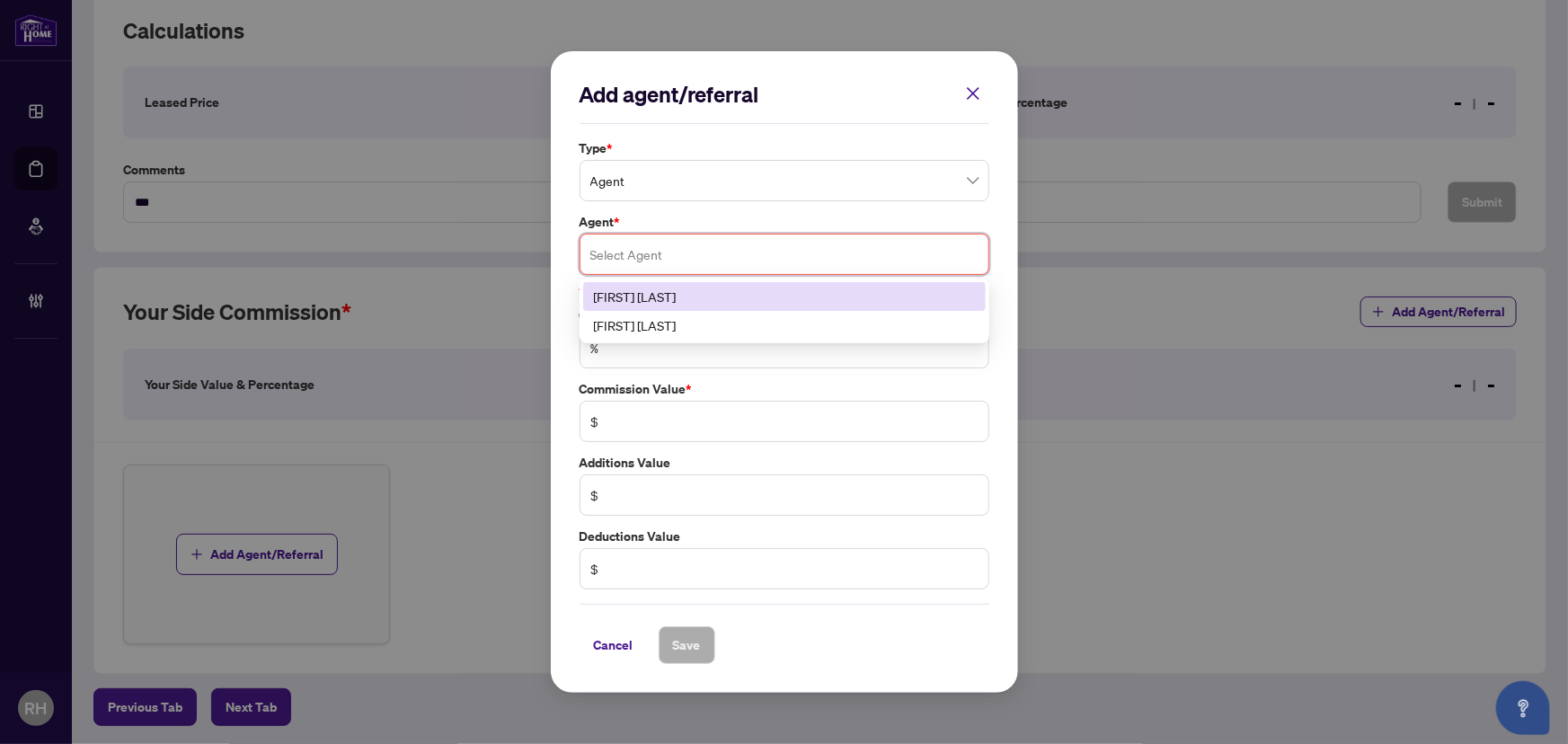 click on "[FIRST] [LAST]" at bounding box center (784, 297) 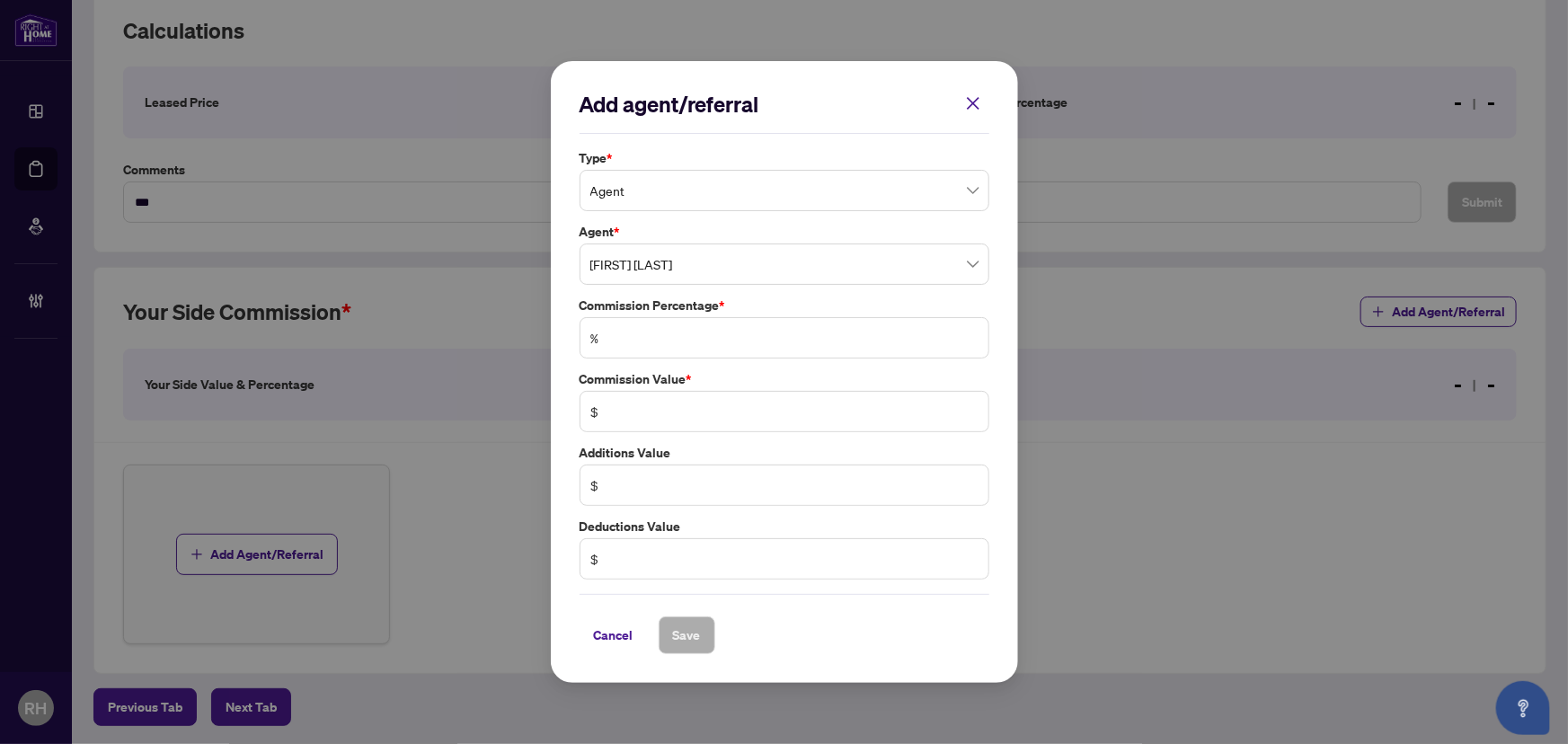 click on "%" at bounding box center (784, 338) 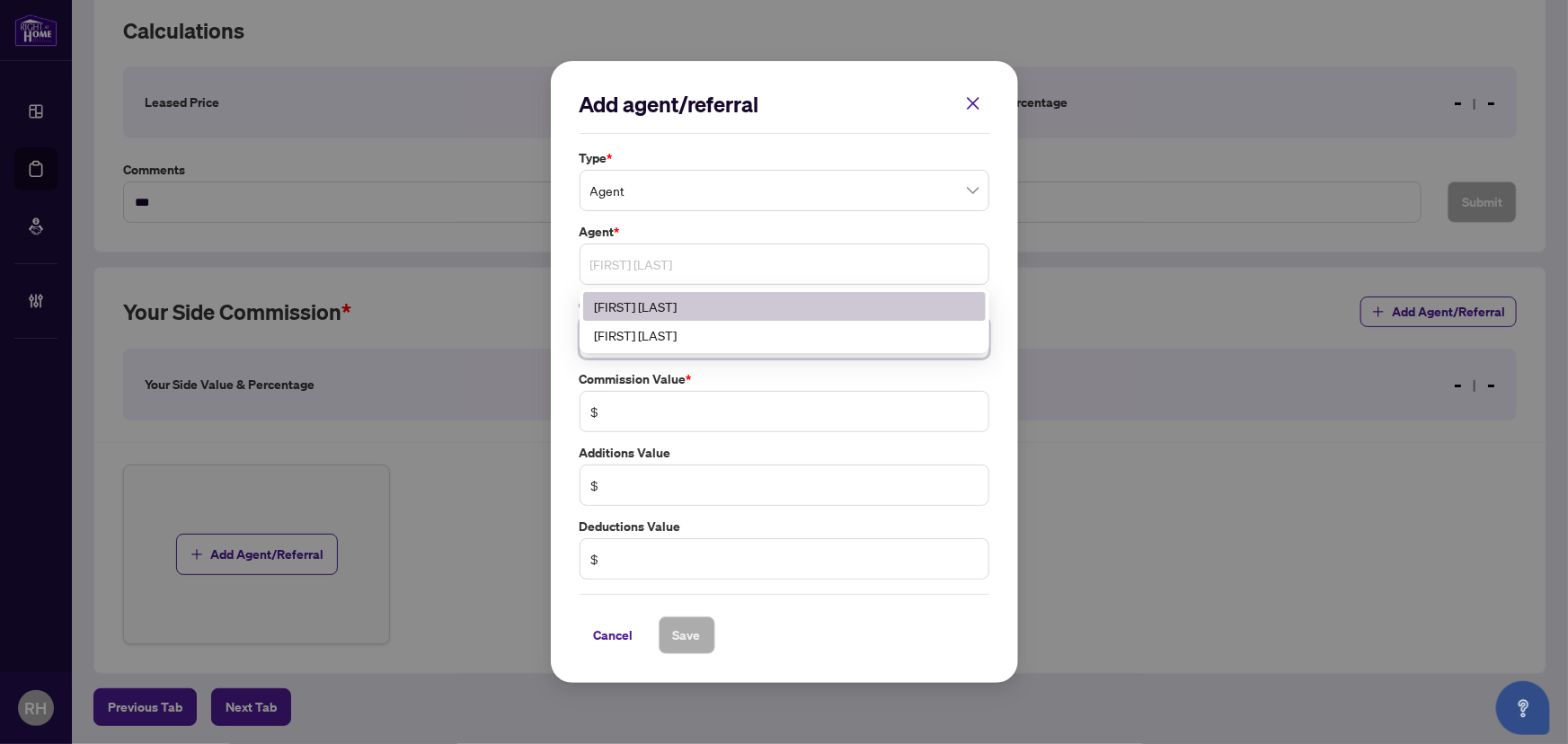 click on "[FIRST] [LAST]" at bounding box center (784, 264) 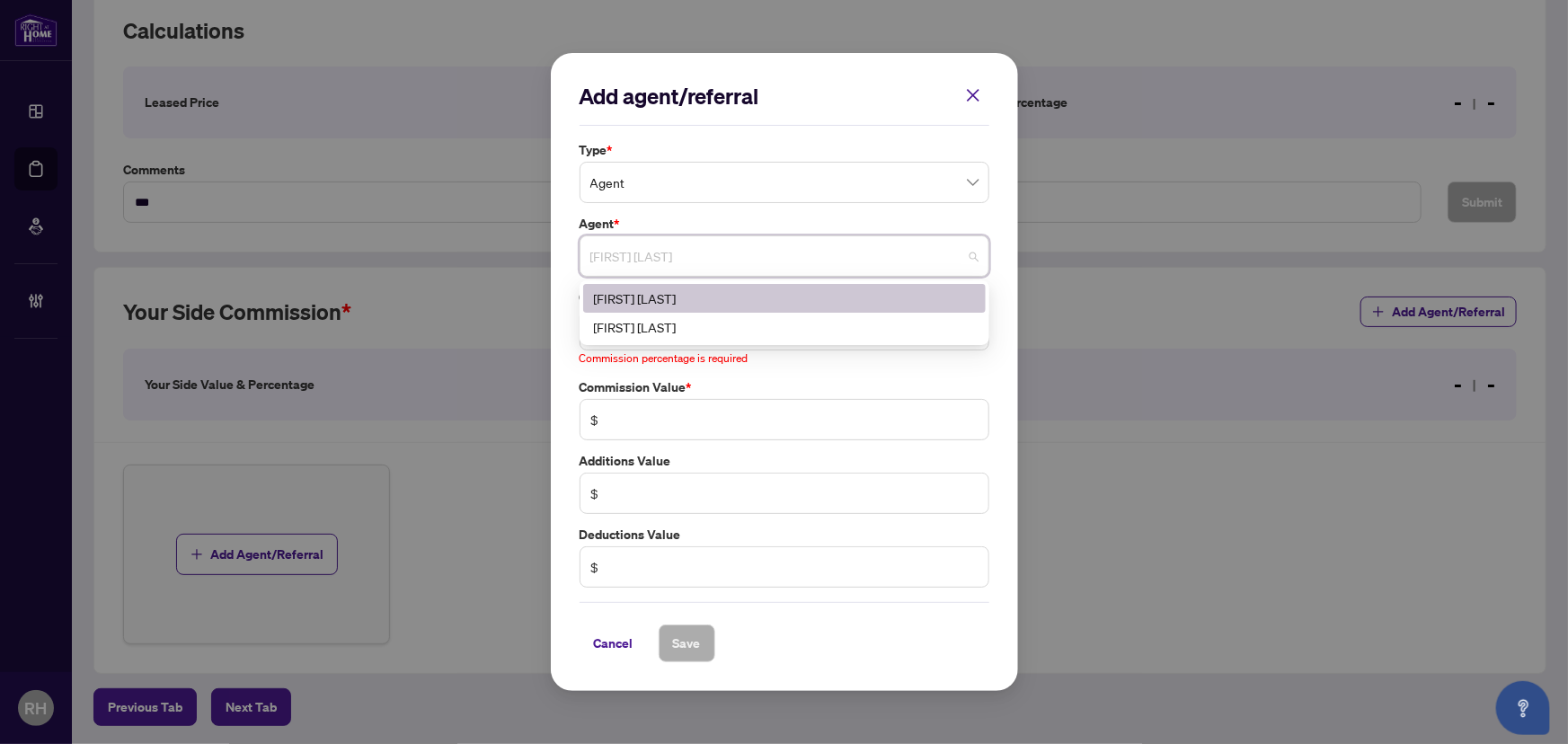 click on "Type * Agent Agent * Addison Wang 93106 93113 Addison Wang Alicia  Young Commission Percentage * % Commission percentage is required Commission Value * $ Additions Value $ Deductions Value $" at bounding box center [784, 364] 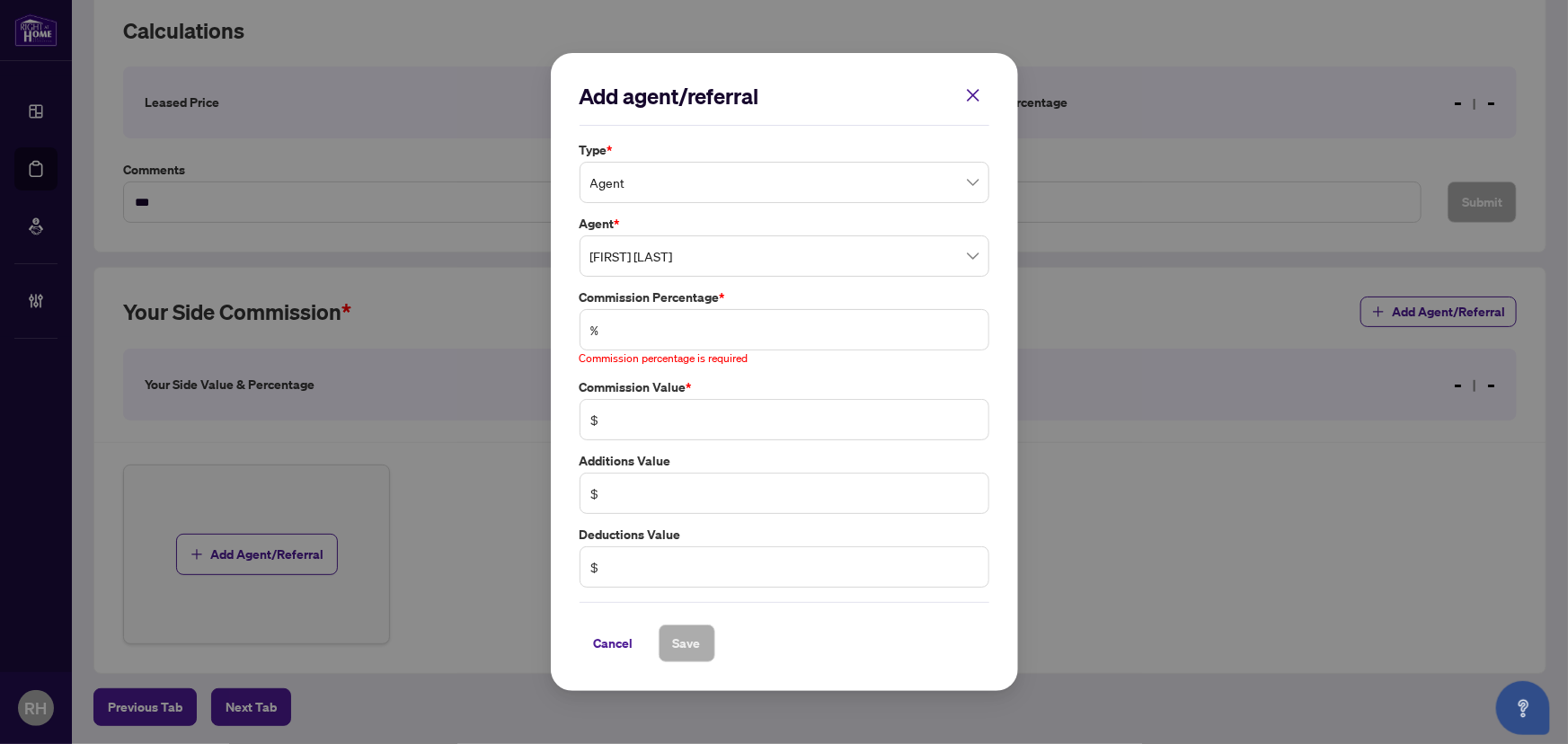 click on "%" at bounding box center (784, 330) 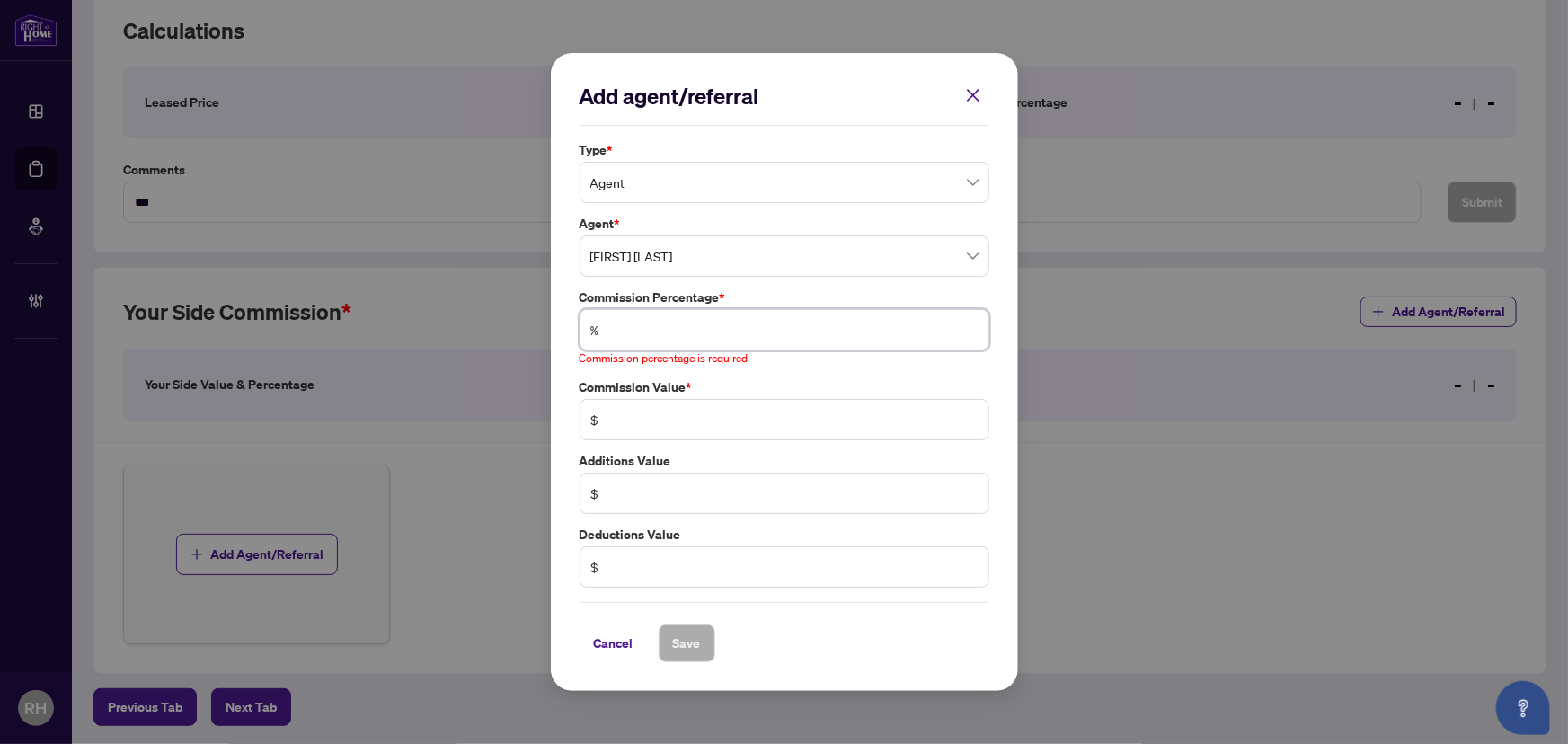click at bounding box center (793, 330) 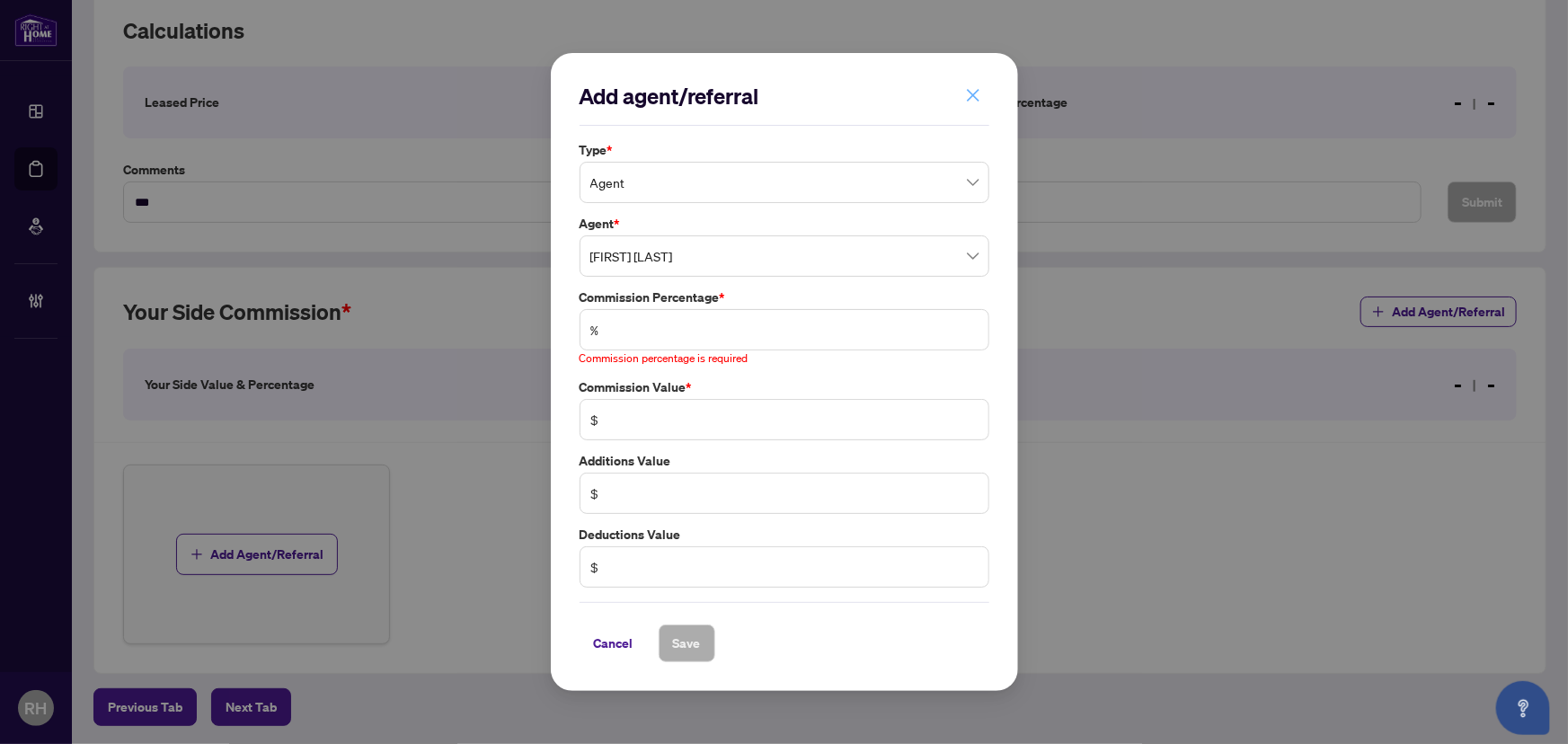 click at bounding box center [973, 95] 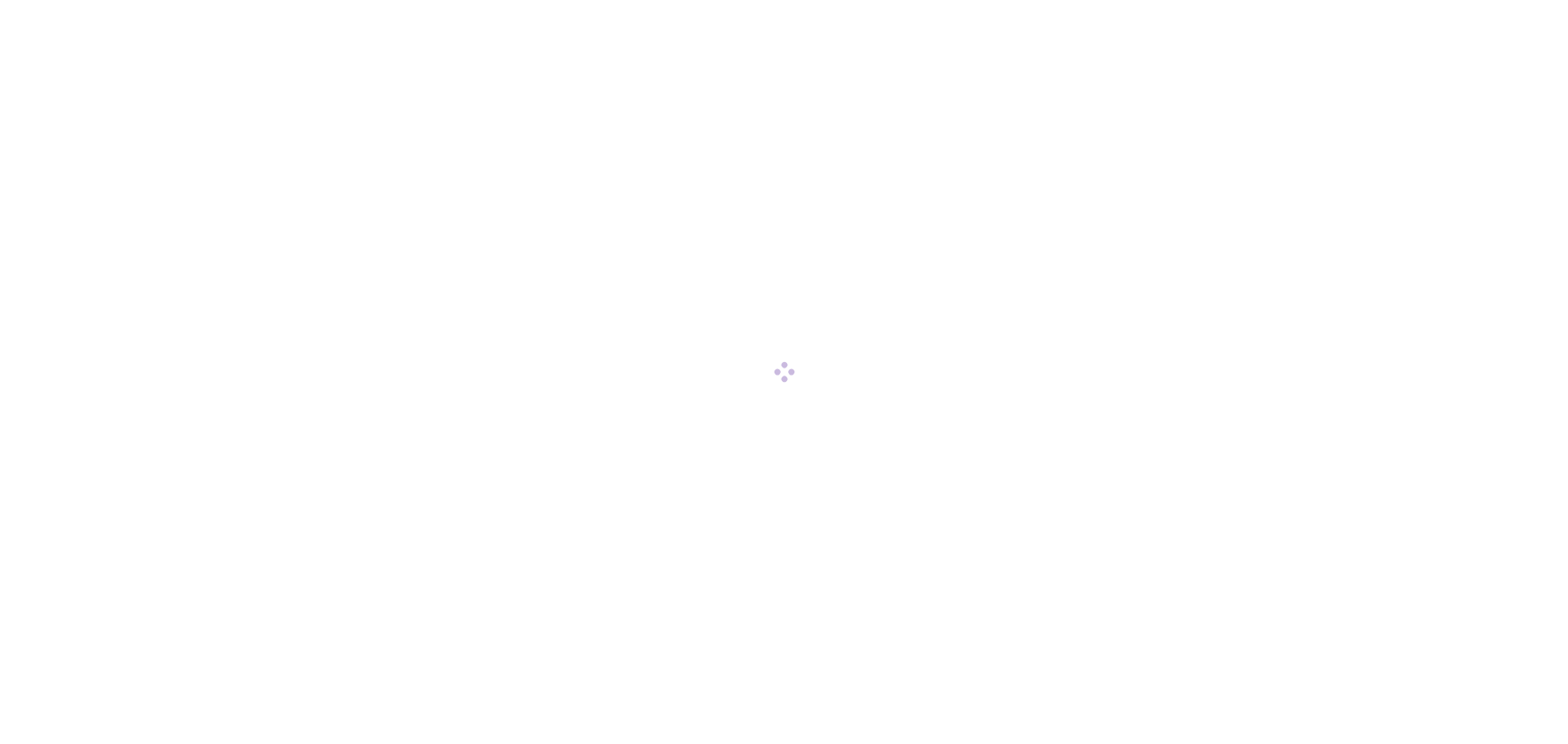 scroll, scrollTop: 0, scrollLeft: 0, axis: both 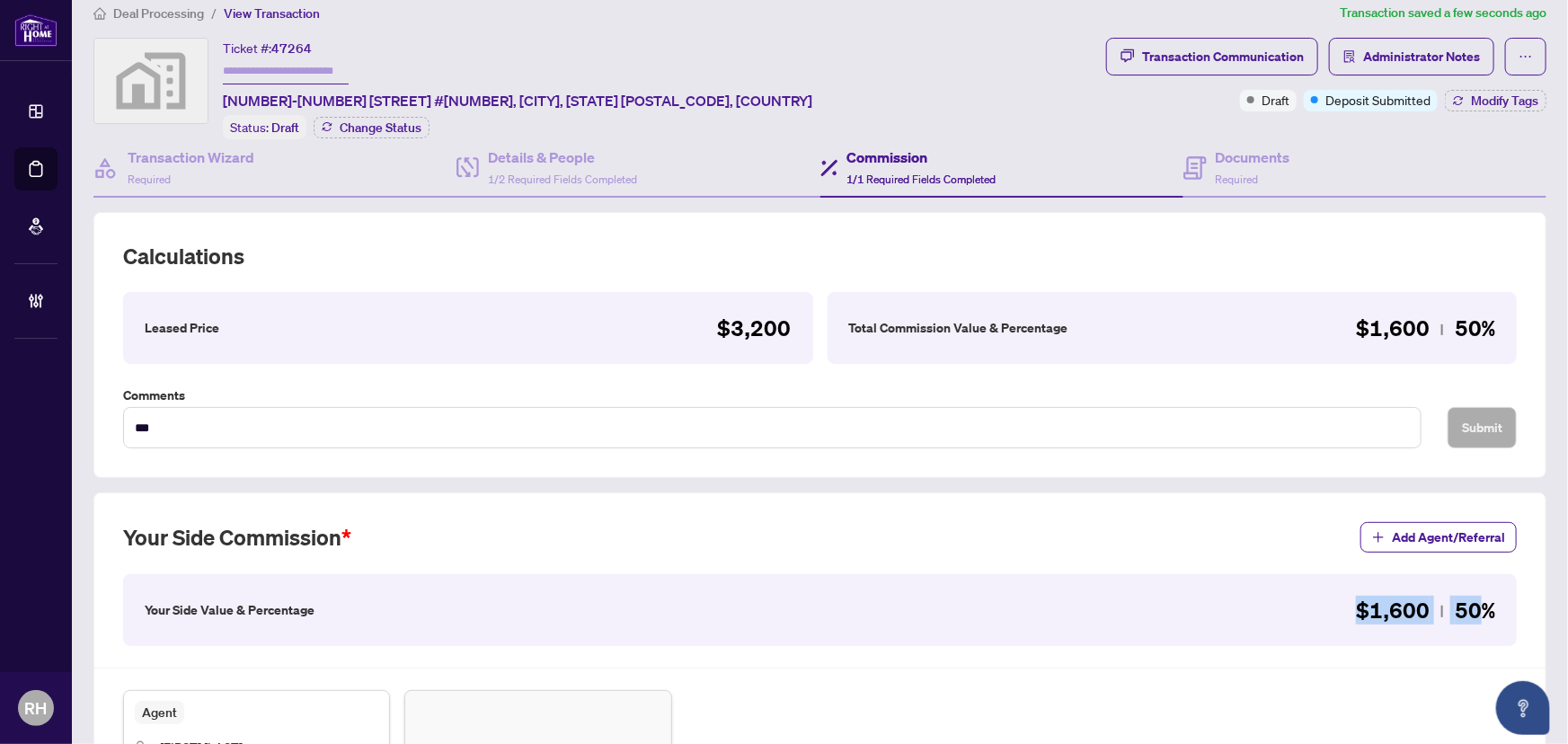 drag, startPoint x: 1476, startPoint y: 610, endPoint x: 1272, endPoint y: 603, distance: 204.12006 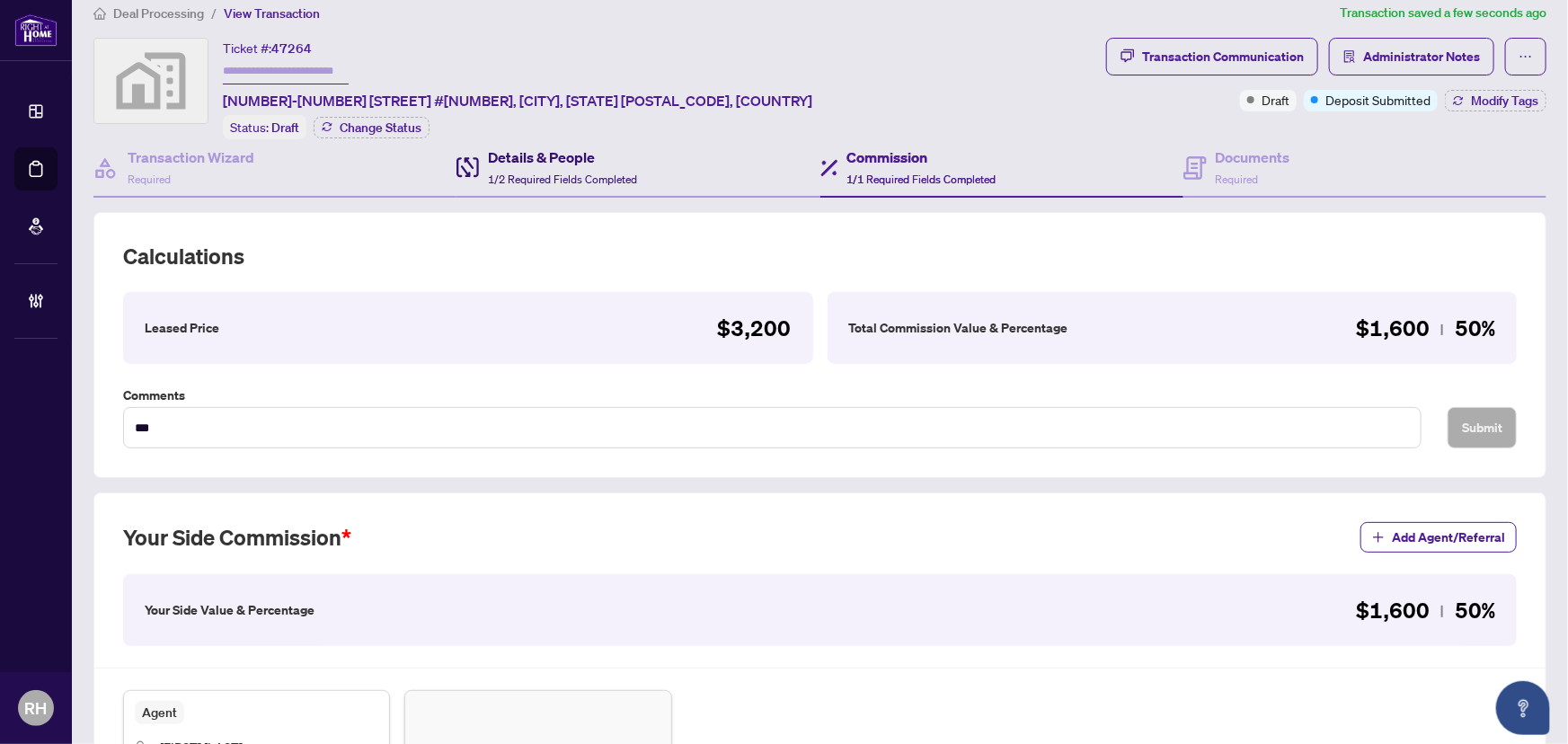 click on "Details & People" at bounding box center [563, 157] 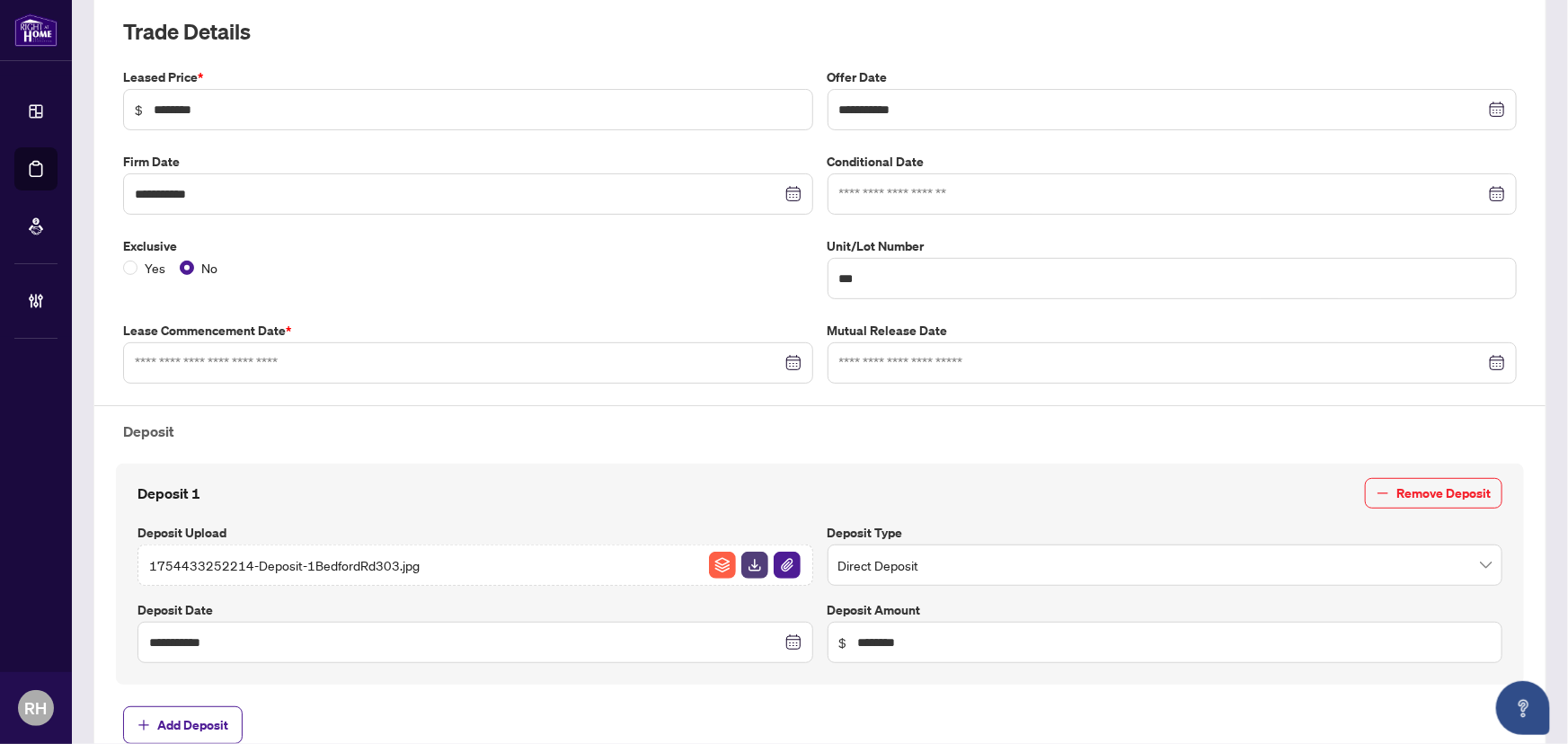 scroll, scrollTop: 264, scrollLeft: 0, axis: vertical 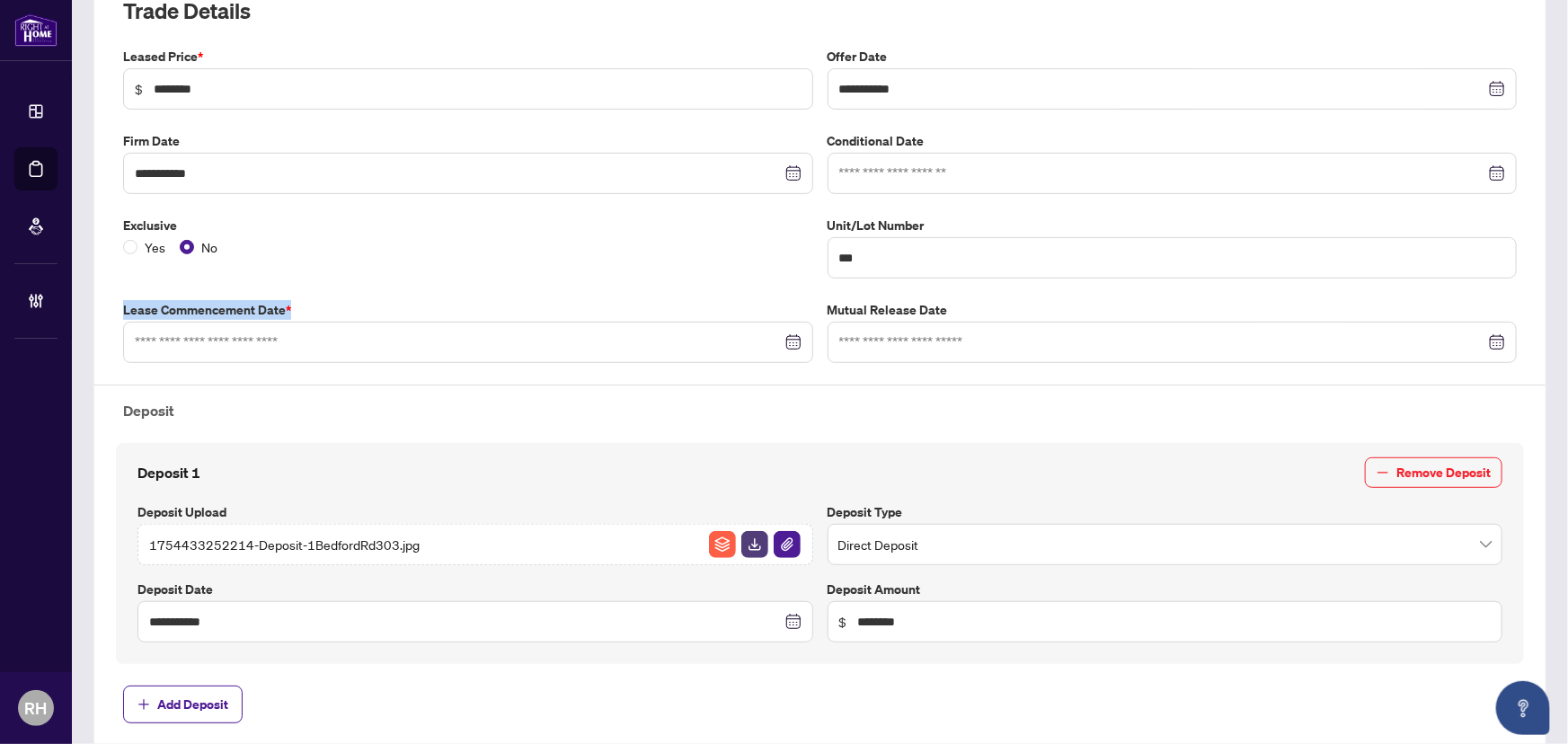 drag, startPoint x: 120, startPoint y: 305, endPoint x: 293, endPoint y: 297, distance: 173.18487 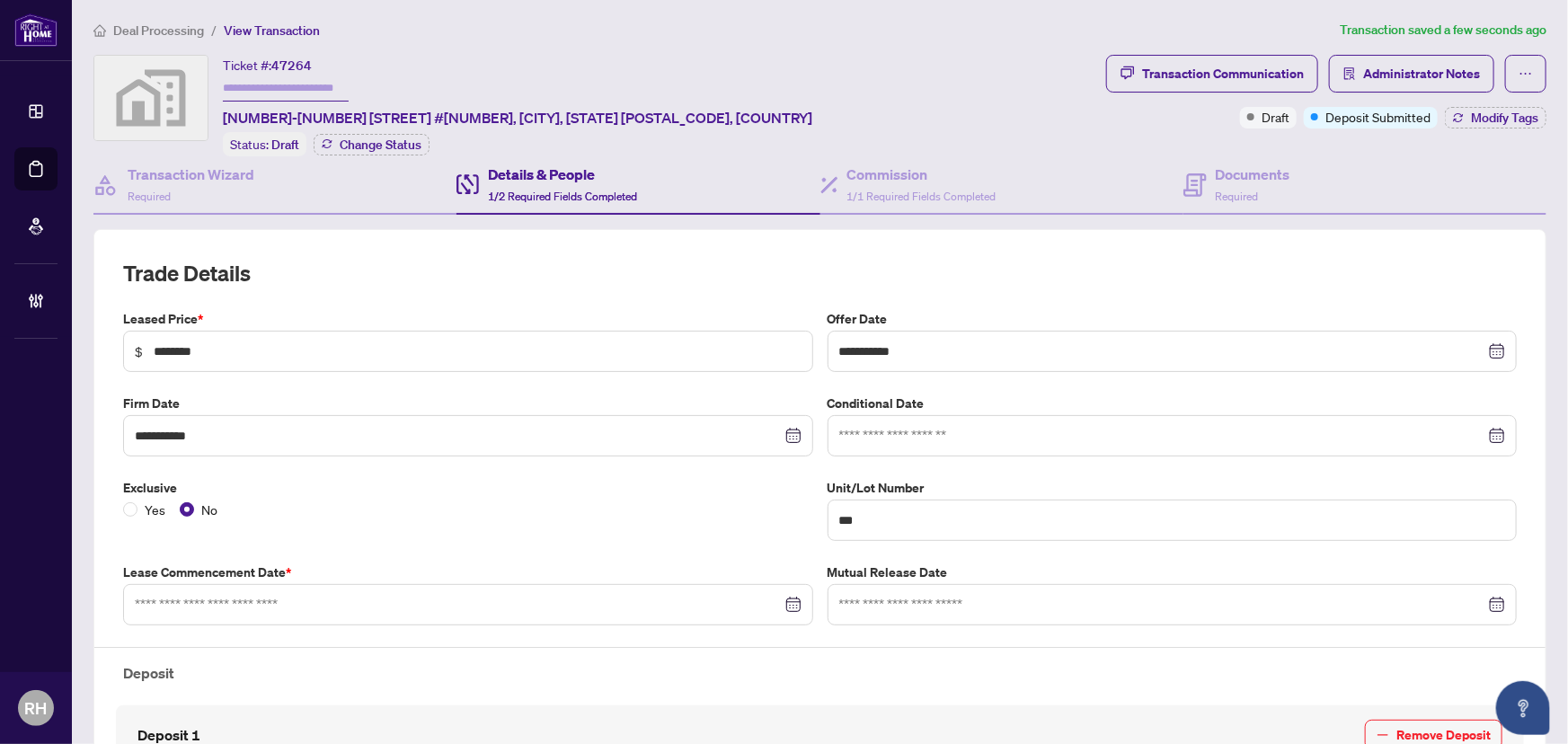 scroll, scrollTop: 0, scrollLeft: 0, axis: both 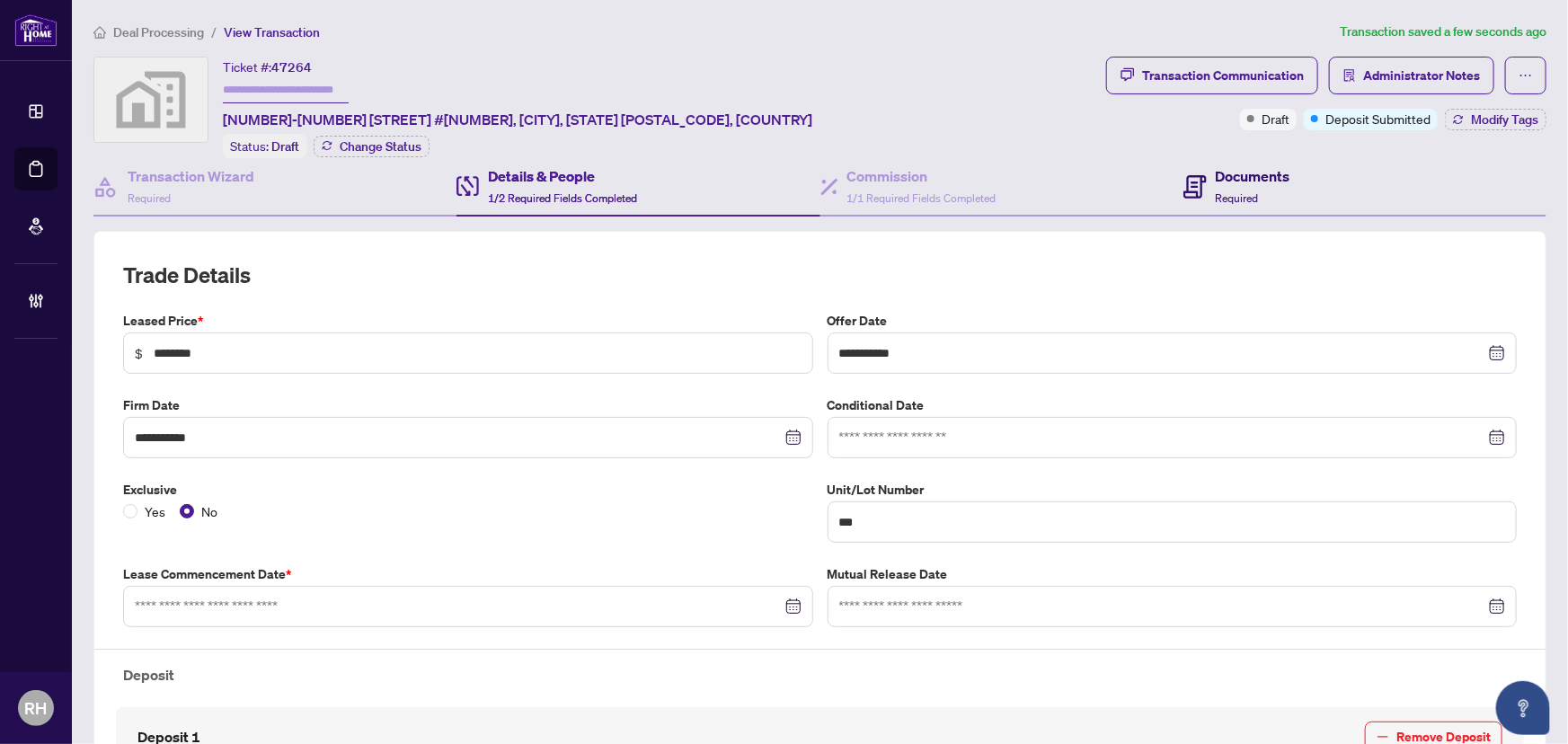 click on "Documents Required" at bounding box center [1253, 186] 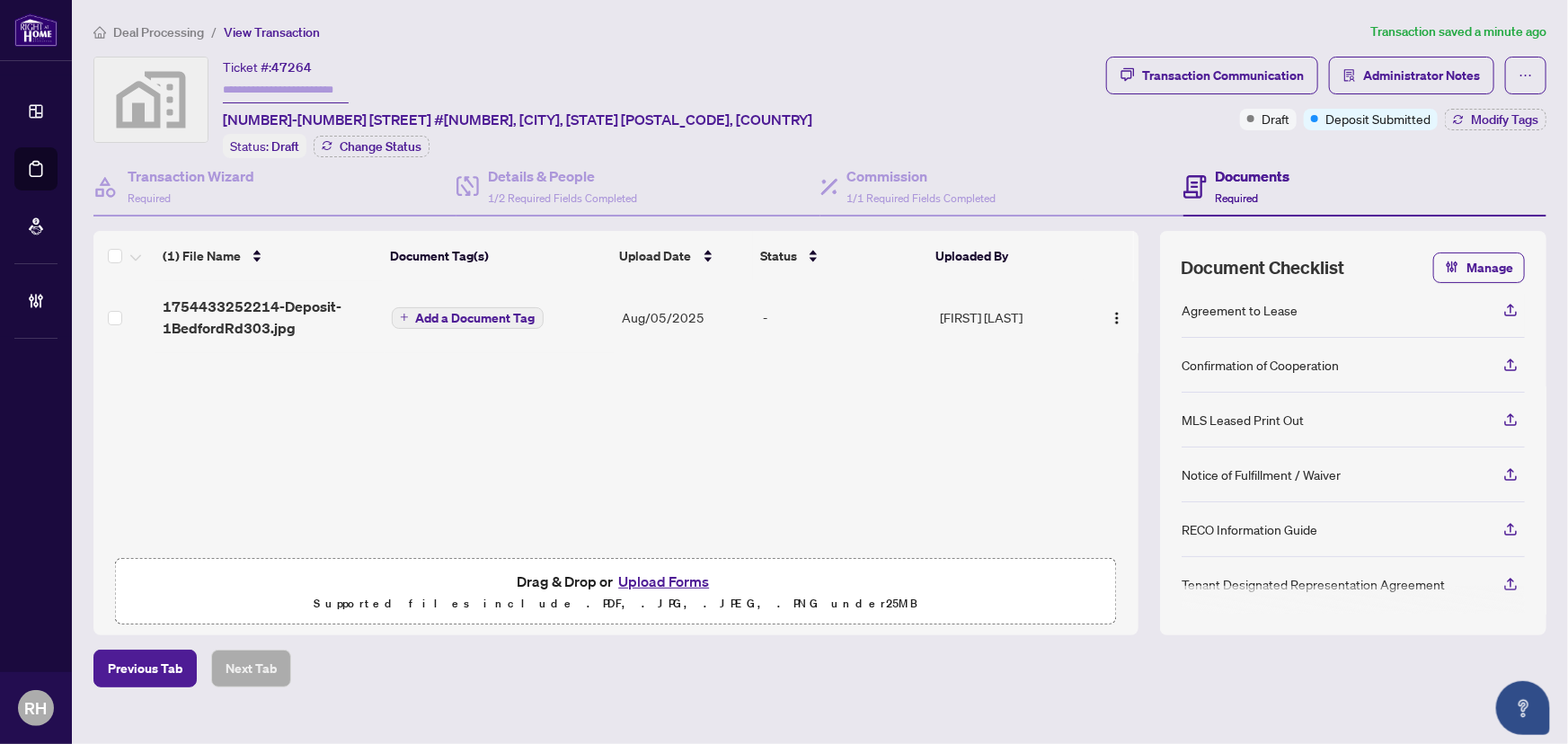 scroll, scrollTop: 9, scrollLeft: 0, axis: vertical 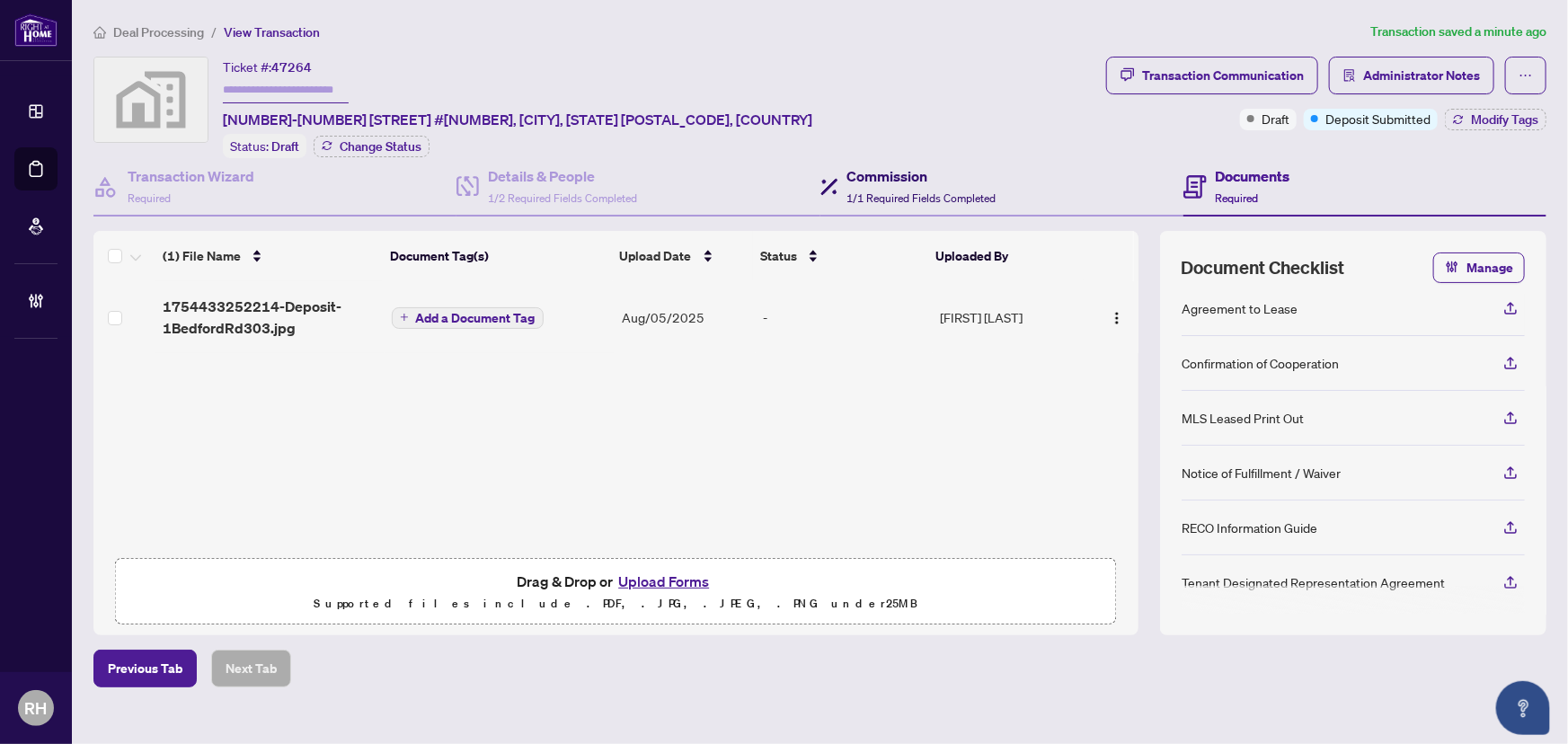 click on "Commission 1/1 Required Fields Completed" at bounding box center (908, 186) 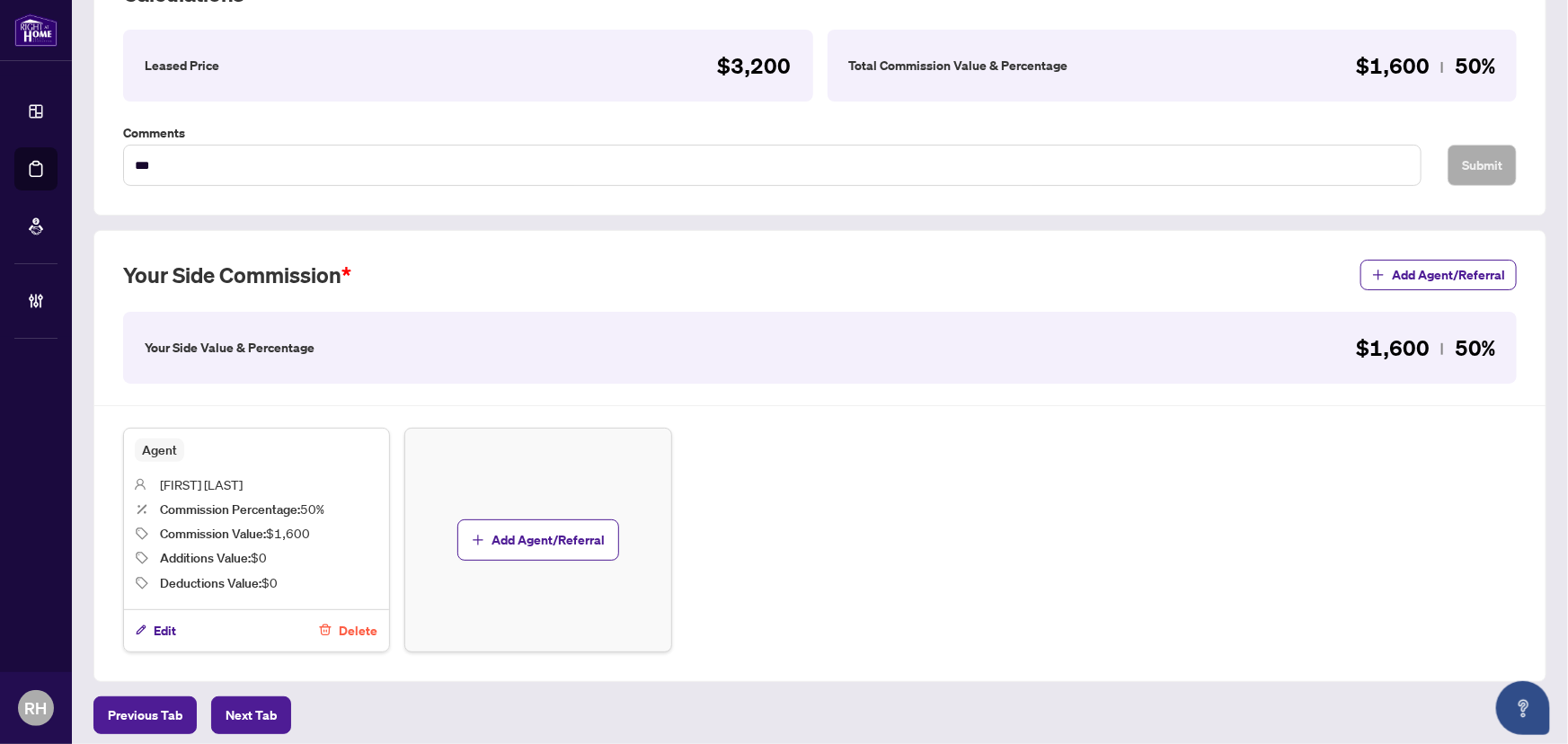 scroll, scrollTop: 346, scrollLeft: 0, axis: vertical 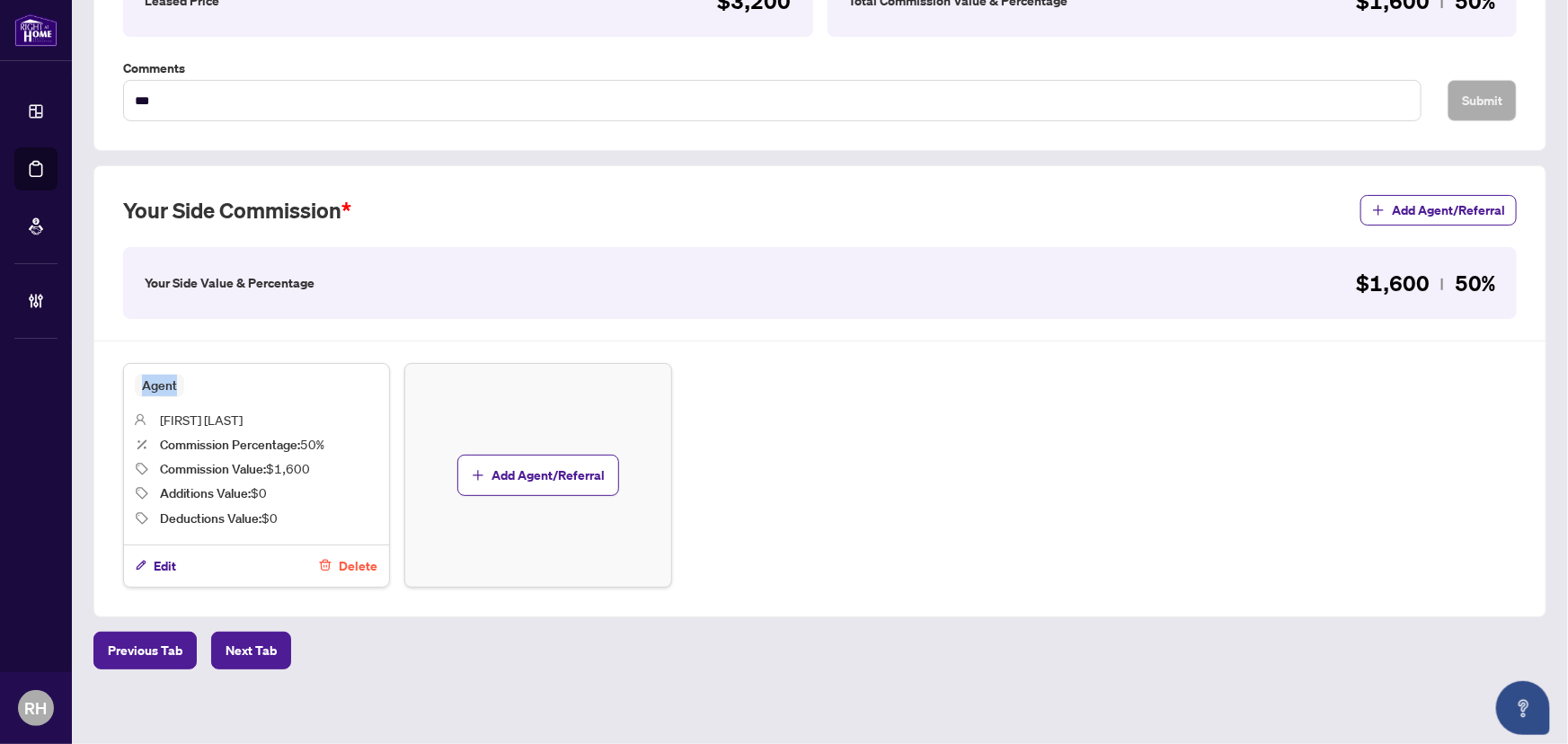 drag, startPoint x: 188, startPoint y: 377, endPoint x: 140, endPoint y: 378, distance: 48.010416 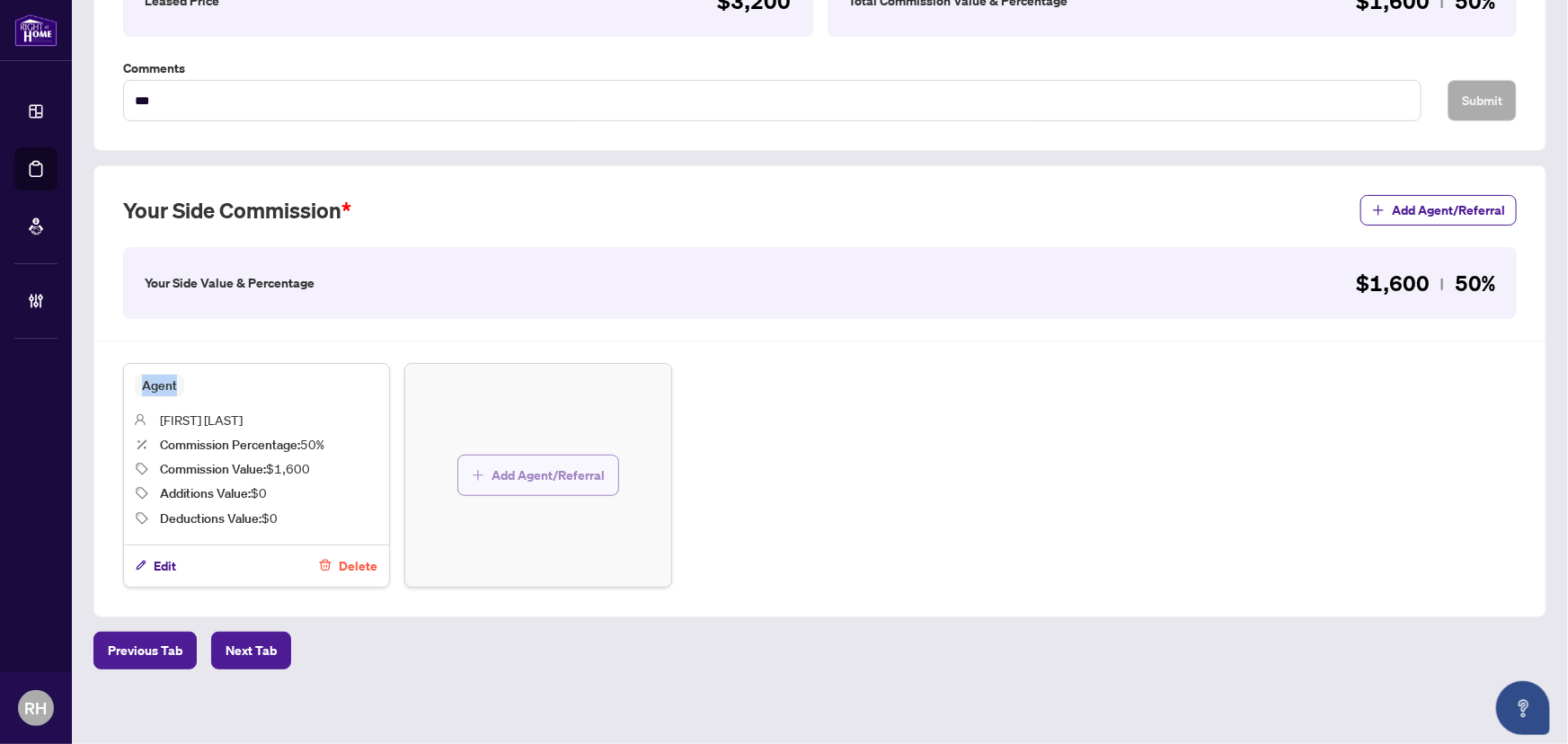click on "Add Agent/Referral" at bounding box center [548, 475] 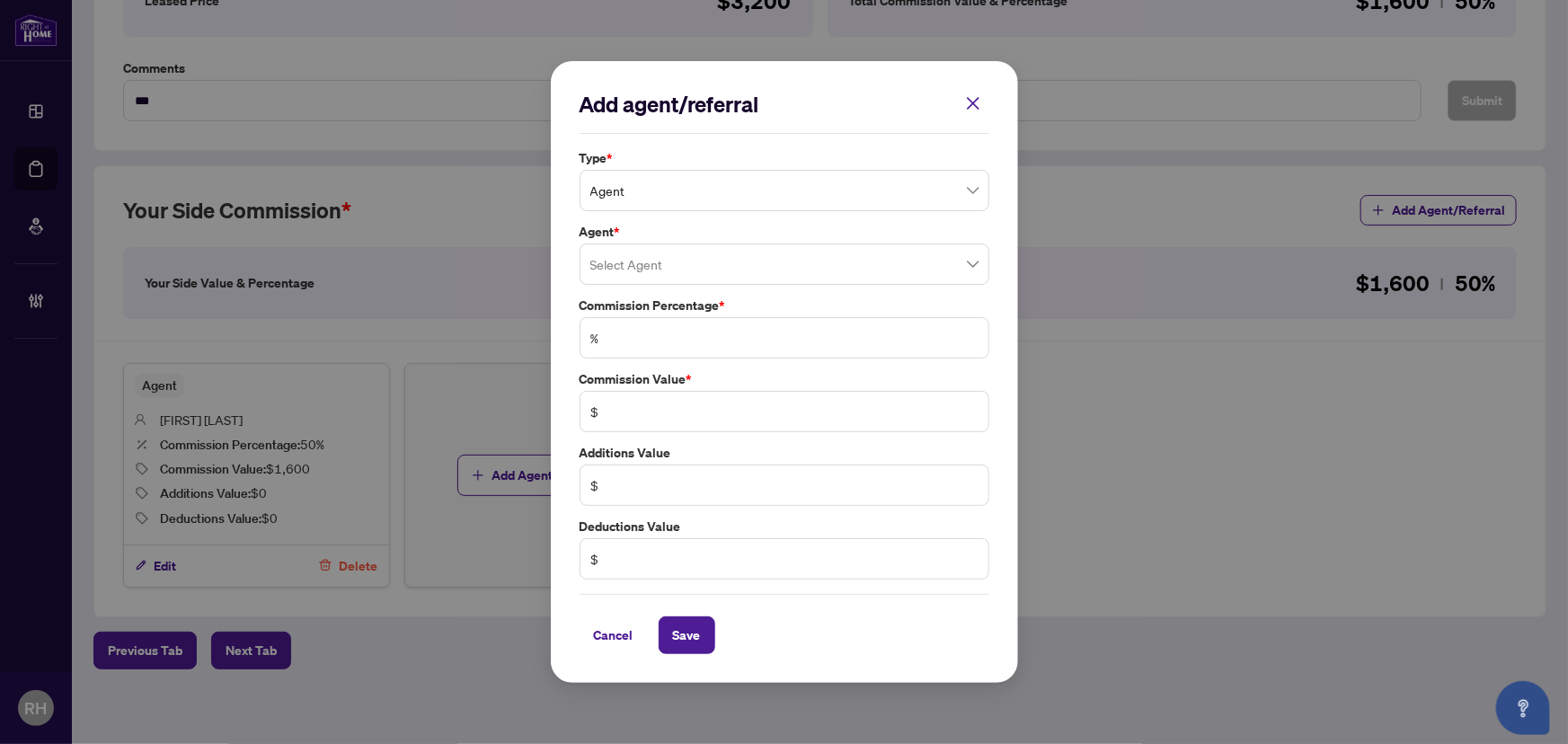 click on "Type * Agent Agent * Select Agent Commission Percentage * % Commission Value * $ Additions Value $ Deductions Value $" at bounding box center (784, 364) 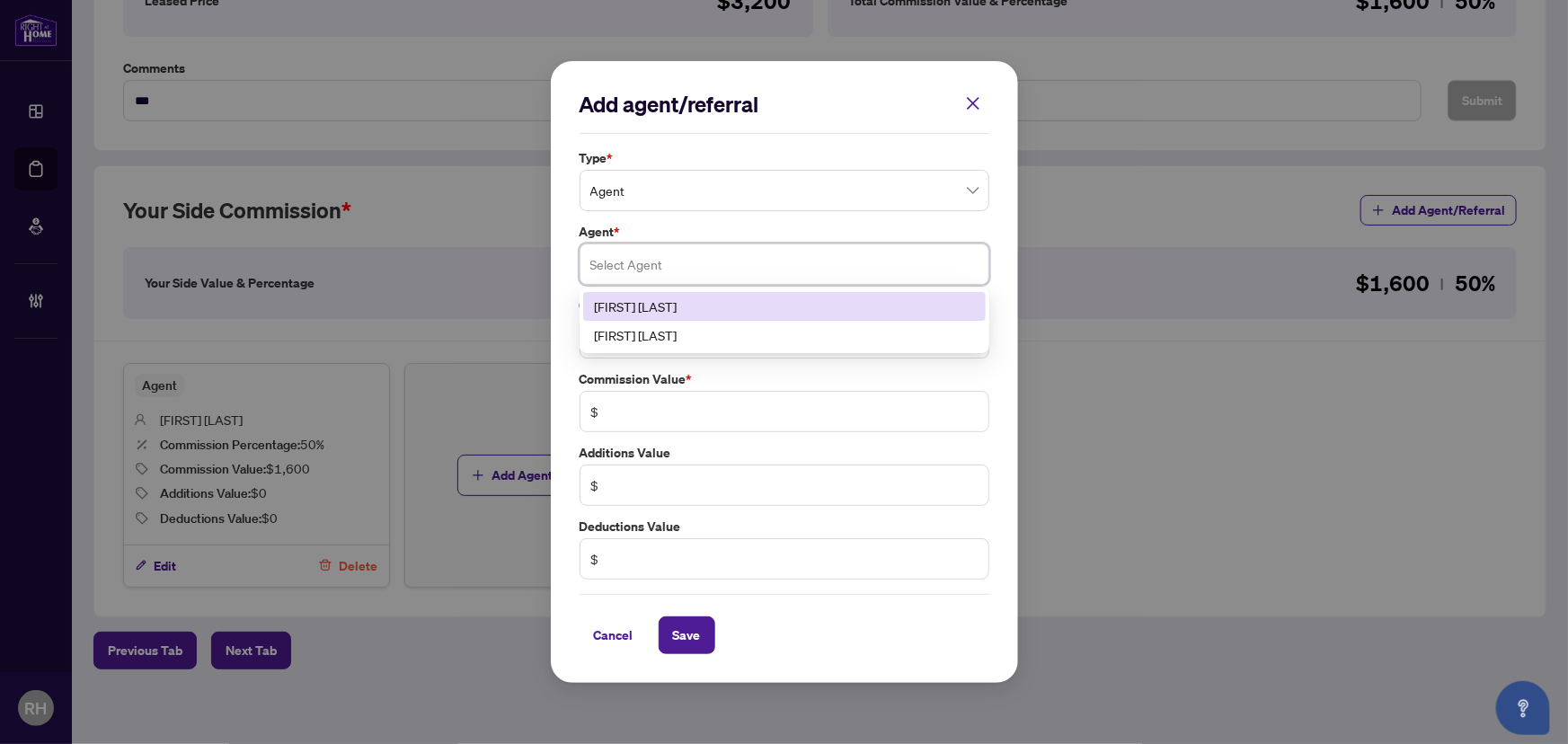 click at bounding box center (784, 264) 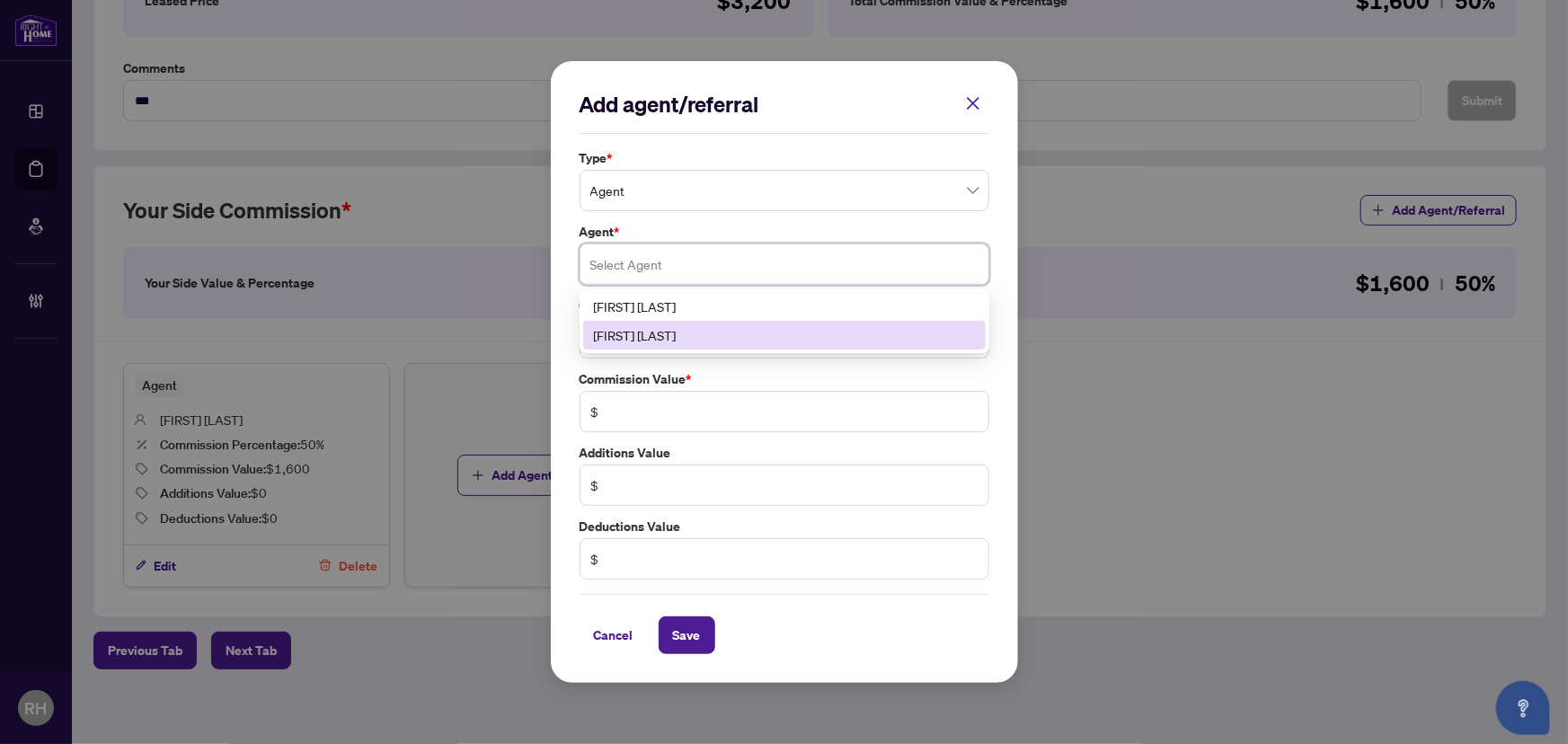 click on "Alicia  Young" at bounding box center (784, 335) 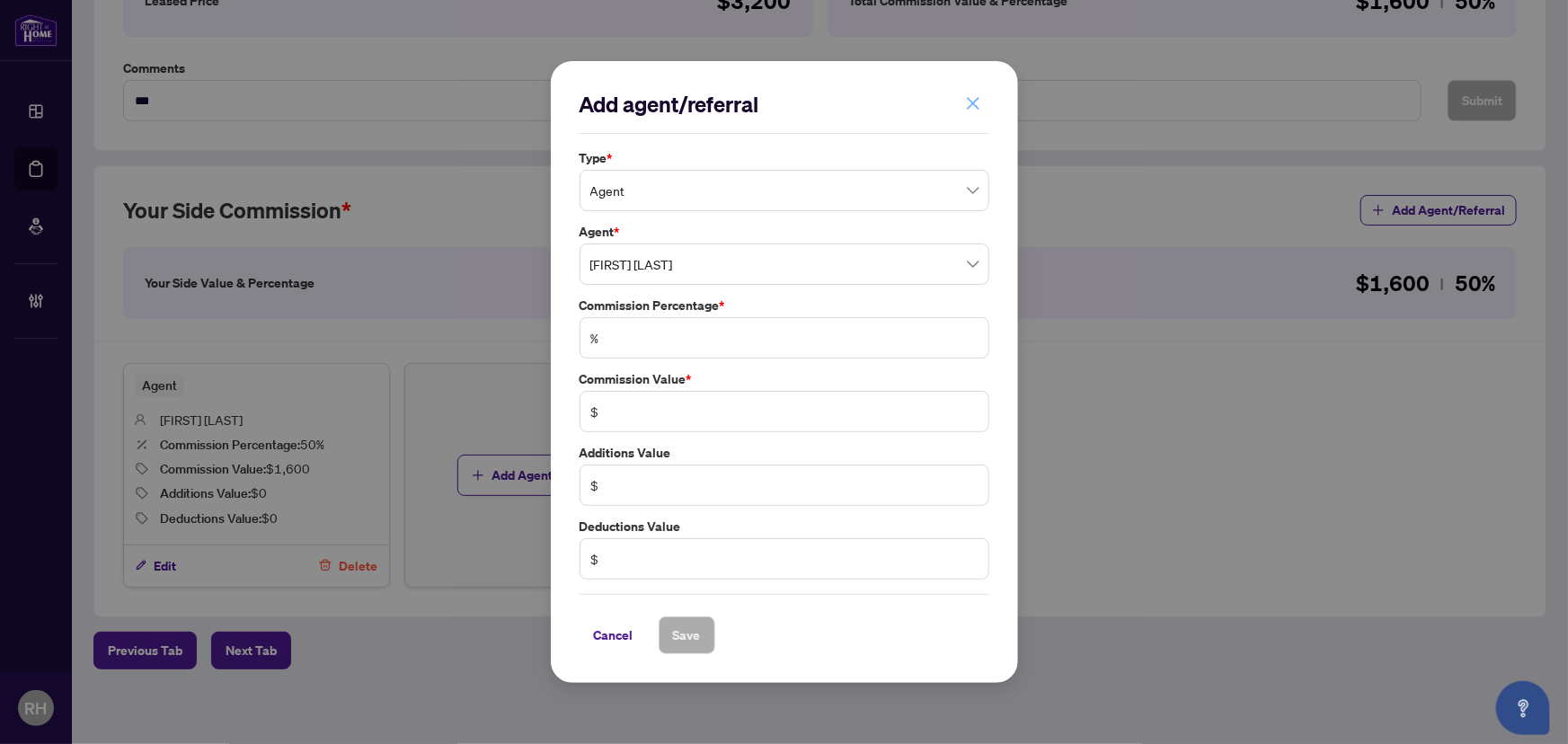 click 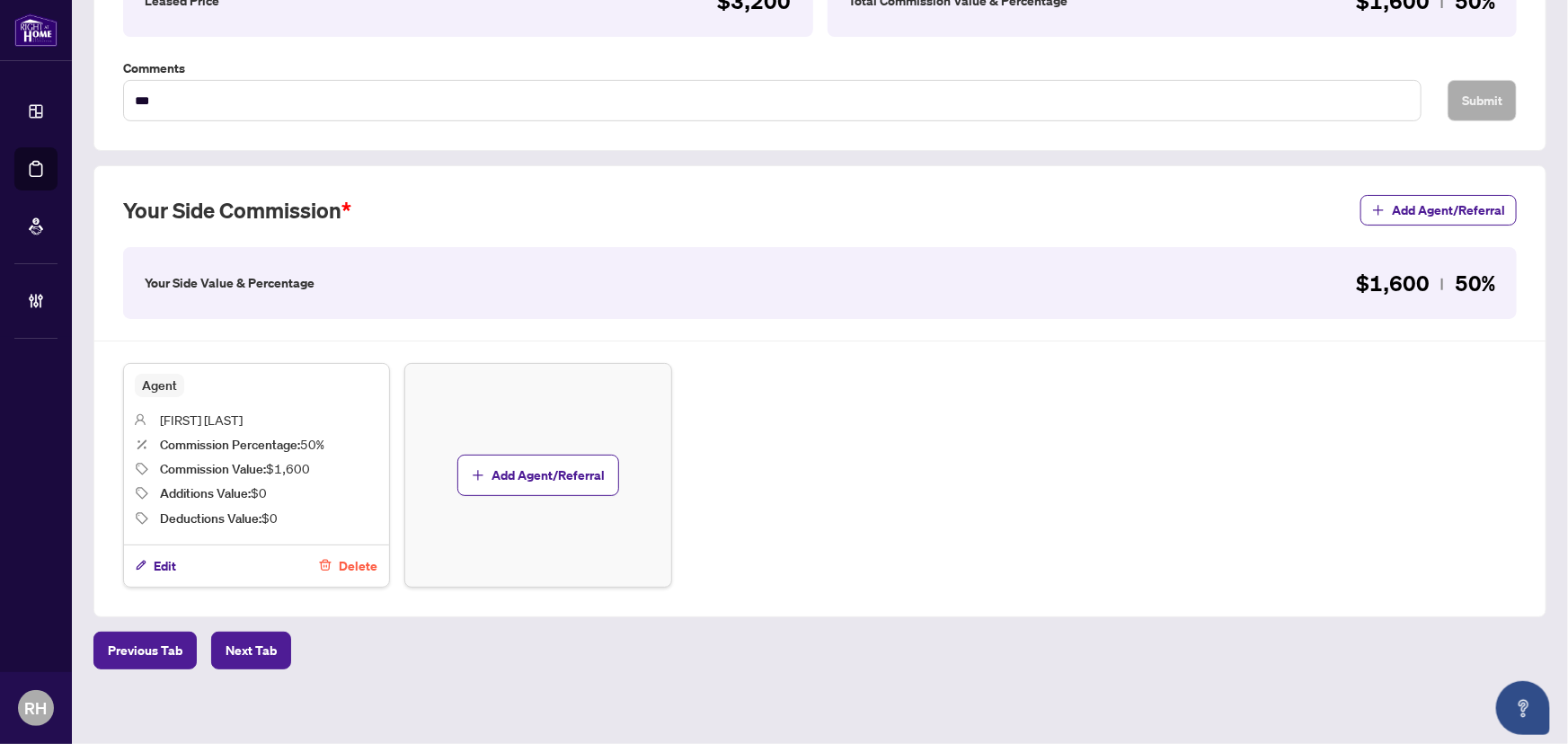 scroll, scrollTop: 0, scrollLeft: 0, axis: both 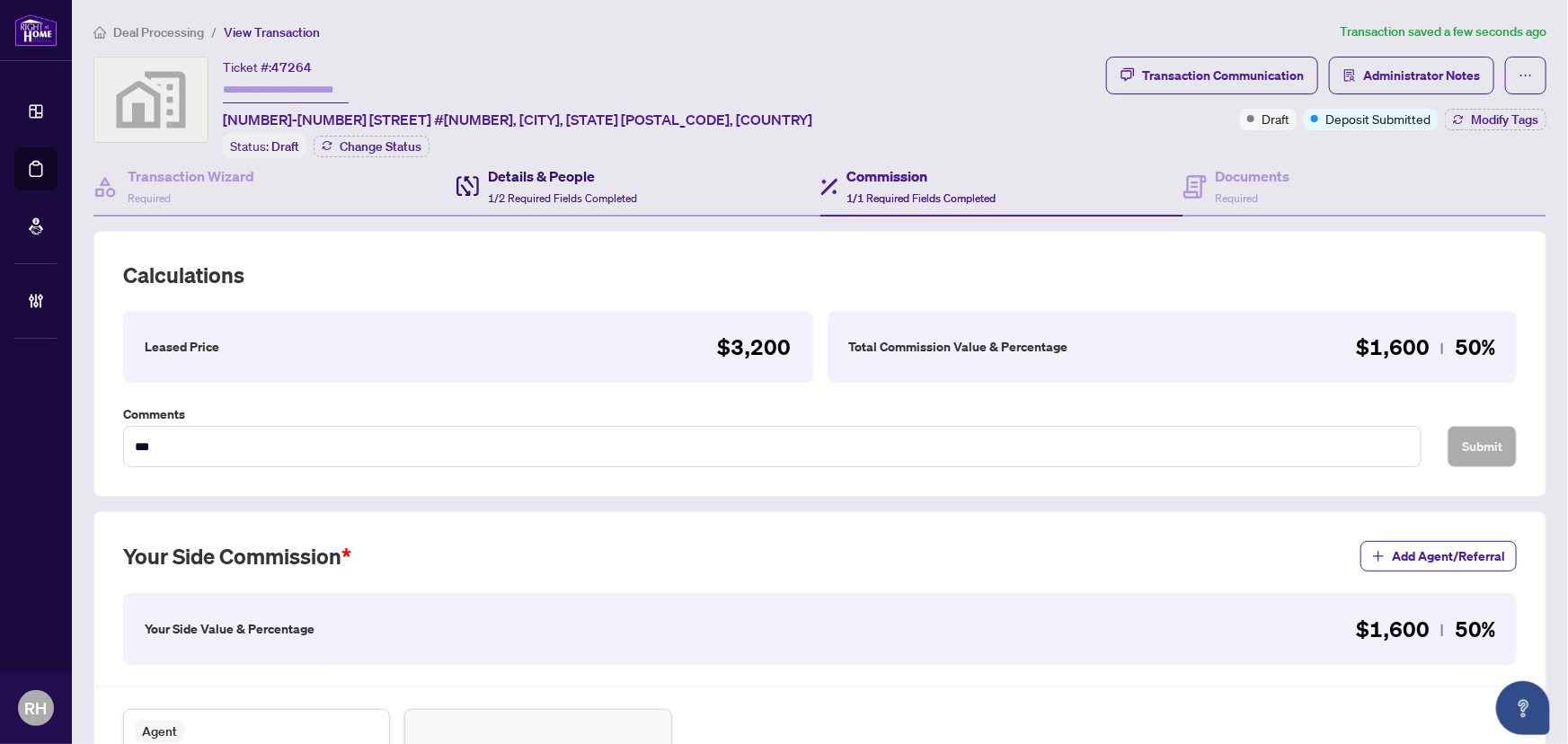 click on "Details & People" at bounding box center [563, 176] 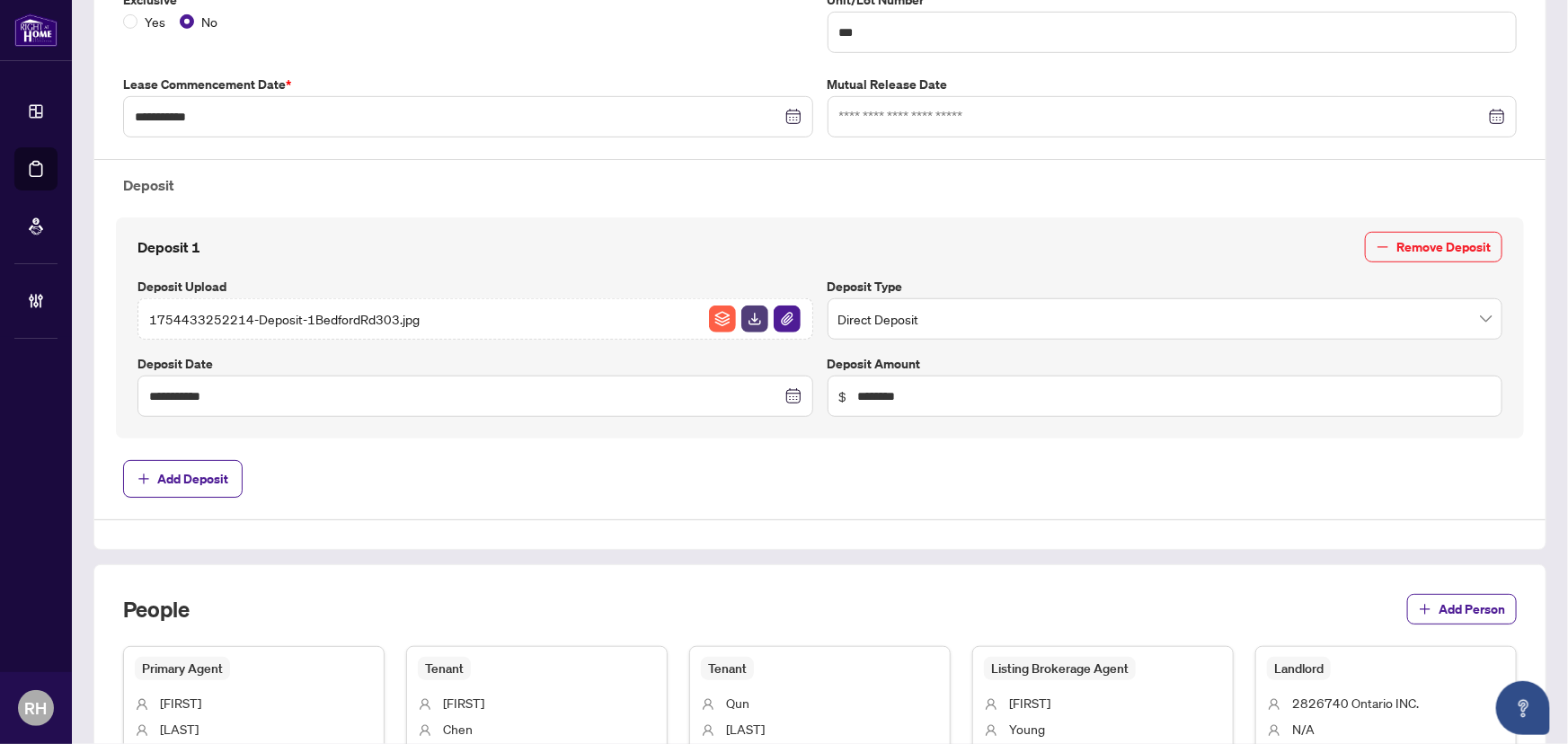 scroll, scrollTop: 979, scrollLeft: 0, axis: vertical 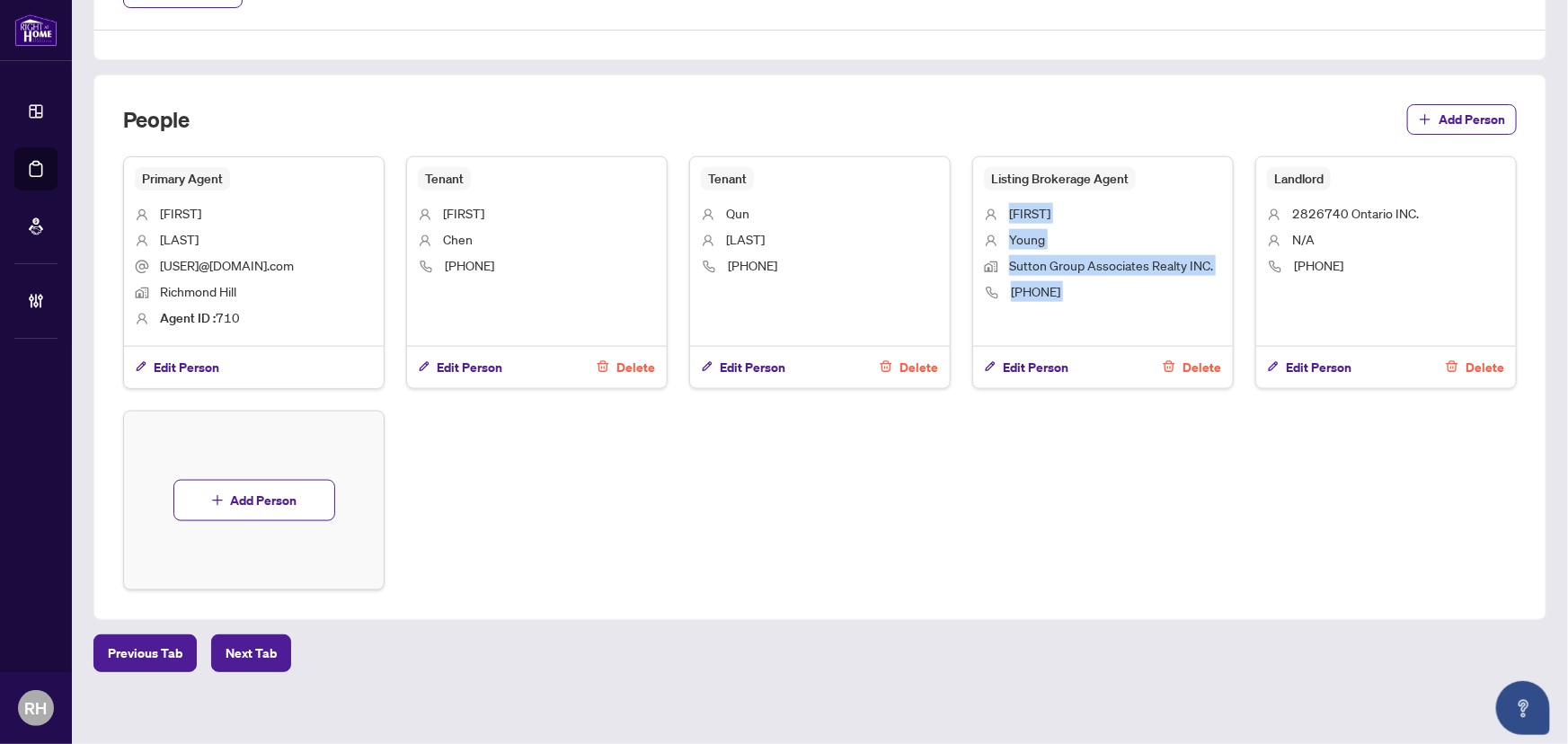 drag, startPoint x: 1152, startPoint y: 178, endPoint x: 1146, endPoint y: 325, distance: 147.1224 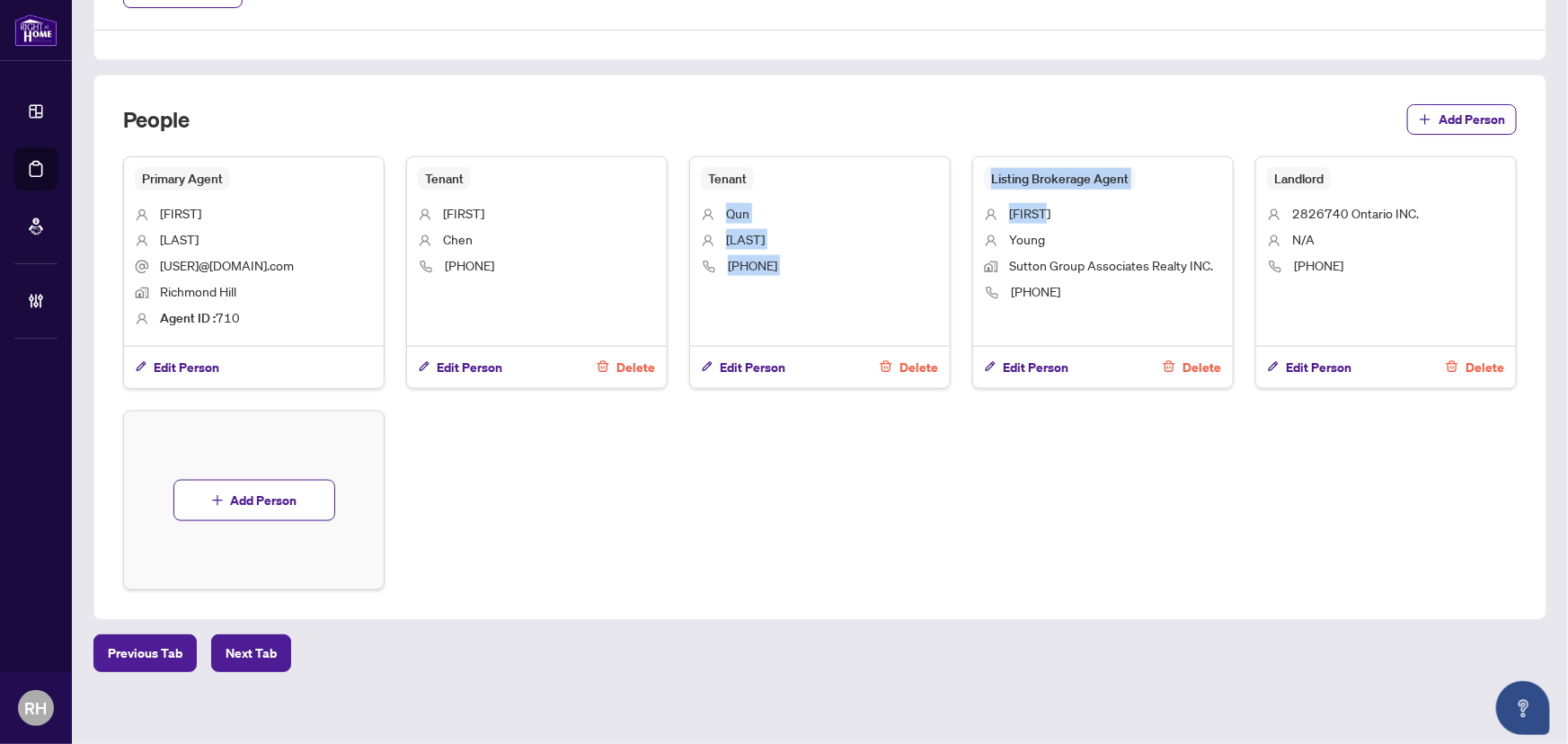 drag, startPoint x: 952, startPoint y: 165, endPoint x: 1104, endPoint y: 192, distance: 154.3794 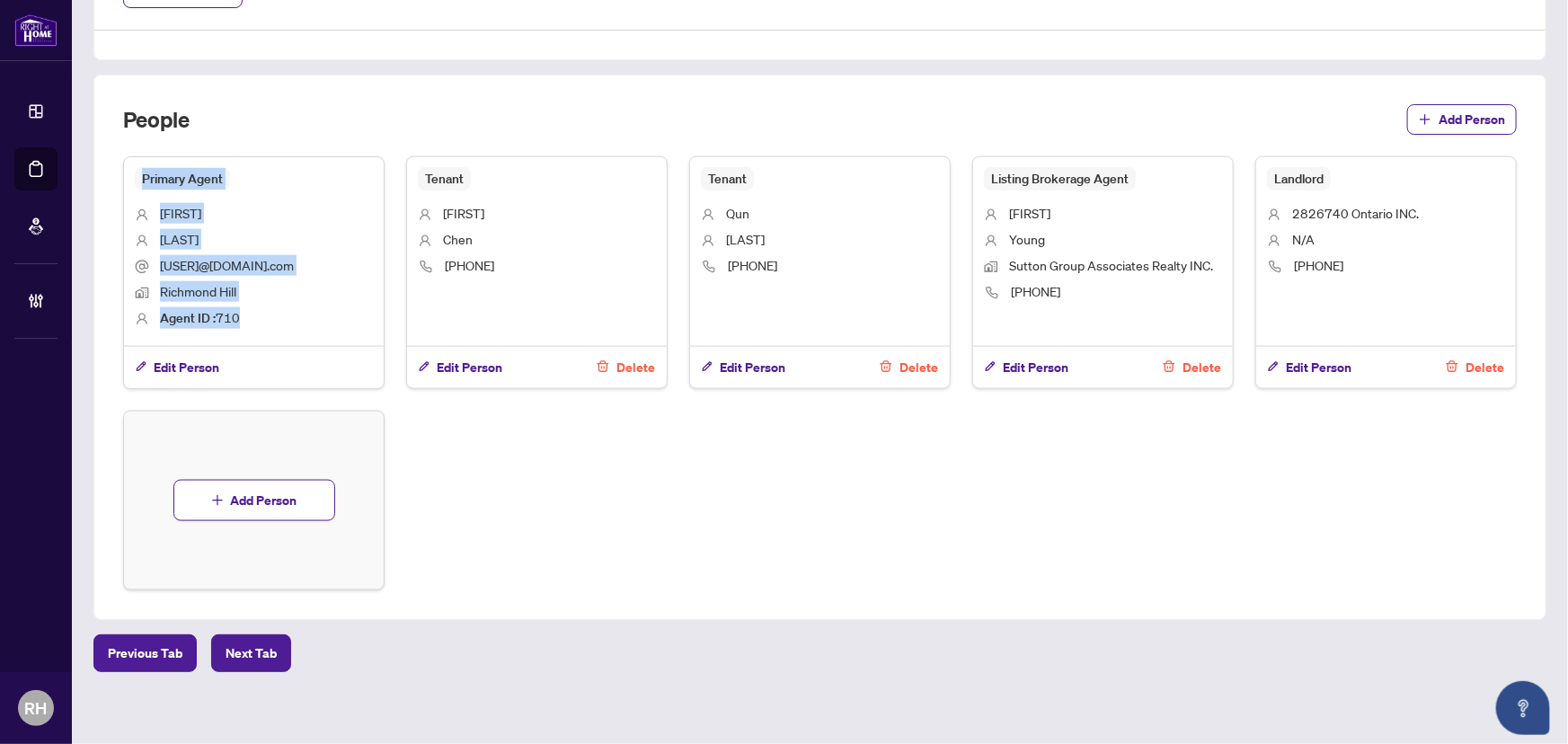 drag, startPoint x: 133, startPoint y: 172, endPoint x: 253, endPoint y: 323, distance: 192.87561 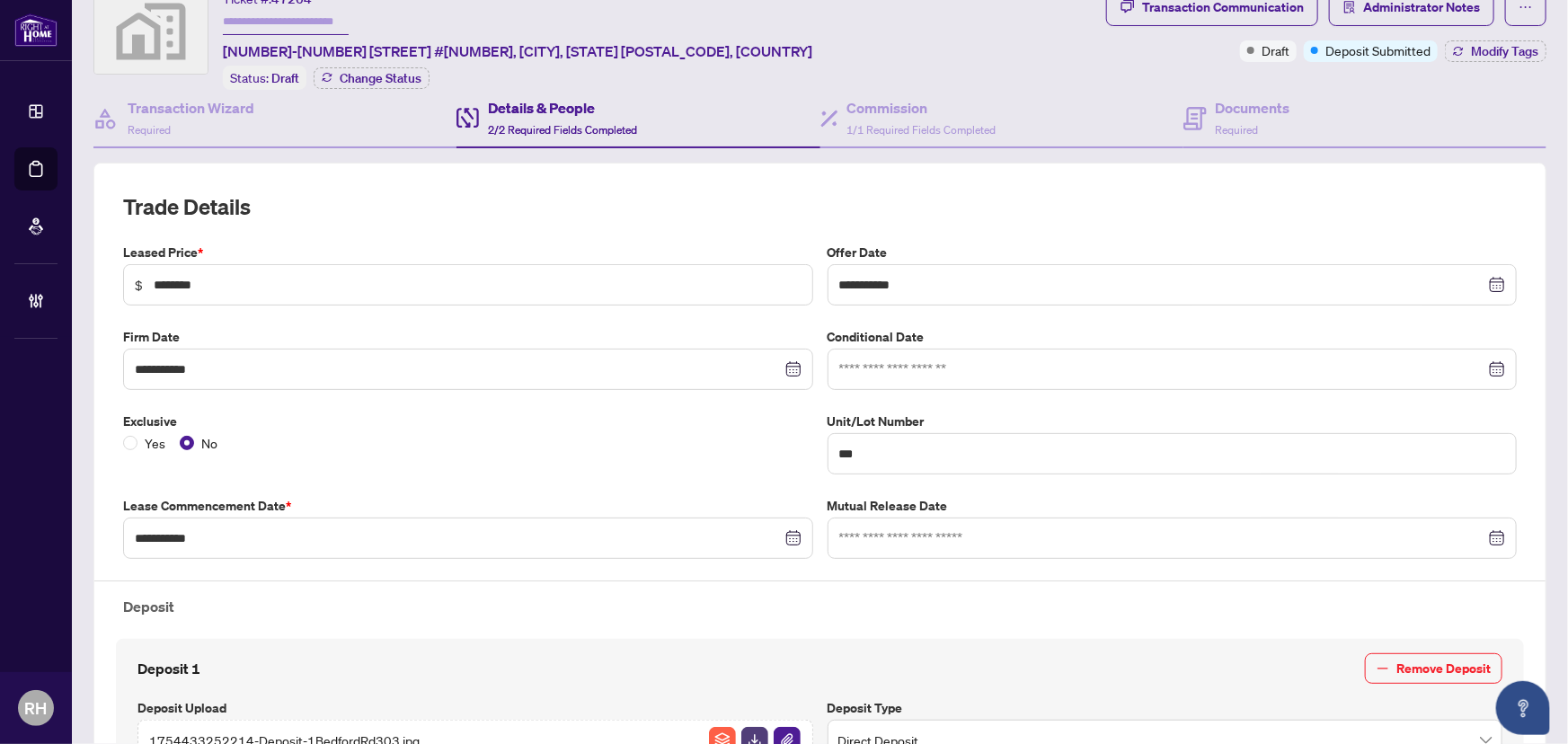 scroll, scrollTop: 0, scrollLeft: 0, axis: both 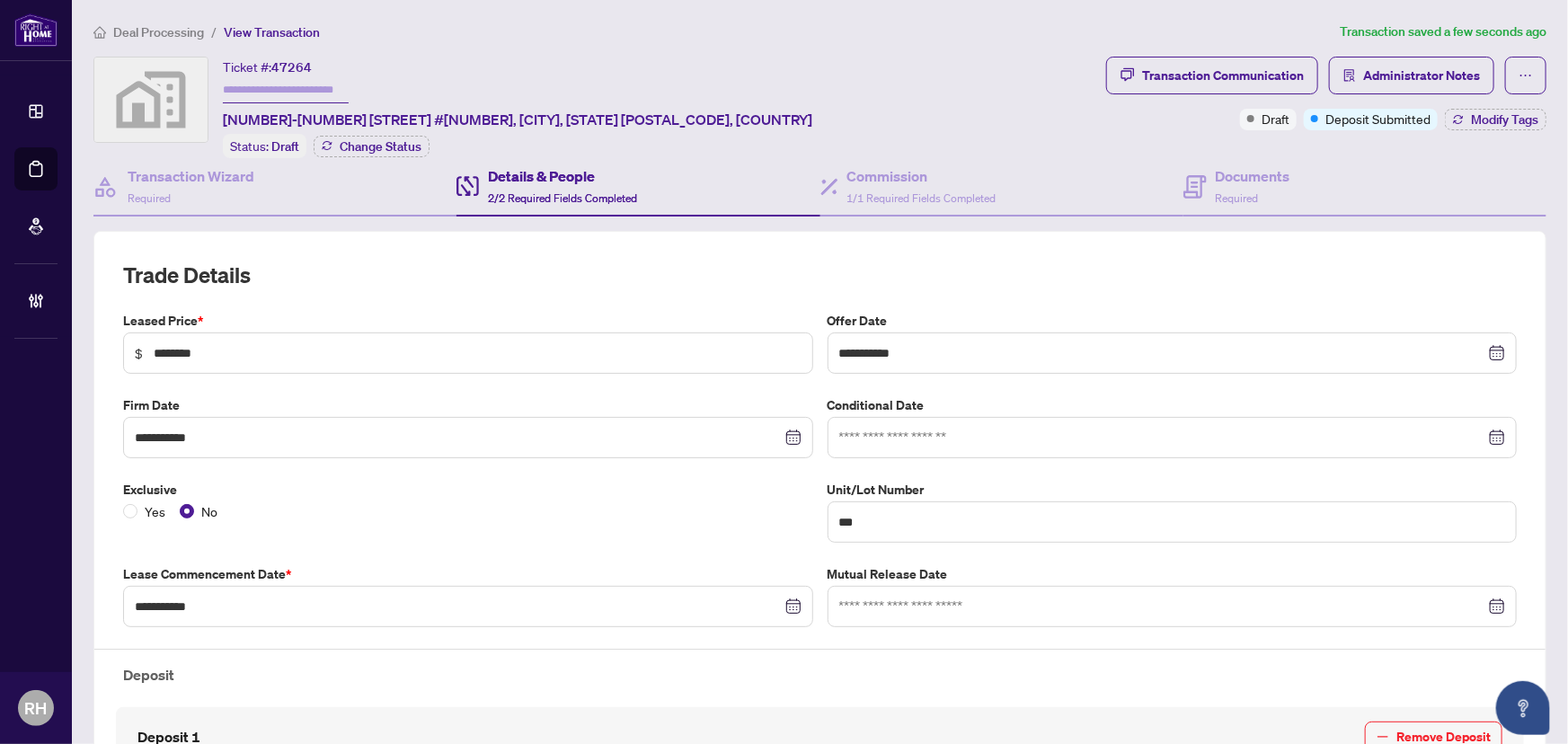click on "Ticket #:  47264 303-1 Bedford Rd #303, Toronto, Ontario M5R 2B5, Canada Status:   Draft Change Status" at bounding box center (596, 107) 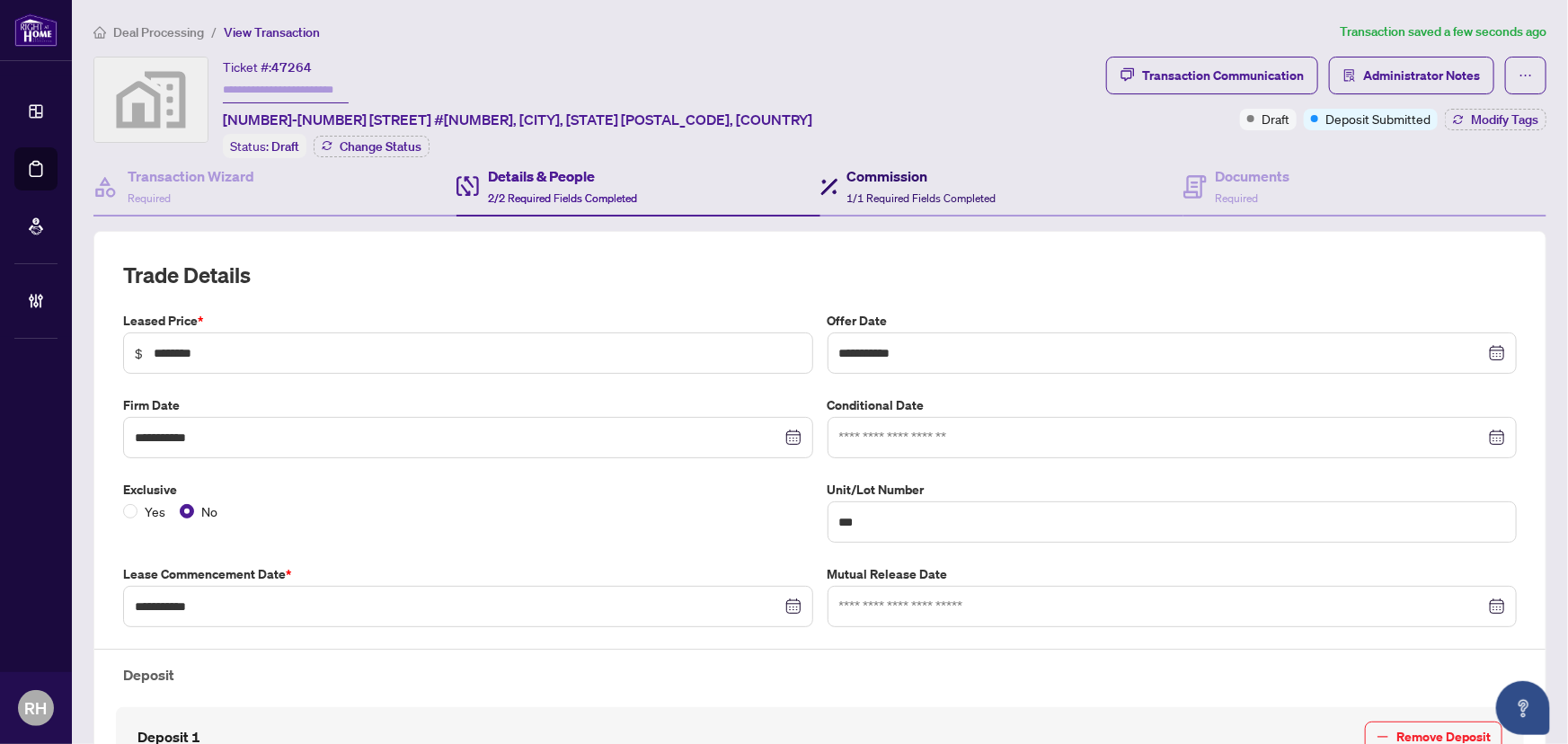 click on "Commission" at bounding box center (922, 176) 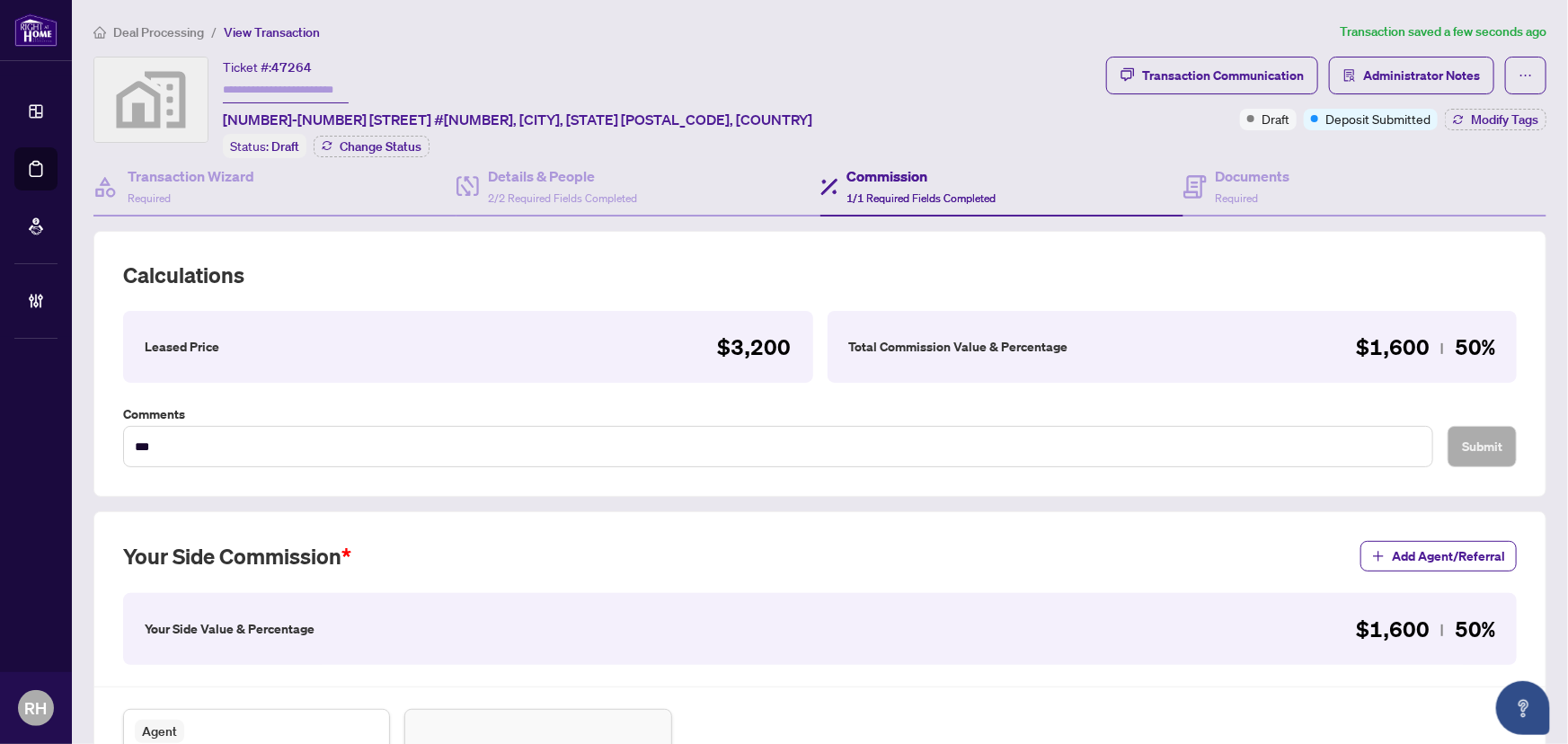 scroll, scrollTop: 346, scrollLeft: 0, axis: vertical 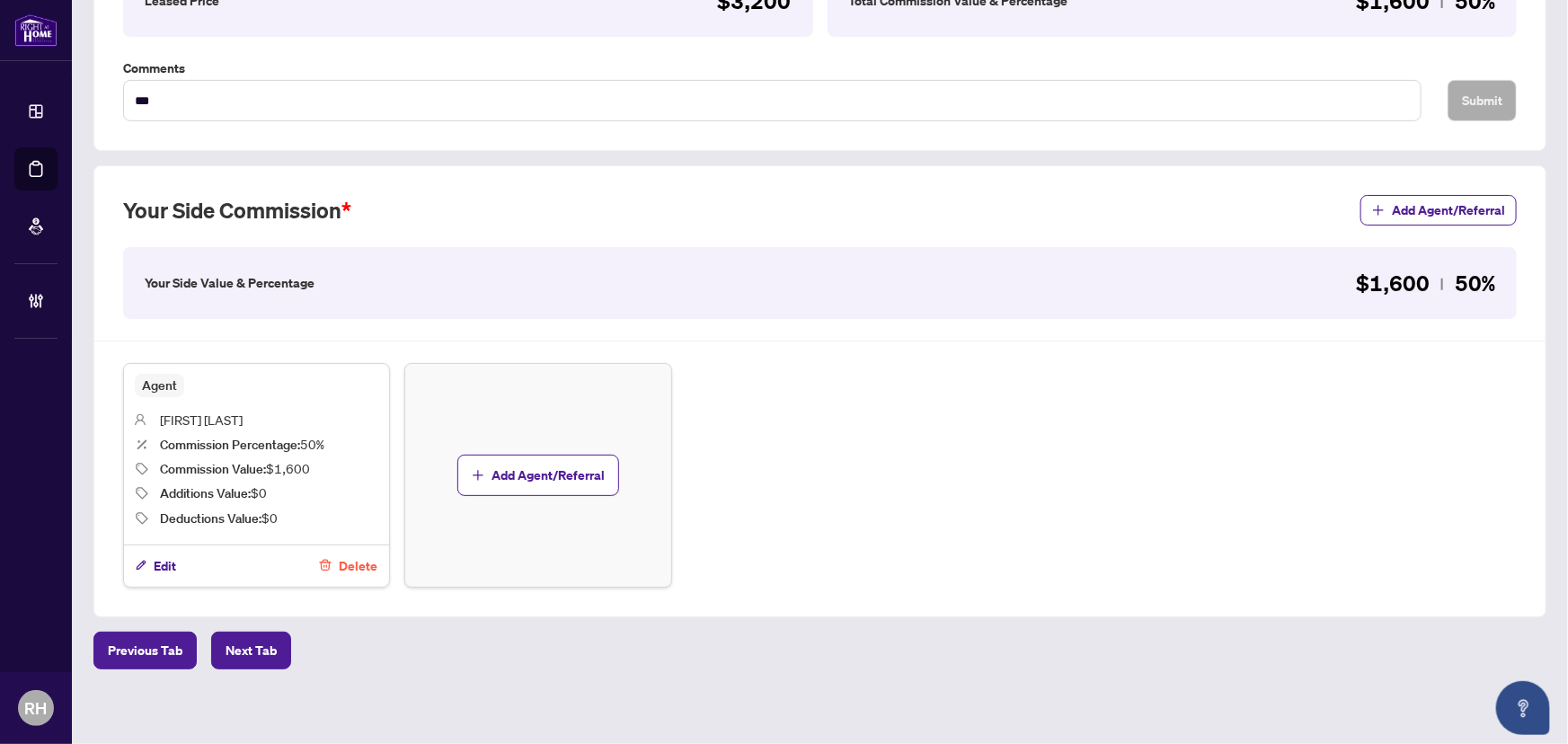 click on "Add Agent/Referral" at bounding box center [537, 475] 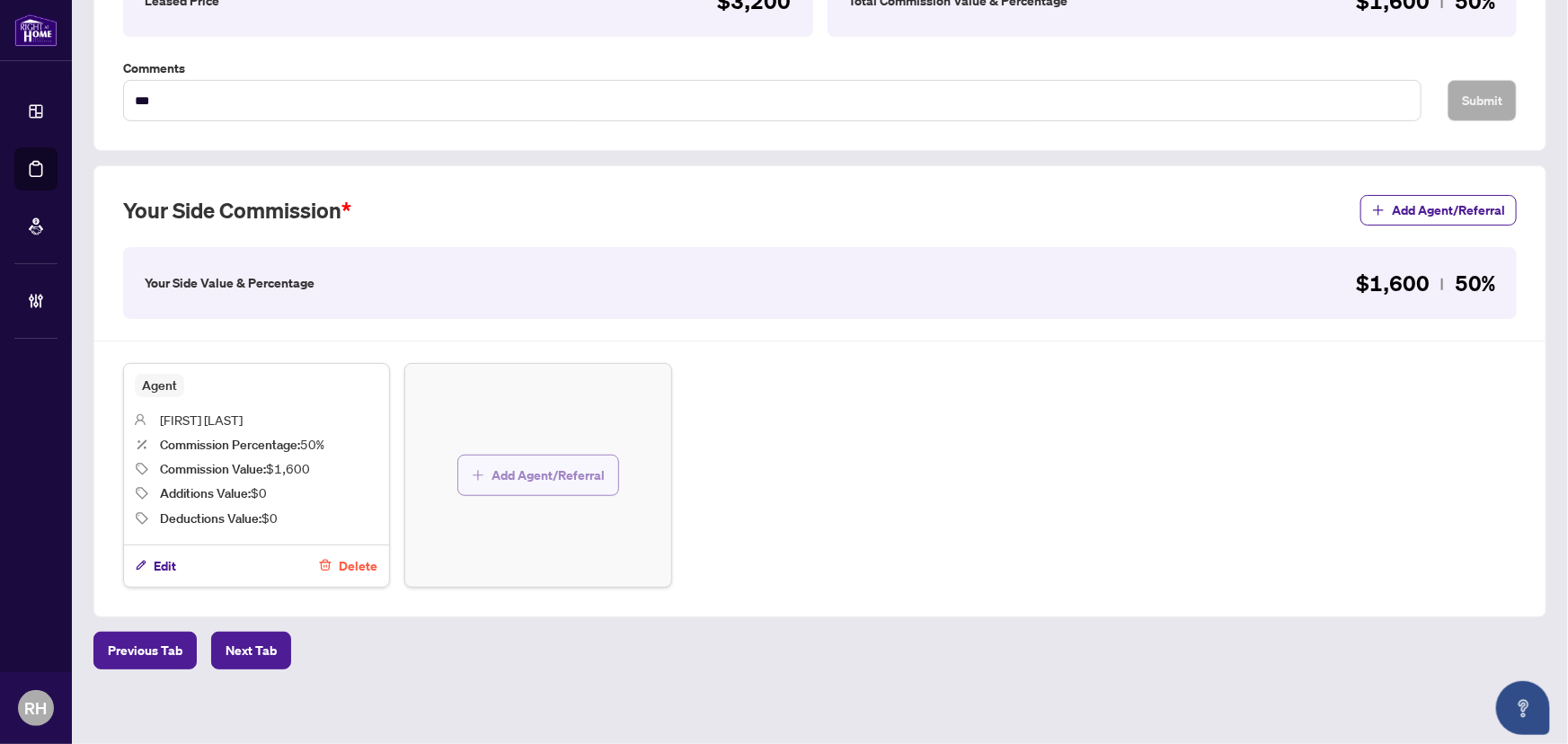 click on "Add Agent/Referral" at bounding box center (548, 475) 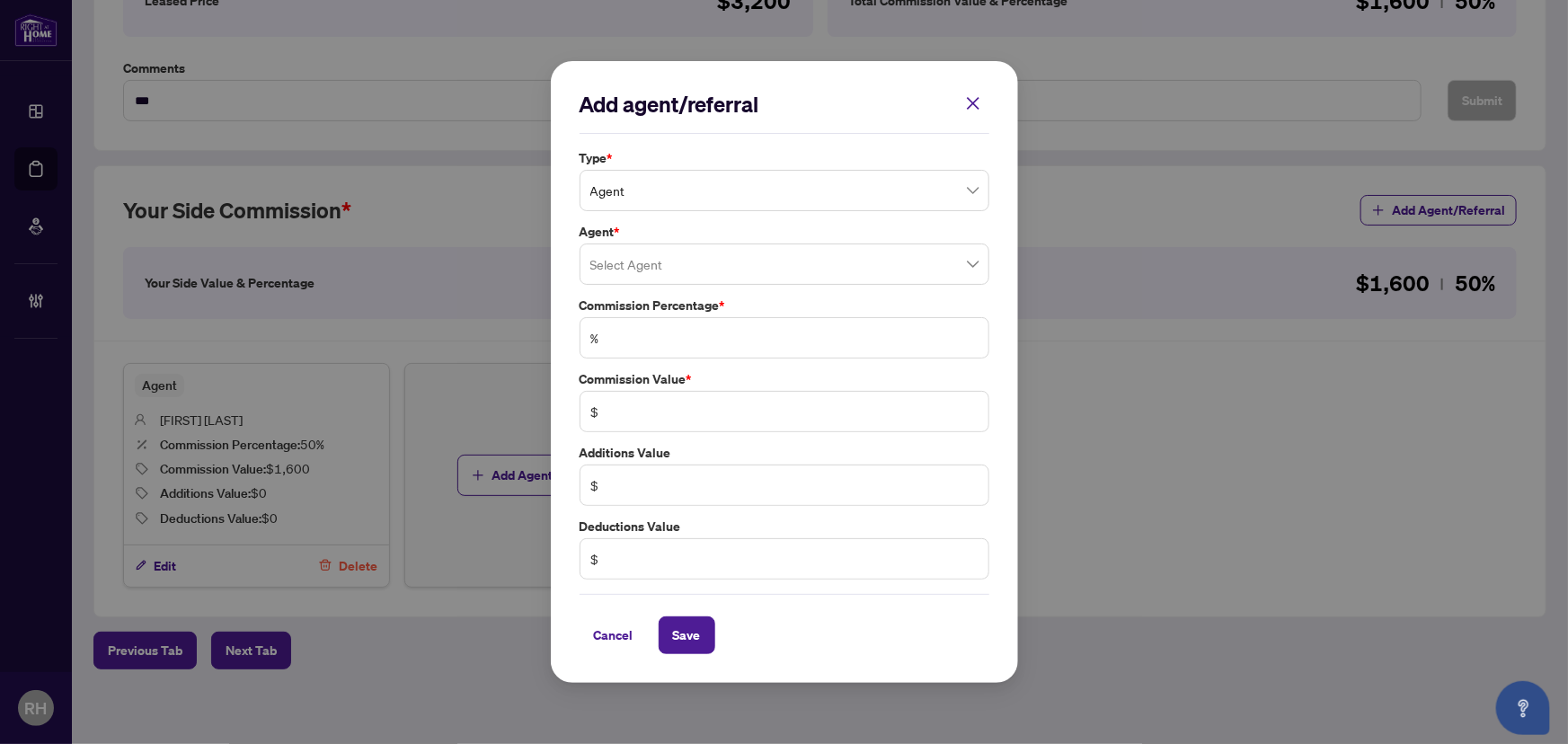 click at bounding box center [784, 264] 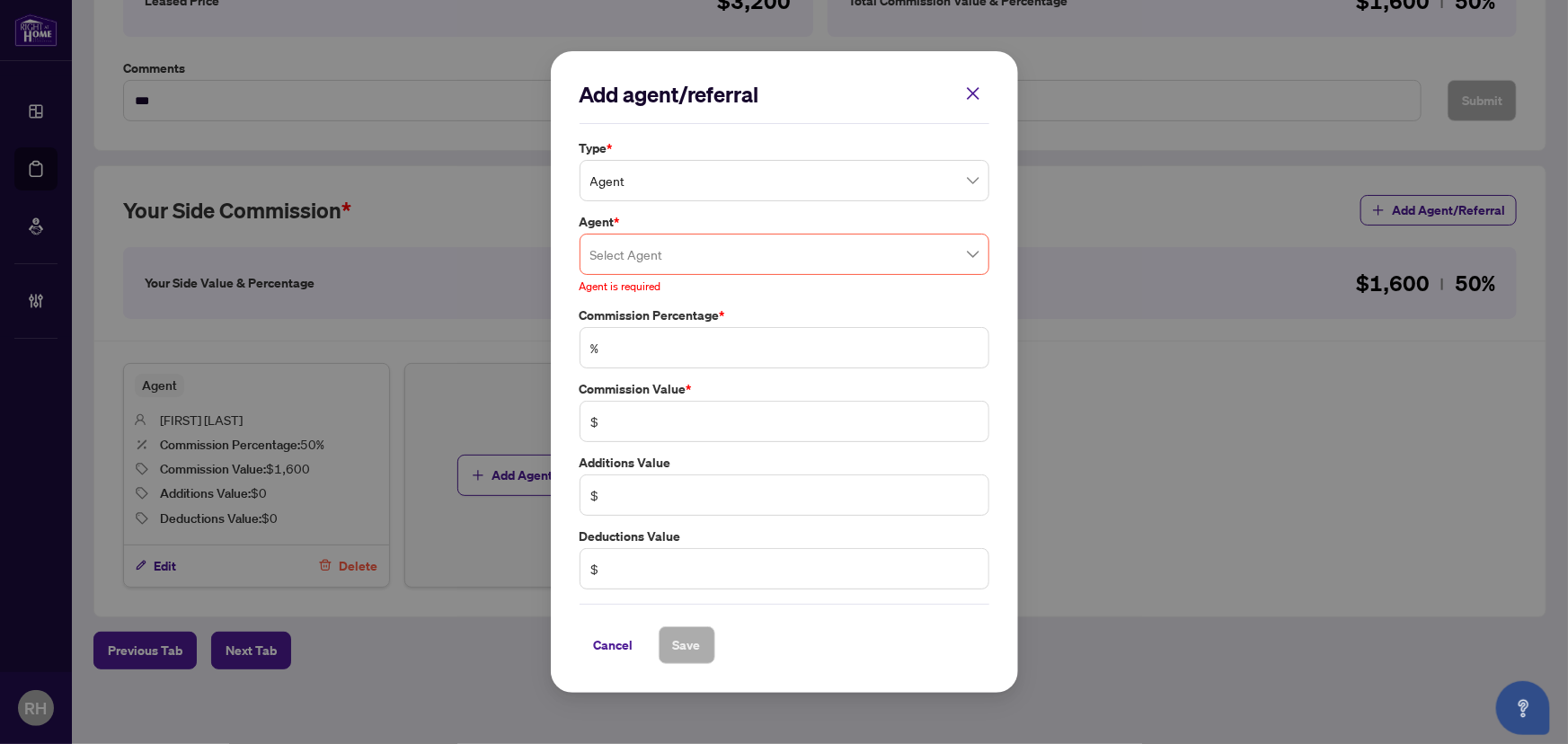 click on "Commission Value *" at bounding box center (784, 389) 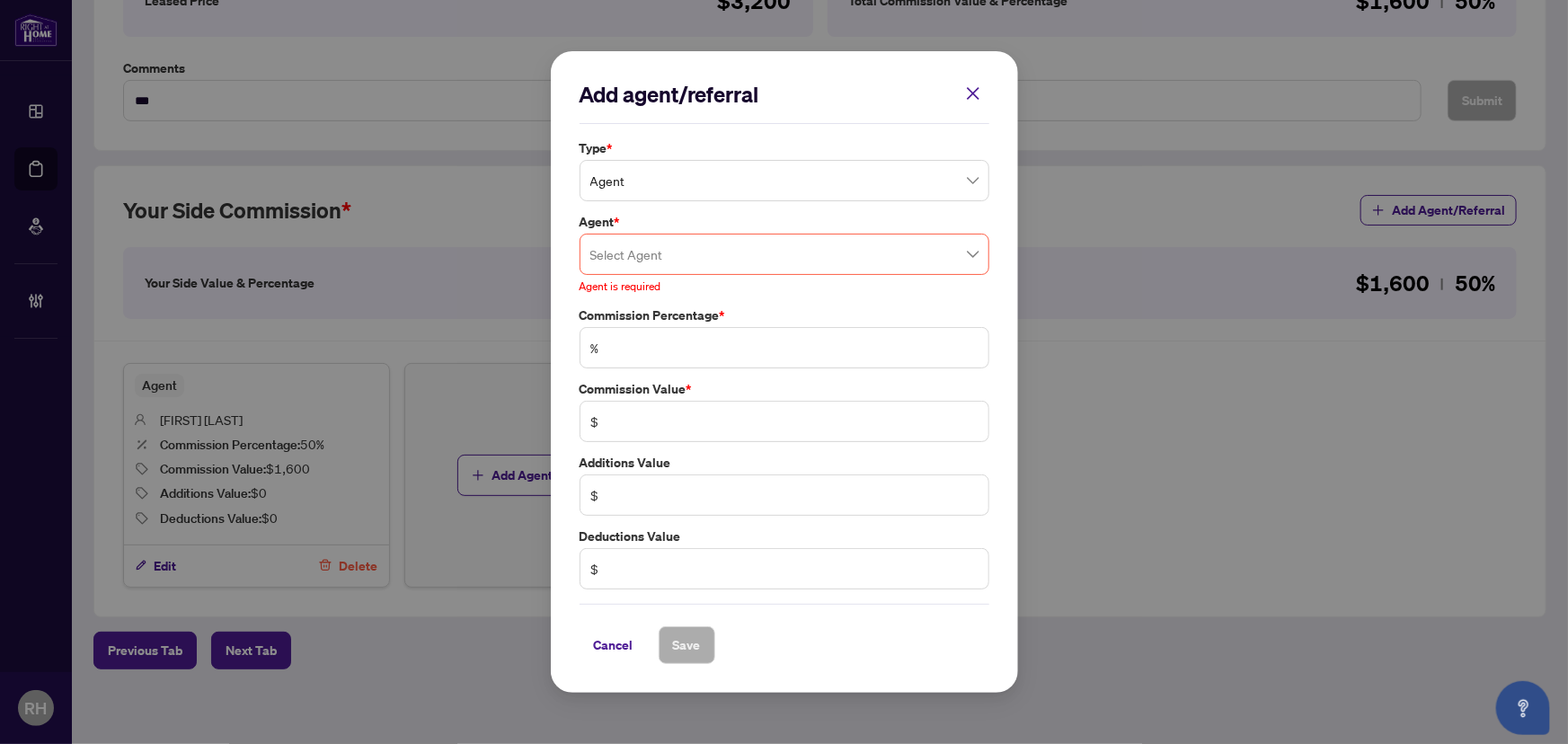 click on "Agent" at bounding box center [784, 181] 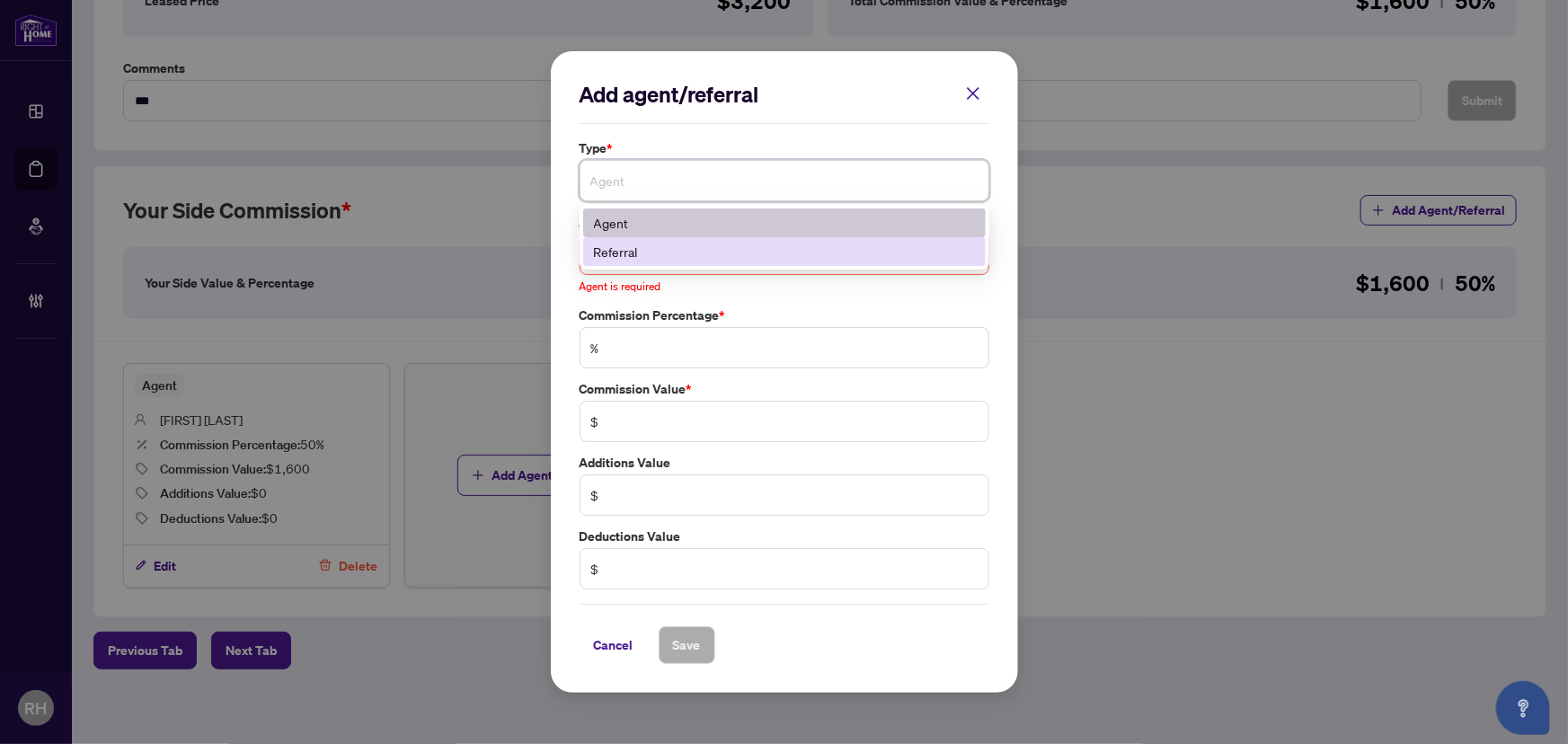 click on "Referral" at bounding box center [784, 252] 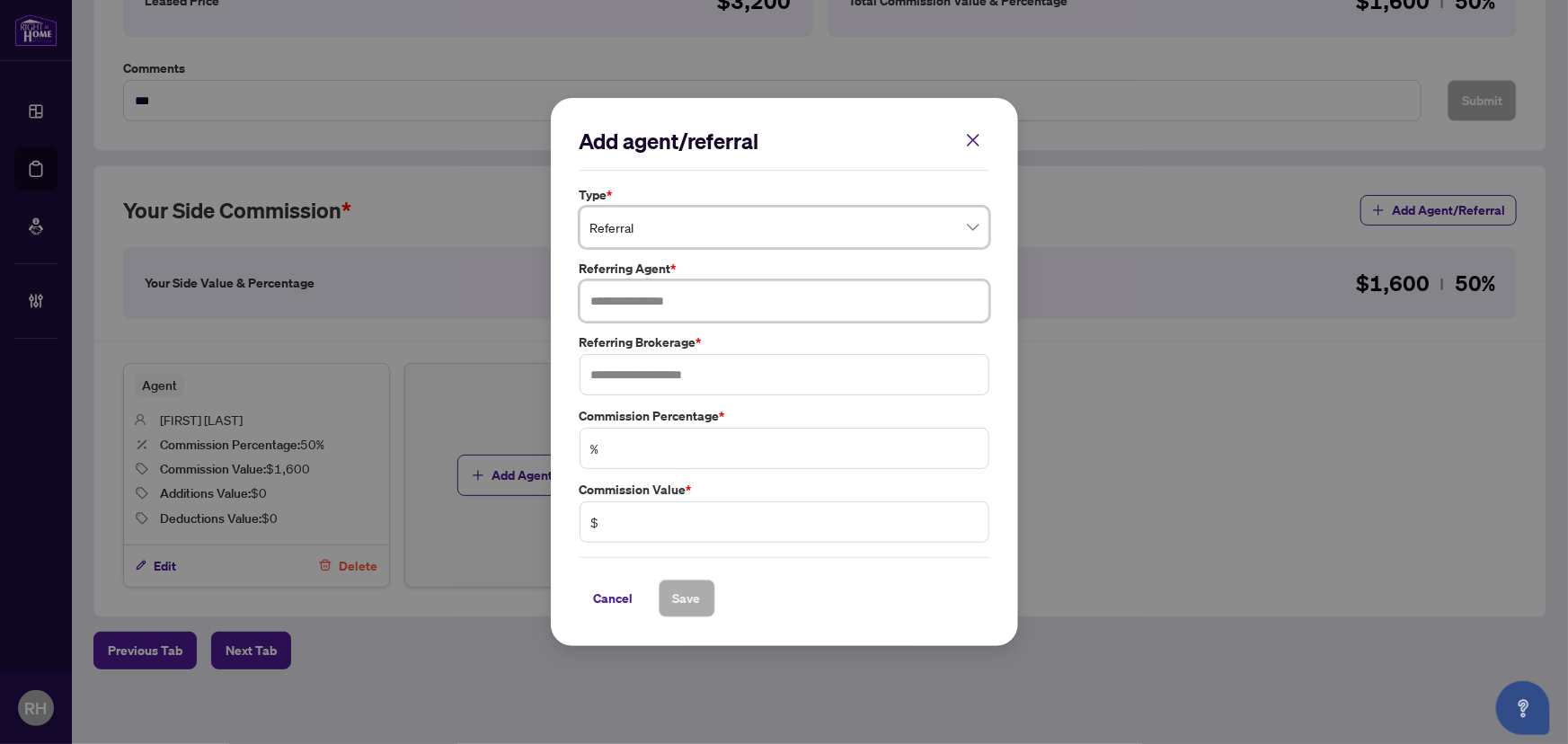 click at bounding box center (784, 301) 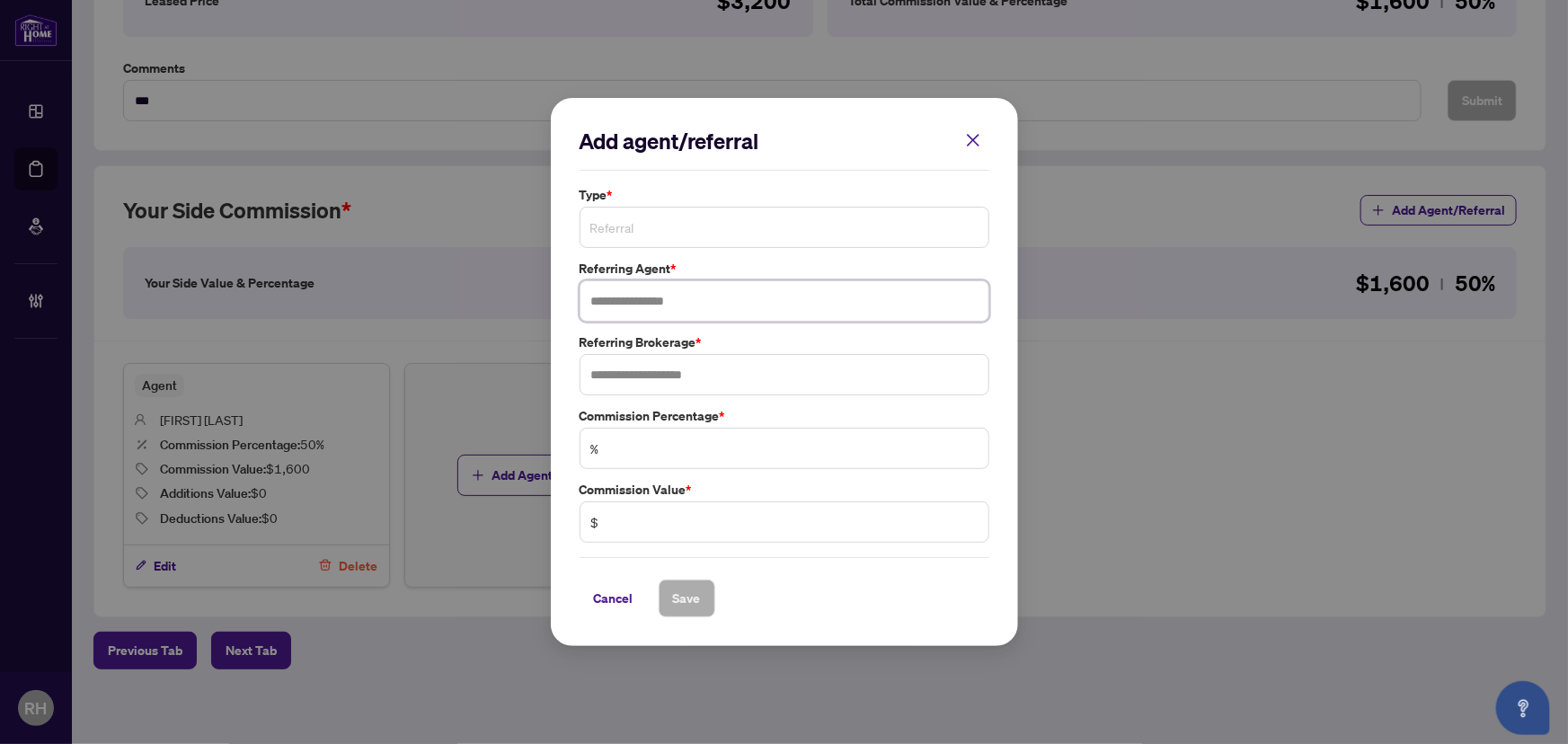 click on "Referral" at bounding box center [784, 227] 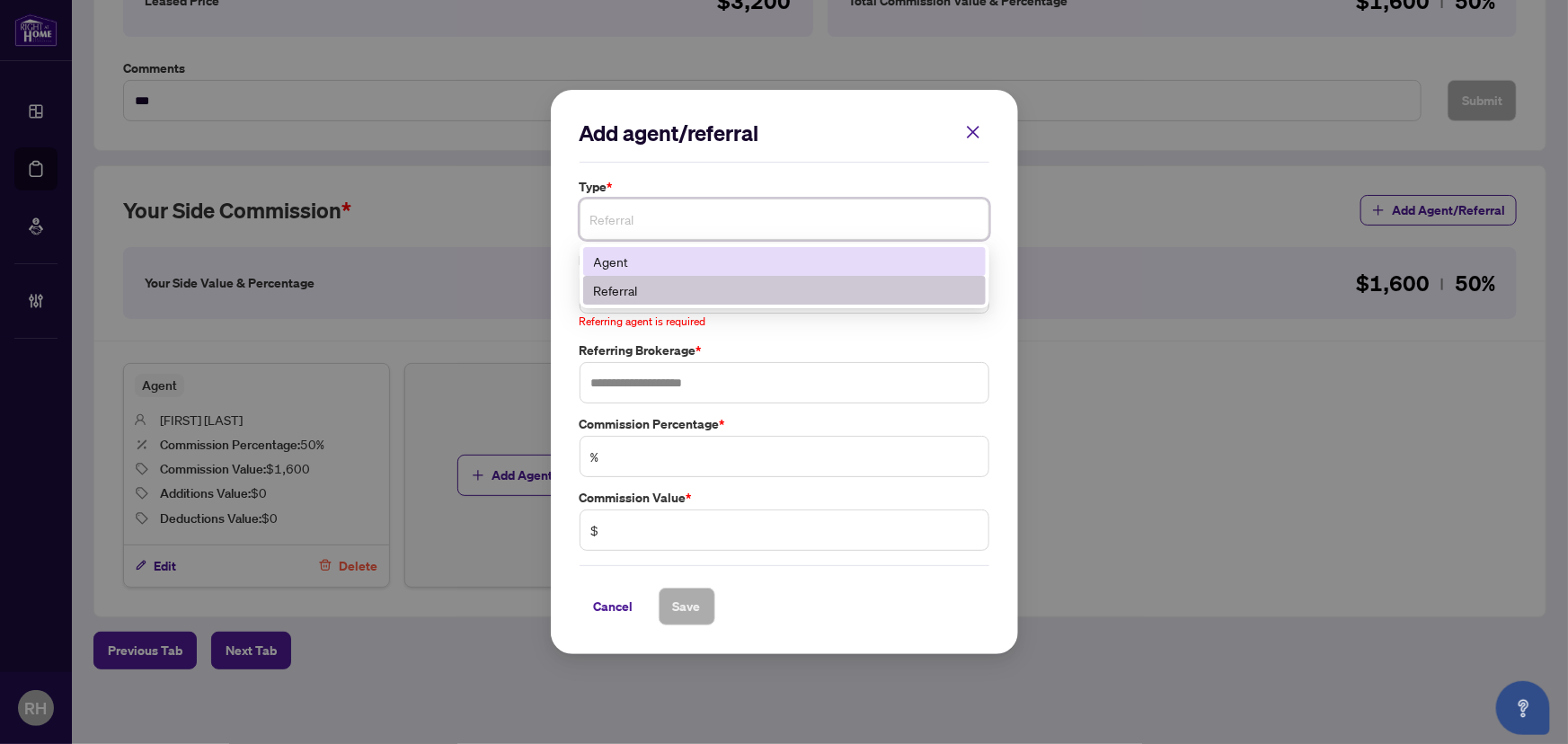 click on "Agent" at bounding box center [784, 261] 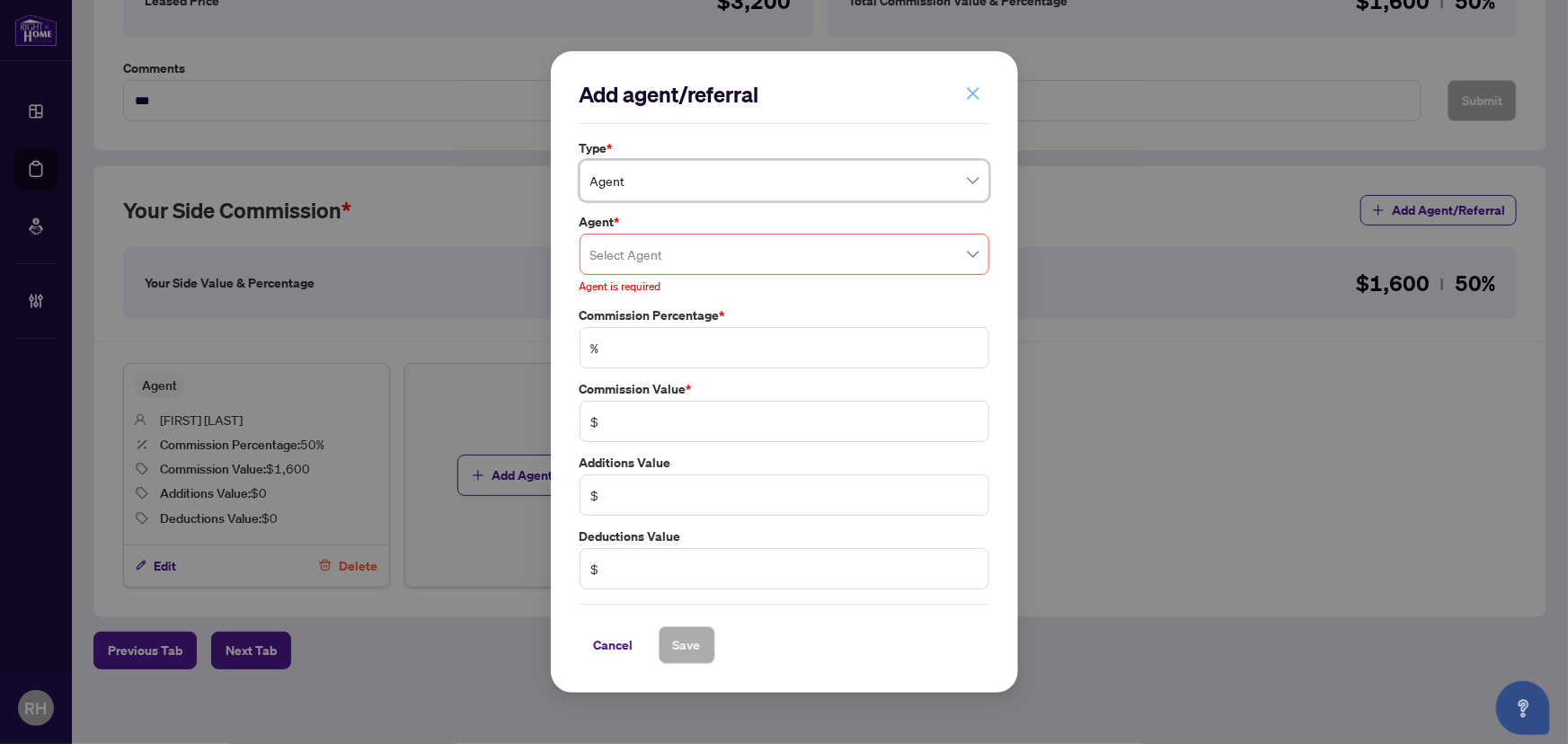 click 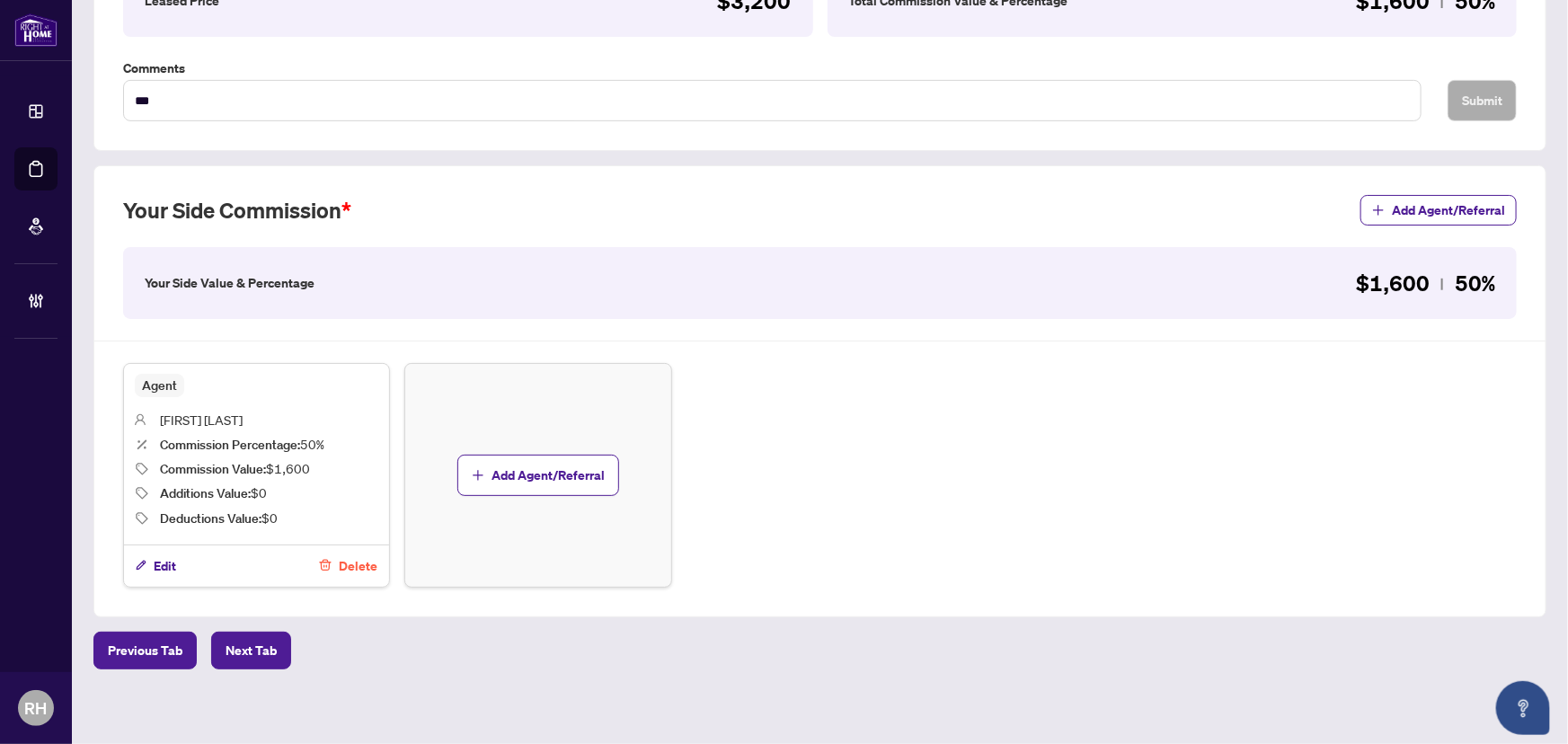scroll, scrollTop: 0, scrollLeft: 0, axis: both 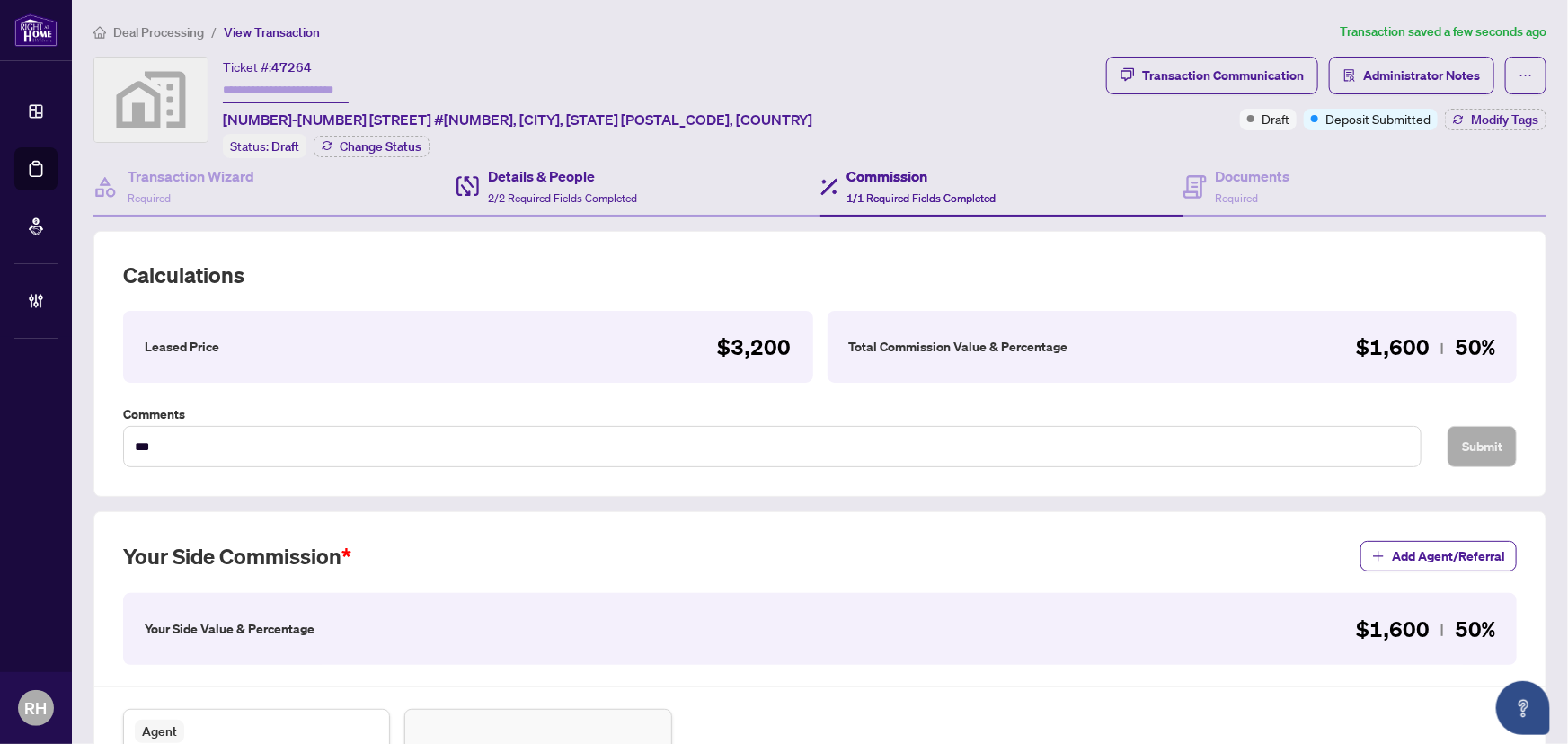 click on "Details & People 2/2 Required Fields Completed" at bounding box center [638, 187] 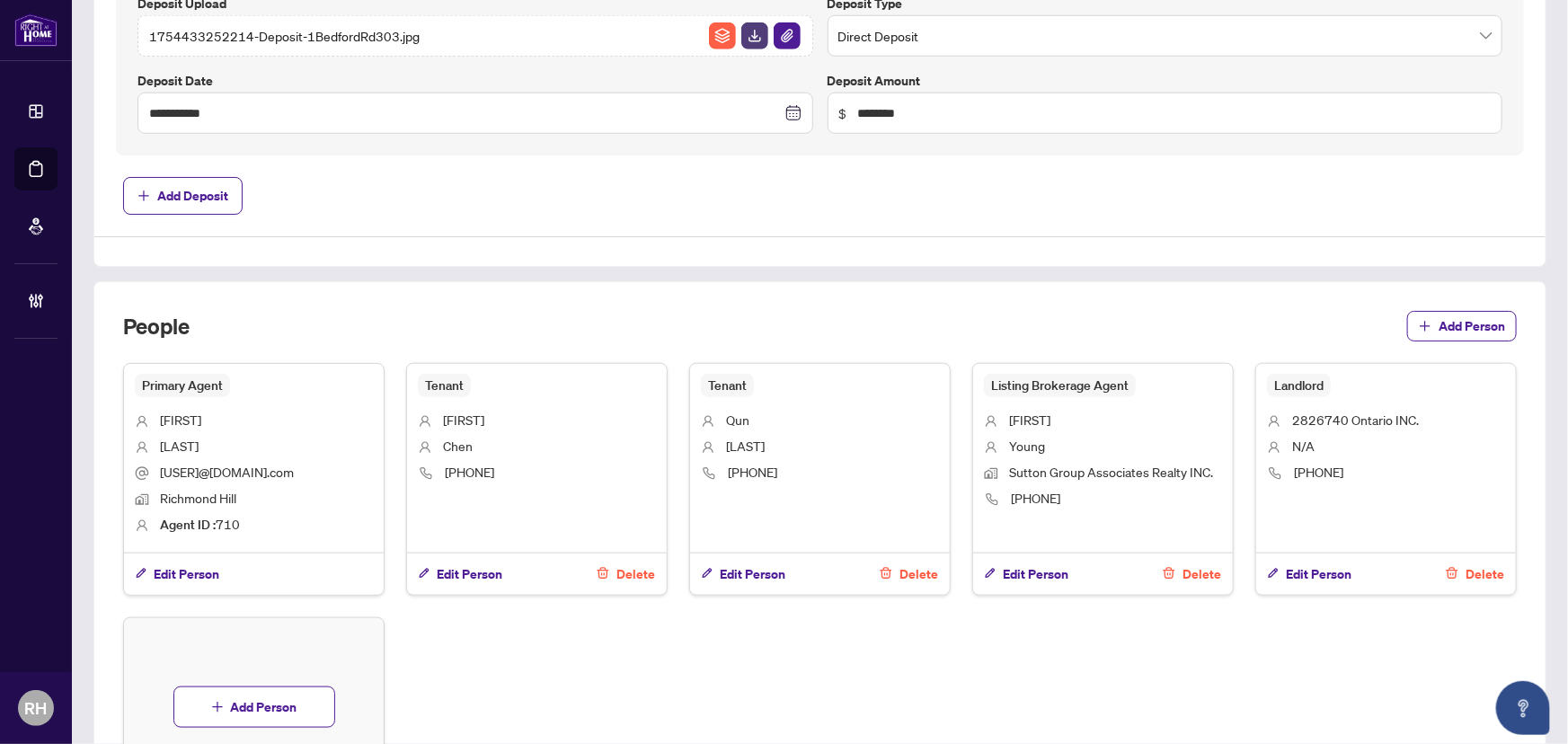 scroll, scrollTop: 899, scrollLeft: 0, axis: vertical 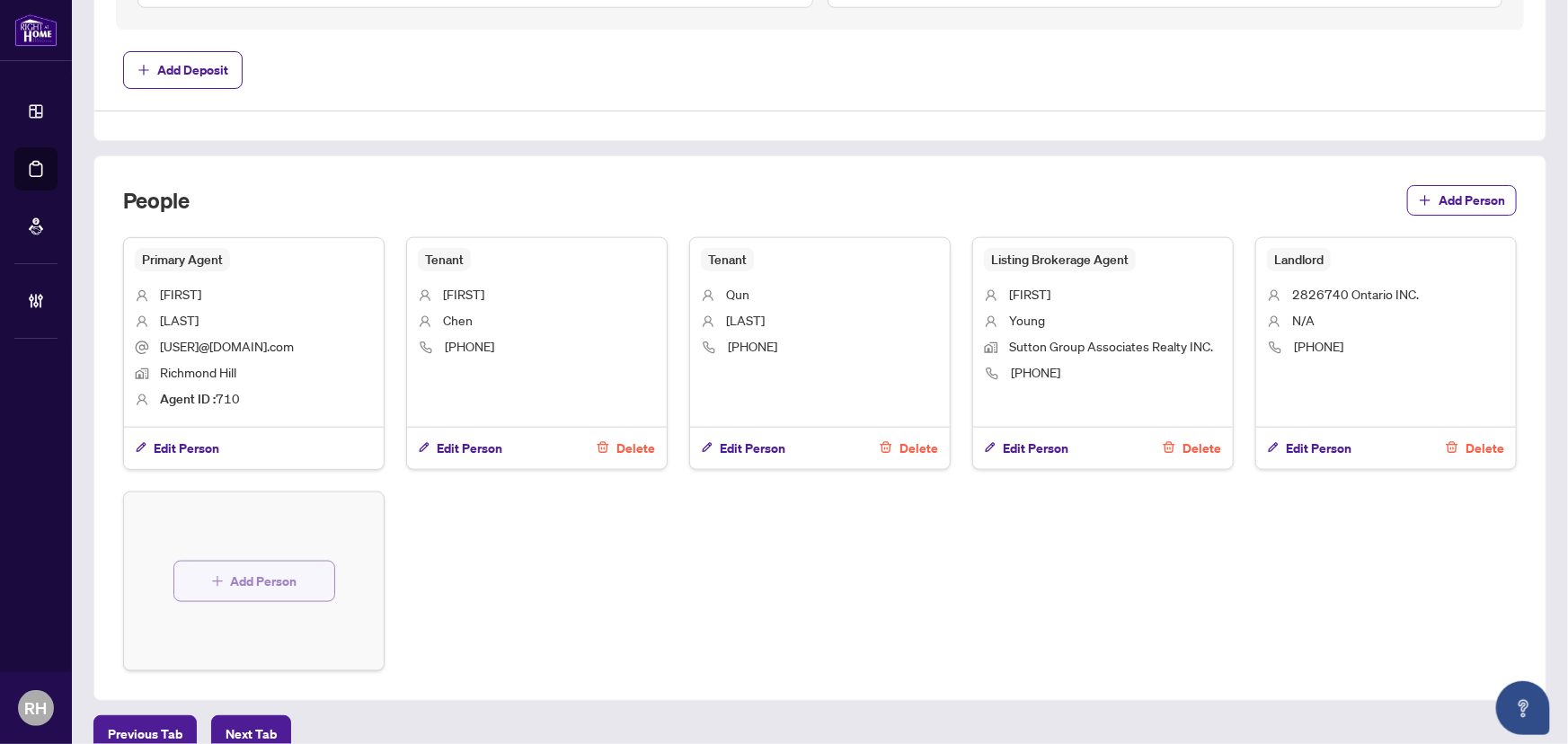 click on "Add Person" at bounding box center (264, 581) 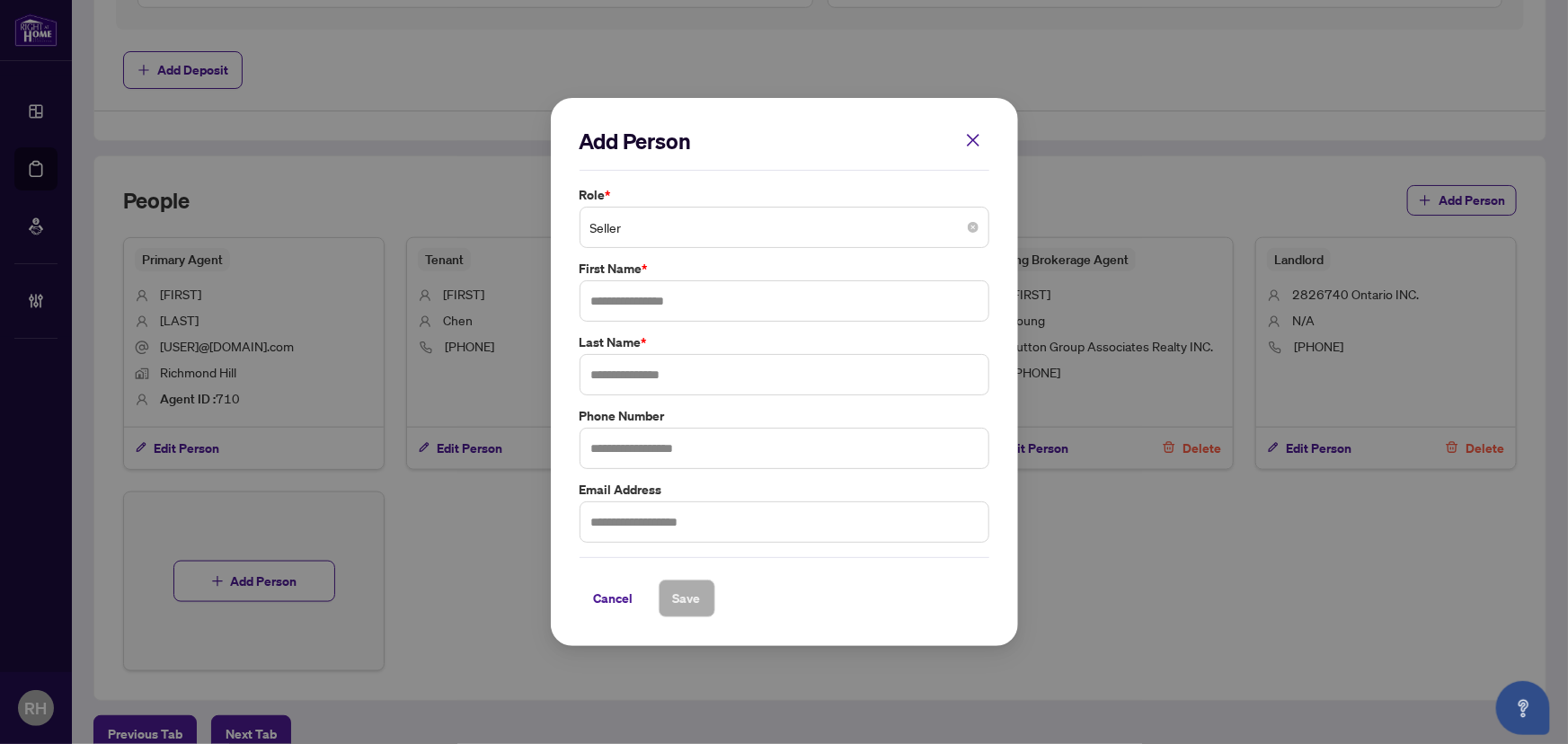 click on "Seller" at bounding box center (784, 227) 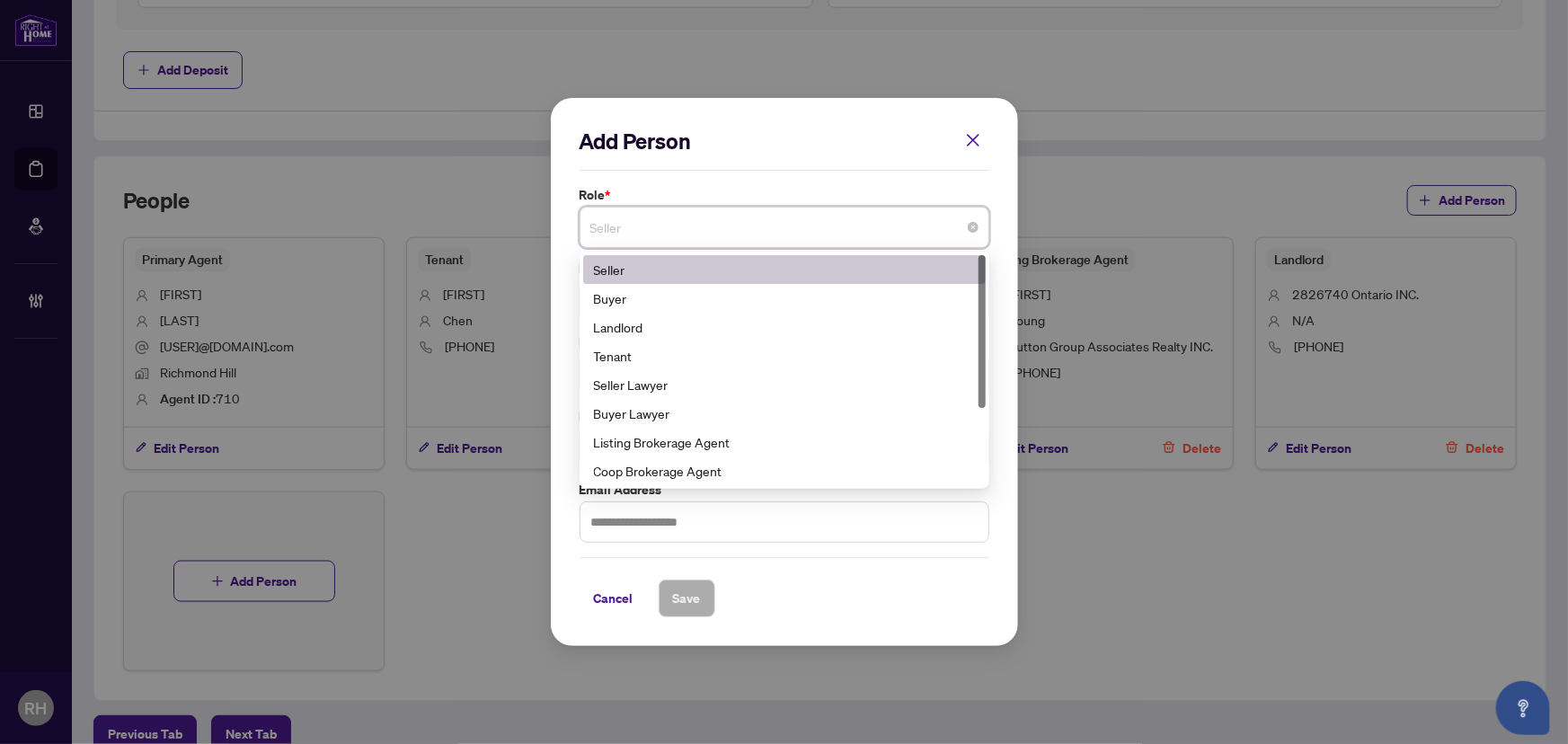 click on "Seller" at bounding box center [784, 227] 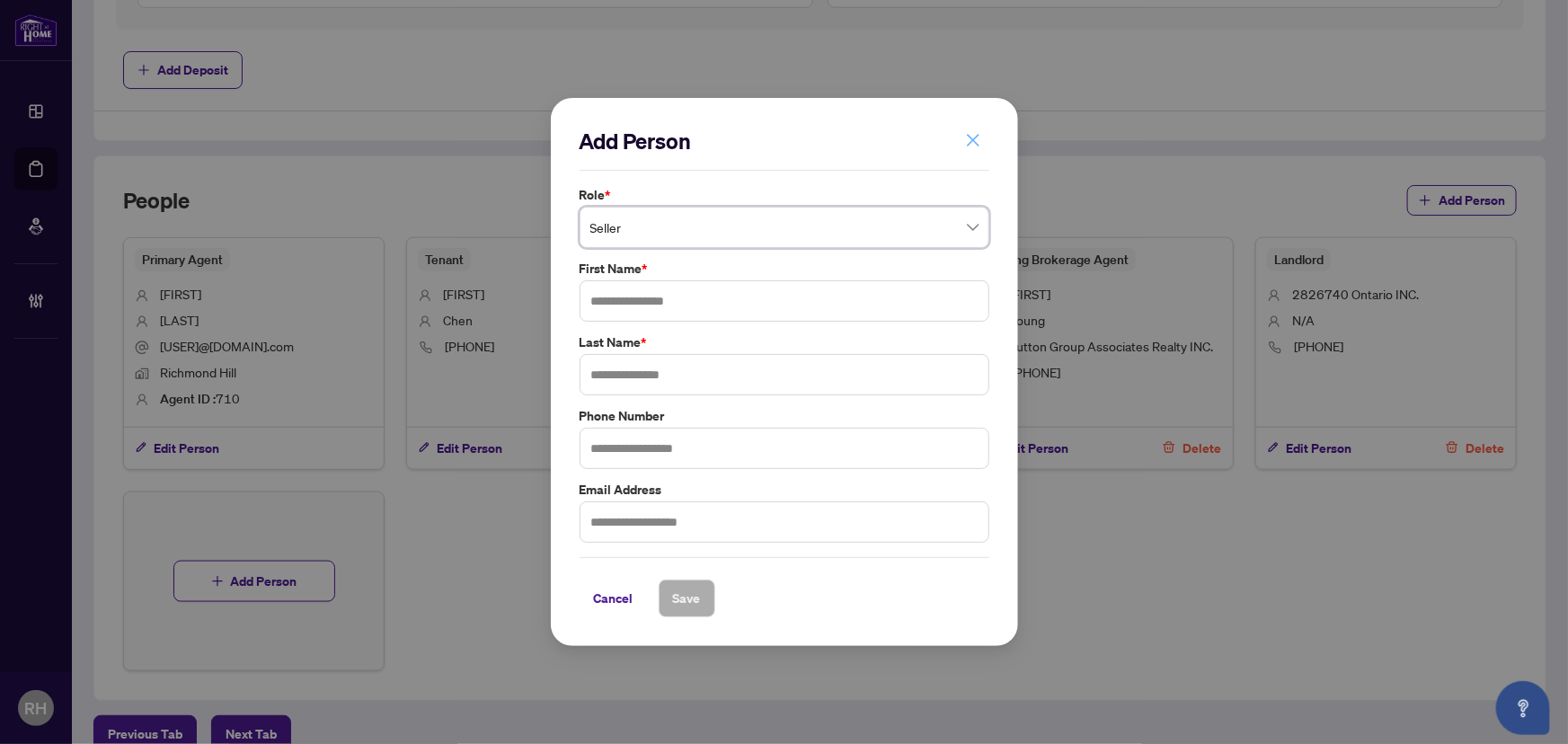 click 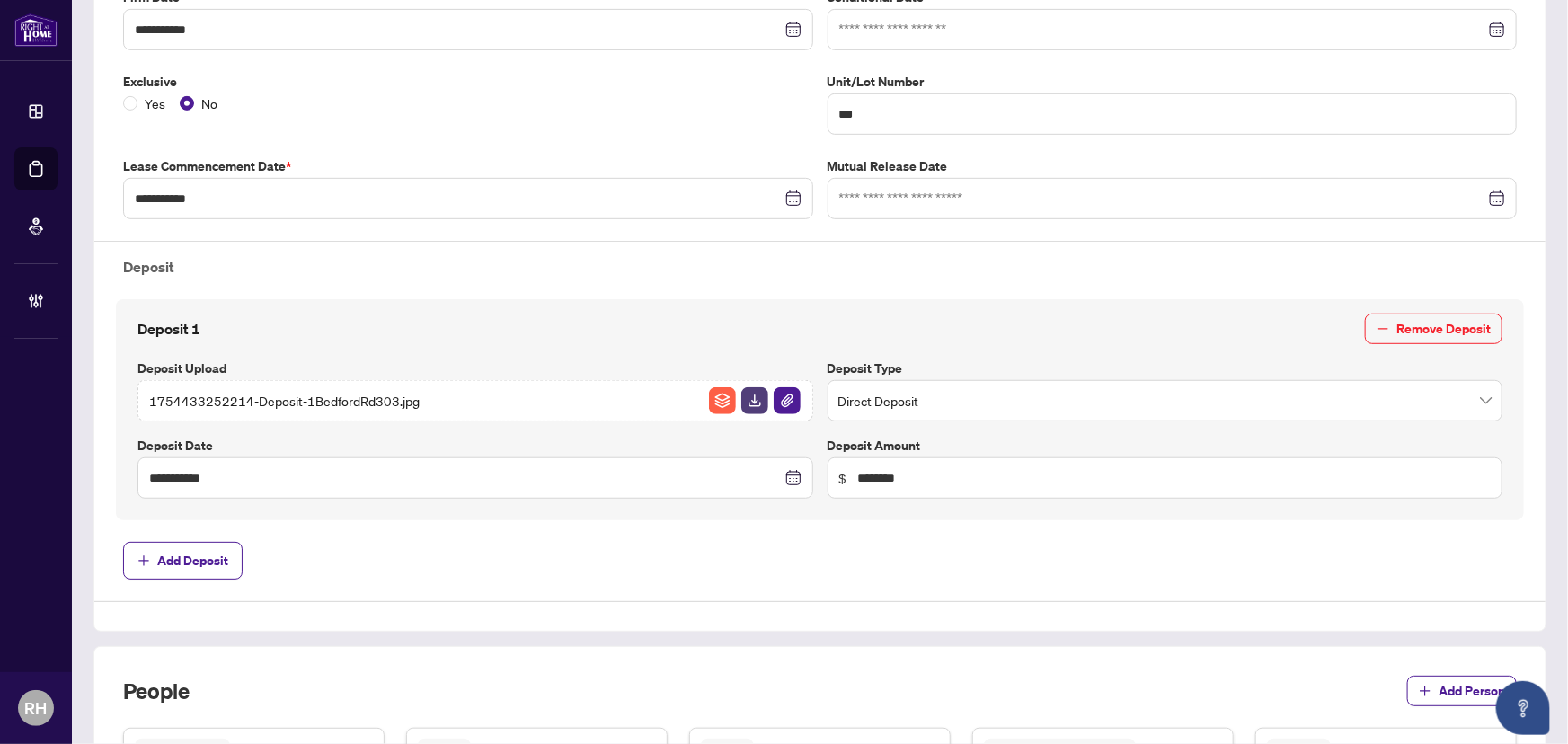scroll, scrollTop: 0, scrollLeft: 0, axis: both 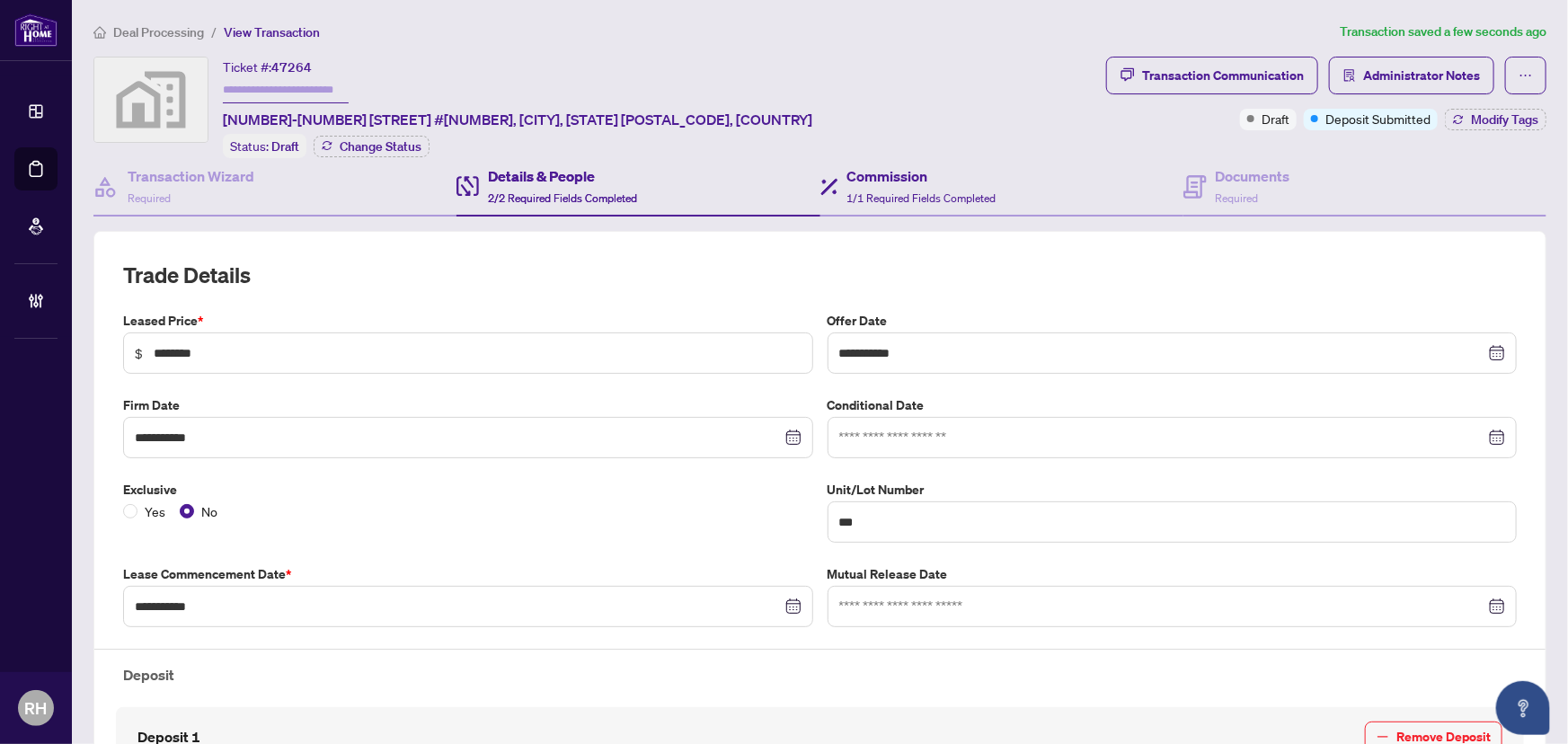 click on "Commission 1/1 Required Fields Completed" at bounding box center [1002, 187] 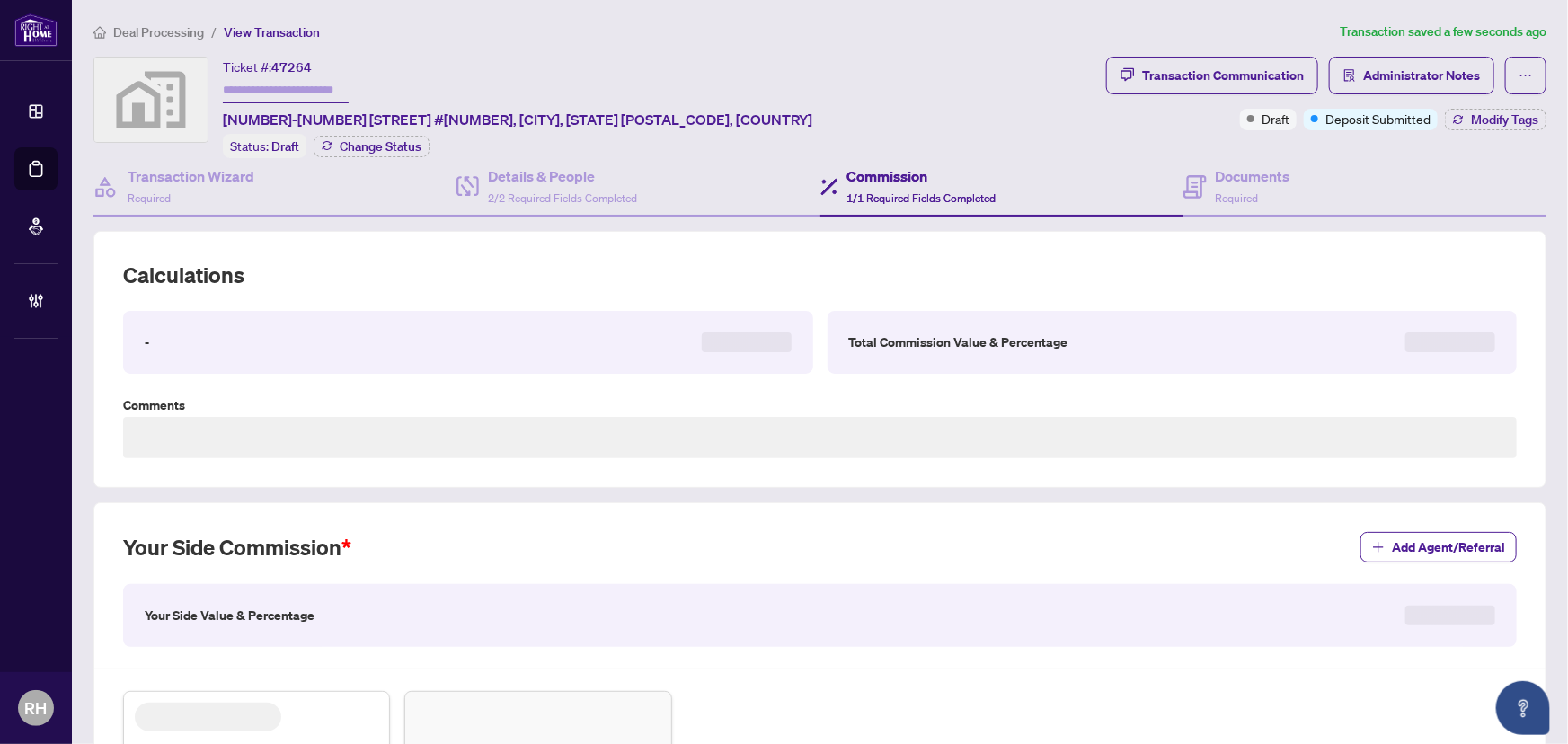 type on "***" 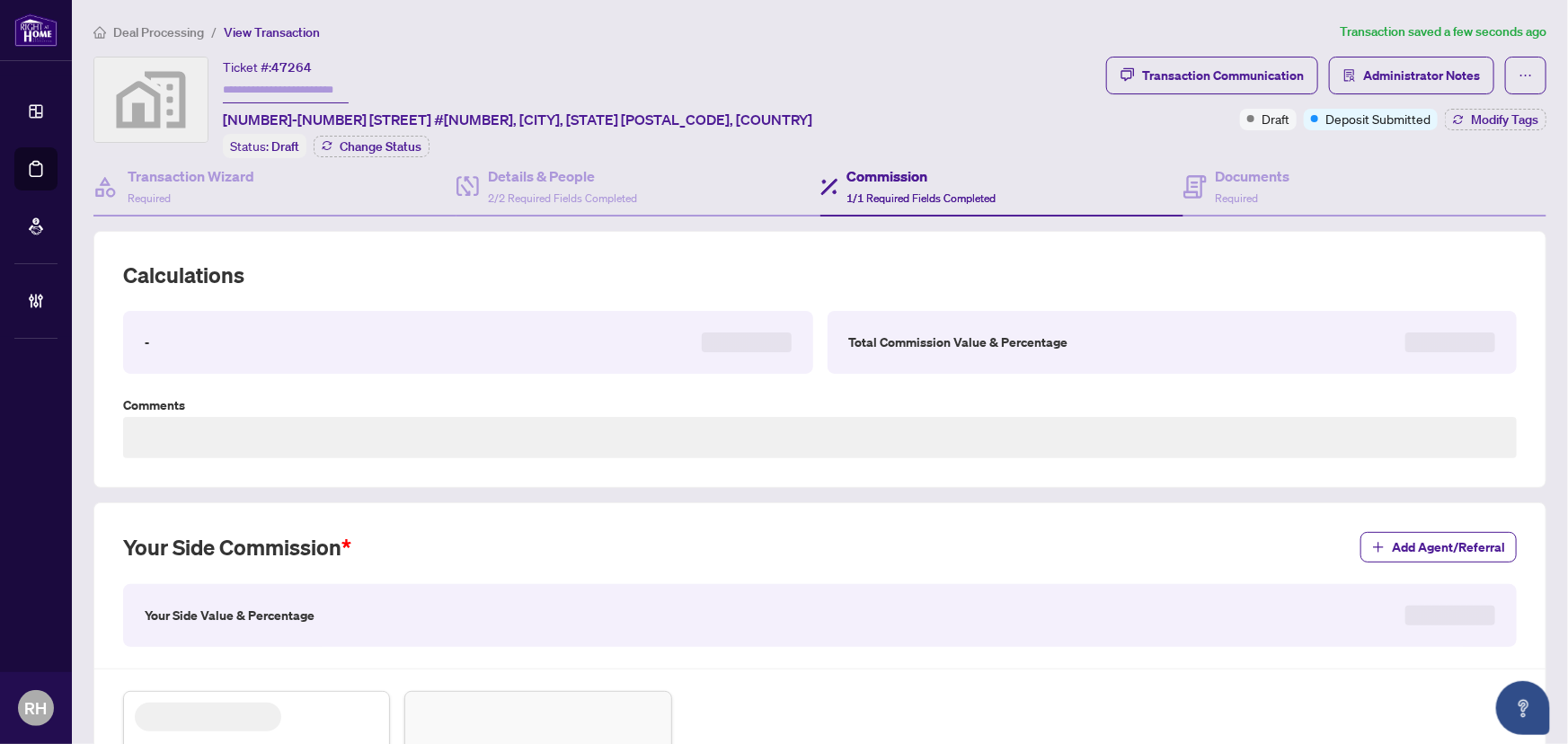 scroll, scrollTop: 330, scrollLeft: 0, axis: vertical 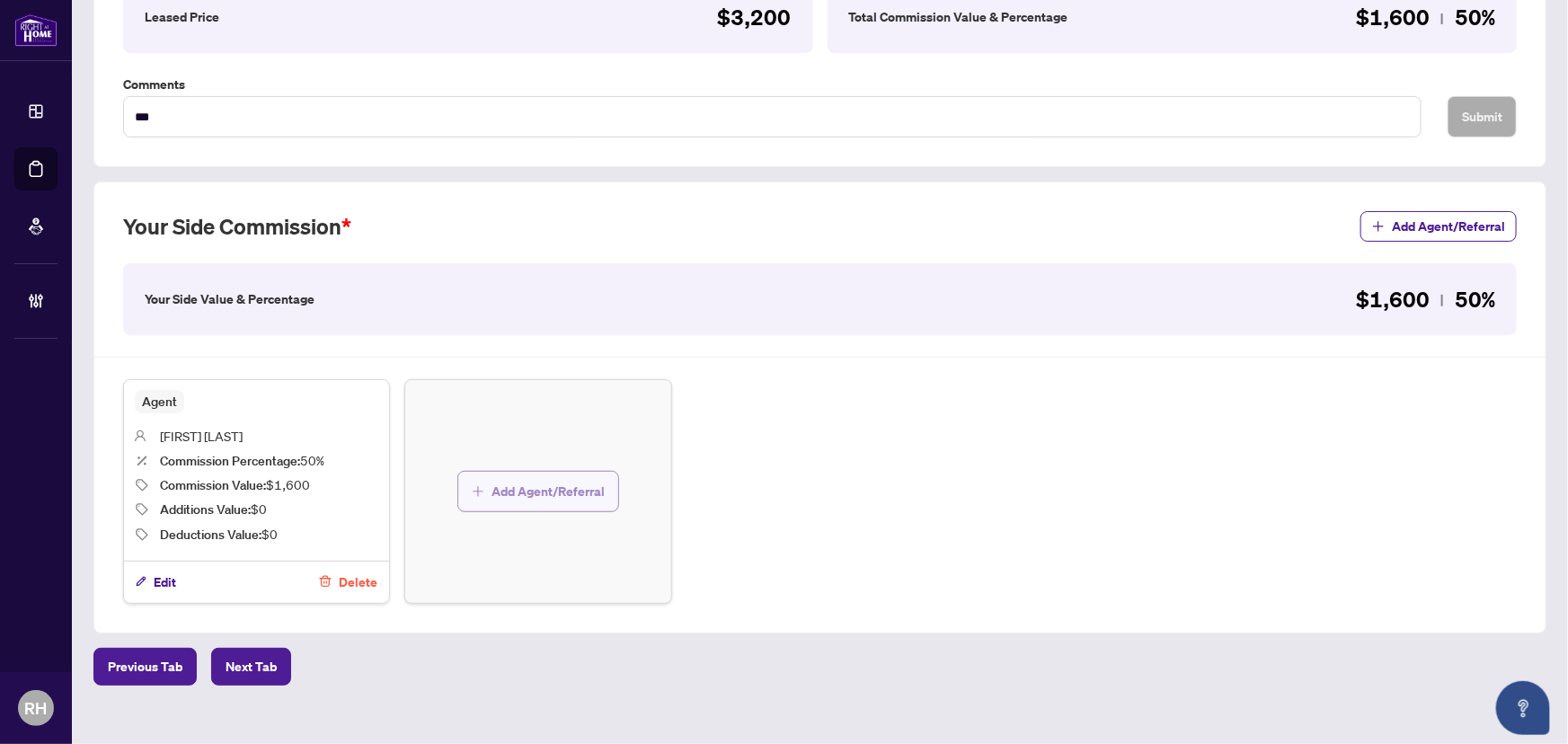 click on "Add Agent/Referral" at bounding box center [548, 492] 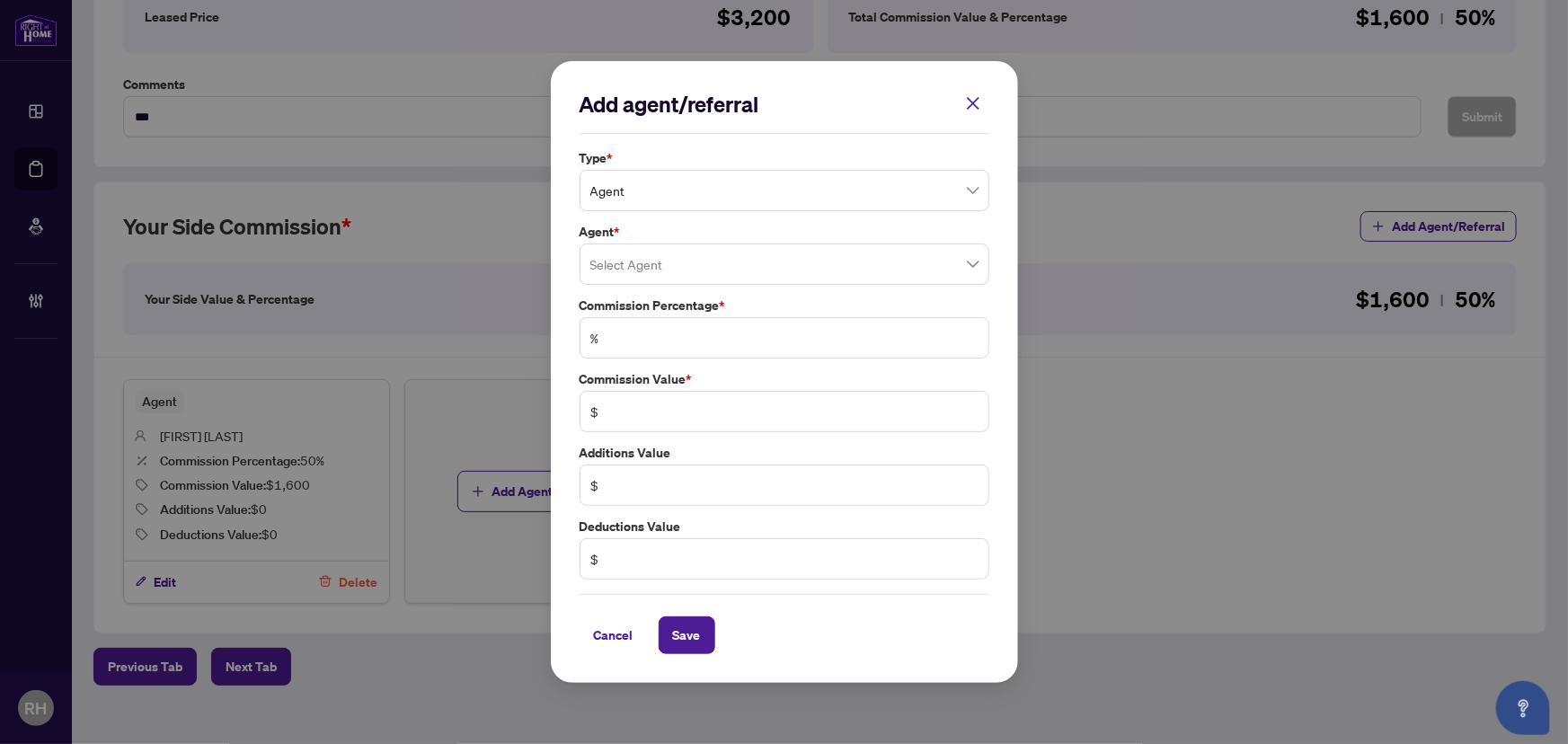 click at bounding box center (784, 264) 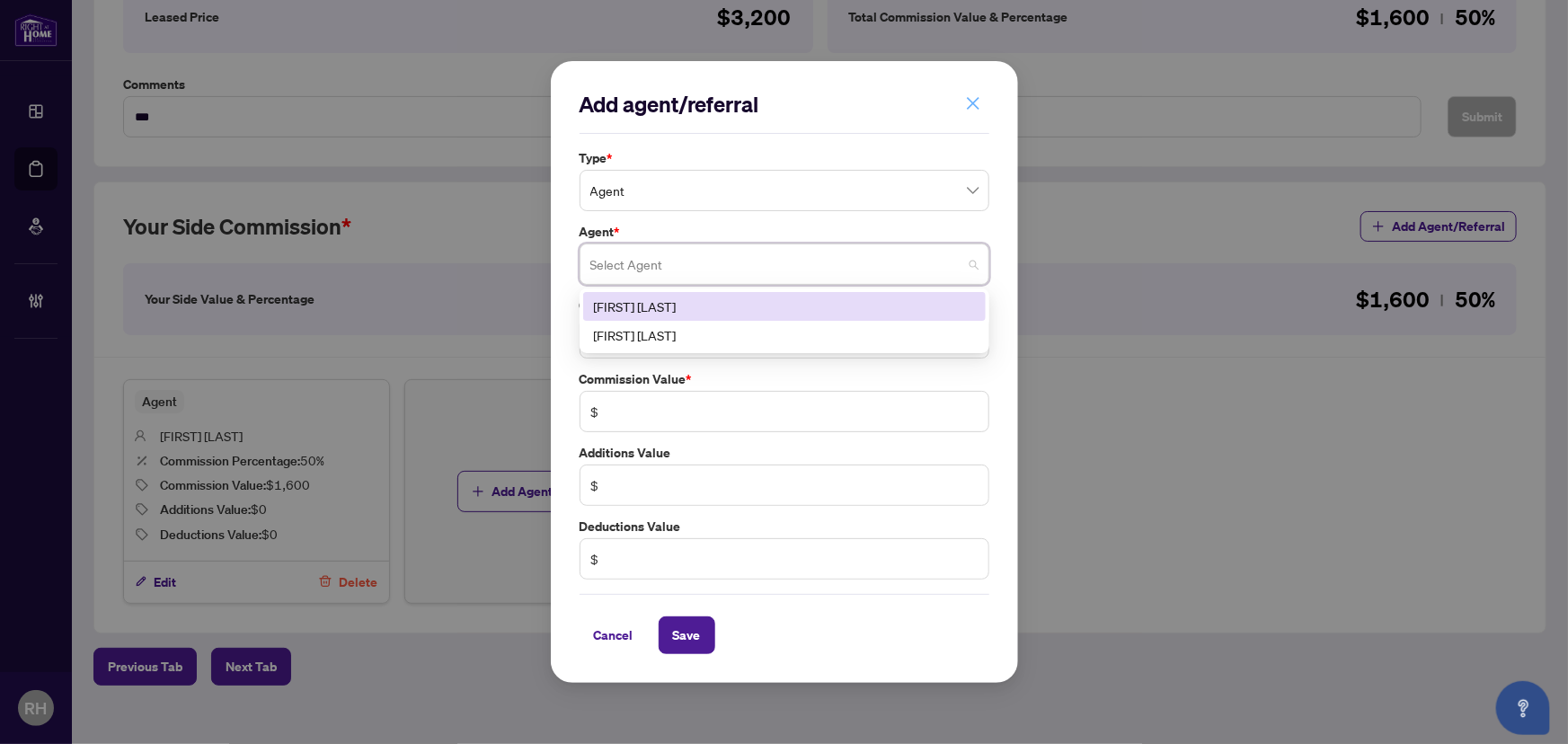 click at bounding box center [973, 103] 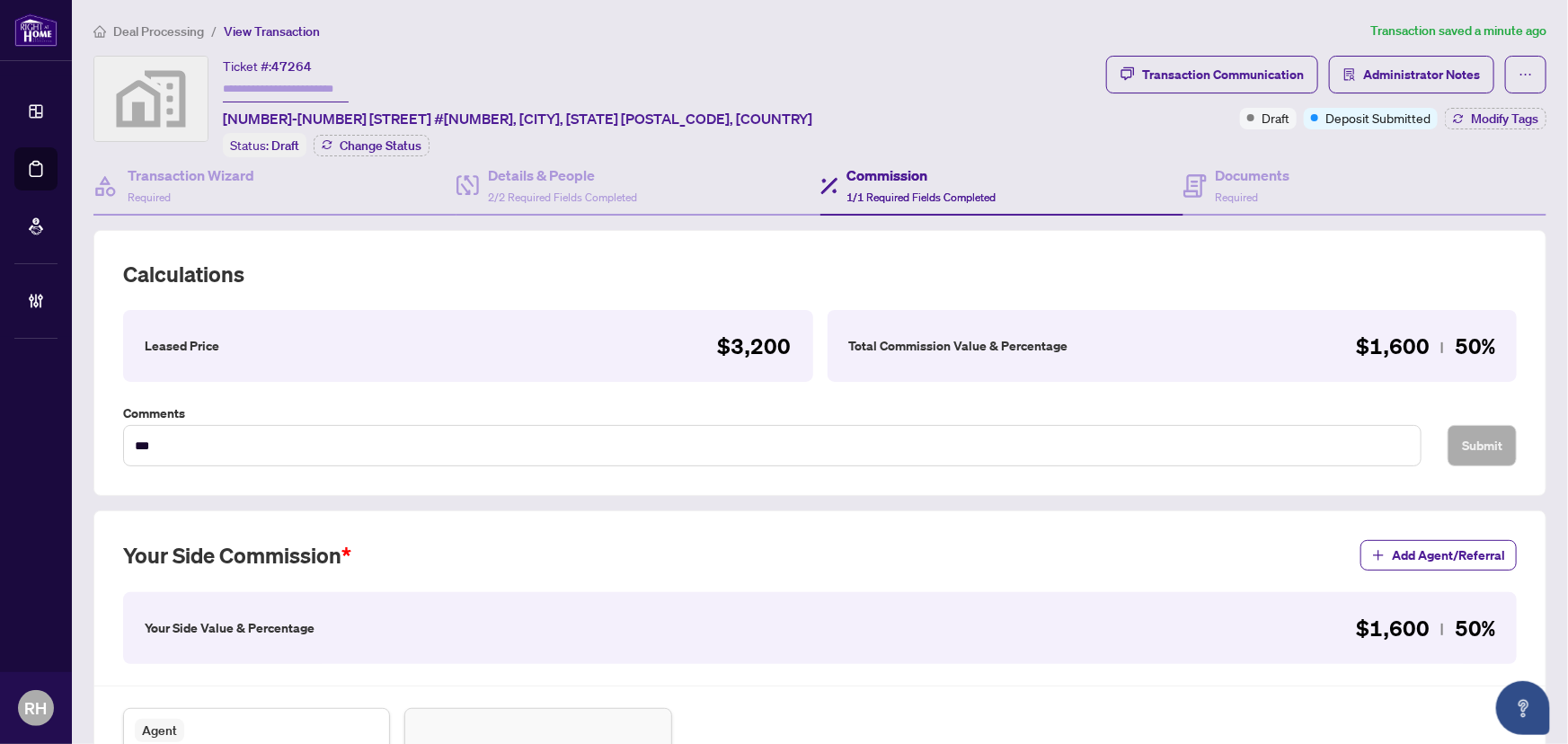 scroll, scrollTop: 0, scrollLeft: 0, axis: both 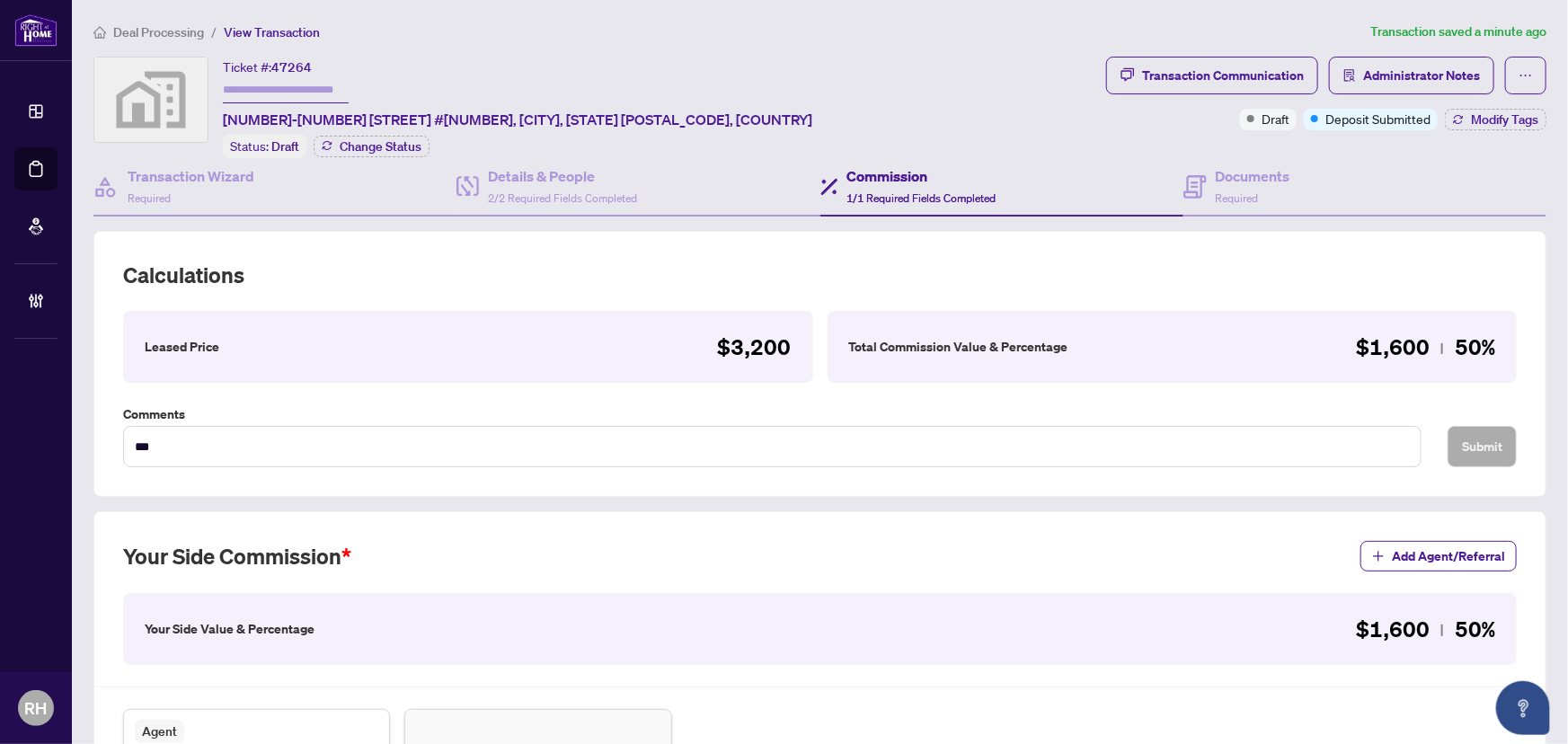 click on "Deal Processing" at bounding box center (158, 32) 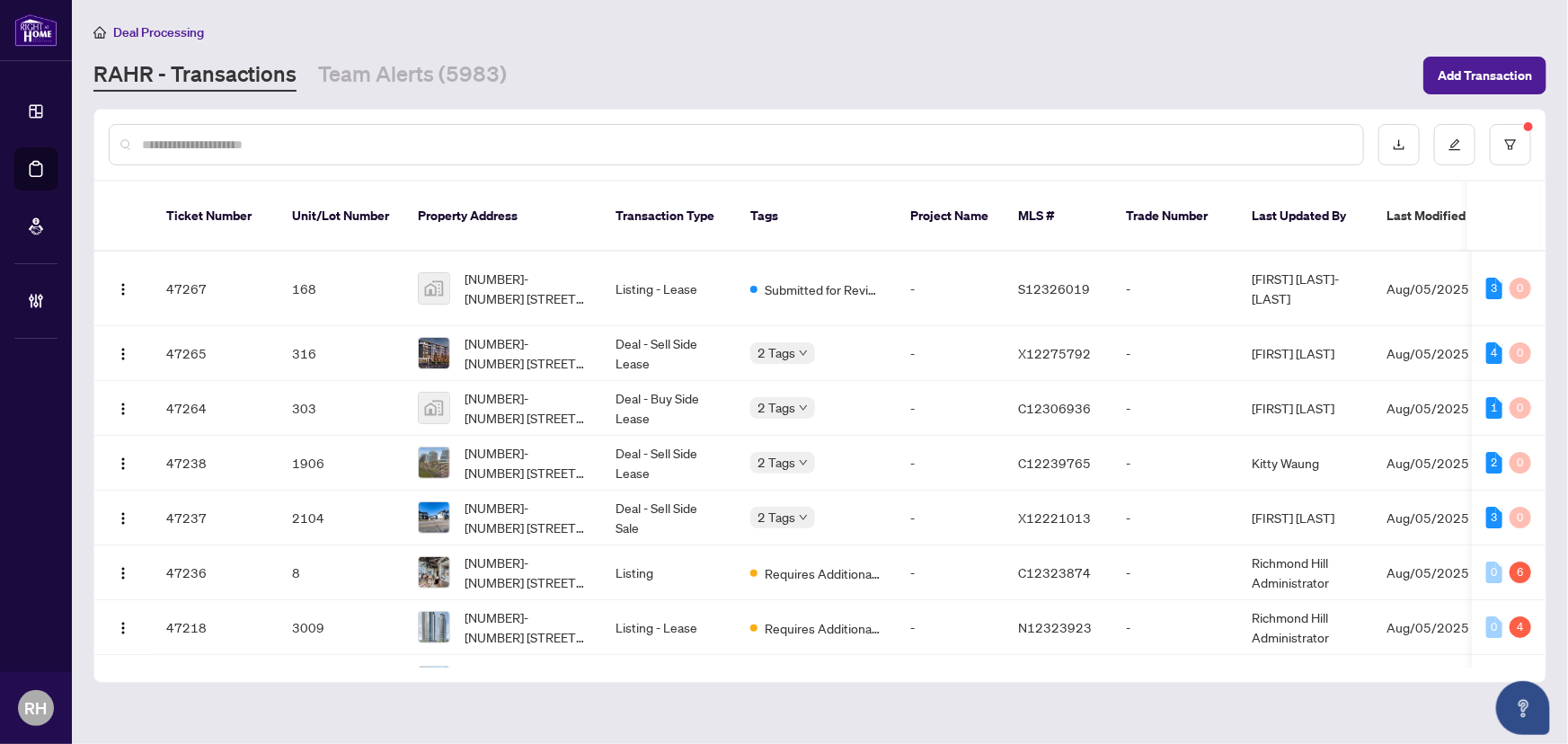 click on "Deal Processing RAHR - Transactions Team Alerts   (5983) Add Transaction" at bounding box center [819, 58] 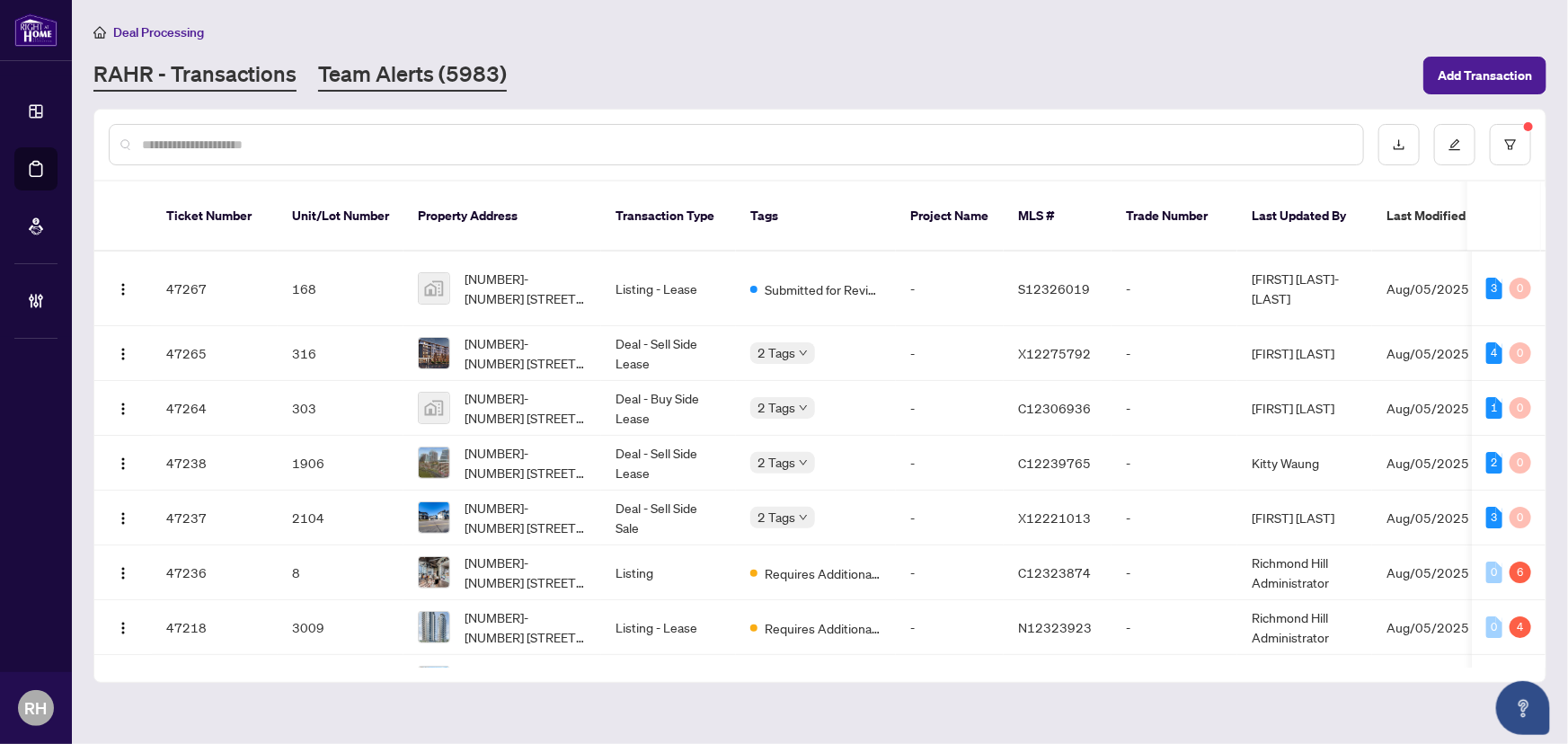 click on "Team Alerts   (5983)" at bounding box center (412, 75) 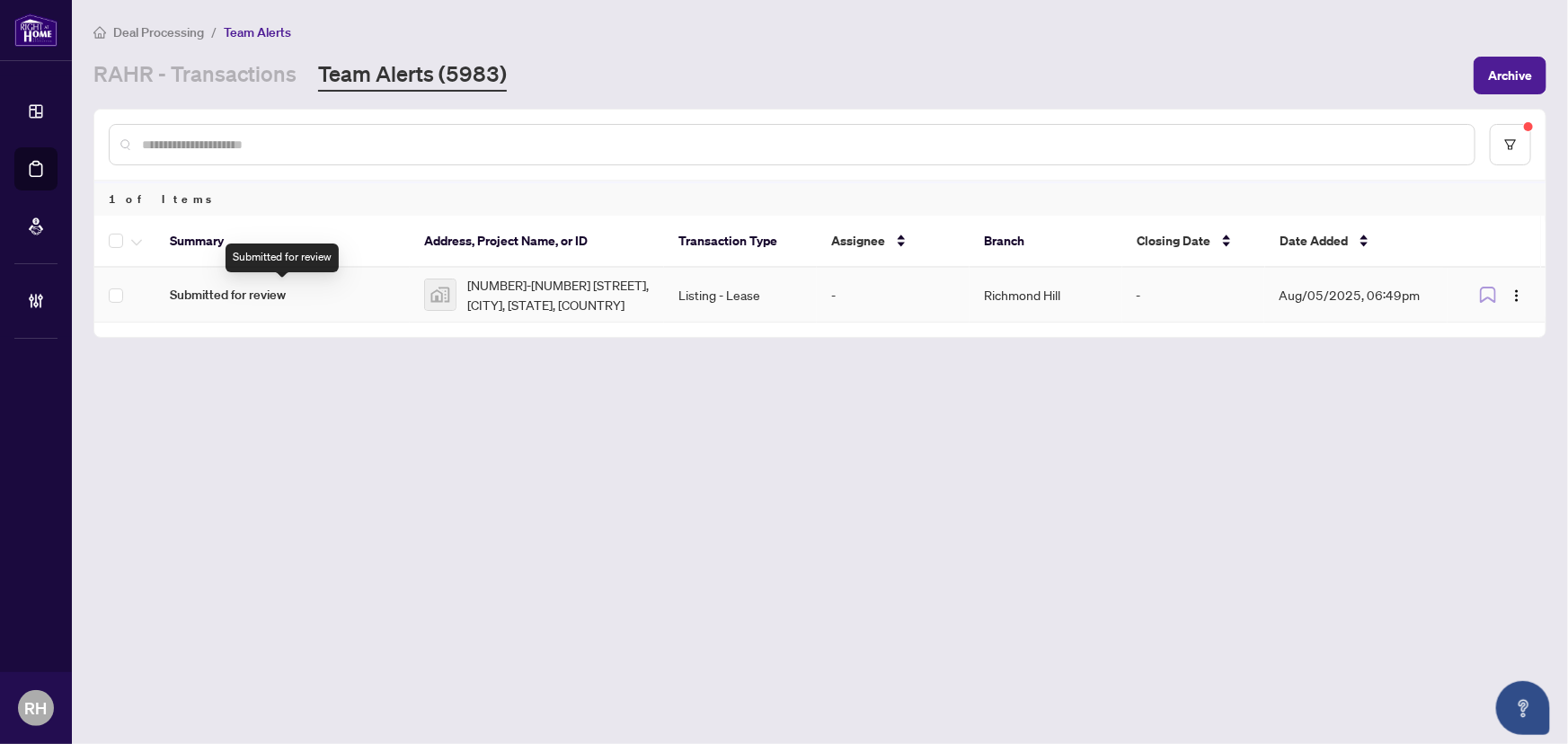 click on "Submitted for review" at bounding box center [282, 295] 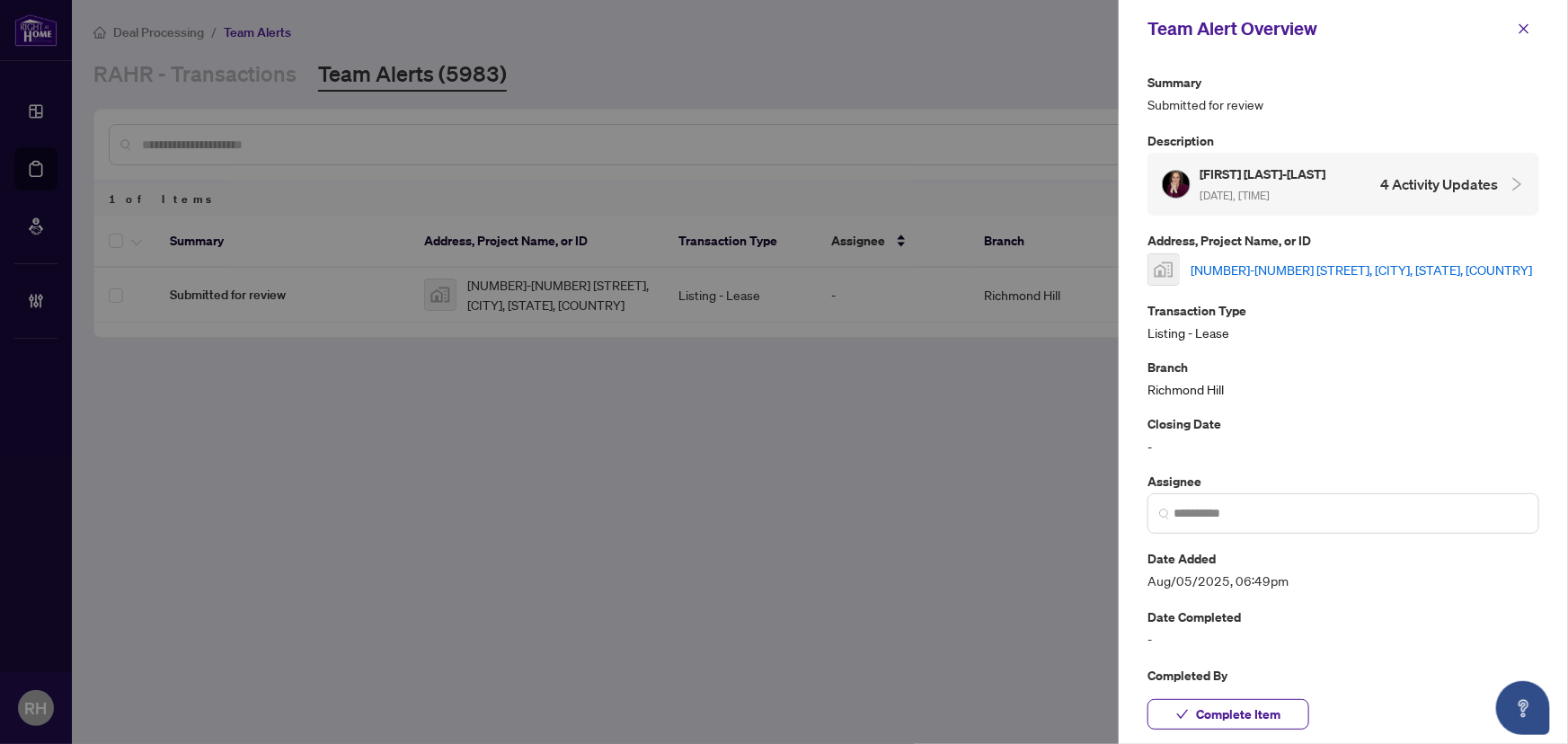 click on "[NUMBER]-[NUMBER] [STREET], [CITY], [STATE], [COUNTRY]" at bounding box center (1343, 270) 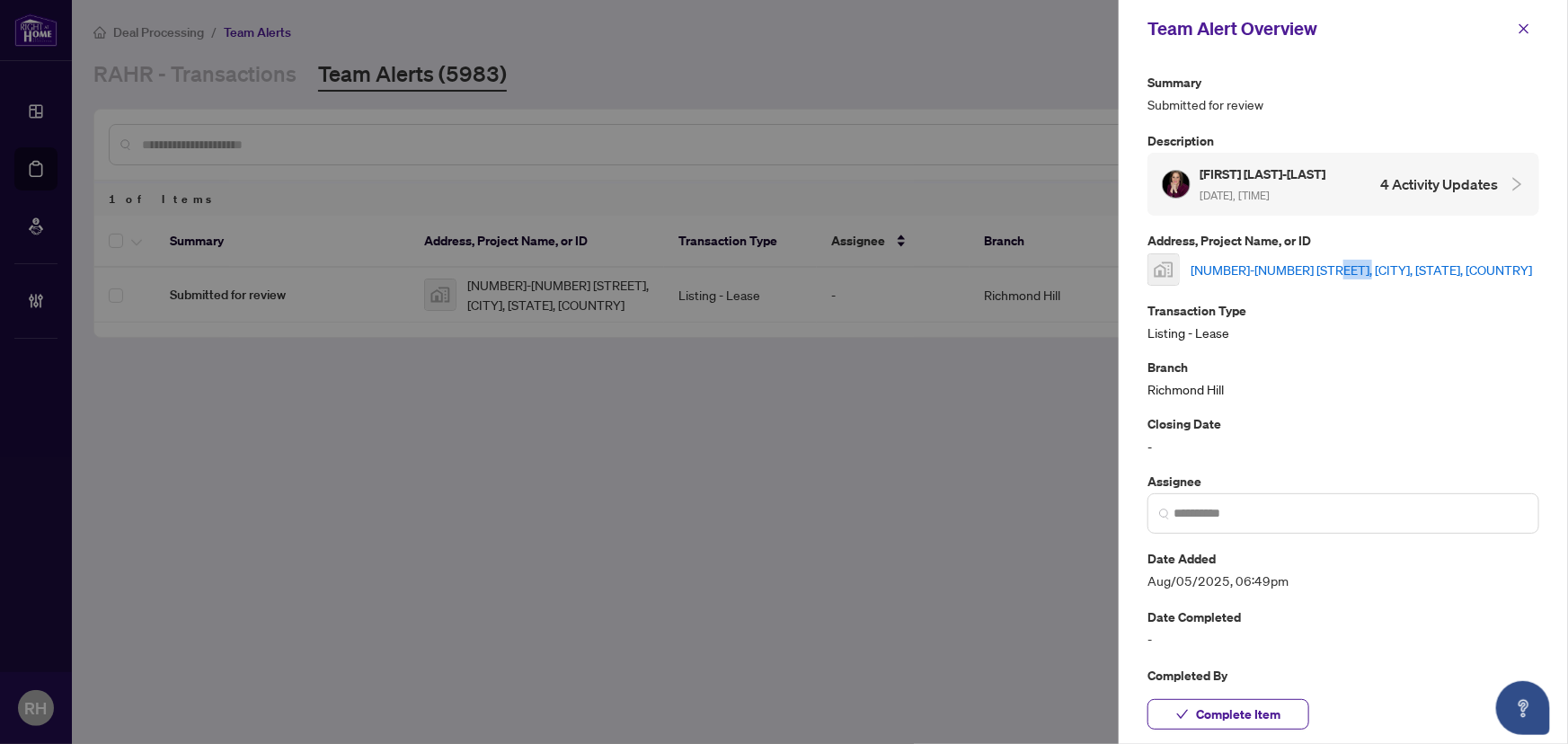 click on "[NUMBER]-[NUMBER] [STREET], [CITY], [STATE], [COUNTRY]" at bounding box center [1343, 270] 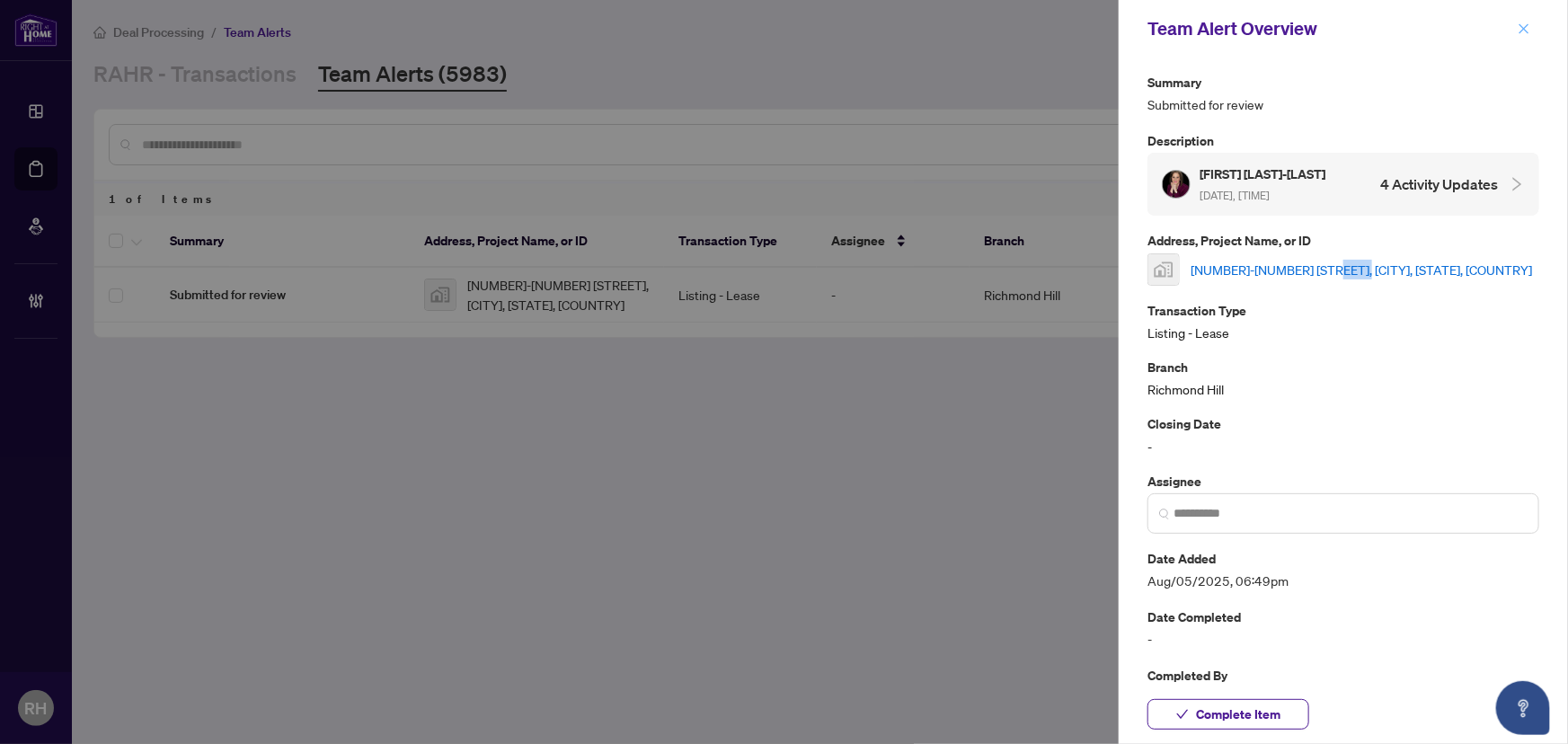 click at bounding box center [1524, 29] 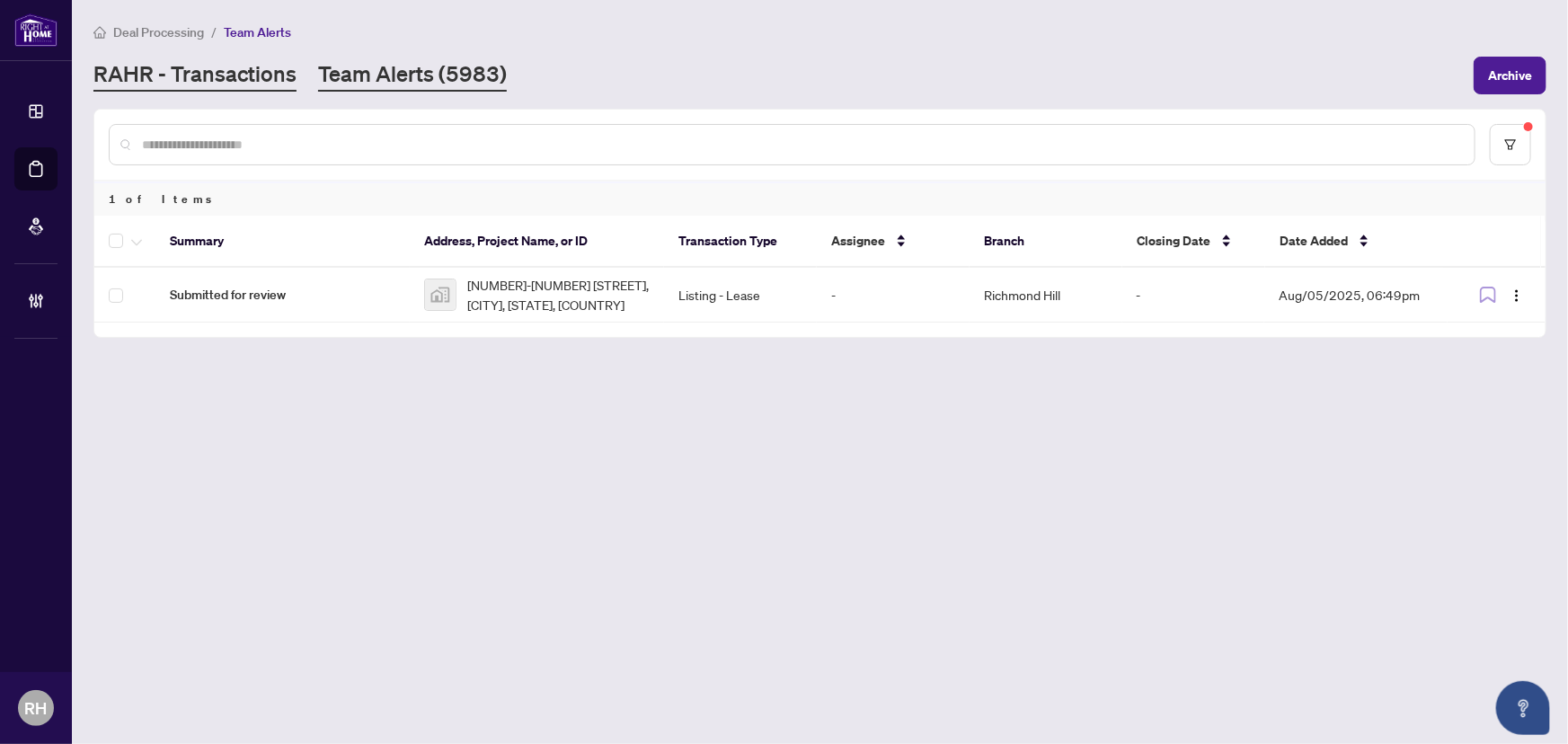 click on "RAHR - Transactions" at bounding box center (195, 75) 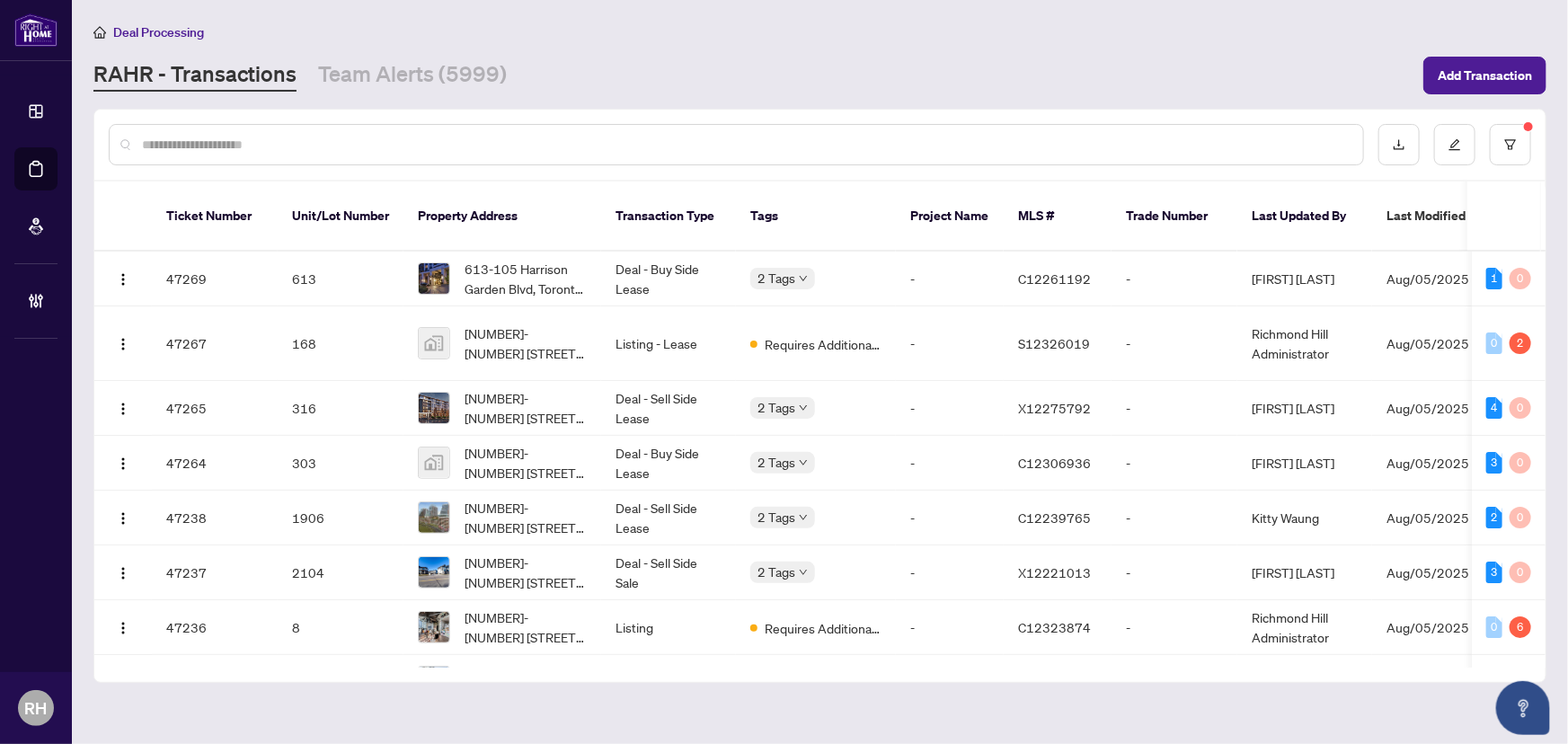 click at bounding box center [736, 145] 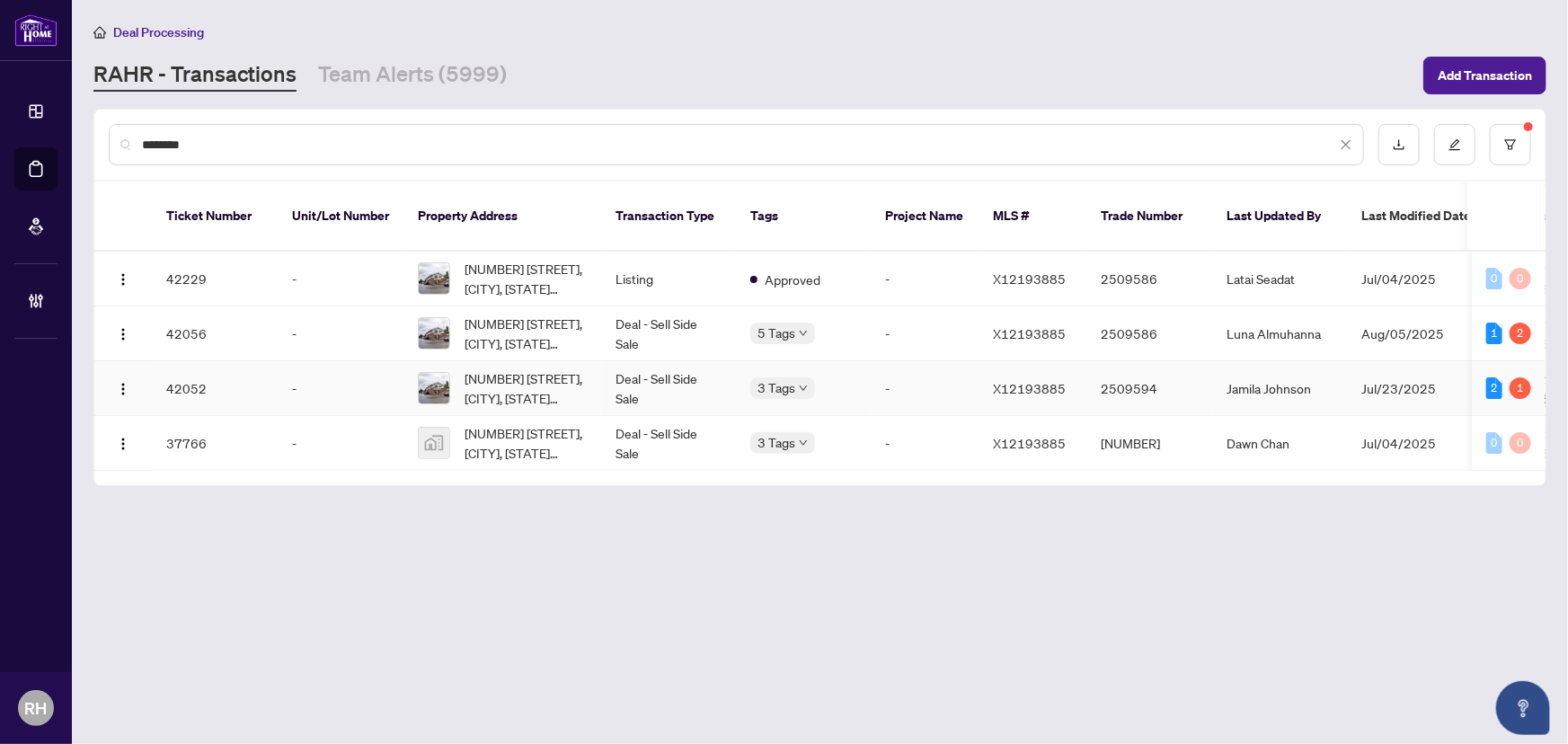type on "********" 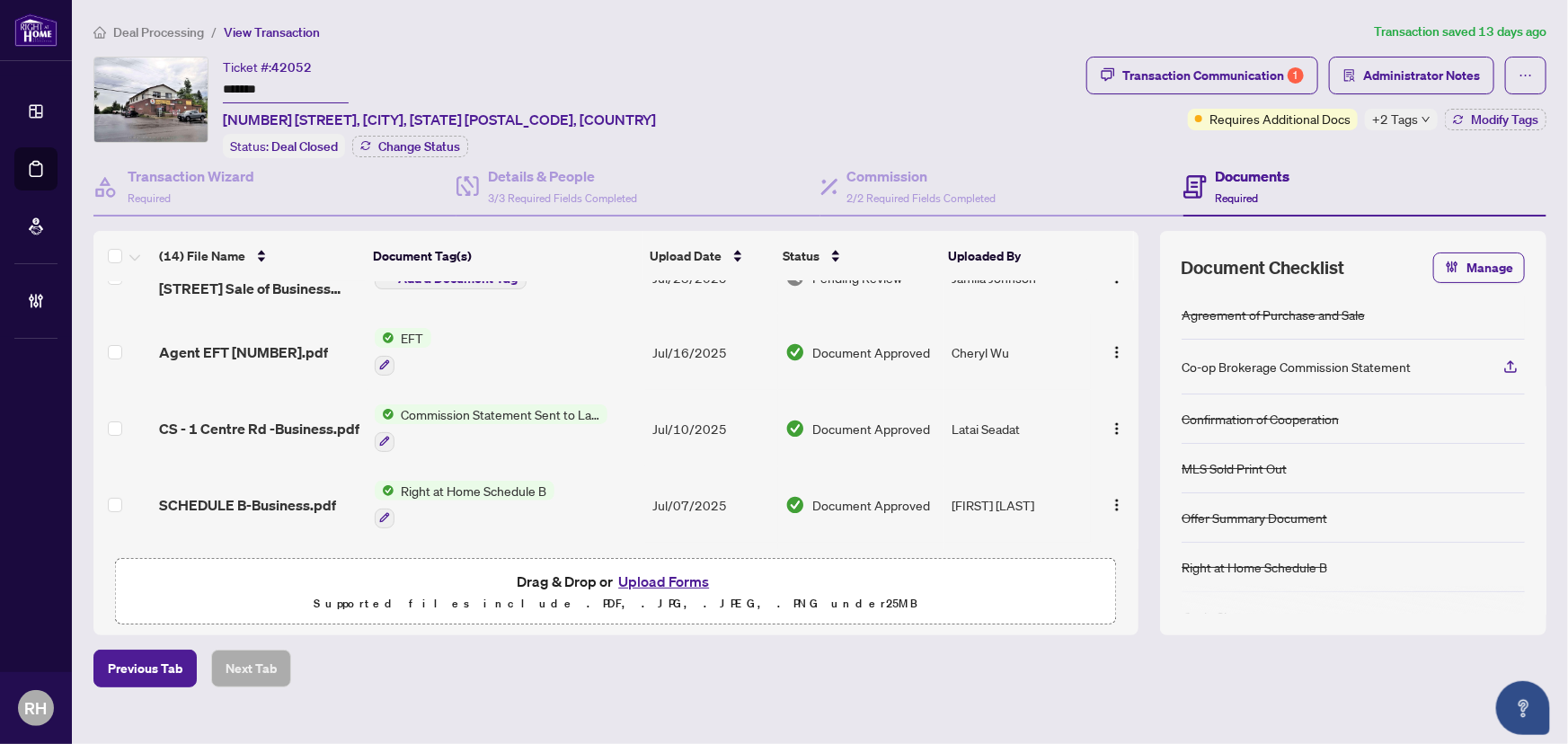 scroll, scrollTop: 0, scrollLeft: 0, axis: both 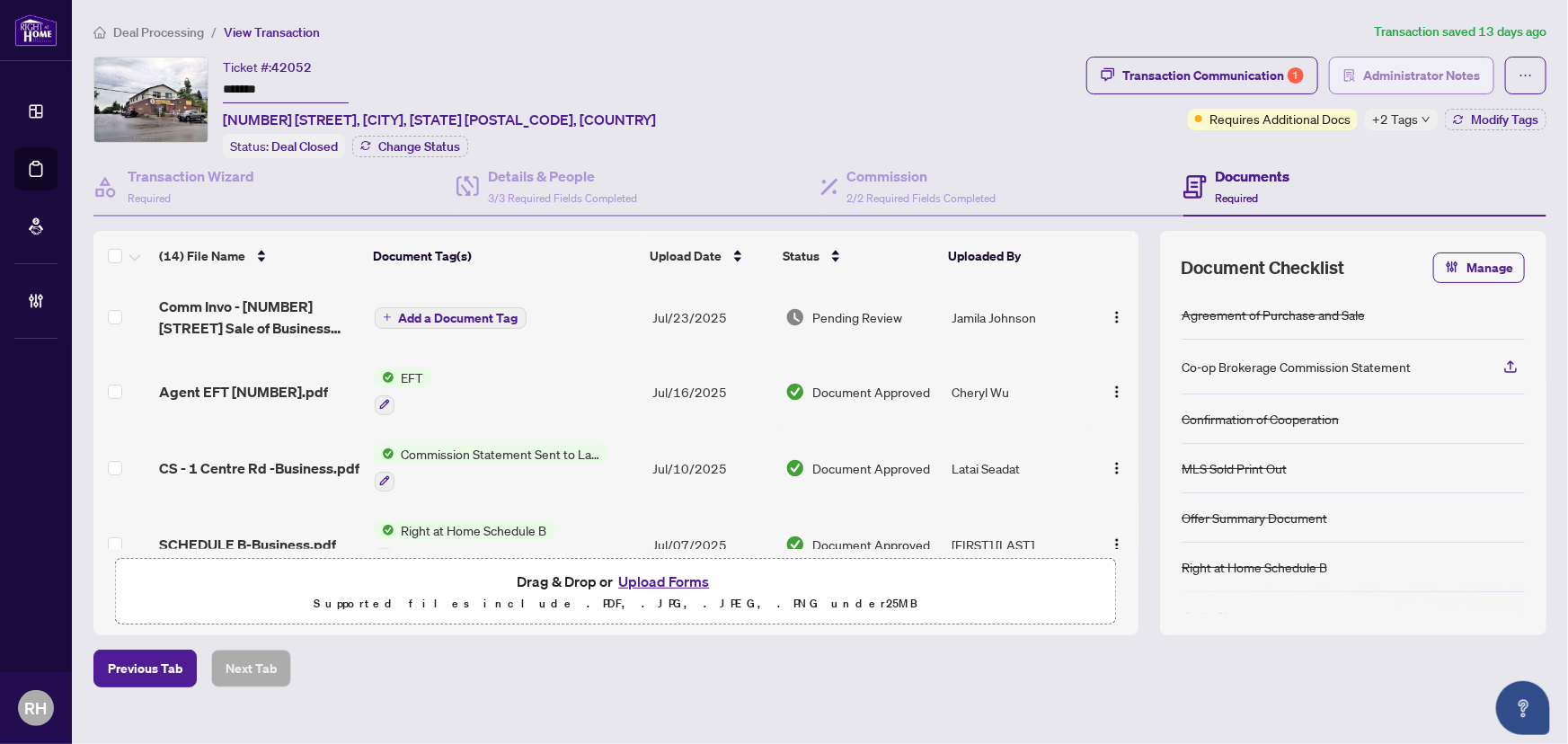 click on "Administrator Notes" at bounding box center [1422, 75] 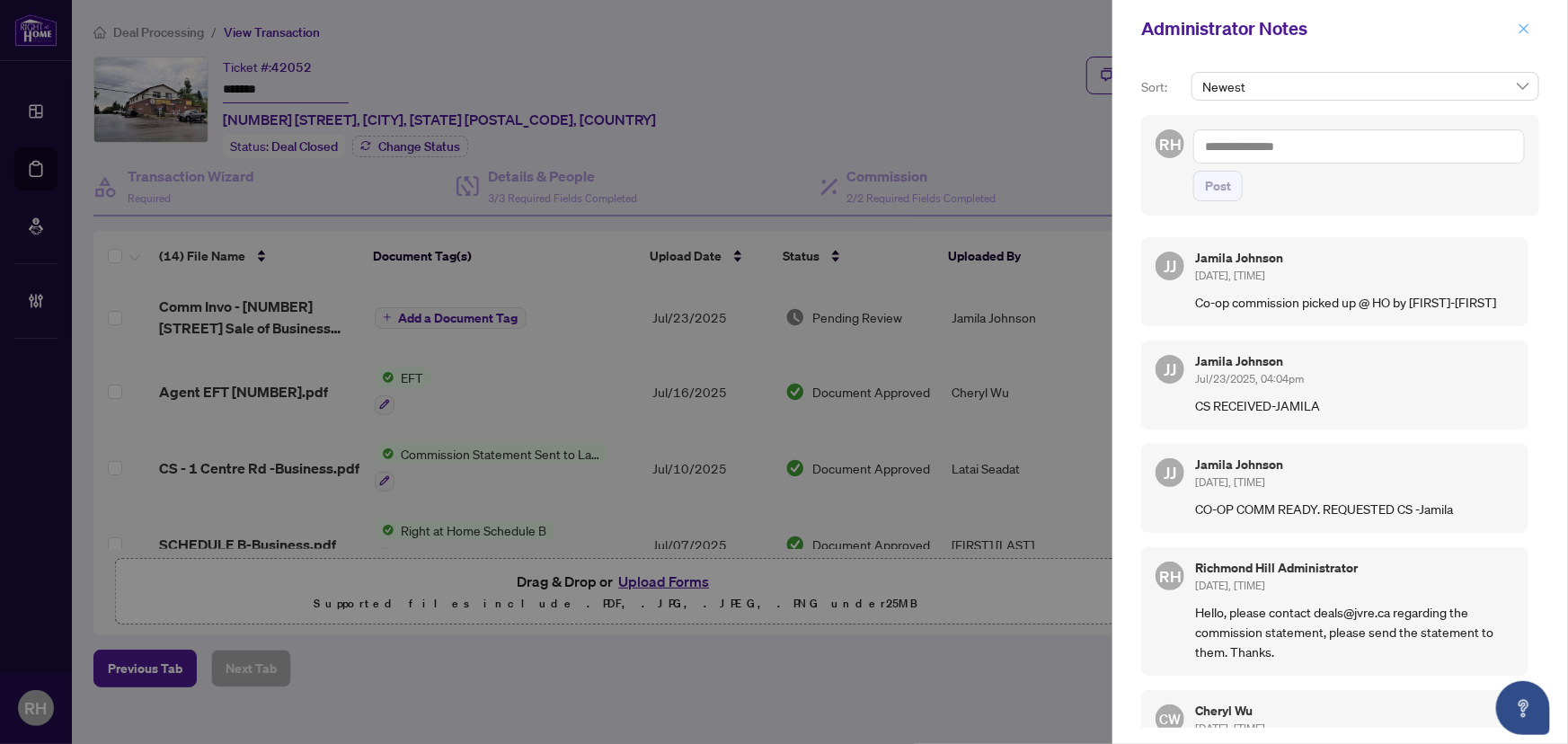 click at bounding box center (1524, 29) 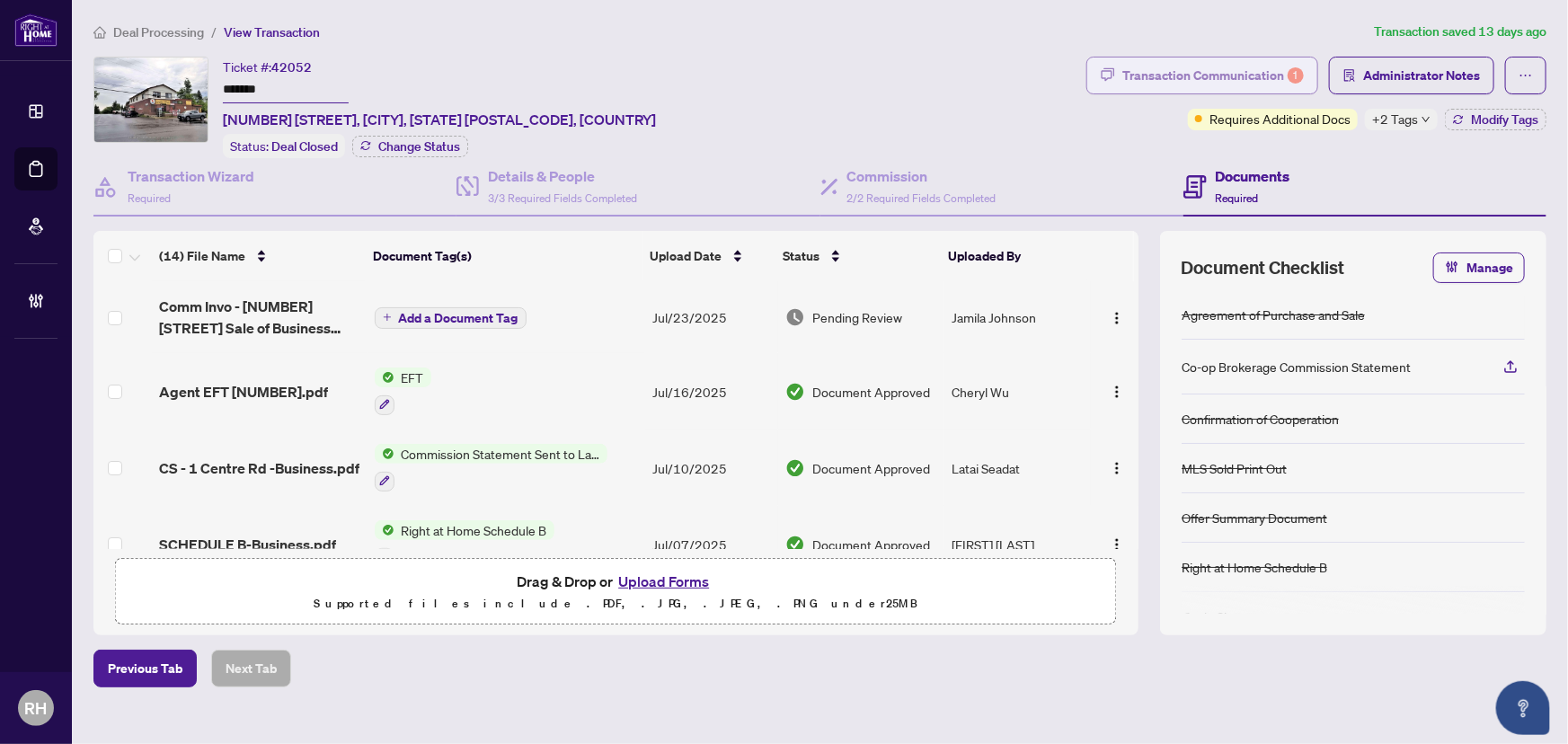 click on "Transaction Communication 1" at bounding box center (1202, 75) 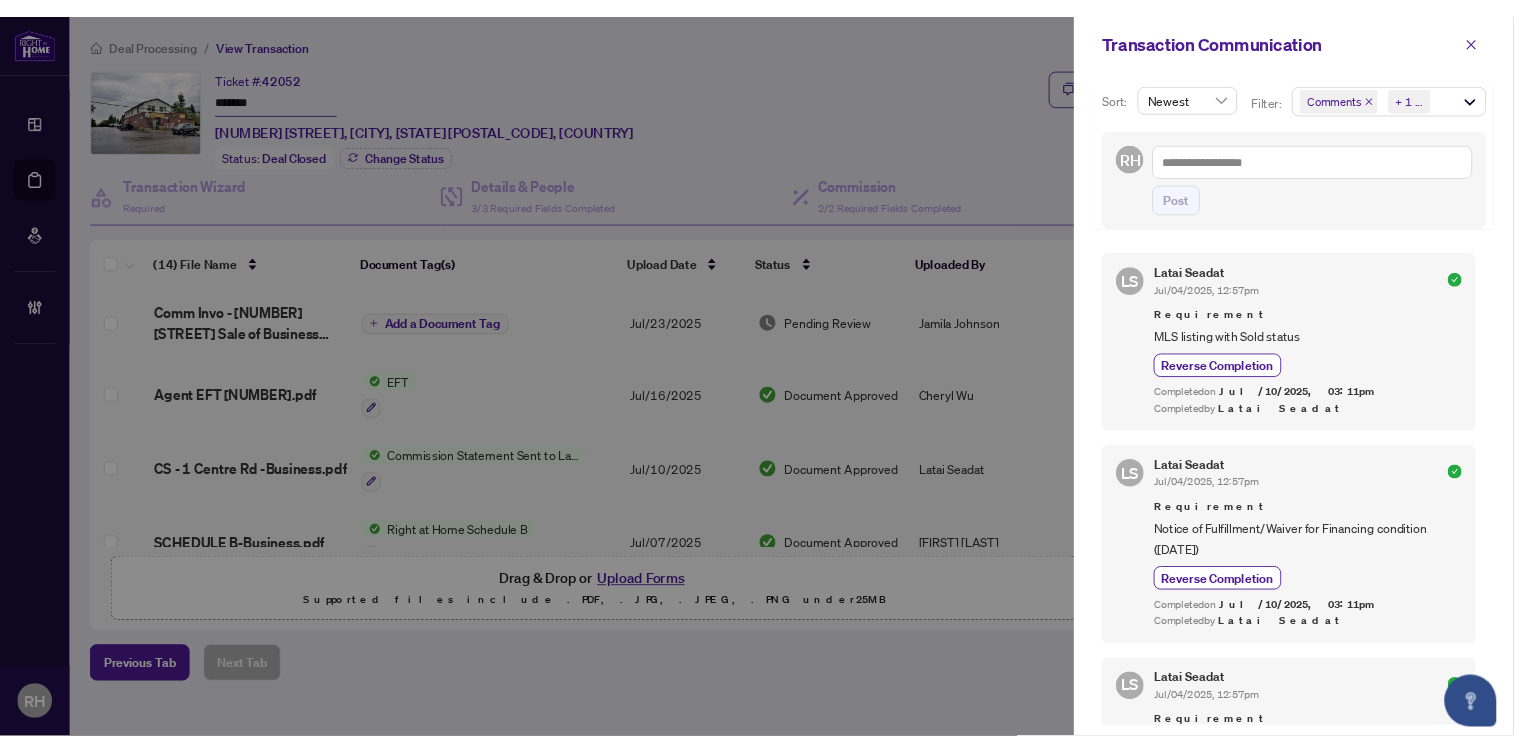 scroll, scrollTop: 0, scrollLeft: 0, axis: both 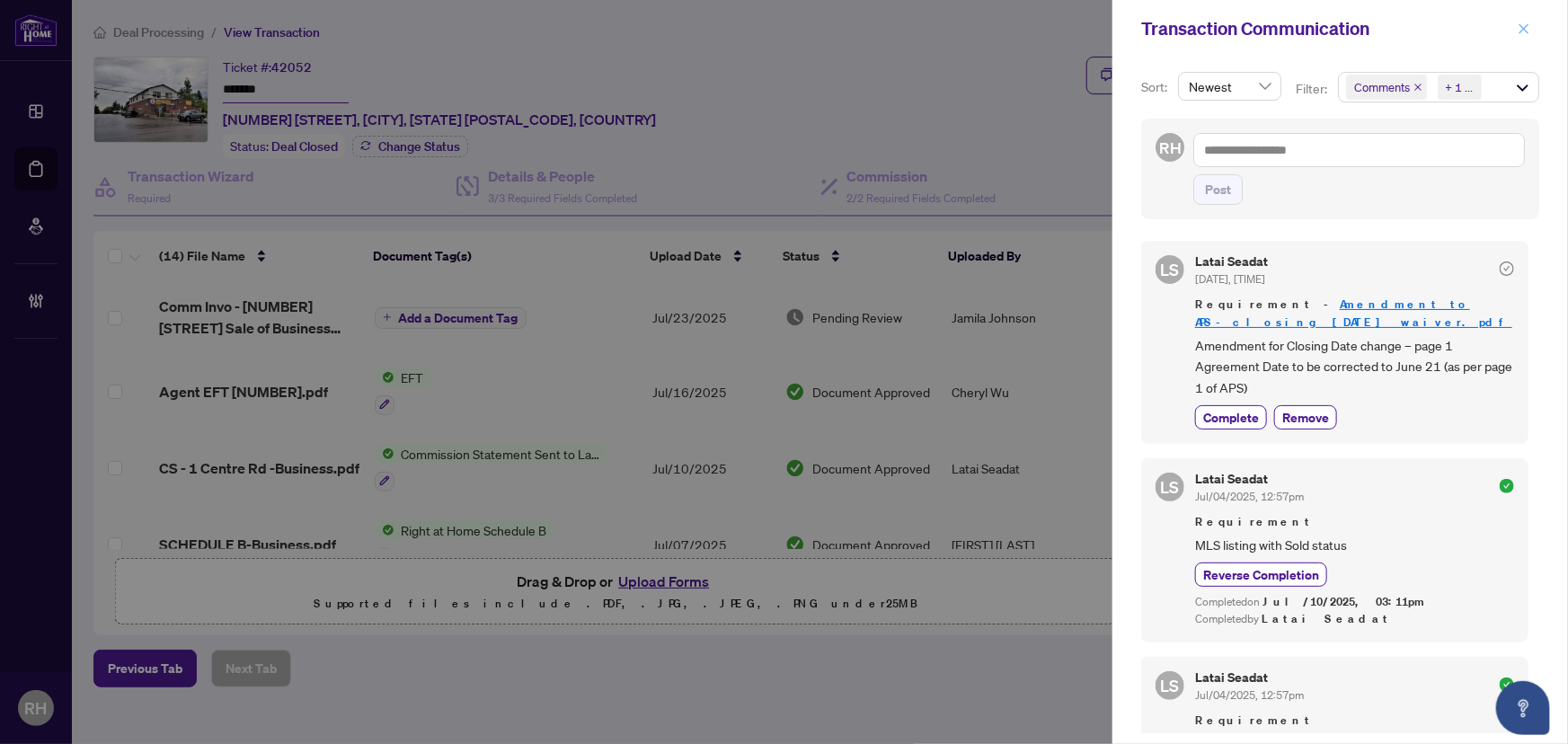 click 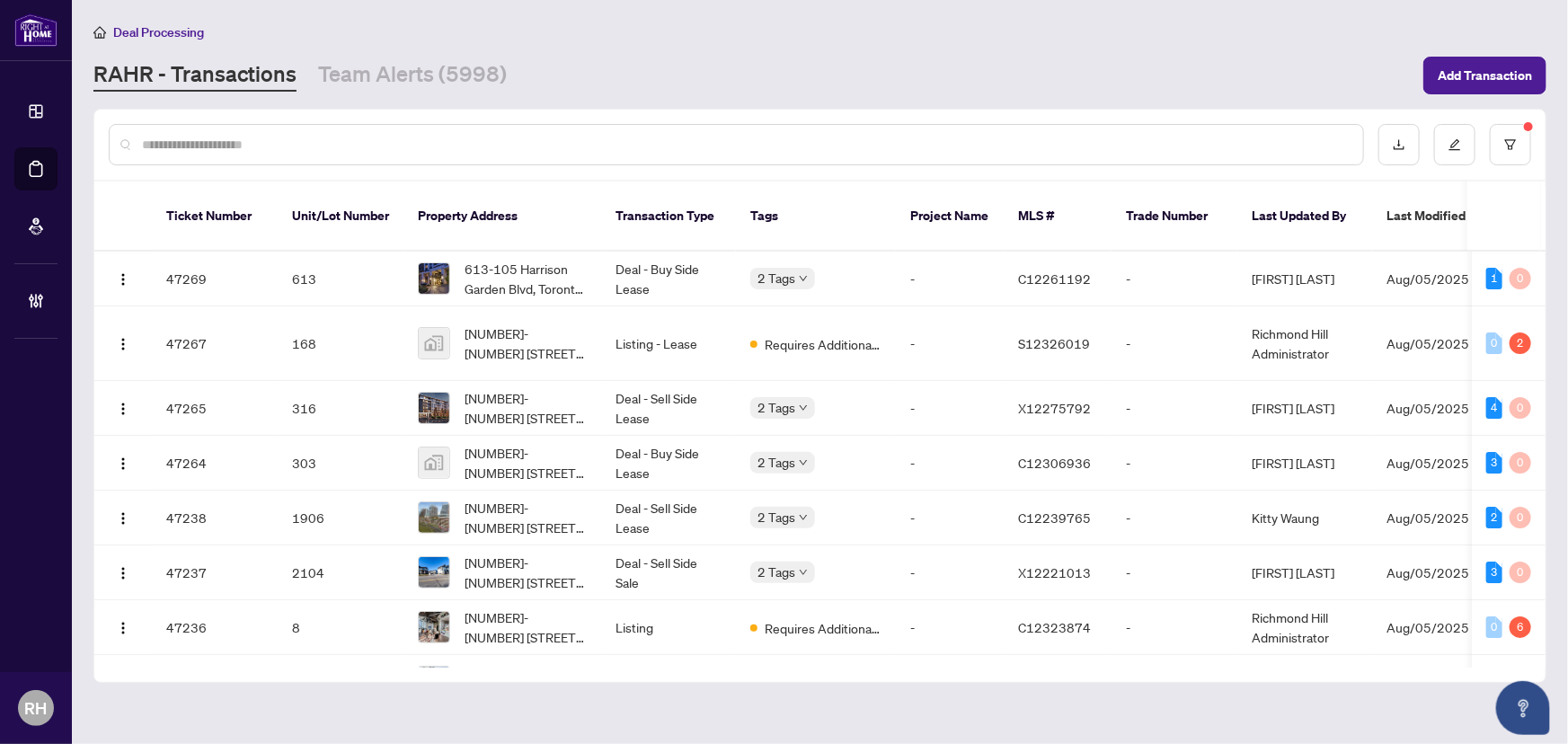click at bounding box center [745, 145] 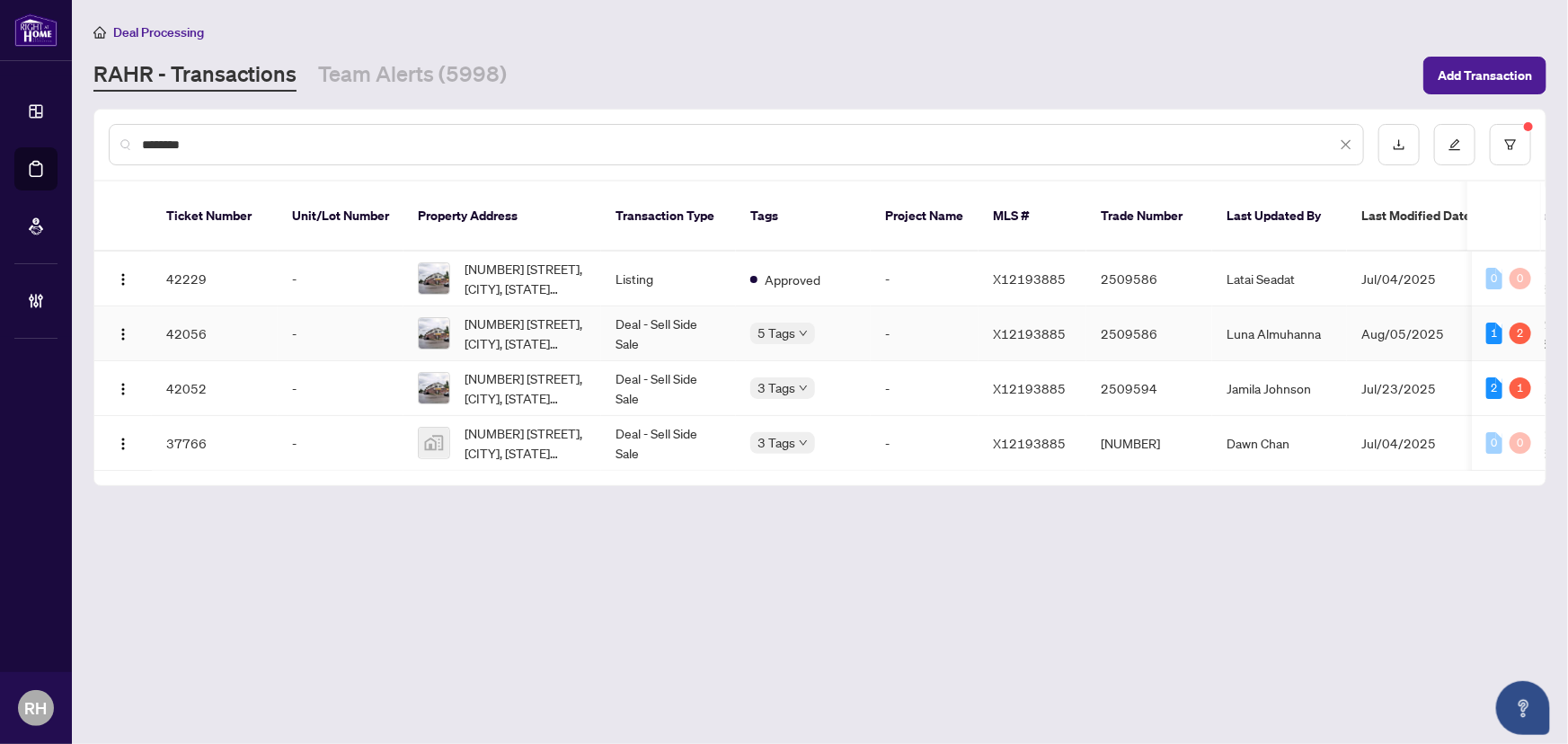 type on "********" 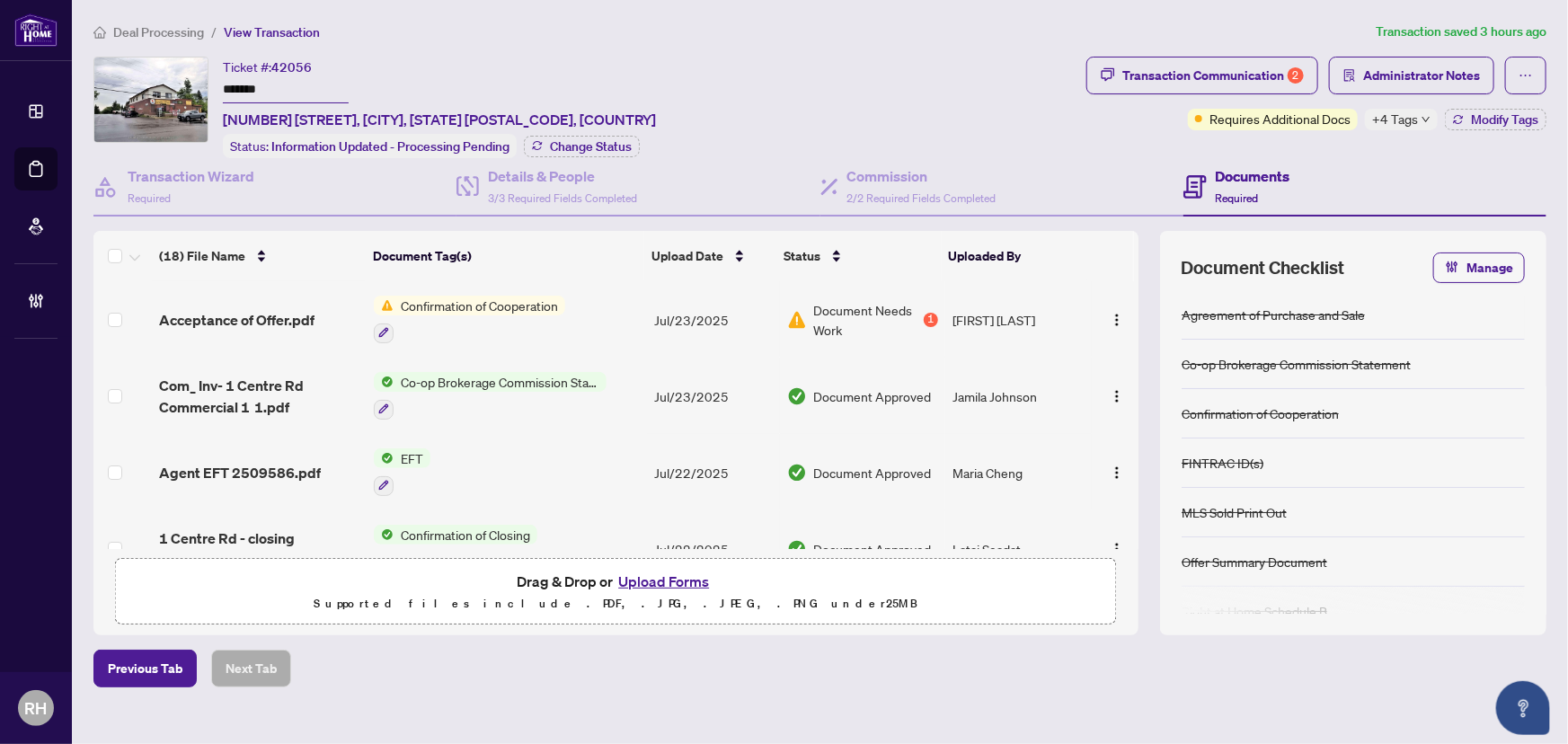 click on "Deal Processing / View Transaction Transaction saved   3 hours ago Ticket #:  42056 ******* 1 Centre Rd, McKellar, Ontario P0G 1C0, Canada Status:   Information Updated - Processing Pending Change Status Transaction Communication 2 Administrator Notes Requires Additional Docs +4 Tags Modify Tags Transaction Wizard Required Details & People 3/3 Required Fields Completed Commission 2/2 Required Fields Completed Documents Required (18) File Name Document Tag(s) Upload Date Status Uploaded By               Acceptance of Offer.pdf Confirmation of Cooperation Jul/23/2025 Document Needs Work 1 Daniel C Kim Com_ Inv- 1 Centre Rd   Commercial 1 1.pdf Co-op Brokerage Commission Statement Jul/23/2025 Document Approved Jamila Johnson Agent EFT 2509586.pdf EFT Jul/22/2025 Document Approved Maria Cheng 1 Centre Rd - closing confirmation_0001.pdf Confirmation of Closing Jul/22/2025 Document Approved Latai Seadat Amendment to APS-correction.pdf 570 Amendment to - Agreement of Purchase and Sale - Commercial Jul/10/2025" at bounding box center [819, 372] 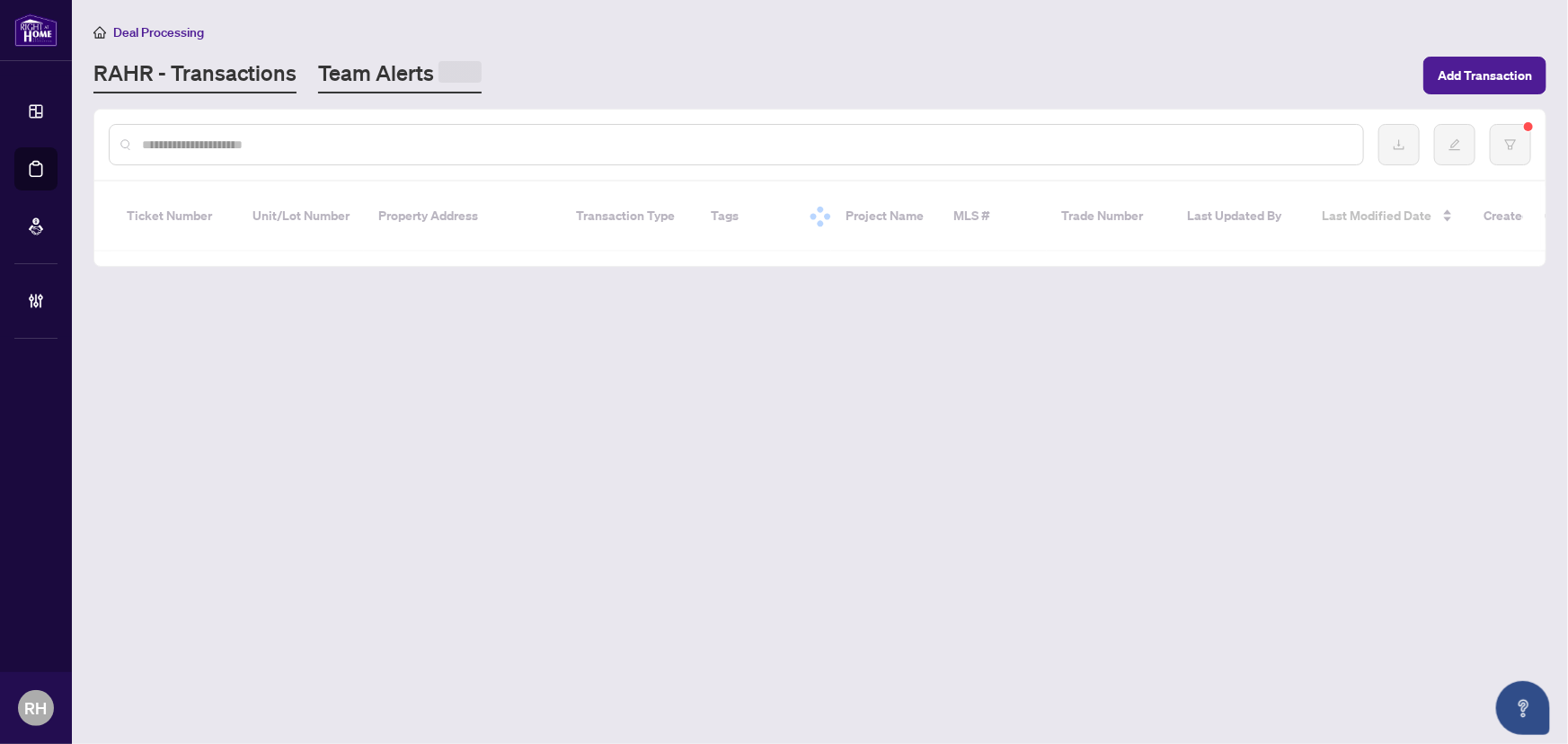 click on "Team Alerts" at bounding box center (400, 75) 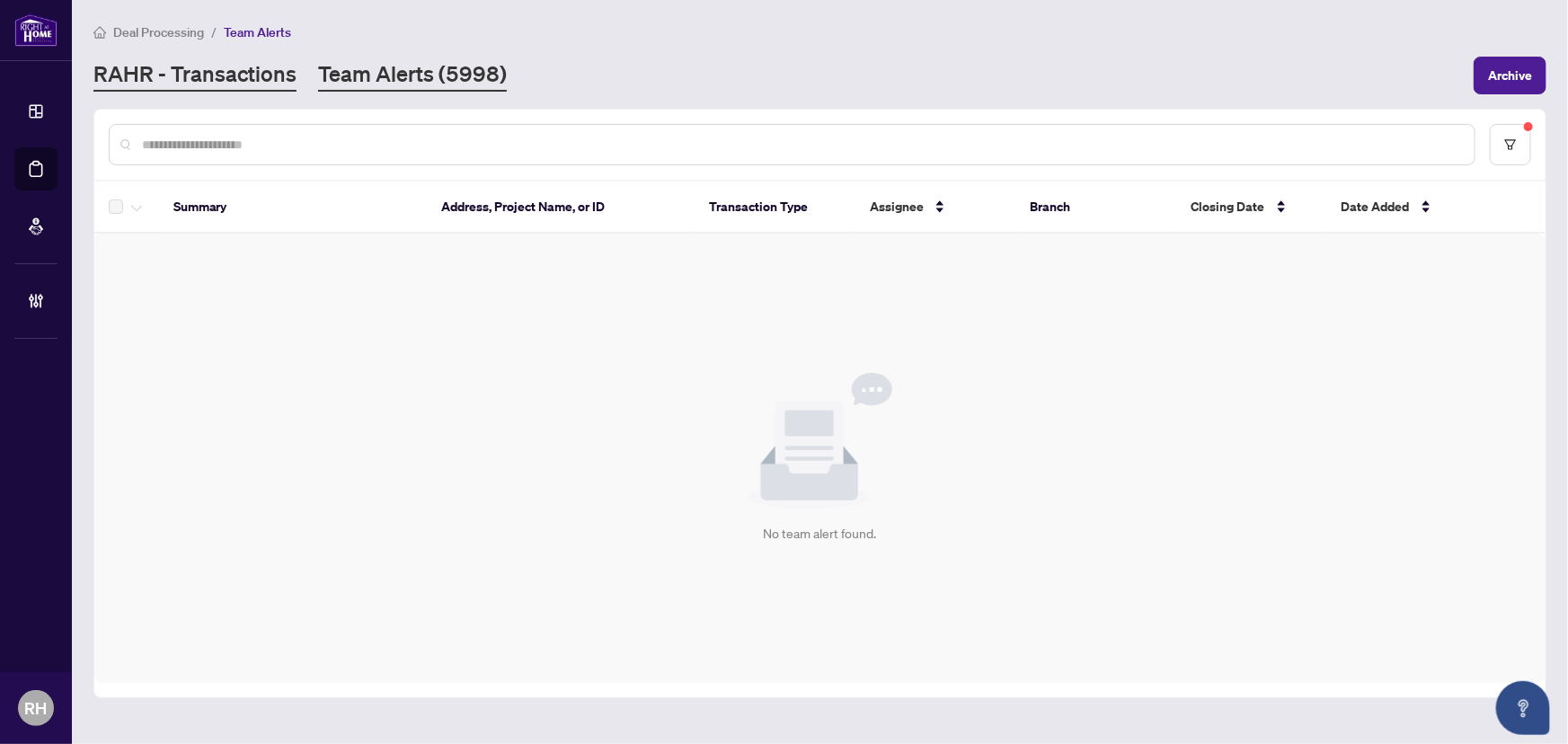 click on "RAHR - Transactions" at bounding box center [195, 75] 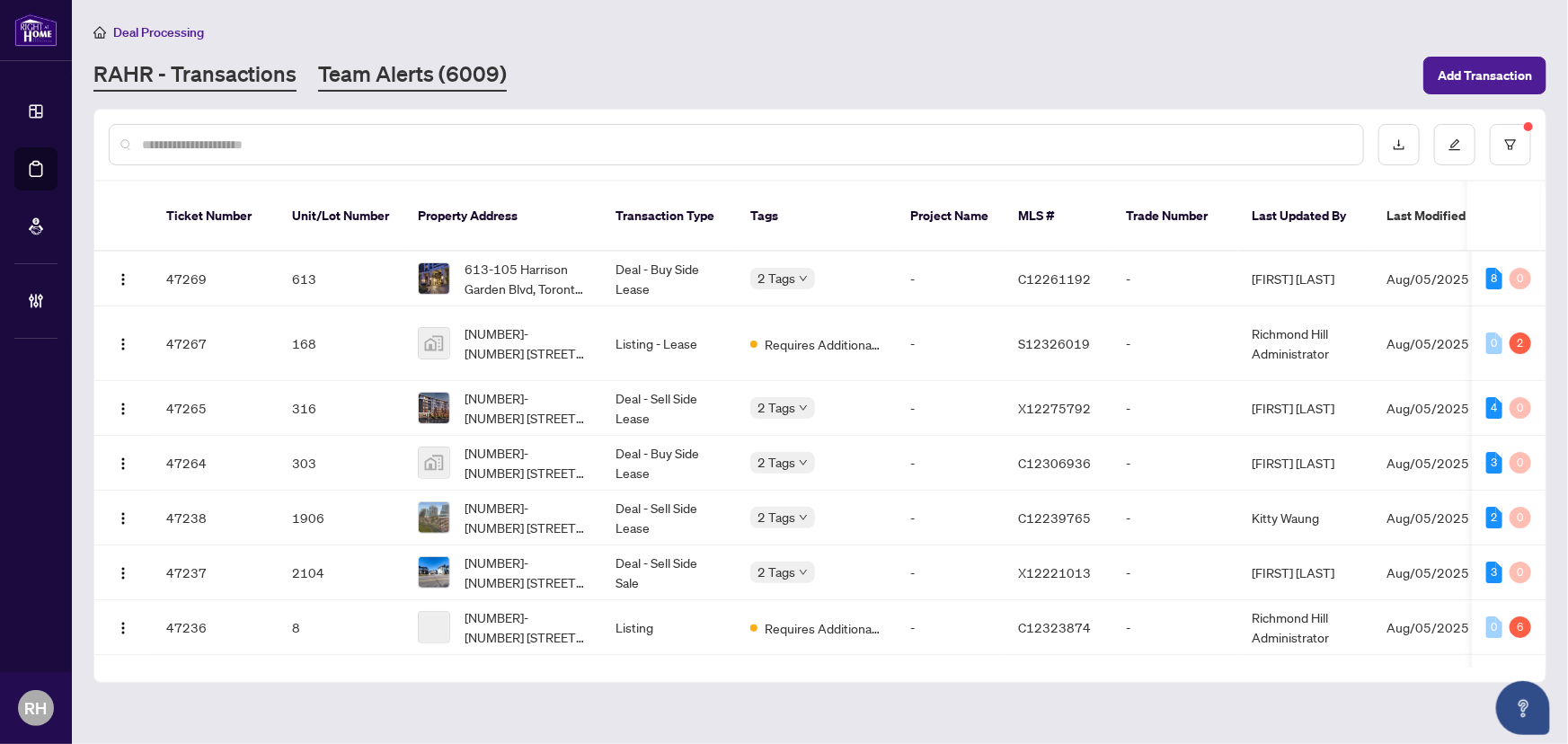 click on "Team Alerts   (6009)" at bounding box center (412, 75) 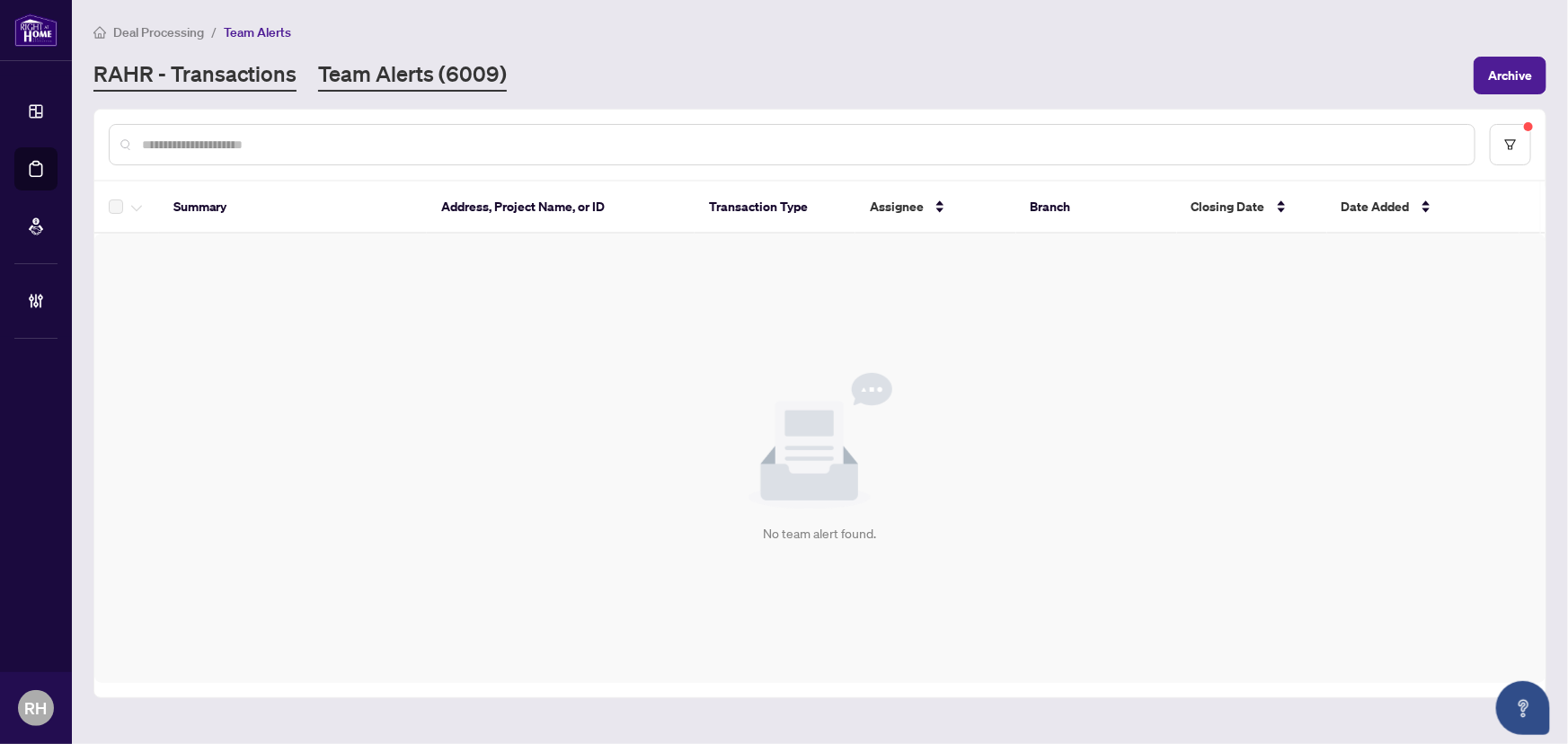 click on "RAHR - Transactions" at bounding box center (195, 75) 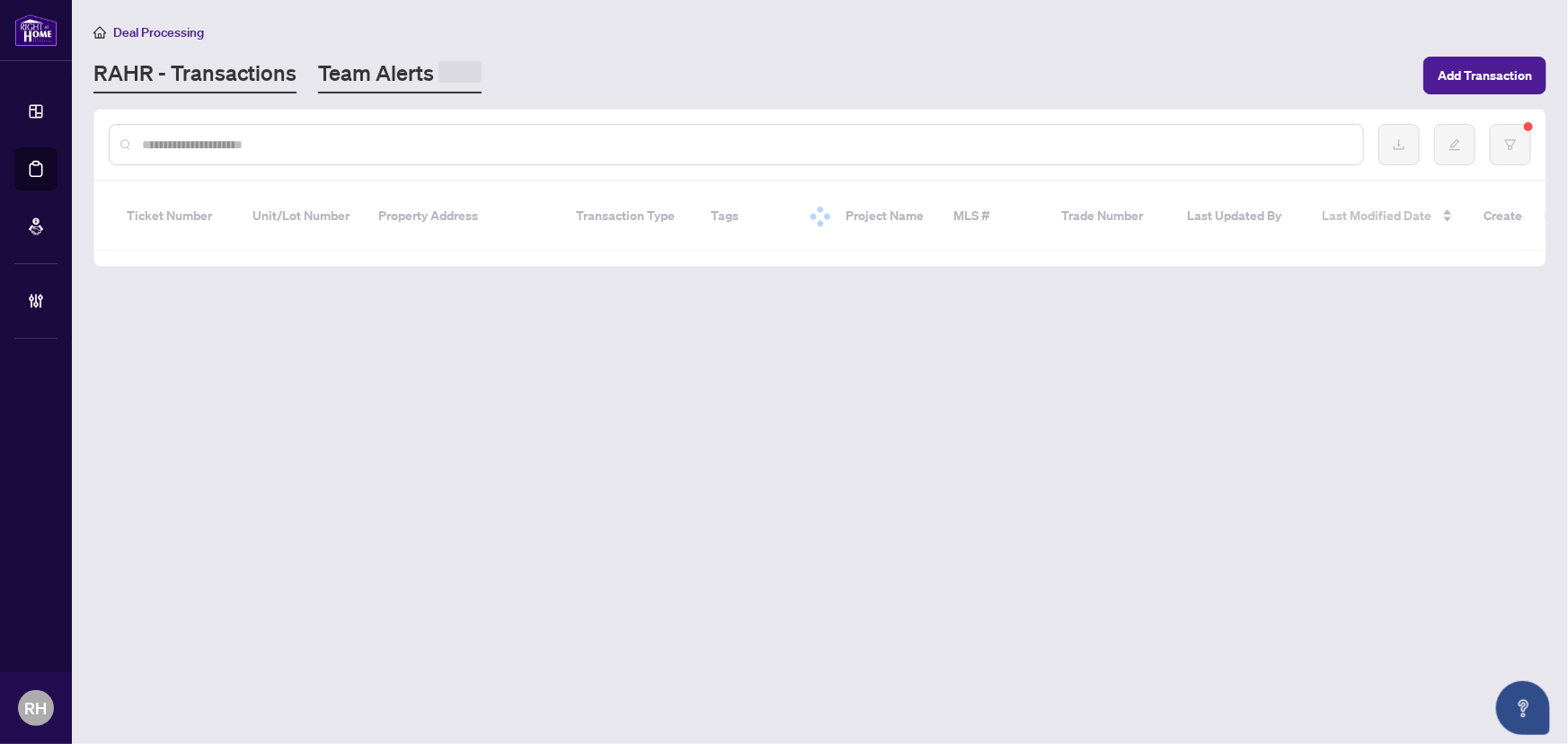 click on "Team Alerts" at bounding box center [400, 75] 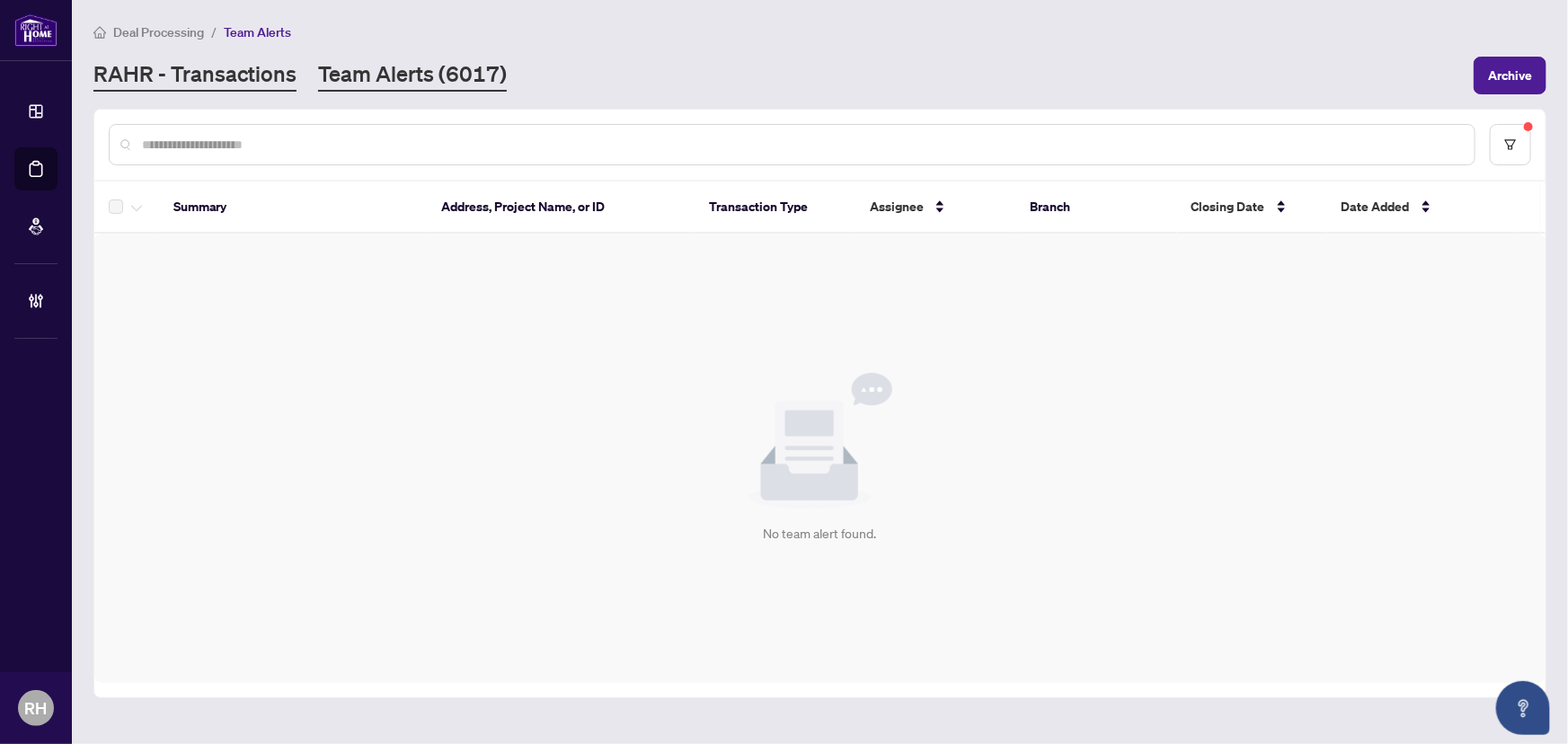 click on "RAHR - Transactions" at bounding box center (195, 75) 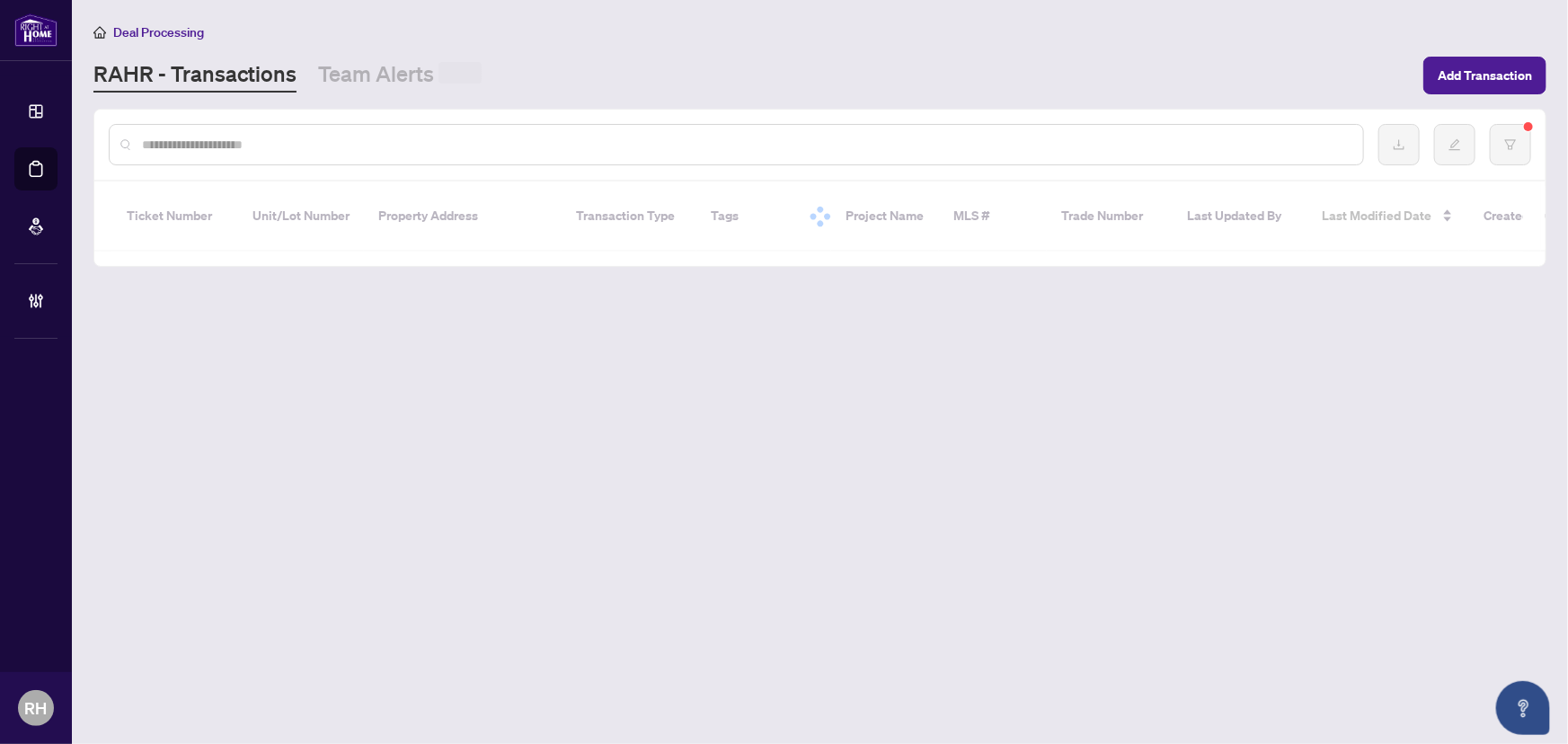click on "Deal Processing RAHR - Transactions Team Alerts   Add Transaction Ticket Number Unit/Lot Number Property Address Transaction Type Tags Project Name MLS # Trade Number Last Updated By Last Modified Date Created By Created Date Branch                               Simple Empty No data" at bounding box center [819, 372] 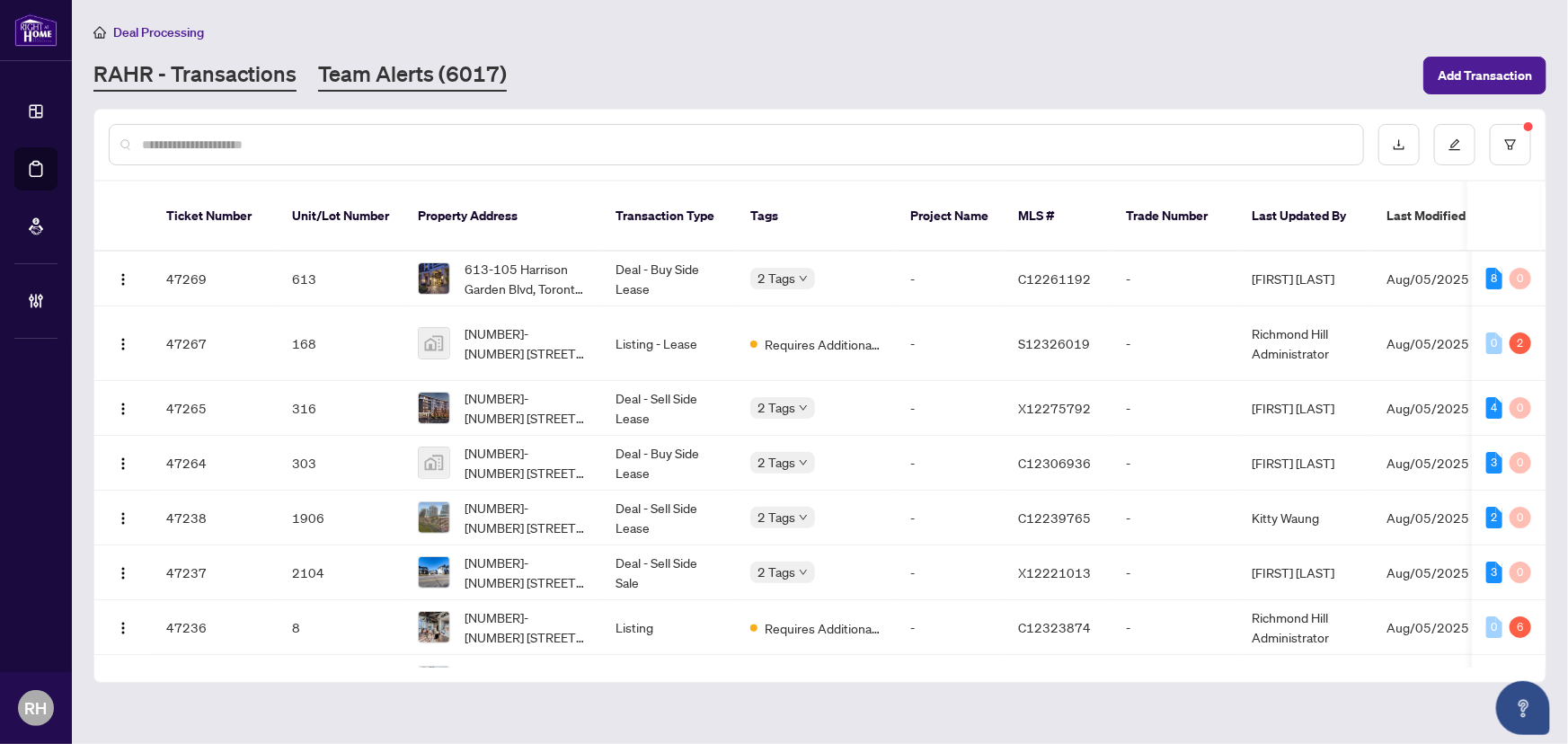 click on "Team Alerts   (6017)" at bounding box center [412, 75] 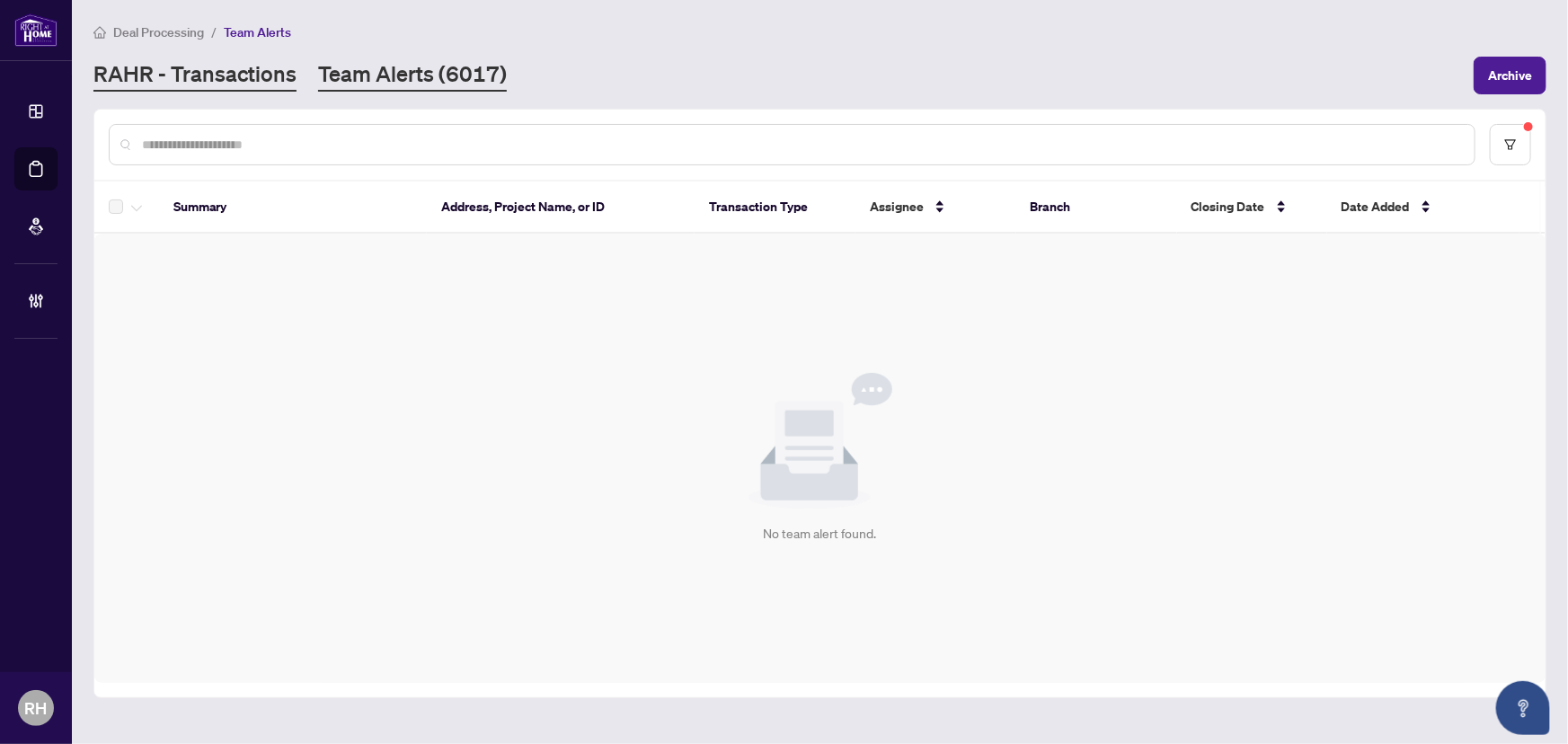 click on "RAHR - Transactions" at bounding box center [195, 75] 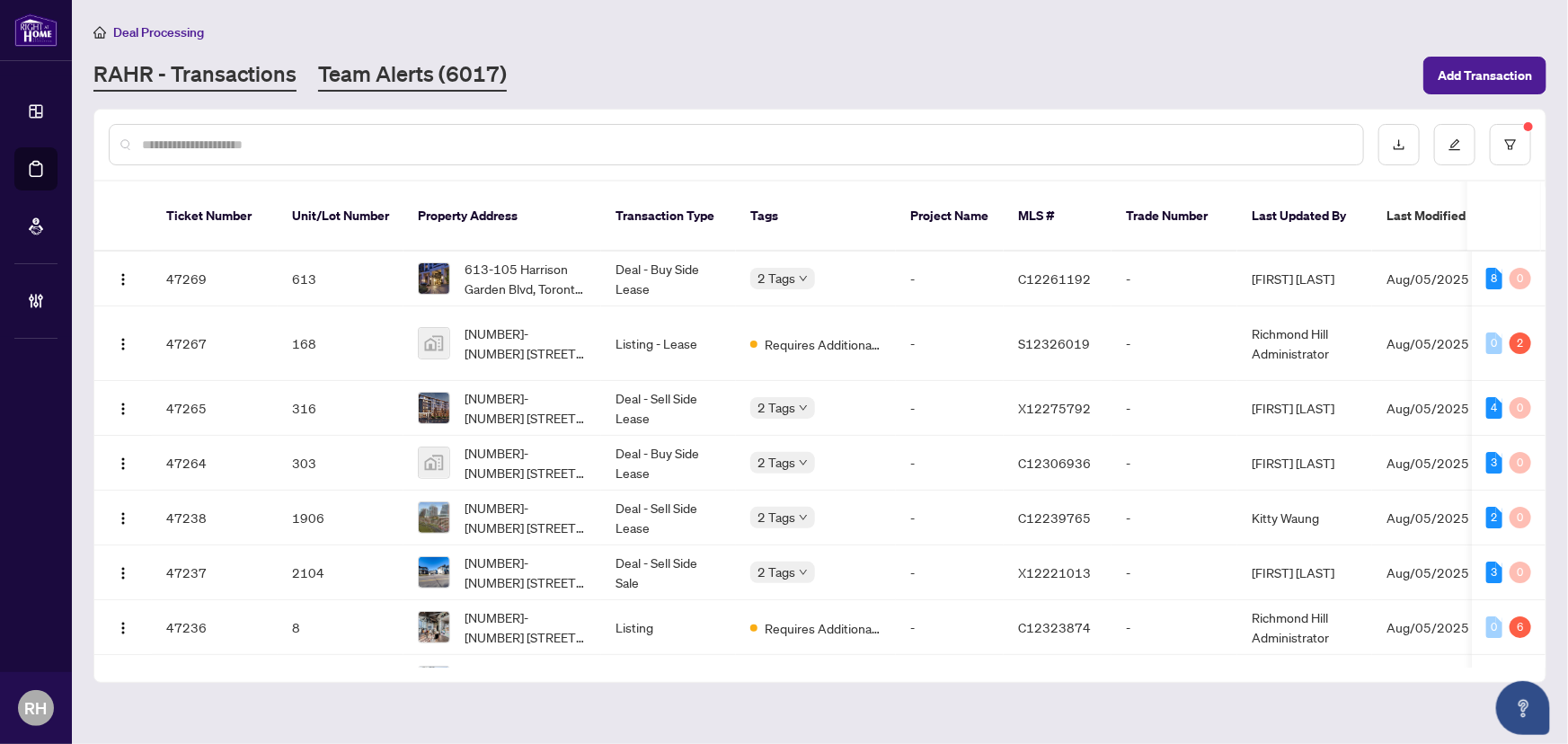 click on "Team Alerts   (6017)" at bounding box center (412, 75) 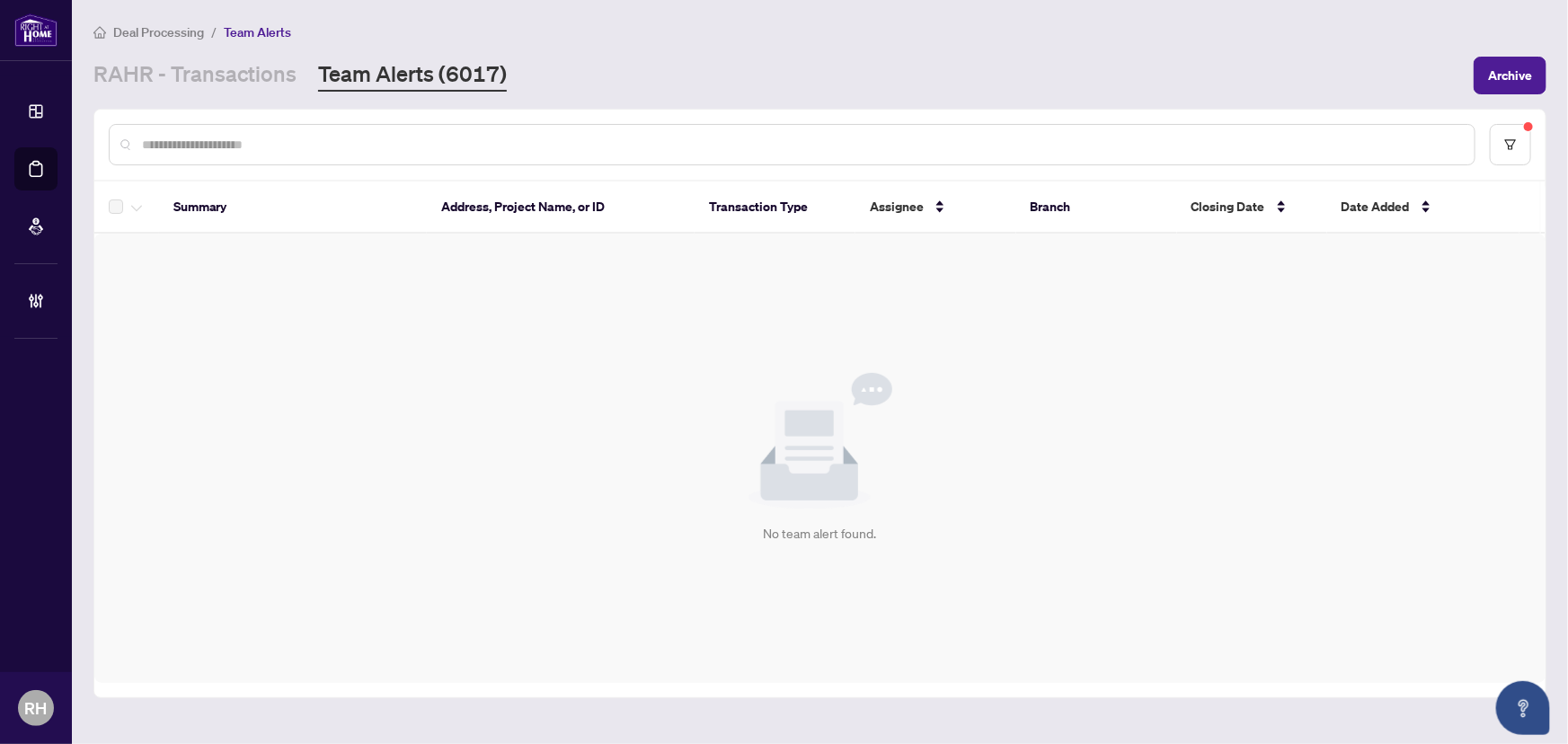 click on "RAHR - Transactions Team Alerts   (6017) Archive" at bounding box center (819, 75) 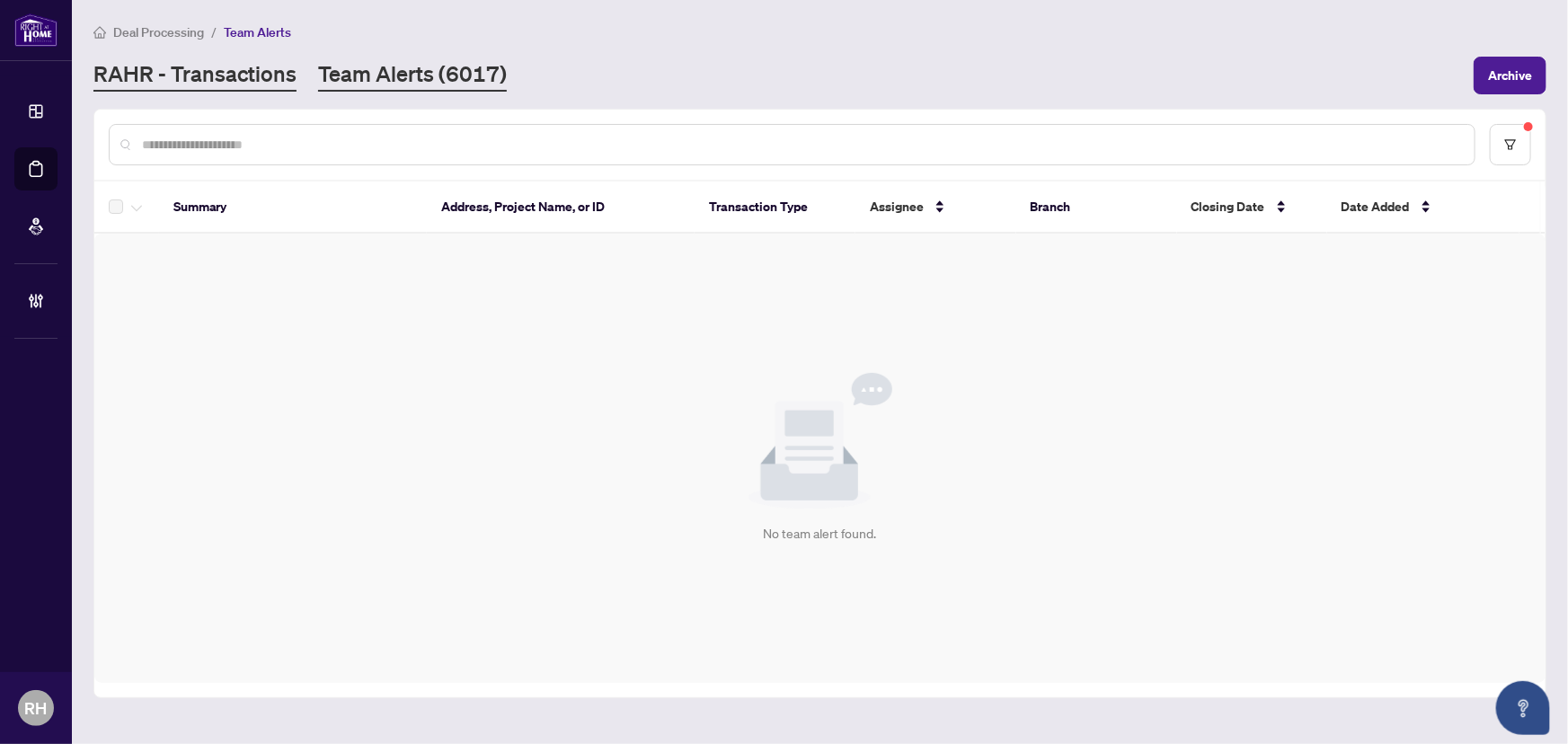 click on "RAHR - Transactions" at bounding box center [195, 75] 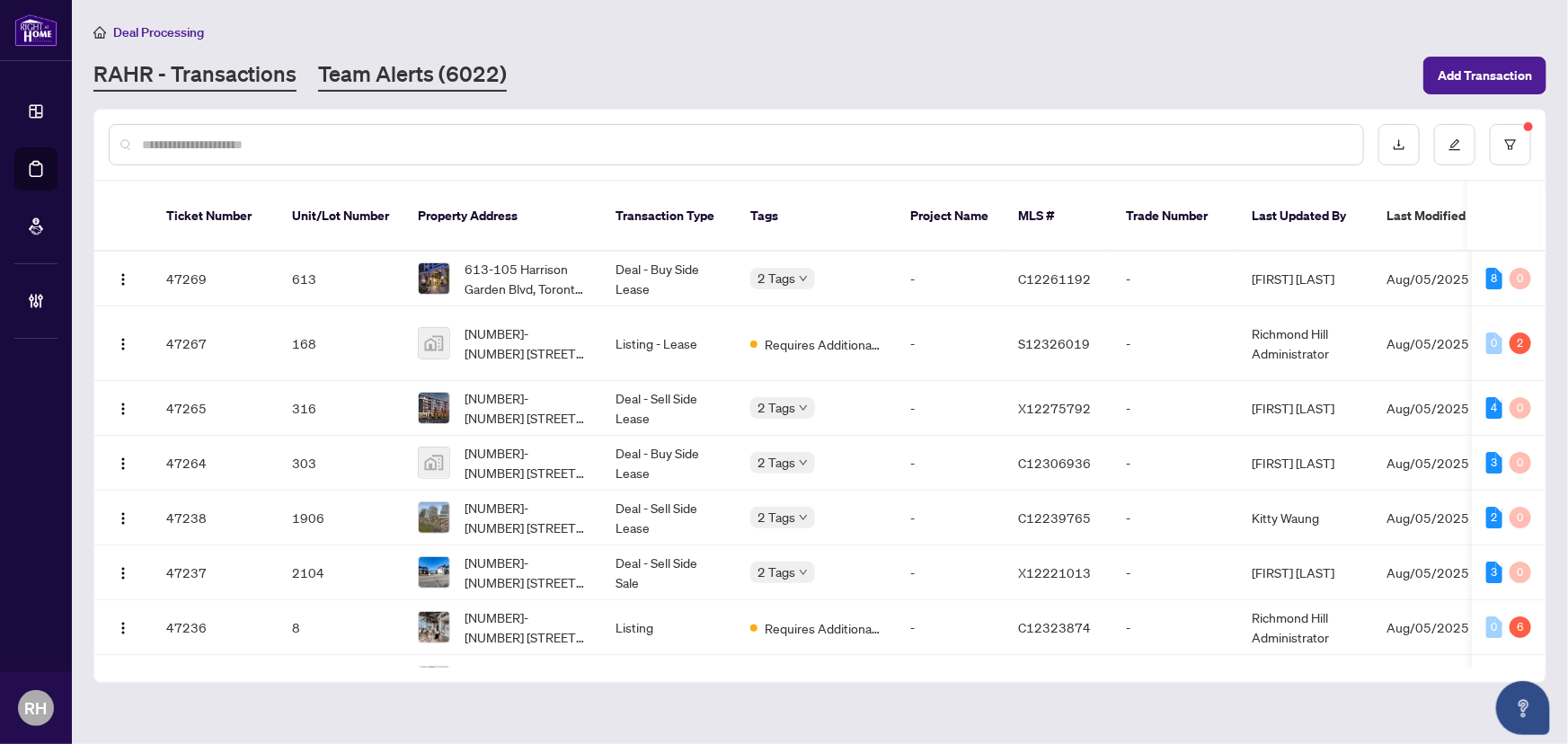 click on "Team Alerts   (6022)" at bounding box center [412, 75] 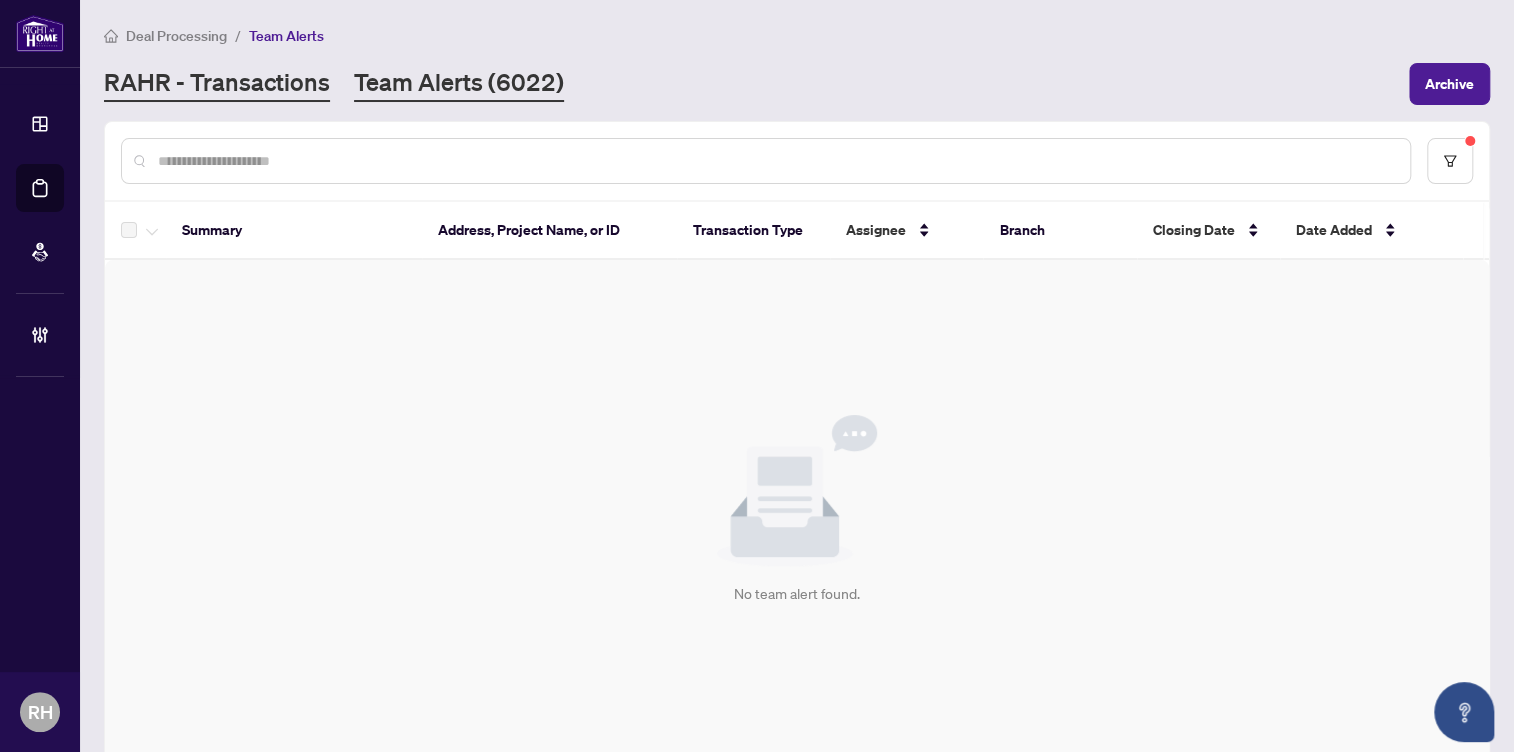 click on "RAHR - Transactions" at bounding box center (217, 84) 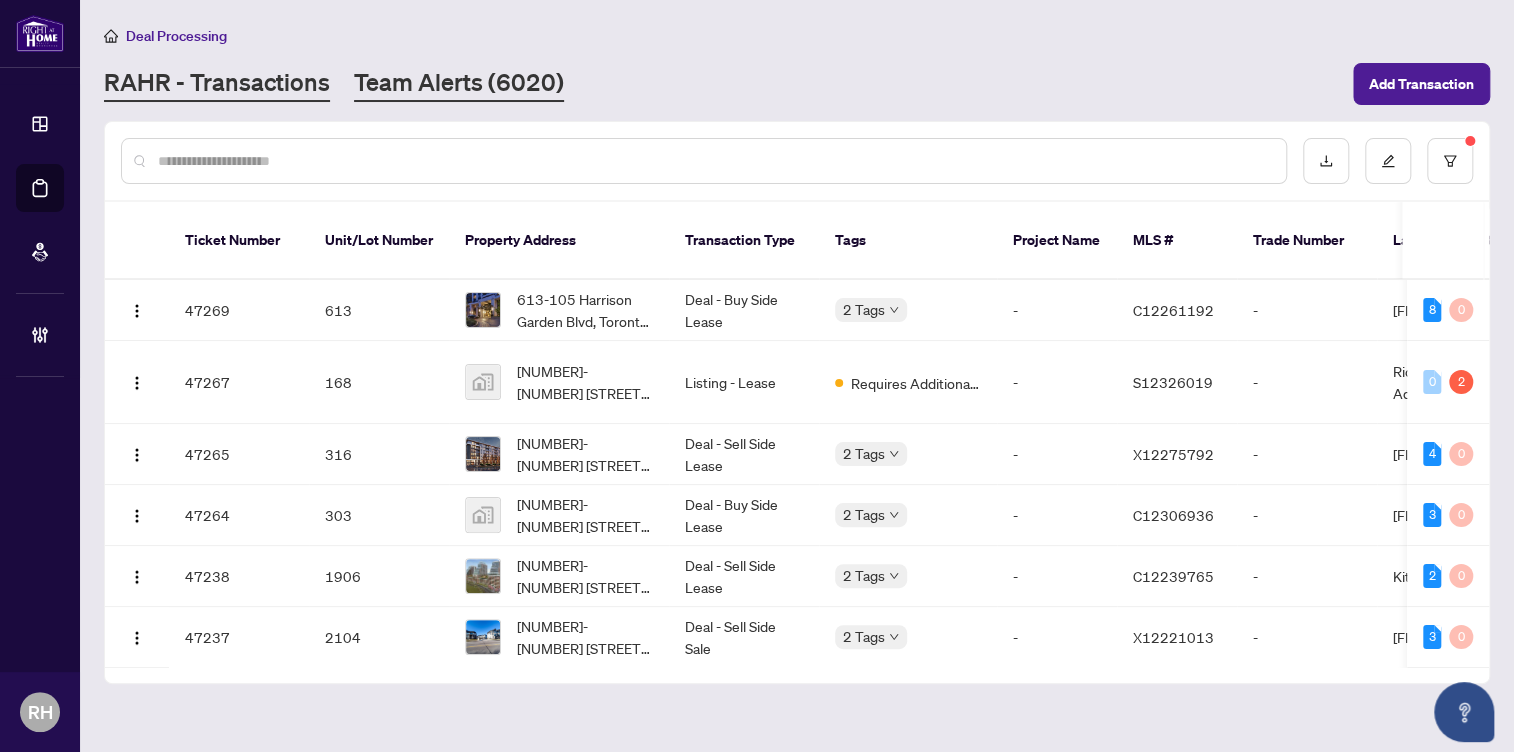 click on "Team Alerts   (6020)" at bounding box center [459, 84] 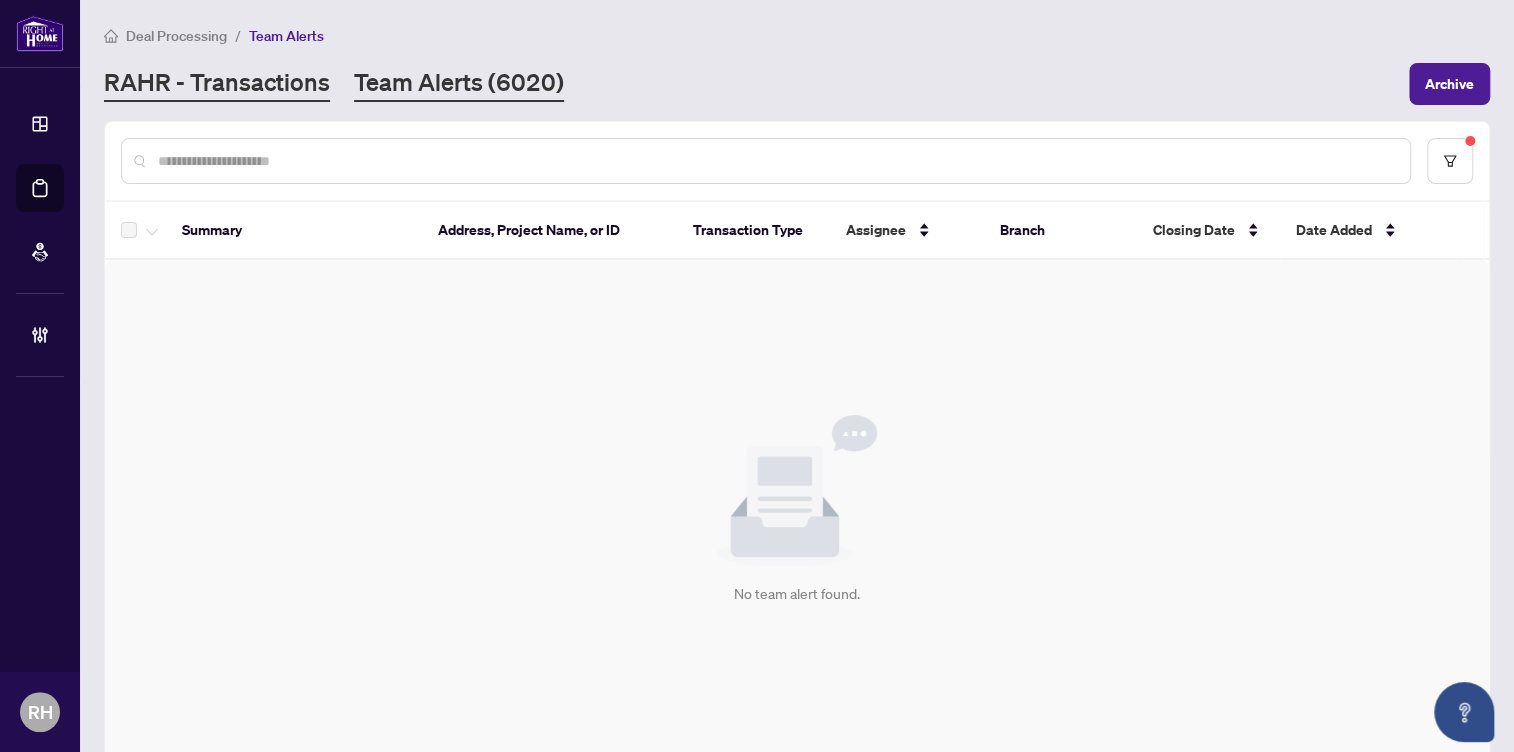 click on "RAHR - Transactions" at bounding box center (217, 84) 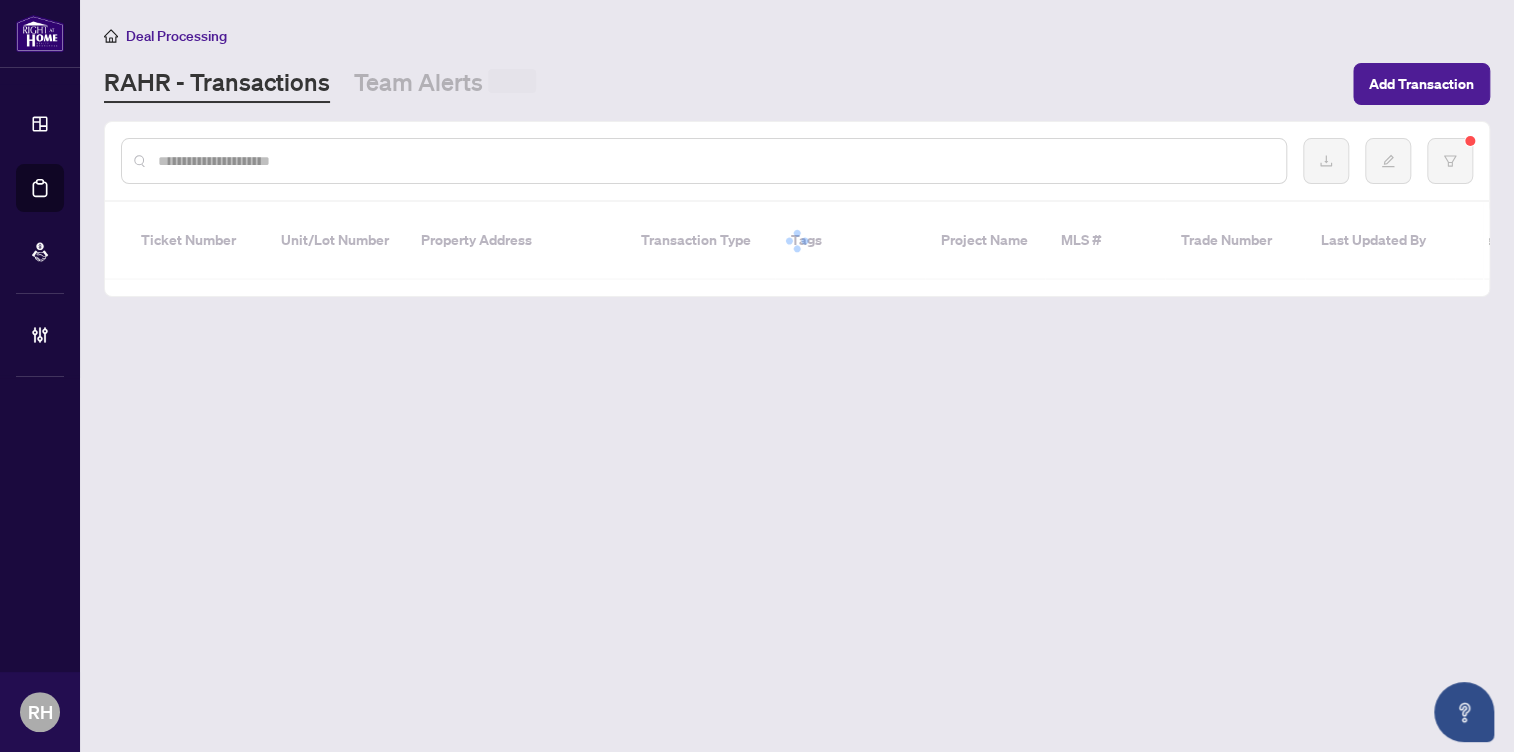 click on "Team Alerts" at bounding box center [445, 84] 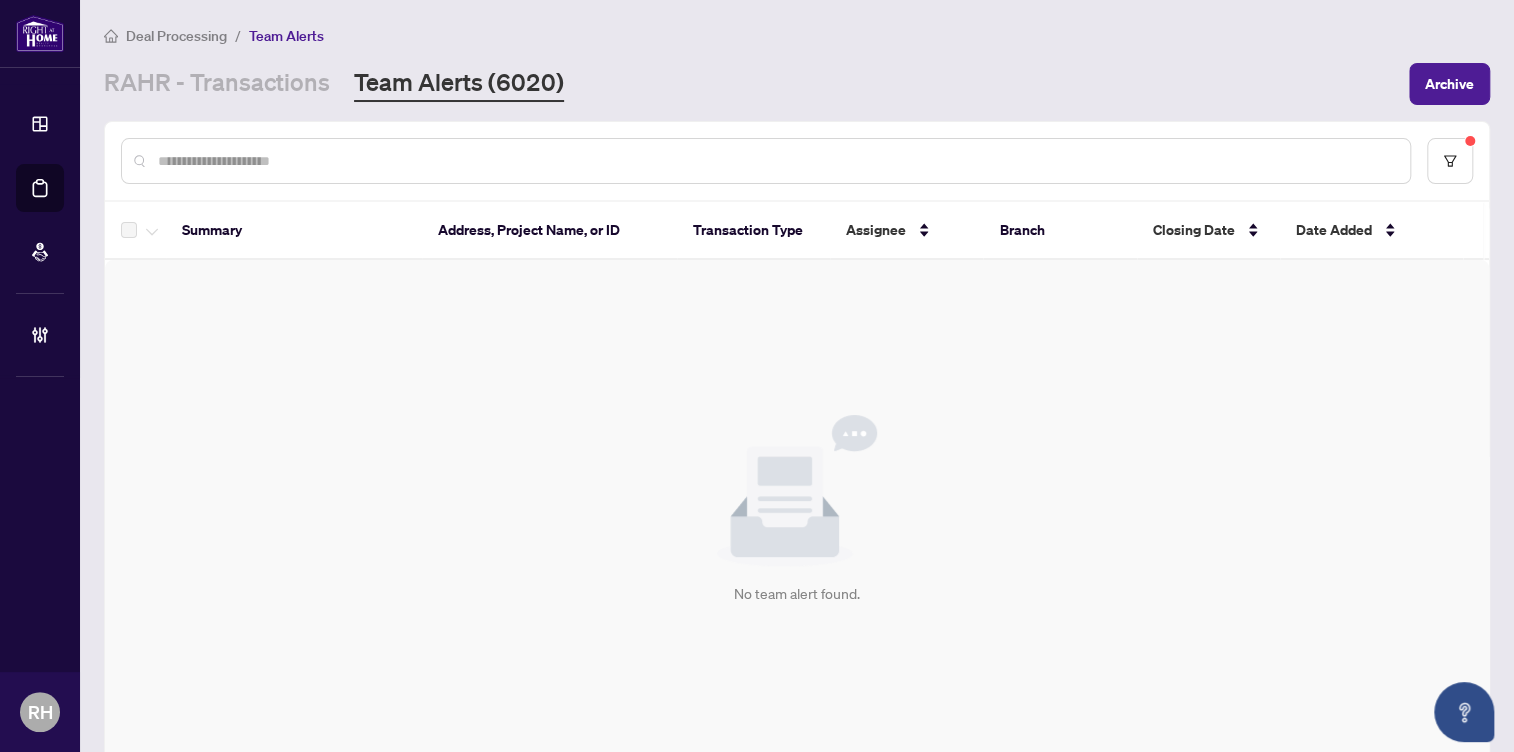 click on "No team alert found." at bounding box center [797, 510] 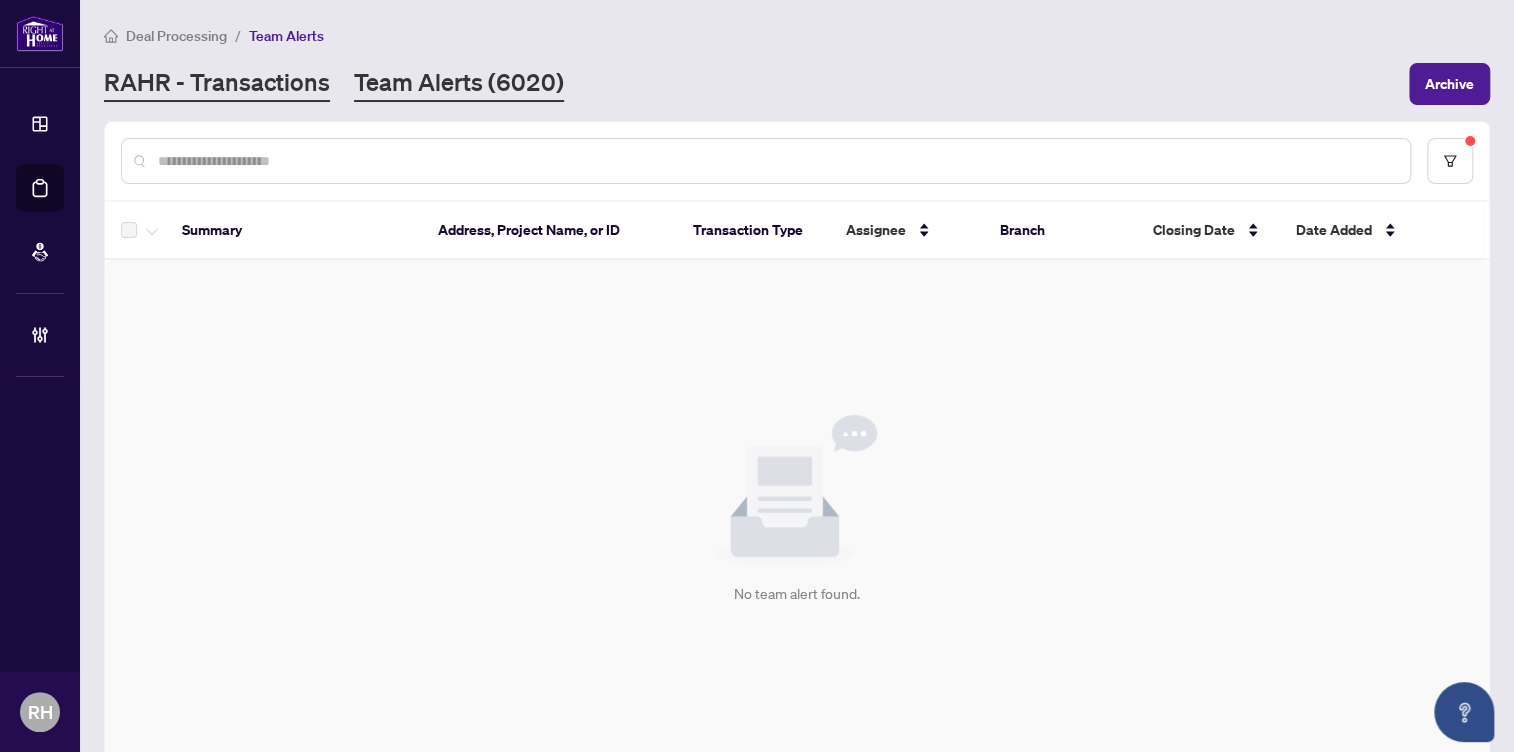 click on "RAHR - Transactions" at bounding box center (217, 84) 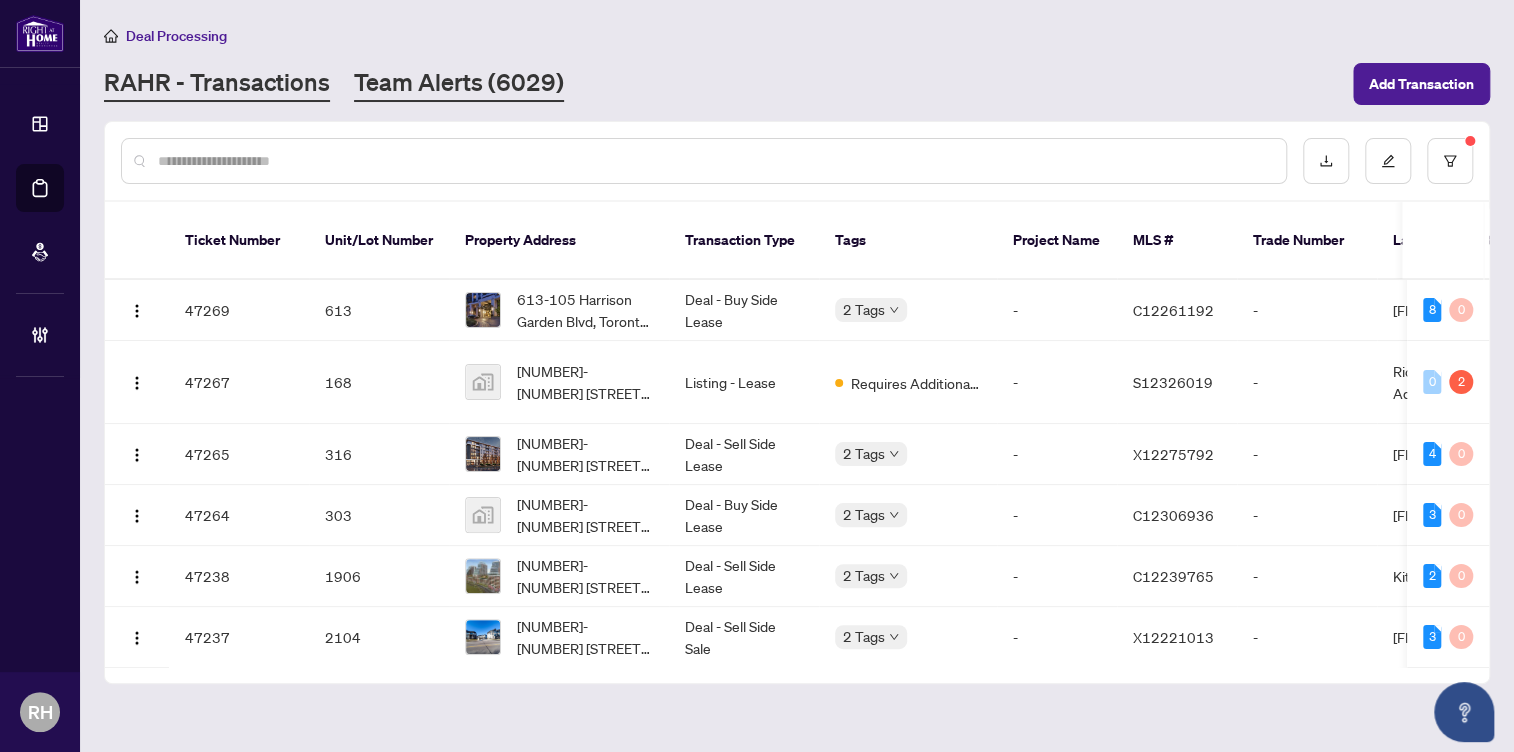 click on "Team Alerts   (6029)" at bounding box center [459, 84] 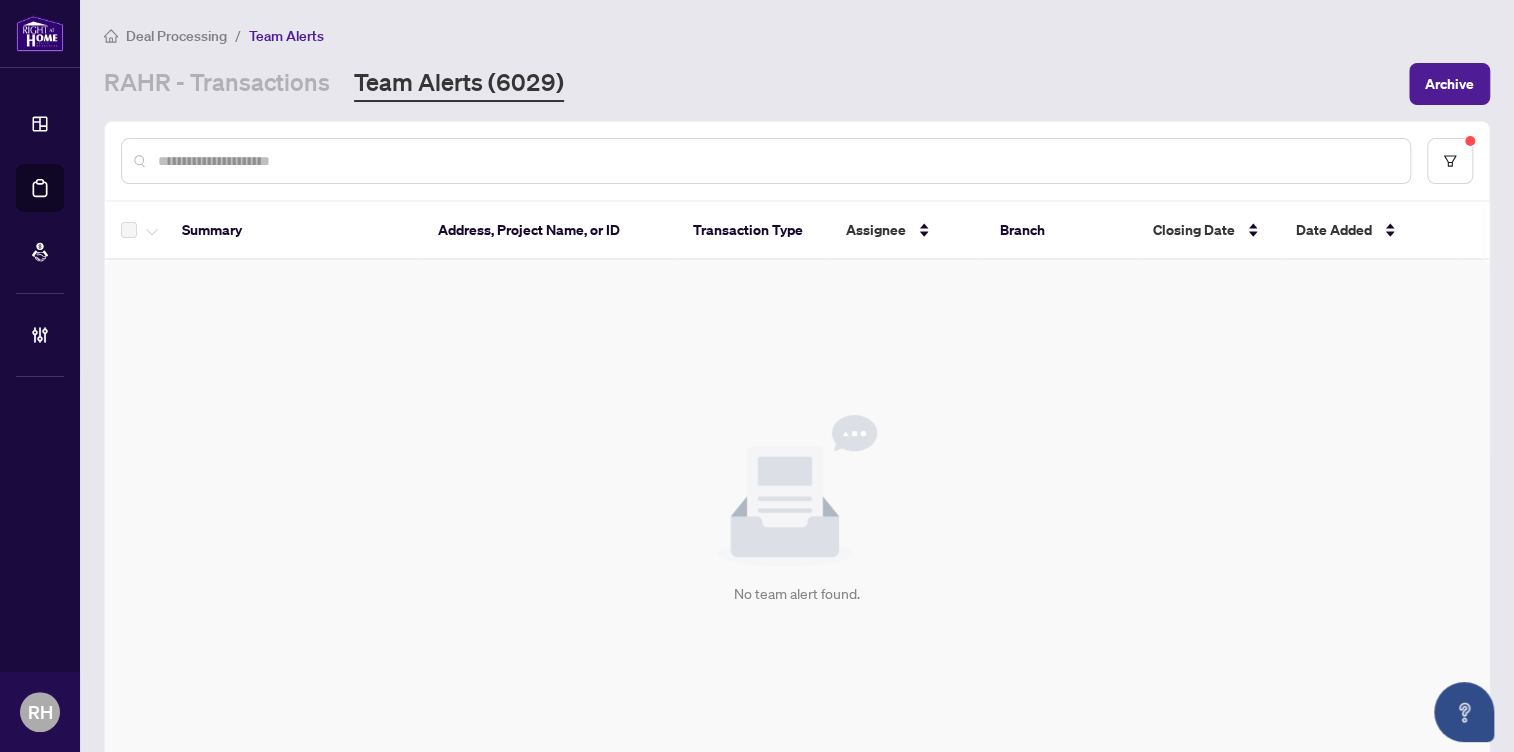drag, startPoint x: 109, startPoint y: 440, endPoint x: 411, endPoint y: 296, distance: 334.57437 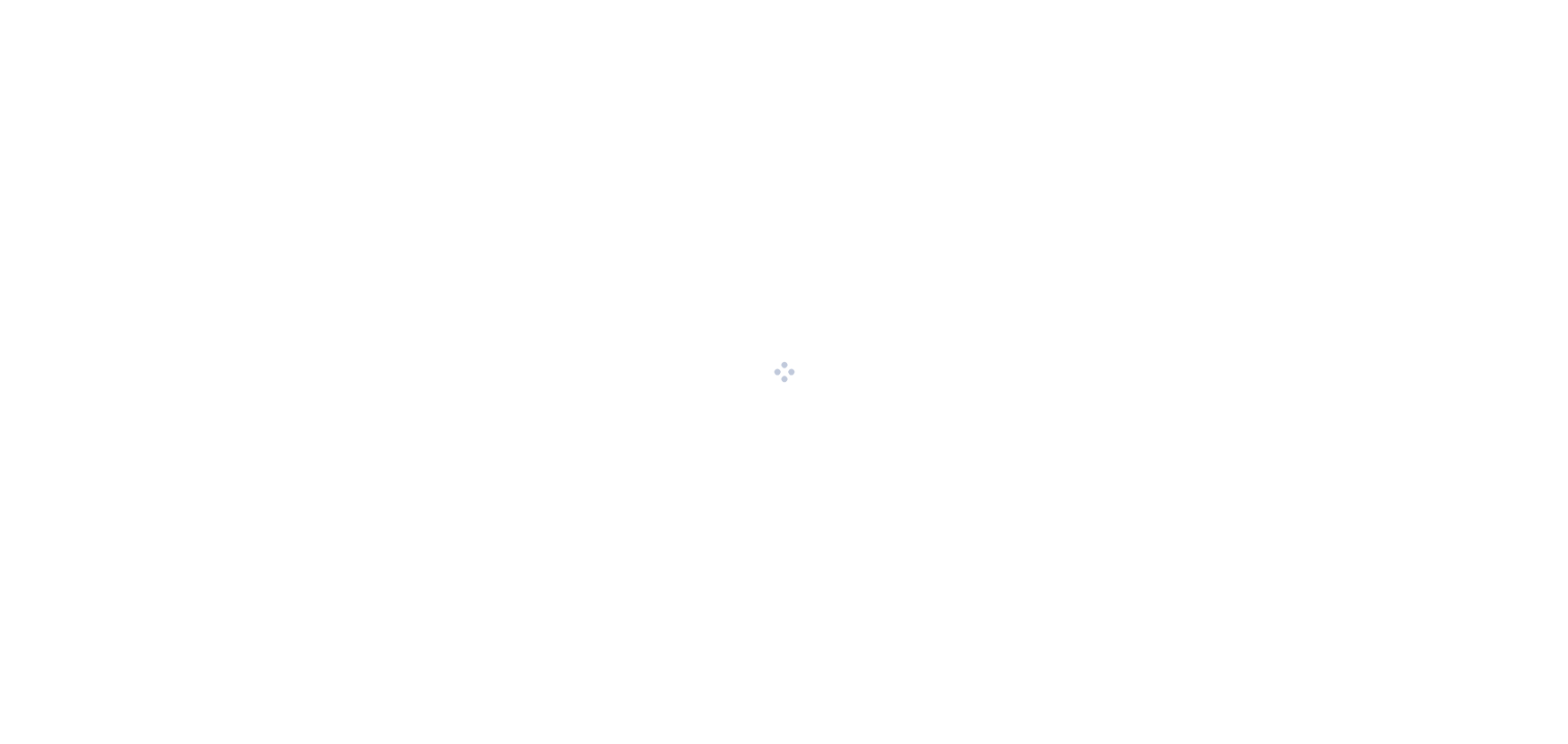 scroll, scrollTop: 0, scrollLeft: 0, axis: both 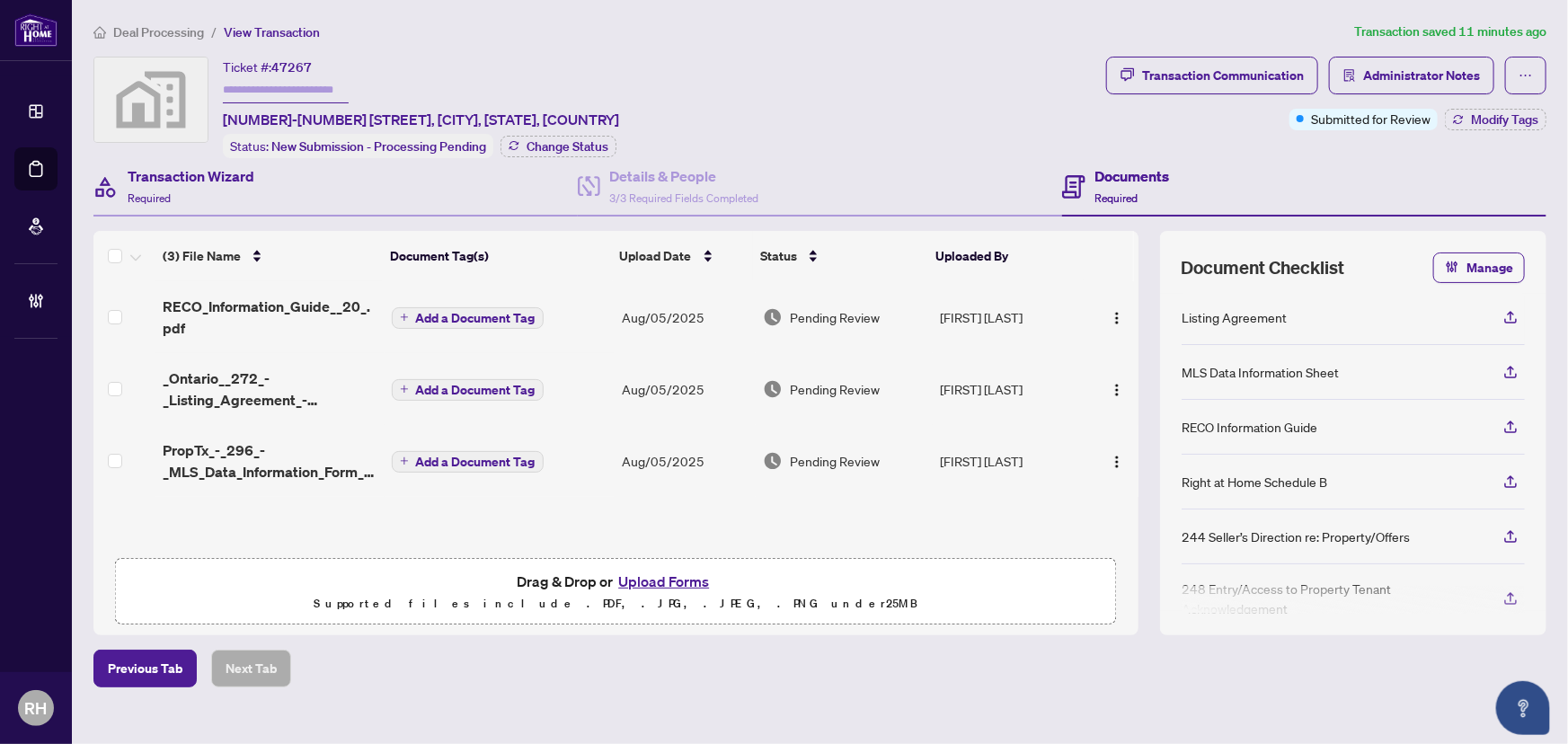 click on "Transaction Wizard Required" at bounding box center (335, 187) 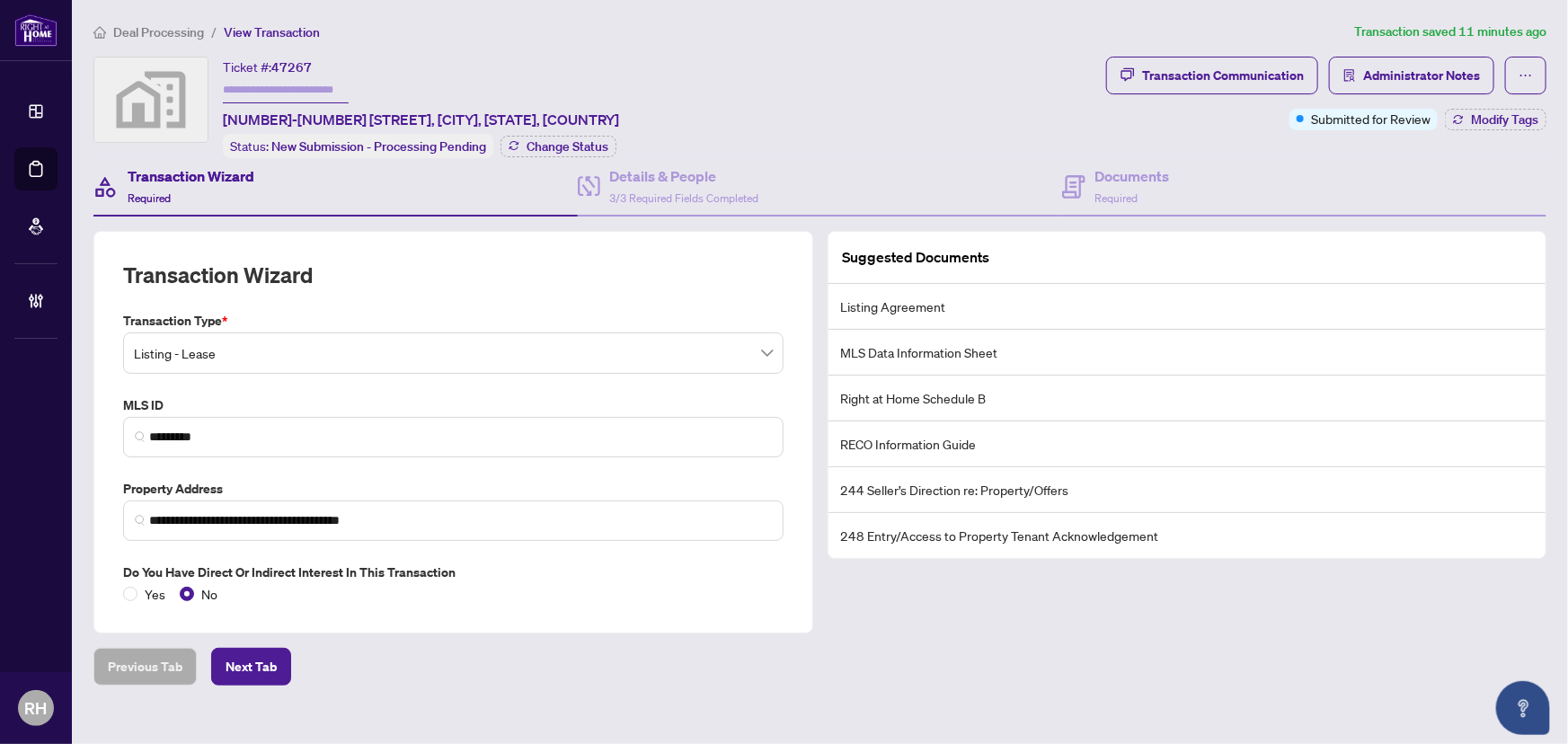 click on "**********" at bounding box center (453, 457) 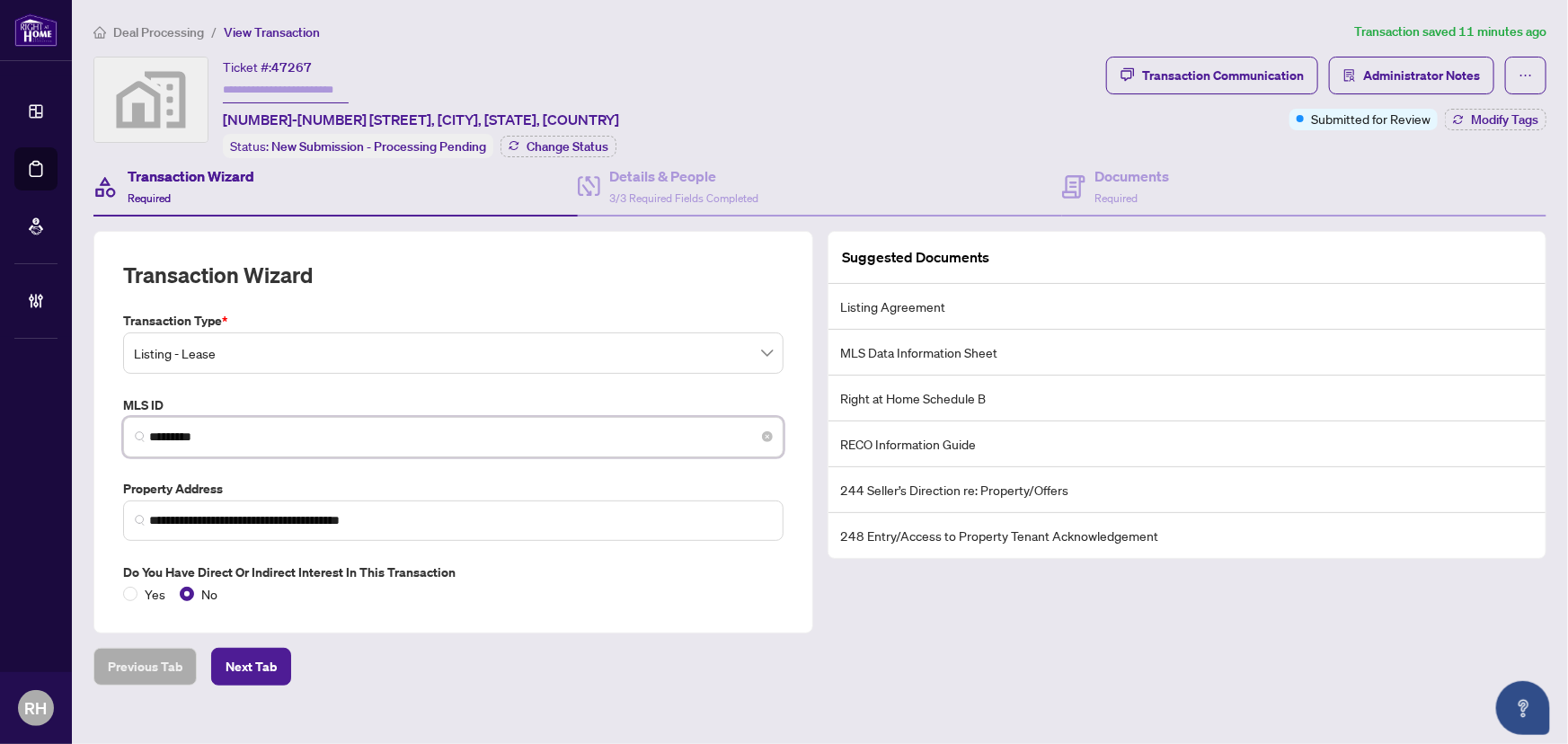 click on "*********" at bounding box center (460, 437) 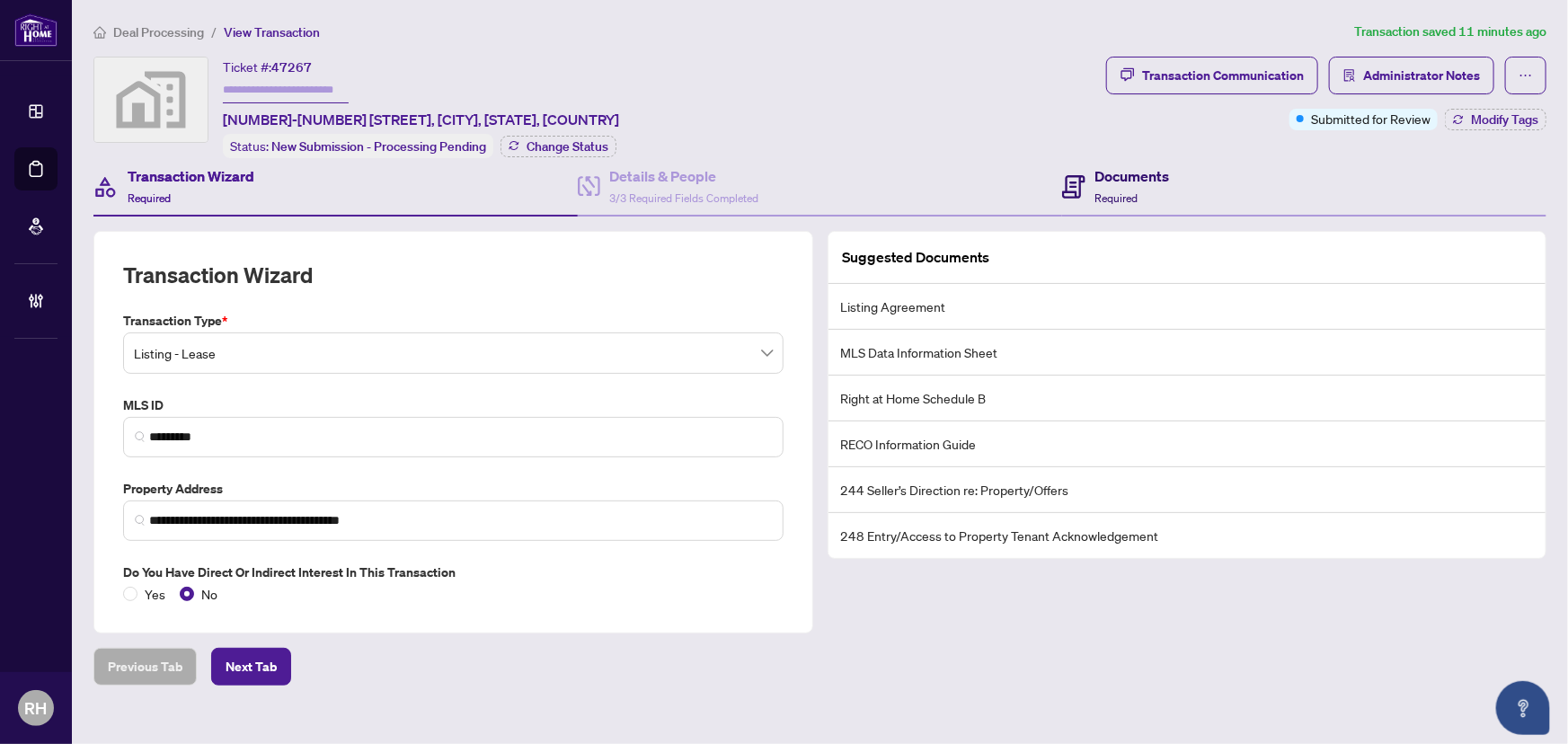 click on "Documents Required" at bounding box center (1115, 186) 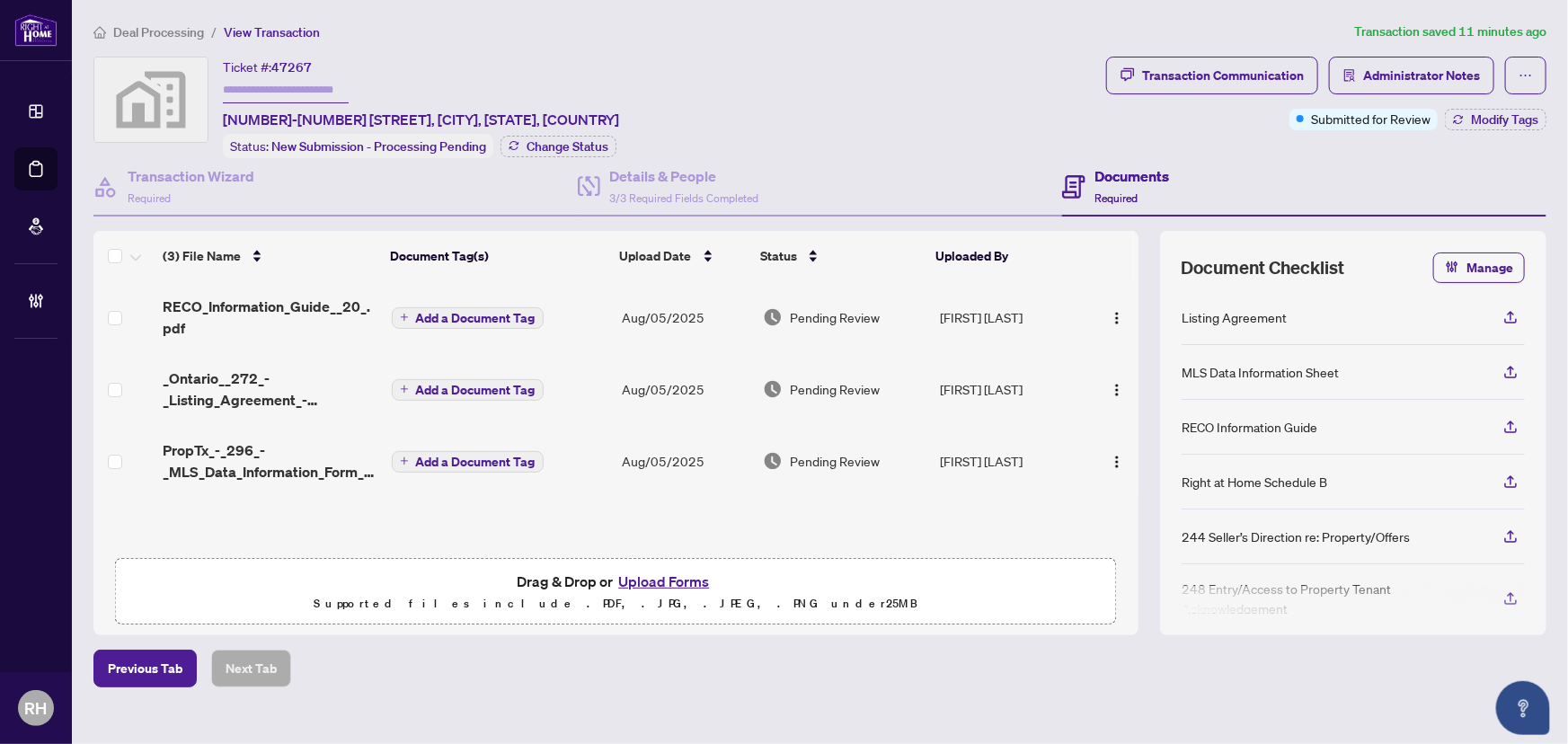 scroll, scrollTop: 0, scrollLeft: 0, axis: both 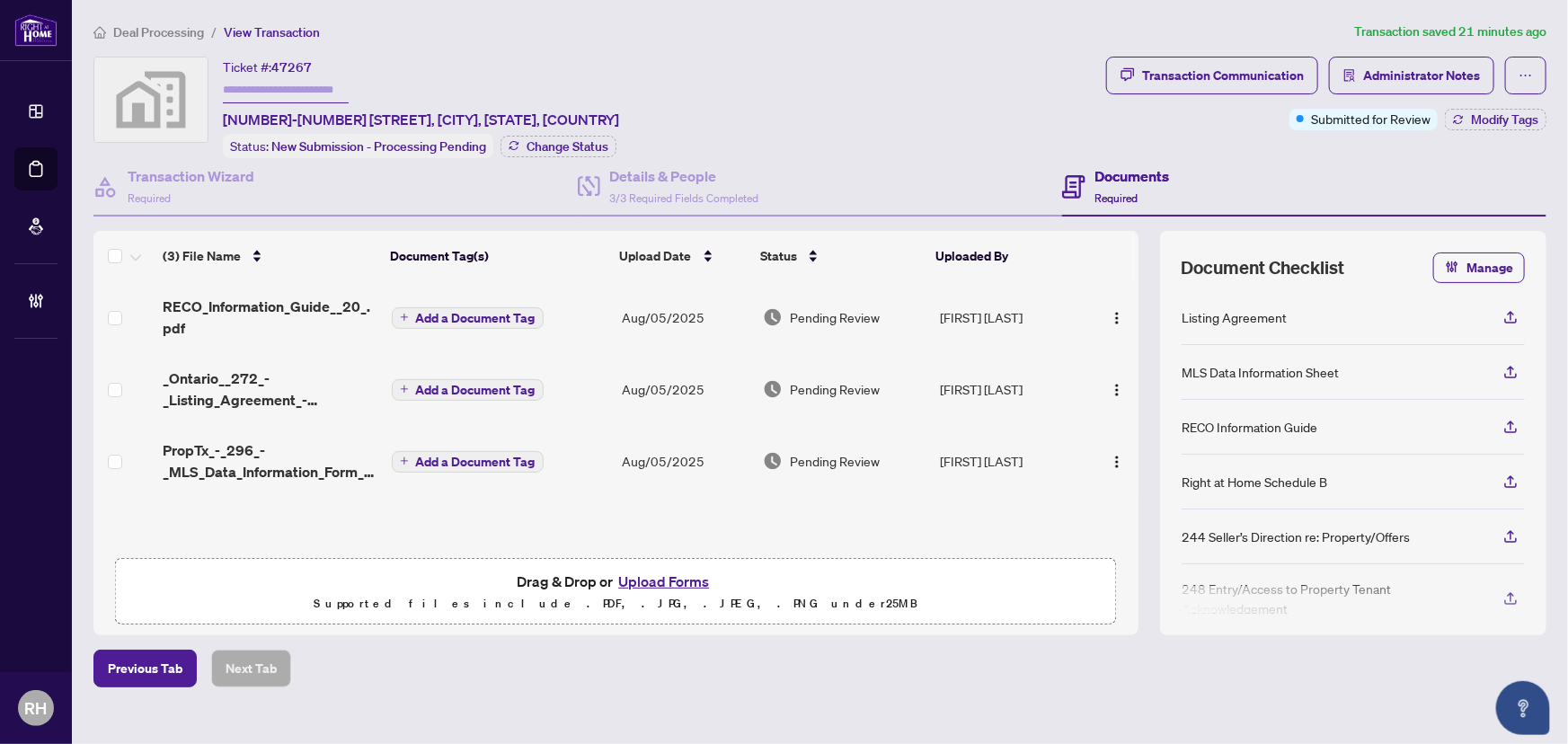 click on "Deal Processing" at bounding box center (158, 32) 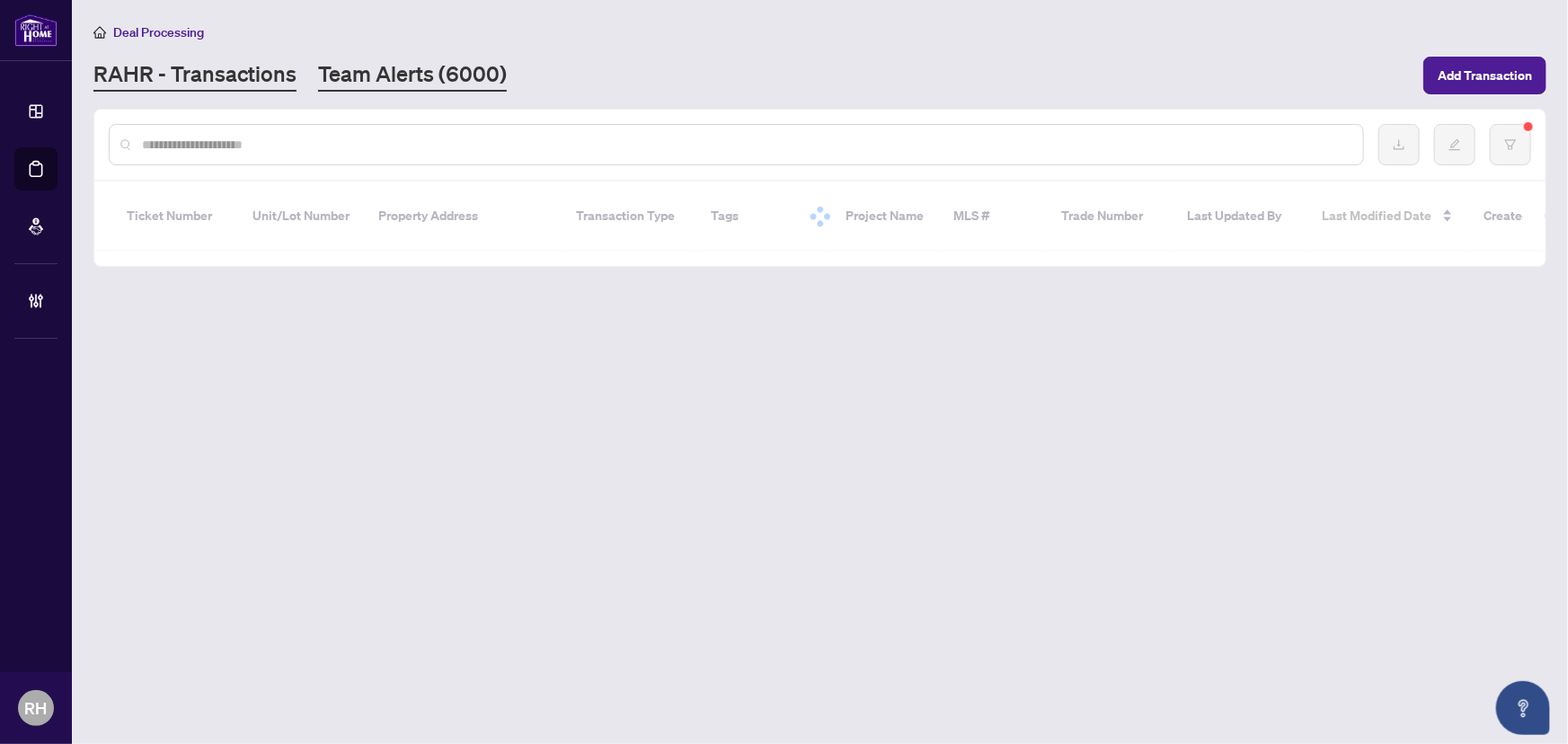 click on "Team Alerts   ([PHONE])" at bounding box center (412, 75) 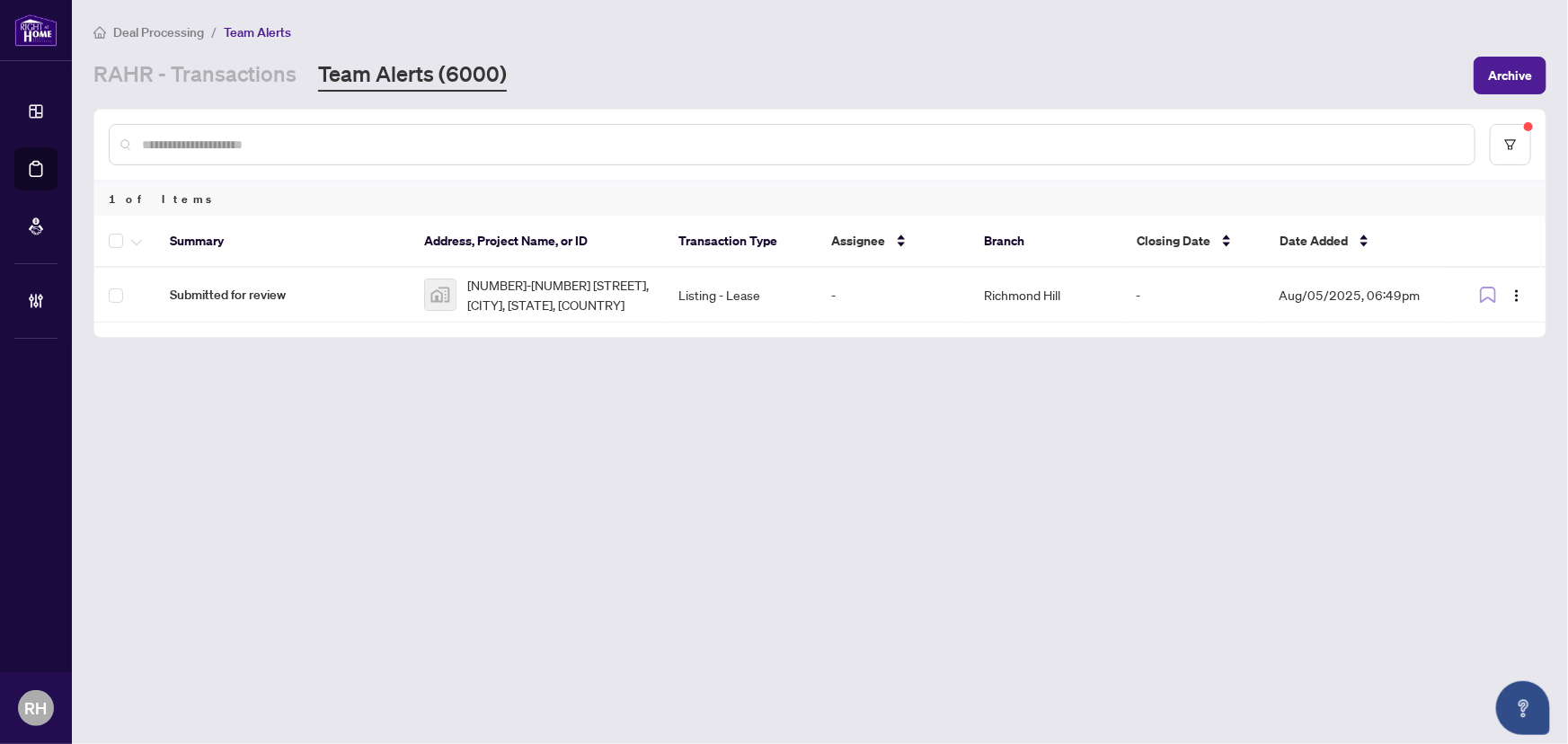 click on "Deal Processing / Team Alerts RAHR - Transactions Team Alerts   ([PHONE]) Archive" at bounding box center [819, 58] 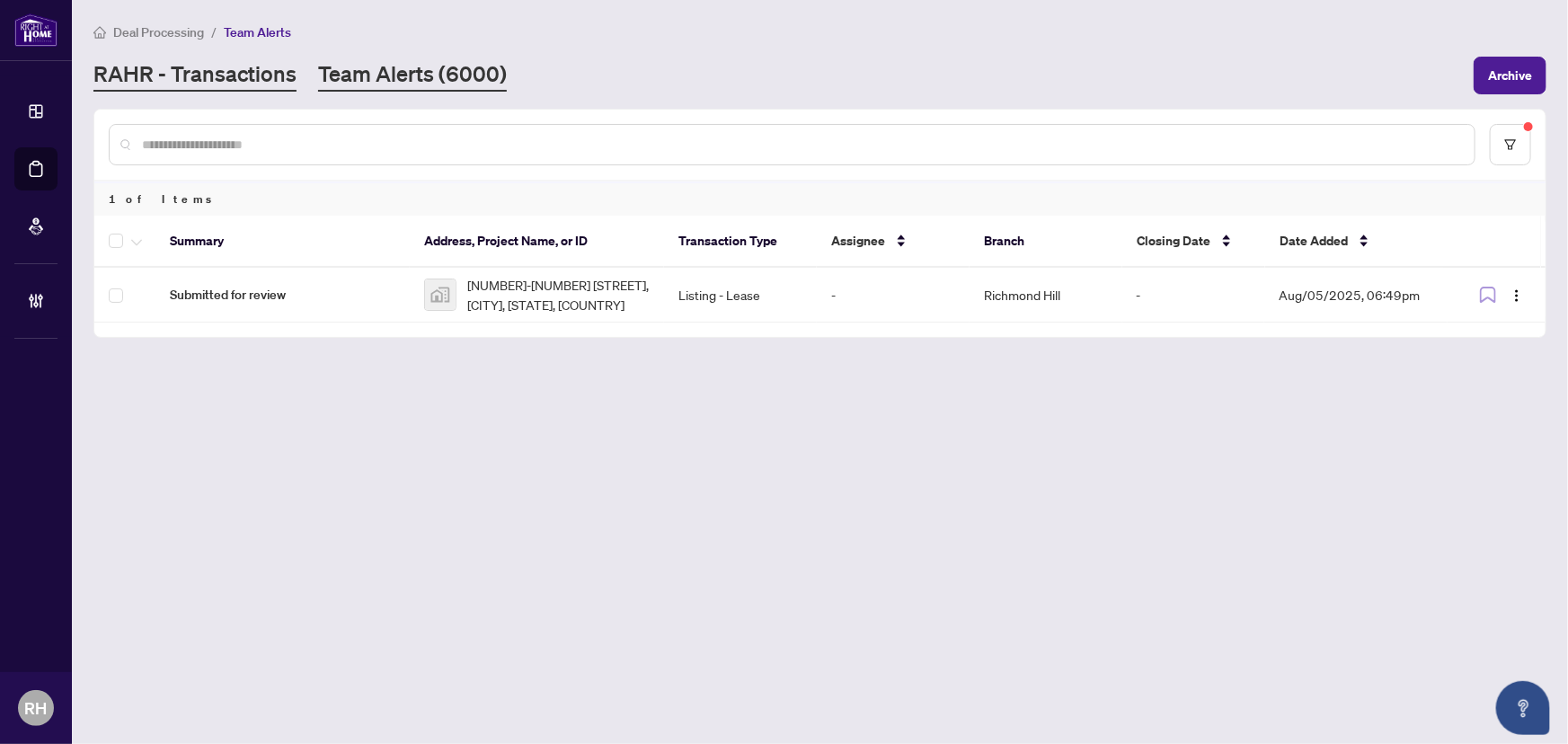 click on "RAHR - Transactions" at bounding box center [195, 75] 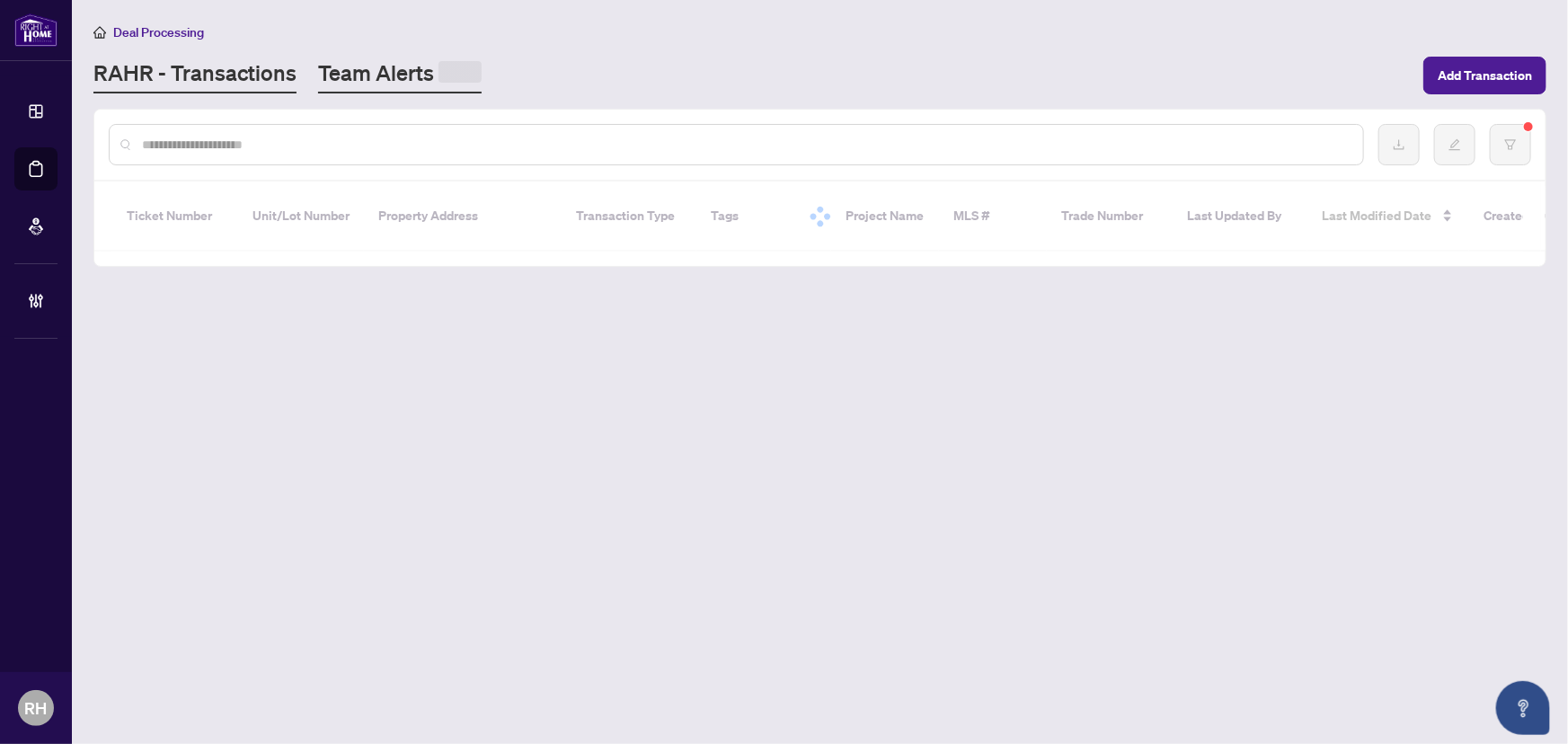 click on "Team Alerts" at bounding box center [400, 75] 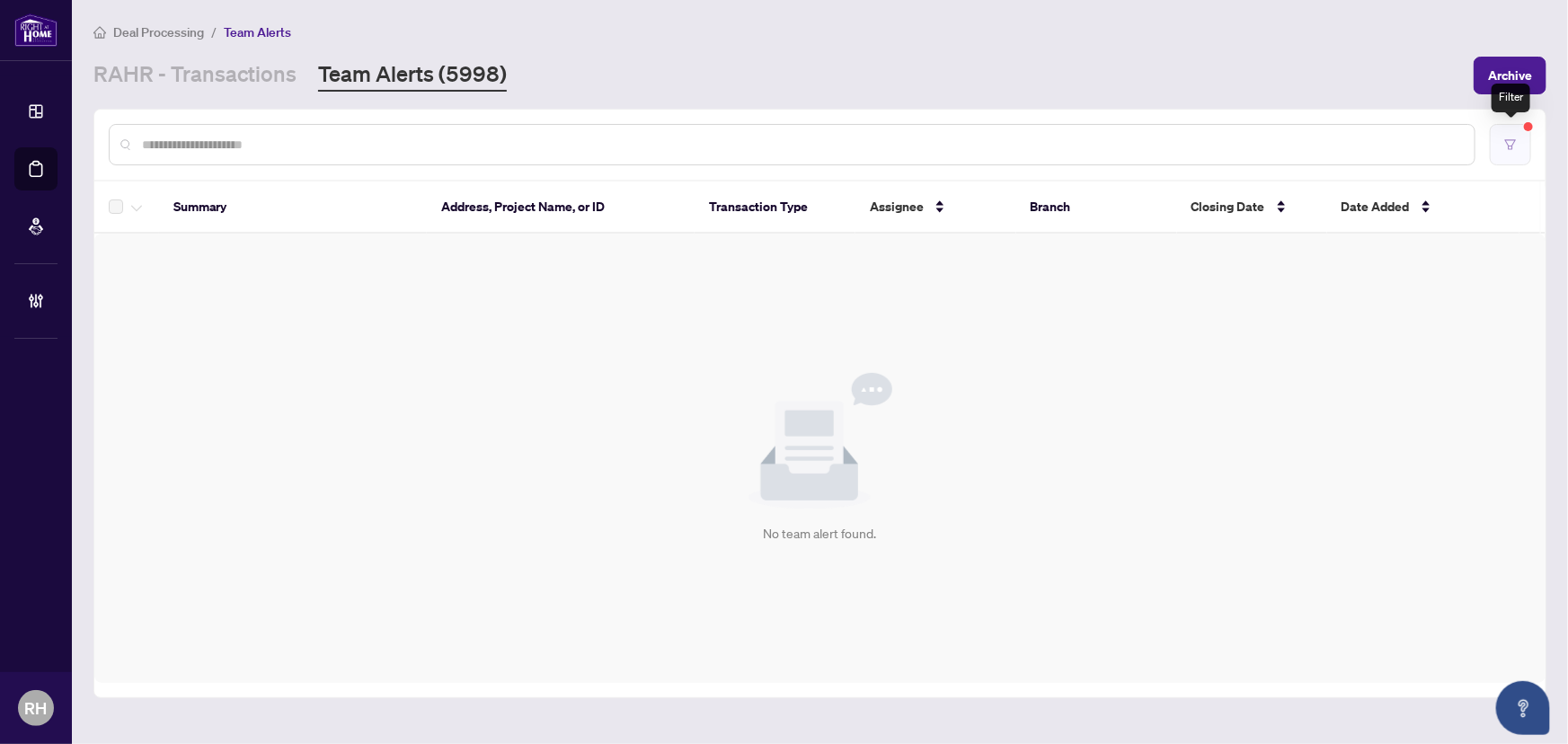 click at bounding box center [1510, 145] 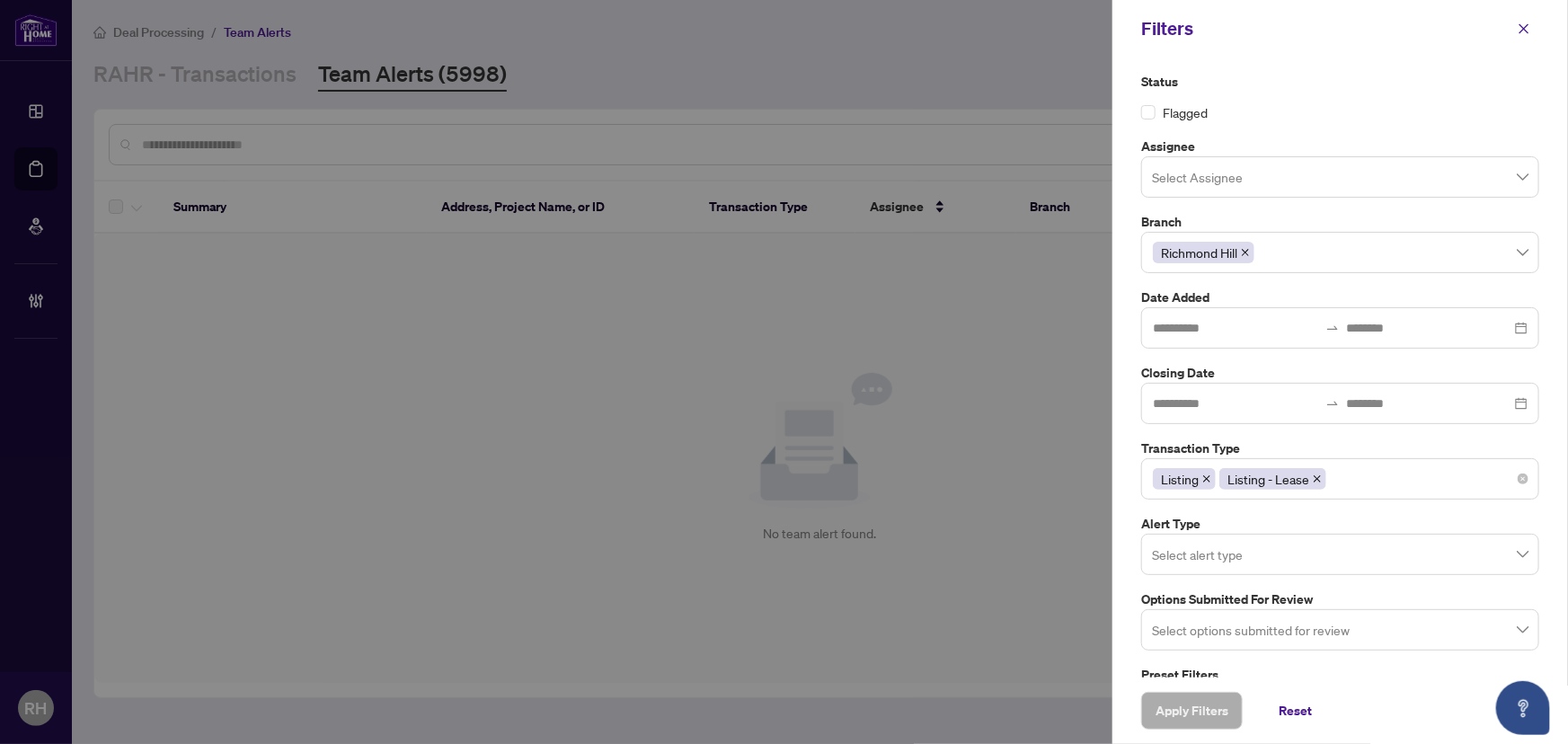 click at bounding box center (1207, 479) 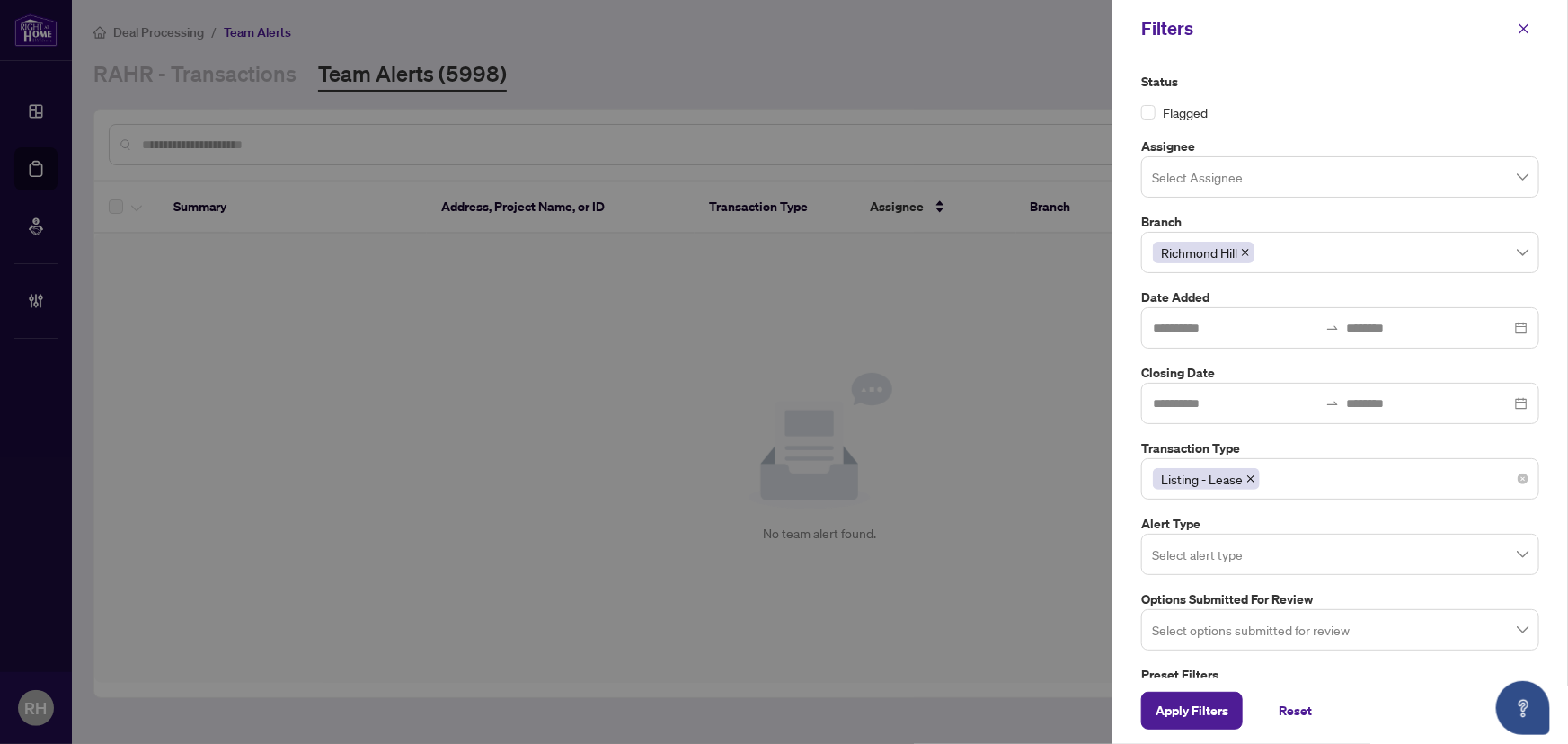 click 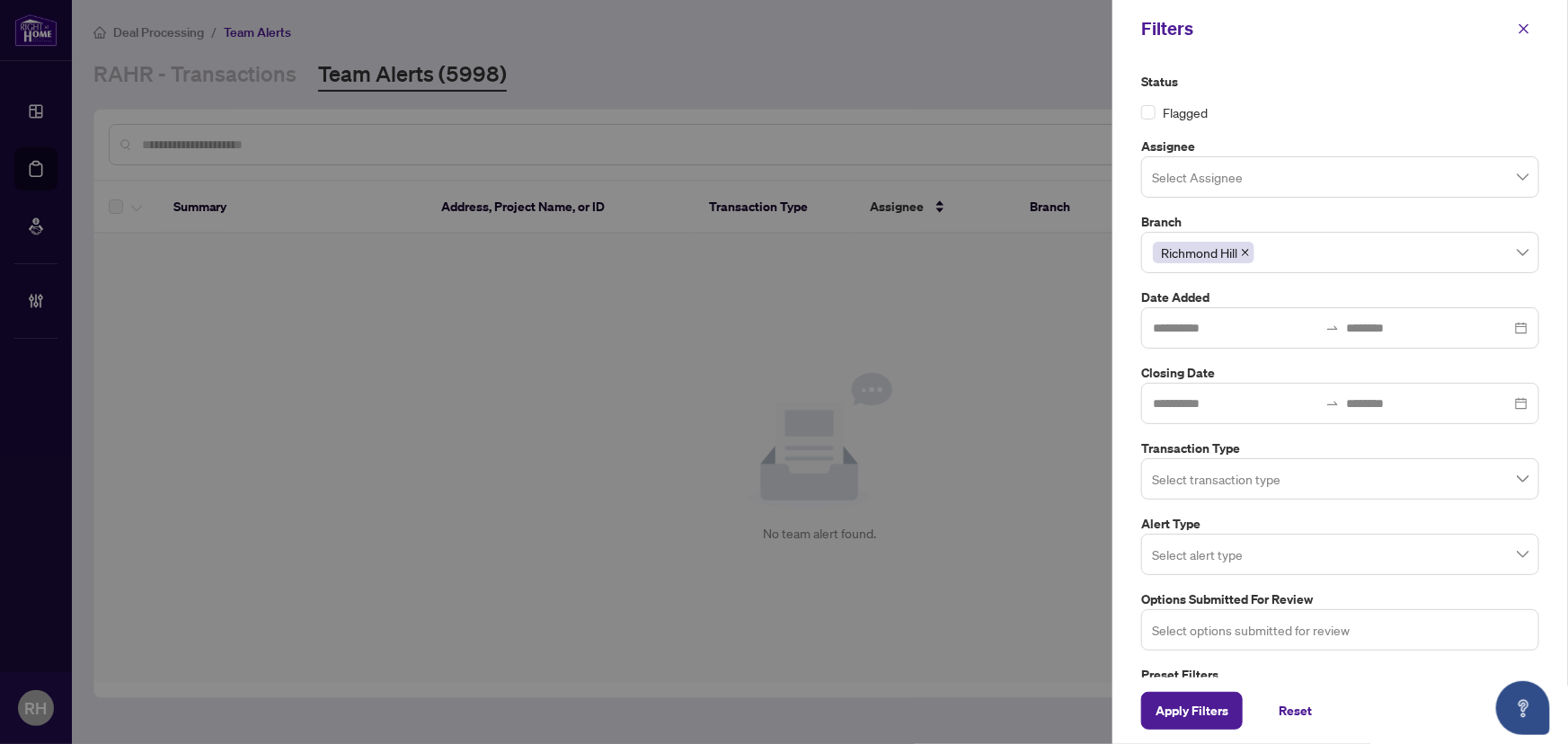 click at bounding box center (1340, 629) 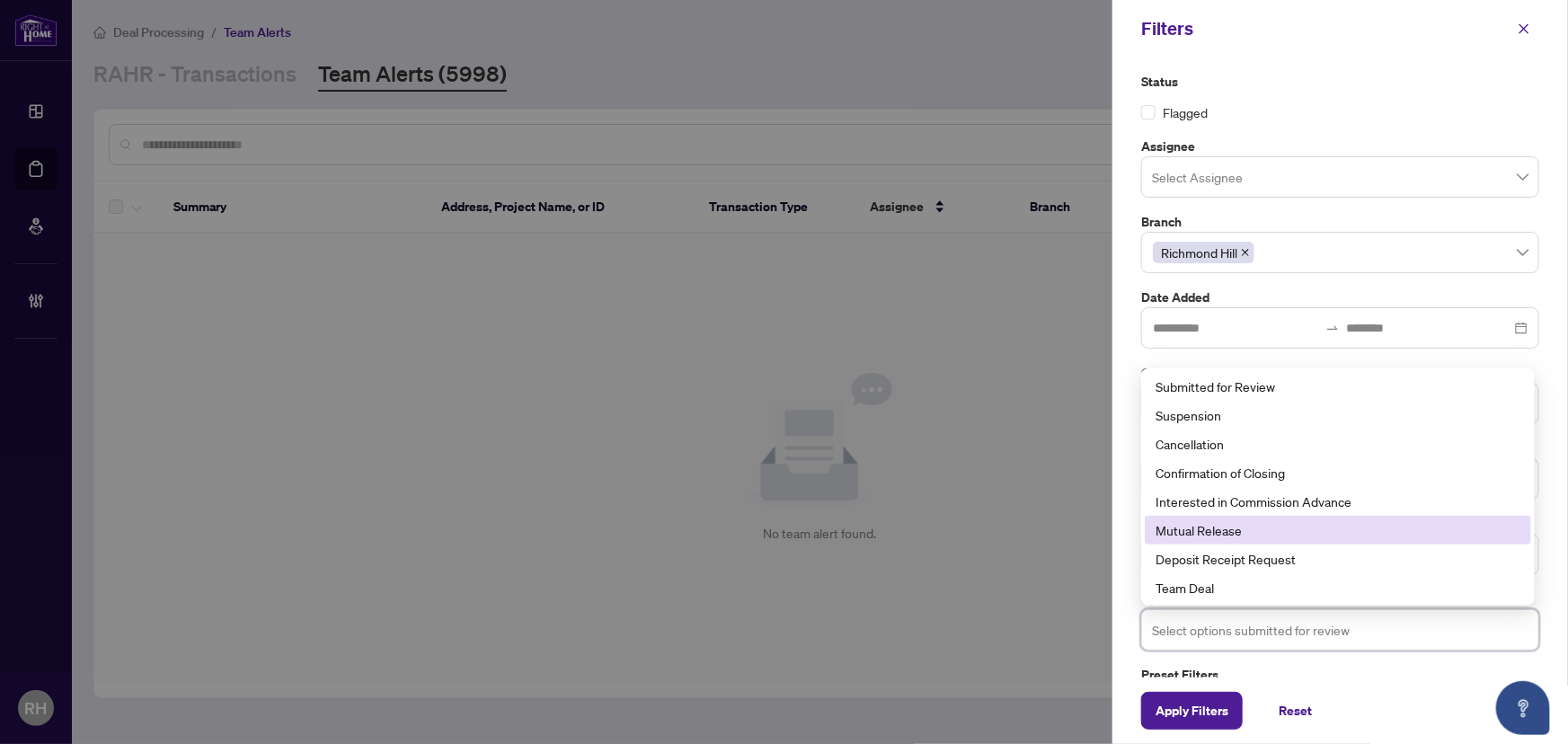 click on "Mutual Release" at bounding box center (1338, 530) 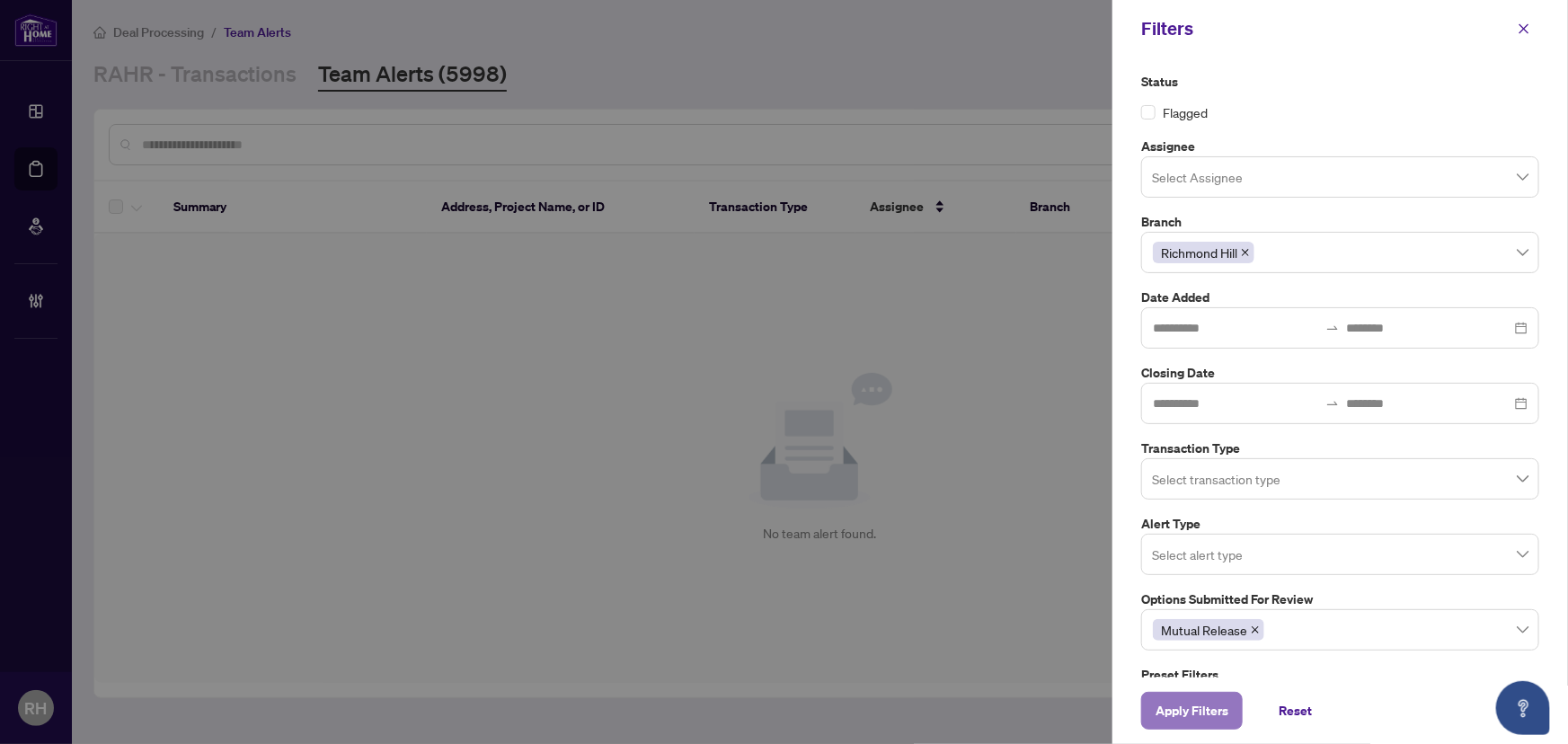 click on "Apply Filters" at bounding box center (1192, 711) 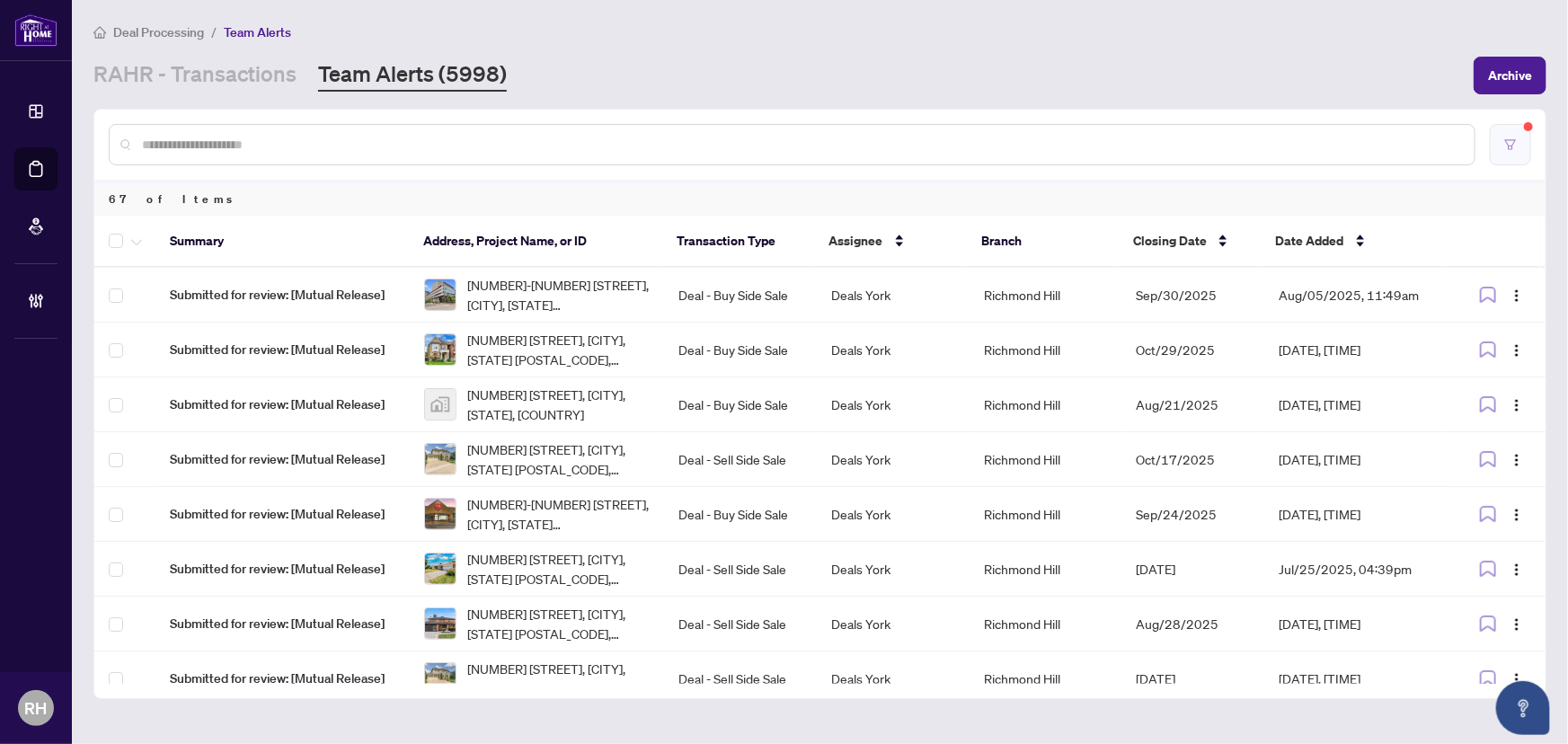 click 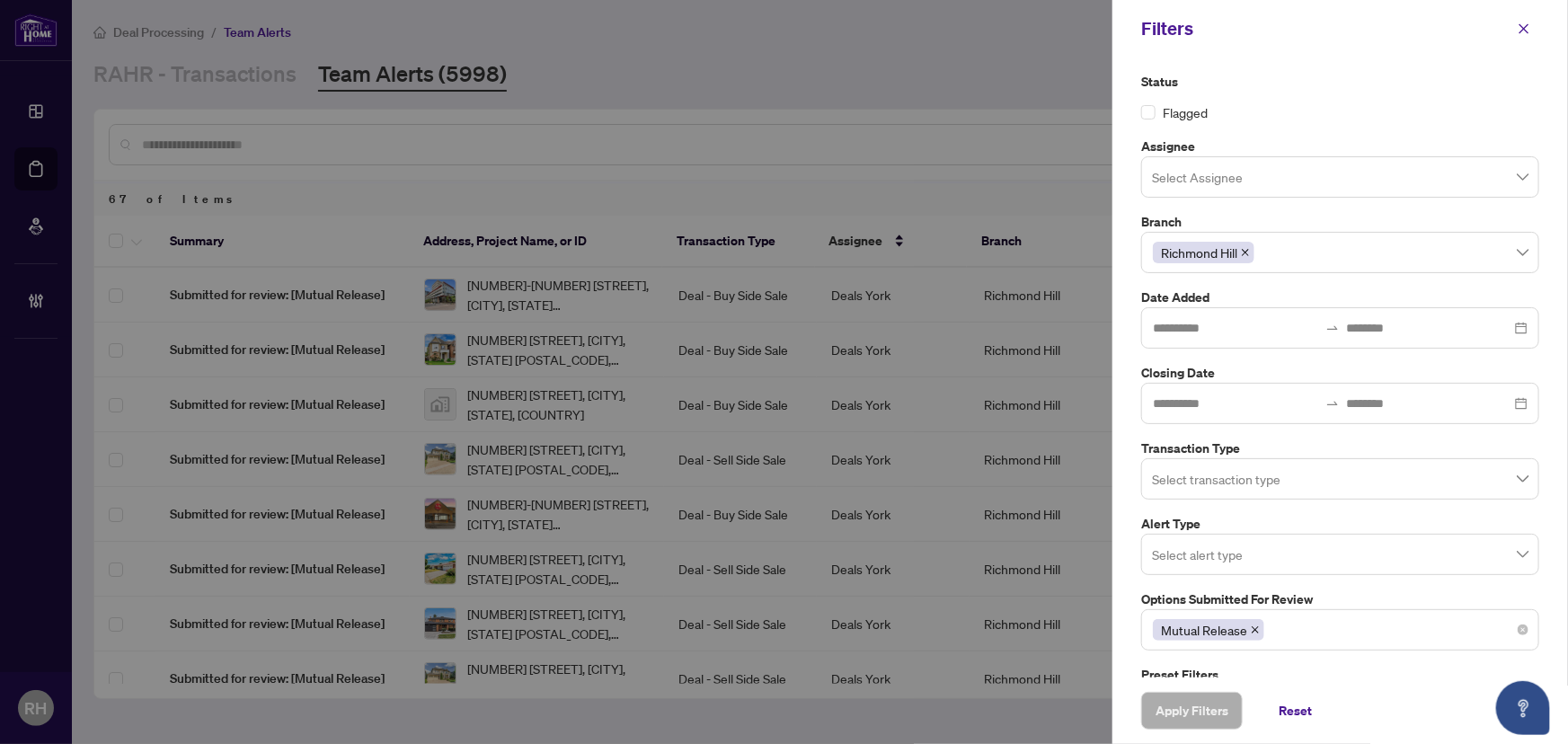 drag, startPoint x: 1250, startPoint y: 629, endPoint x: 1271, endPoint y: 588, distance: 46.065171 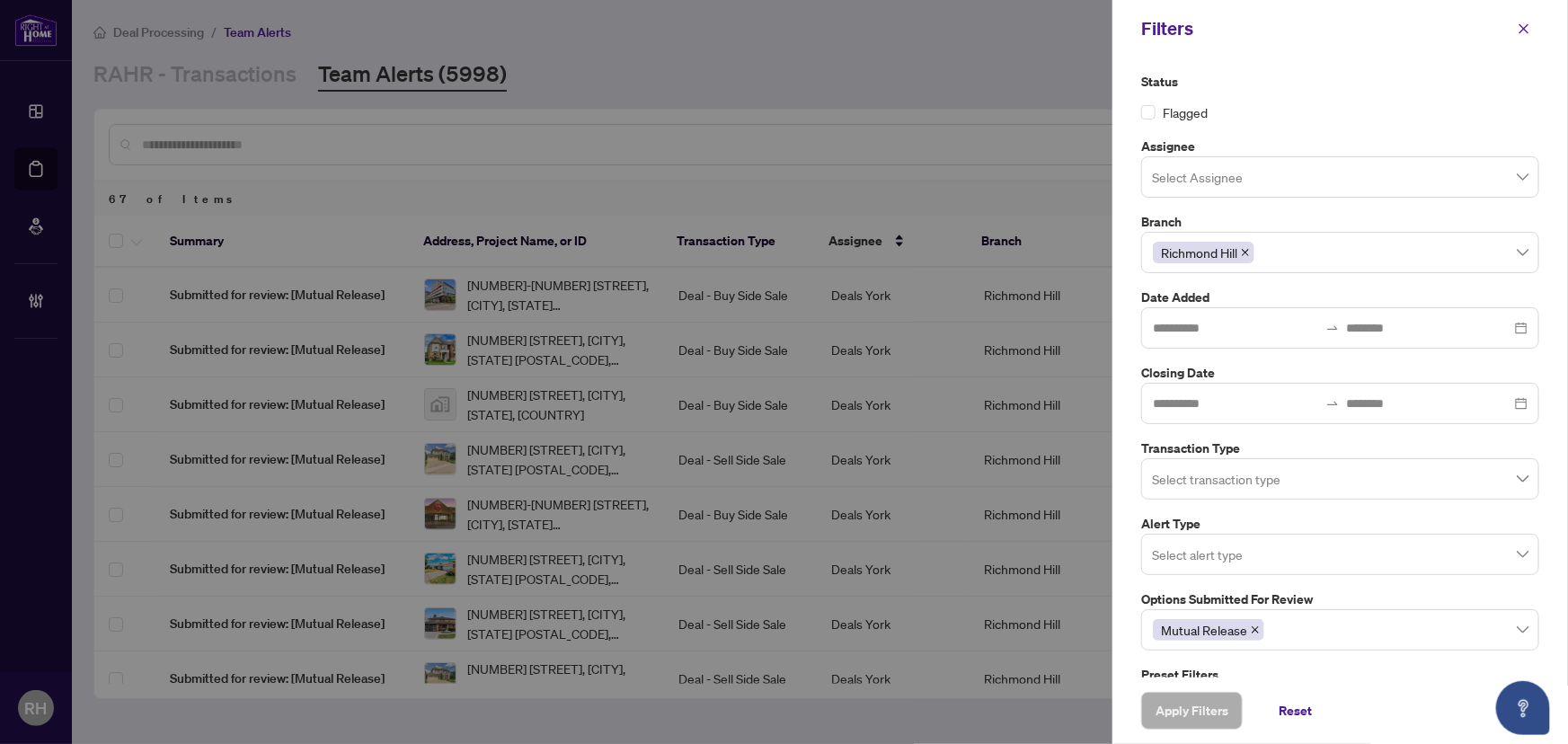 click 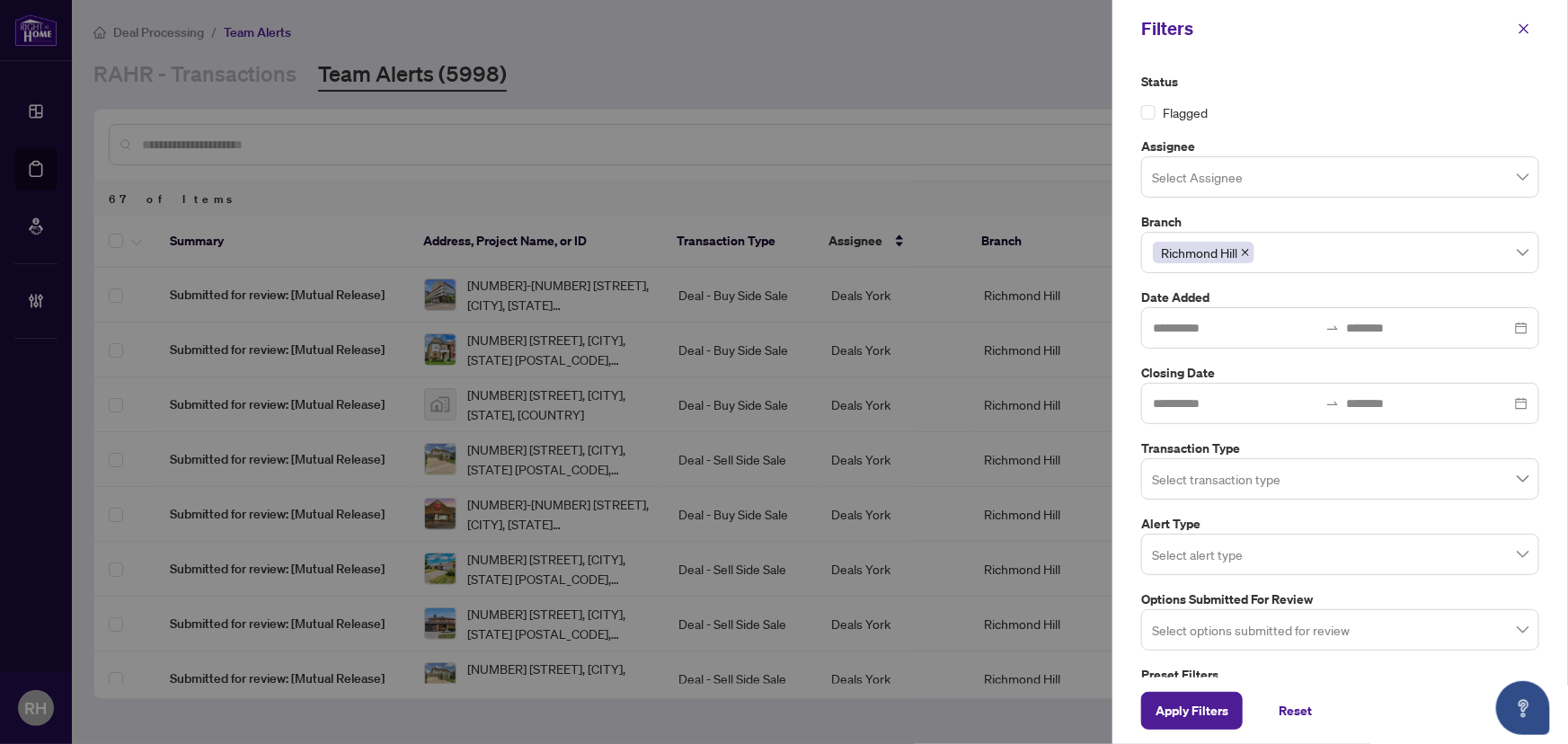 click at bounding box center (1340, 478) 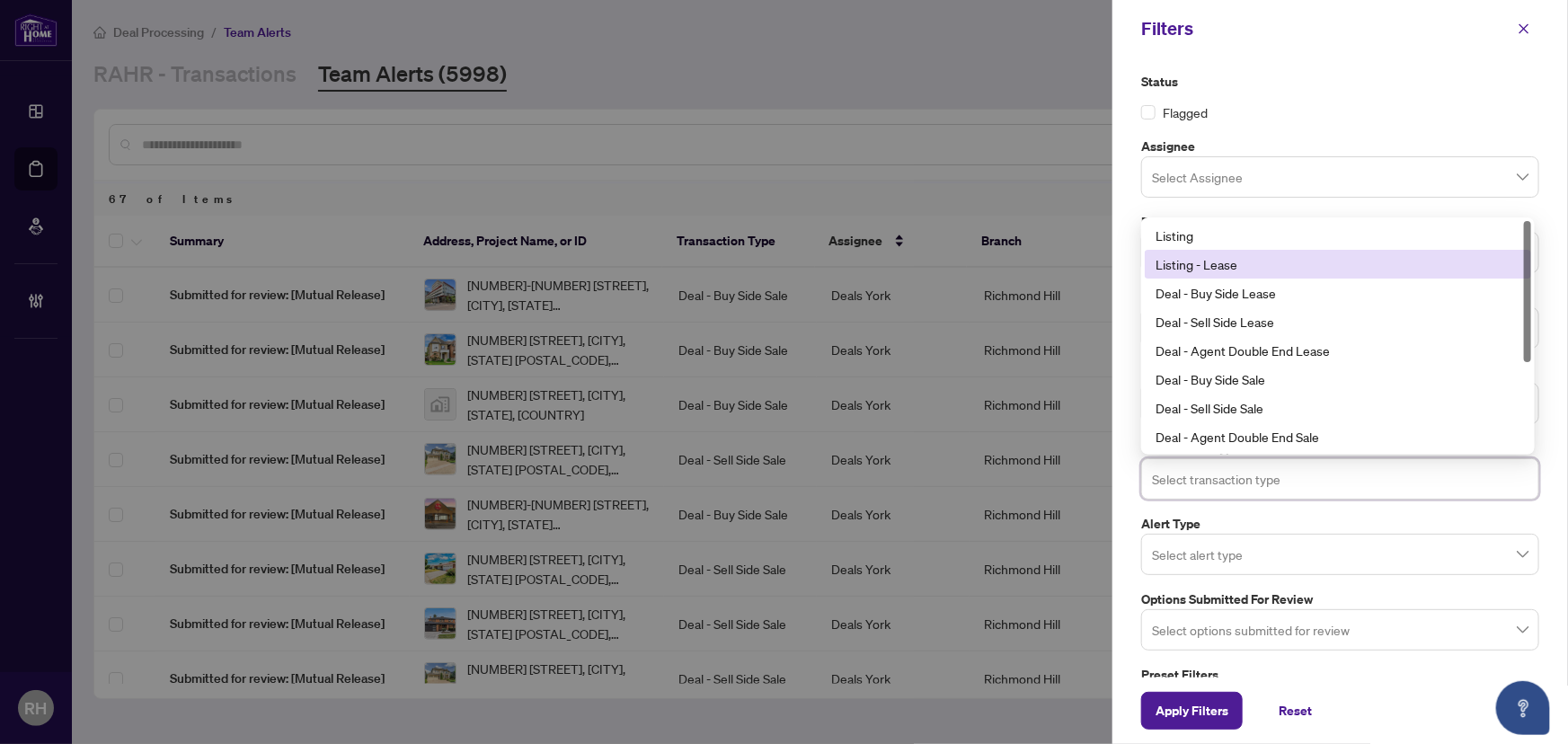 click on "Listing - Lease" at bounding box center (1338, 264) 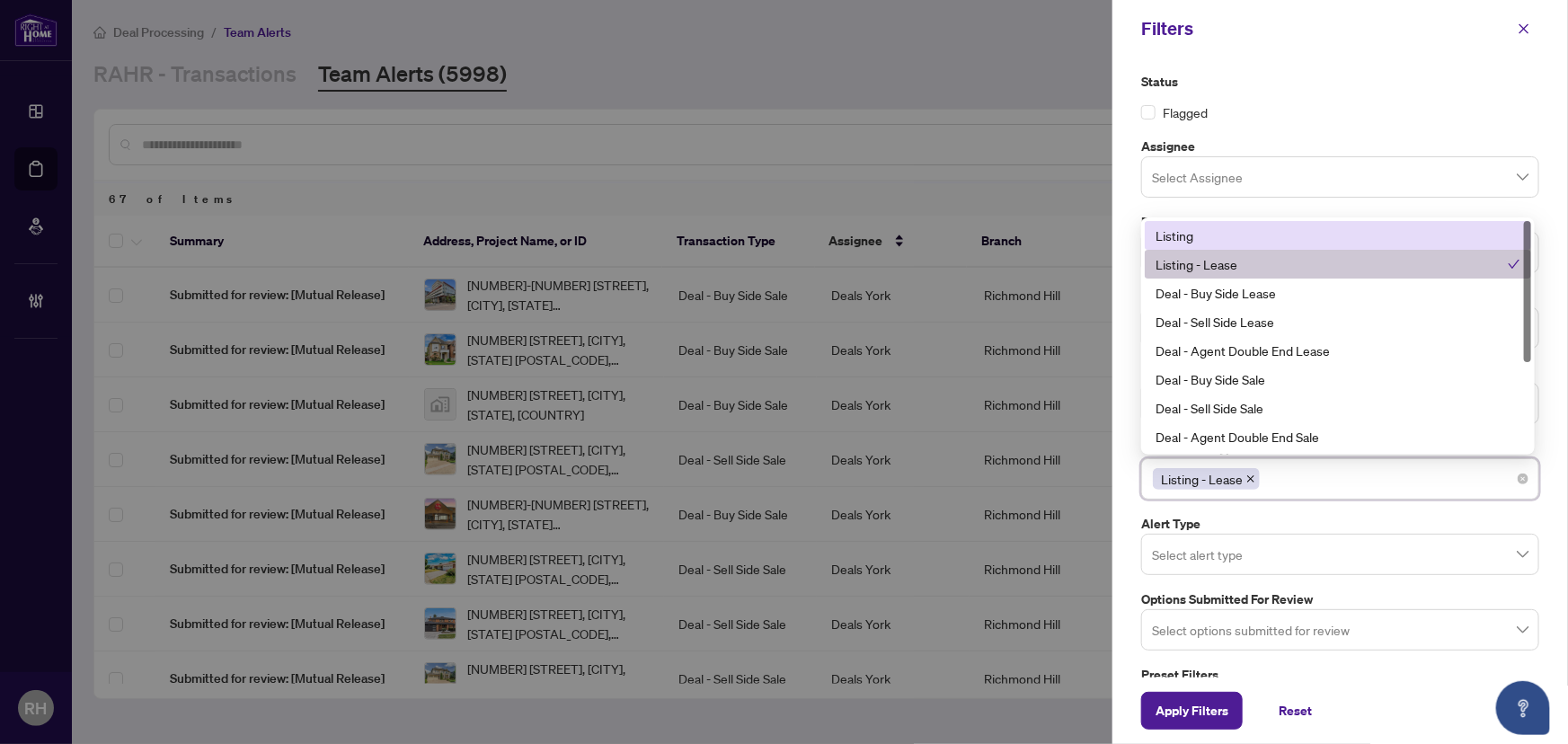 click on "Listing" at bounding box center [1338, 235] 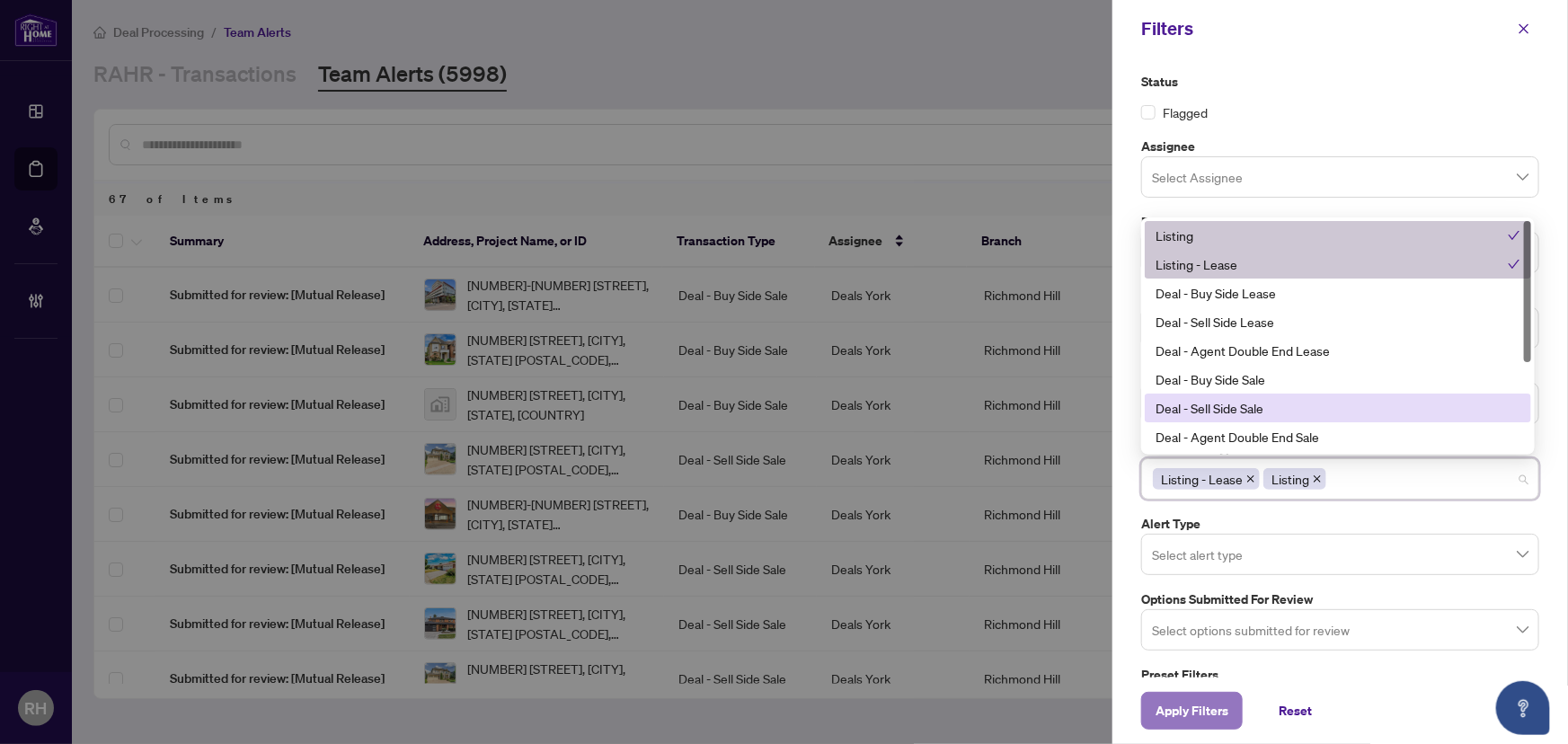 click on "Apply Filters" at bounding box center (1192, 711) 